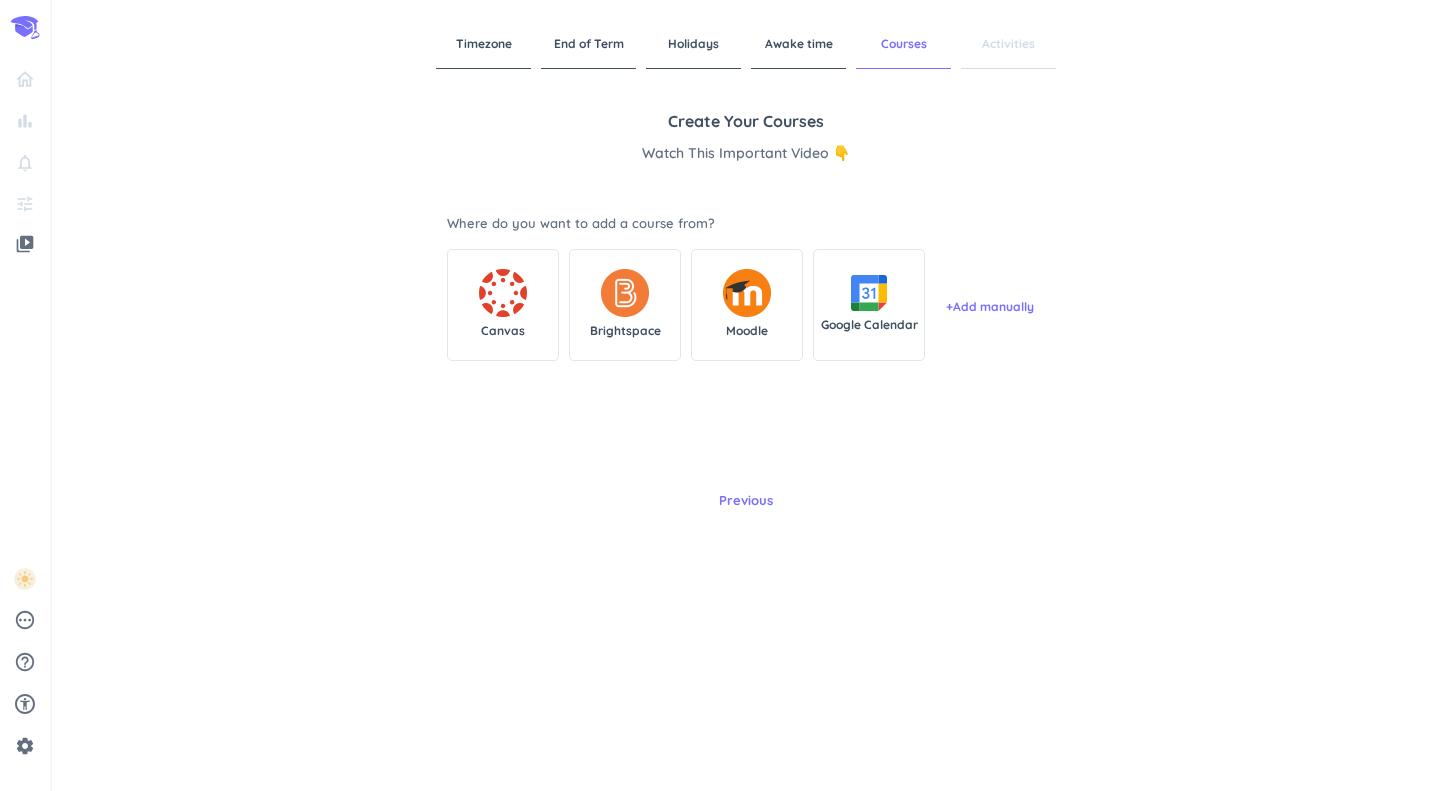 scroll, scrollTop: 0, scrollLeft: 0, axis: both 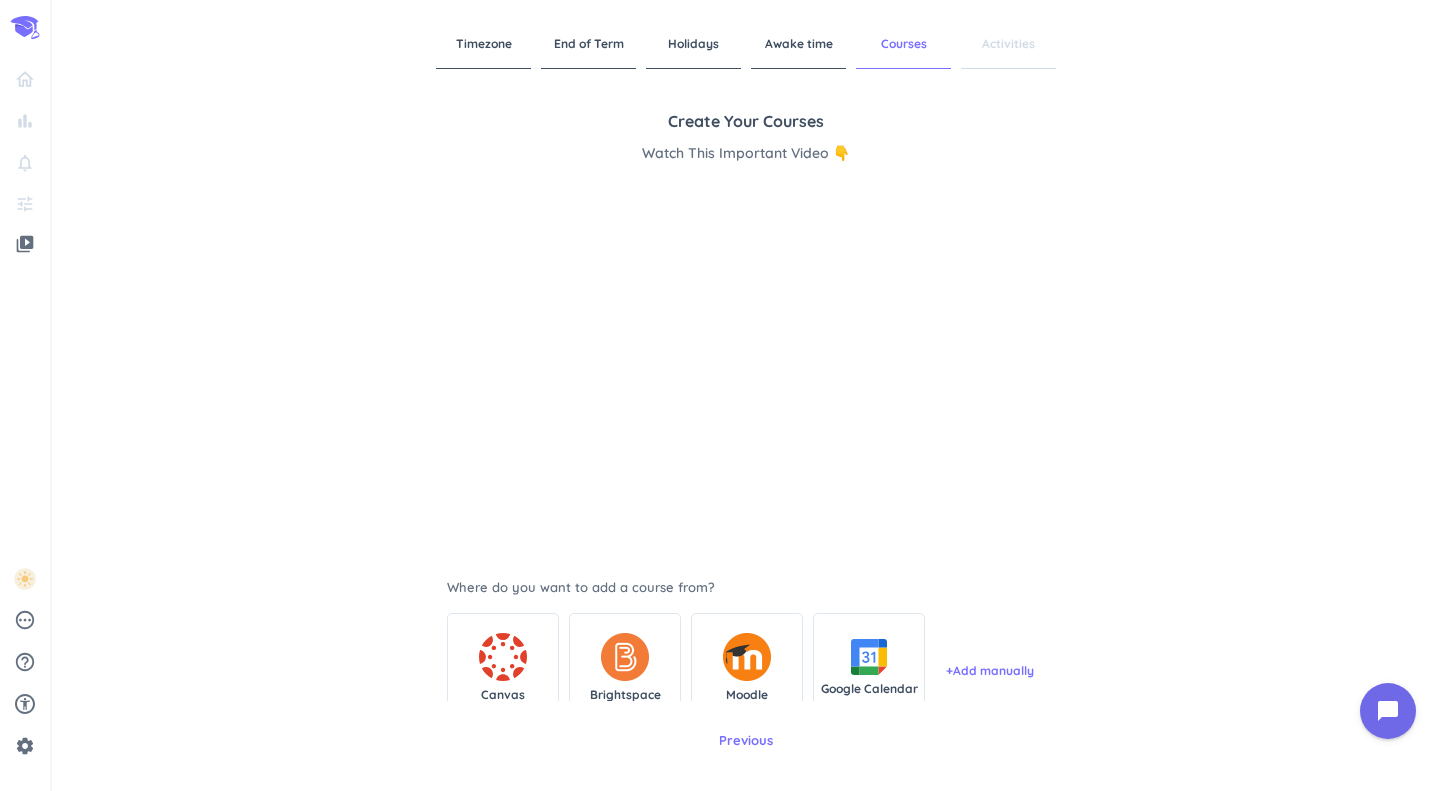 click at bounding box center [625, 657] 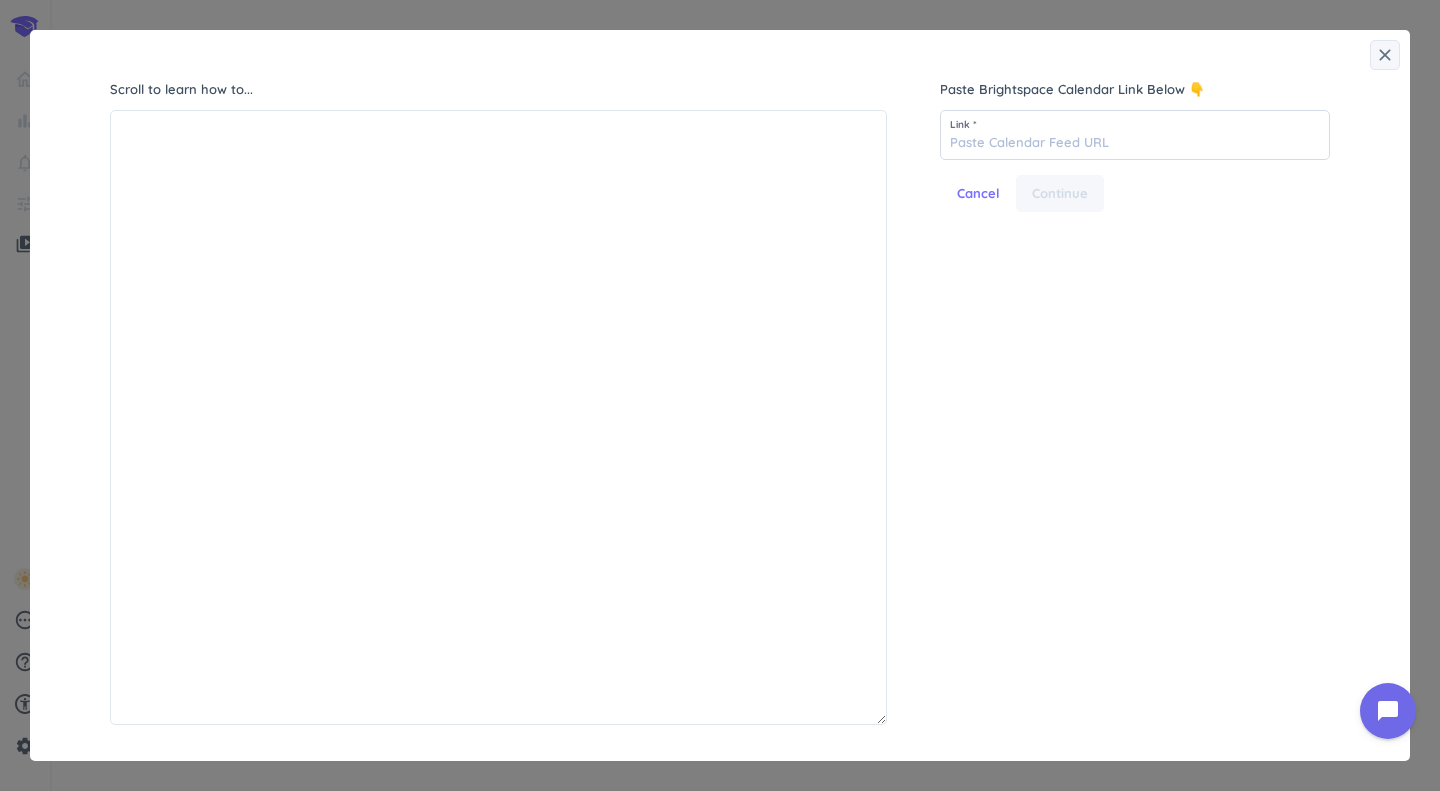 scroll, scrollTop: 9, scrollLeft: 9, axis: both 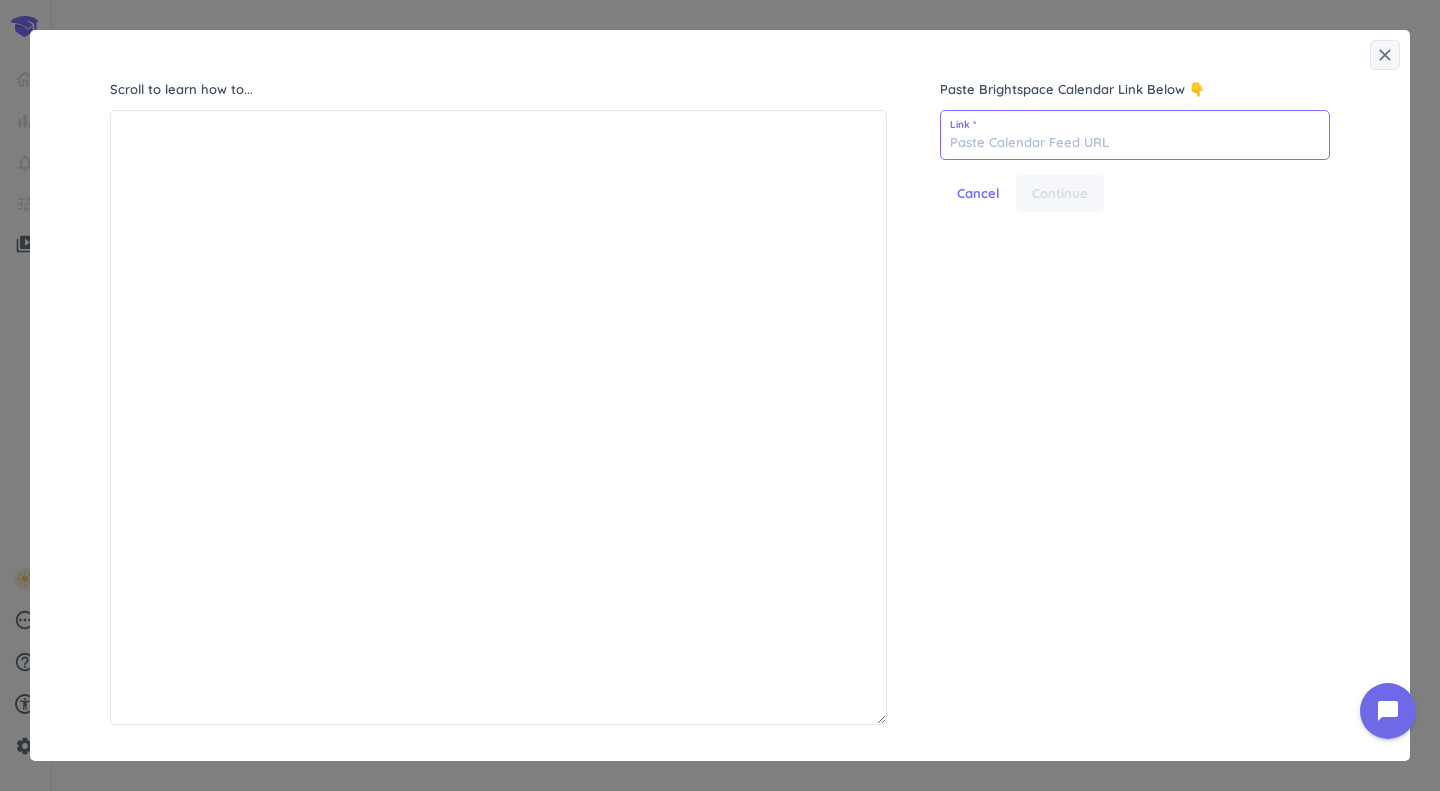 click at bounding box center (1135, 135) 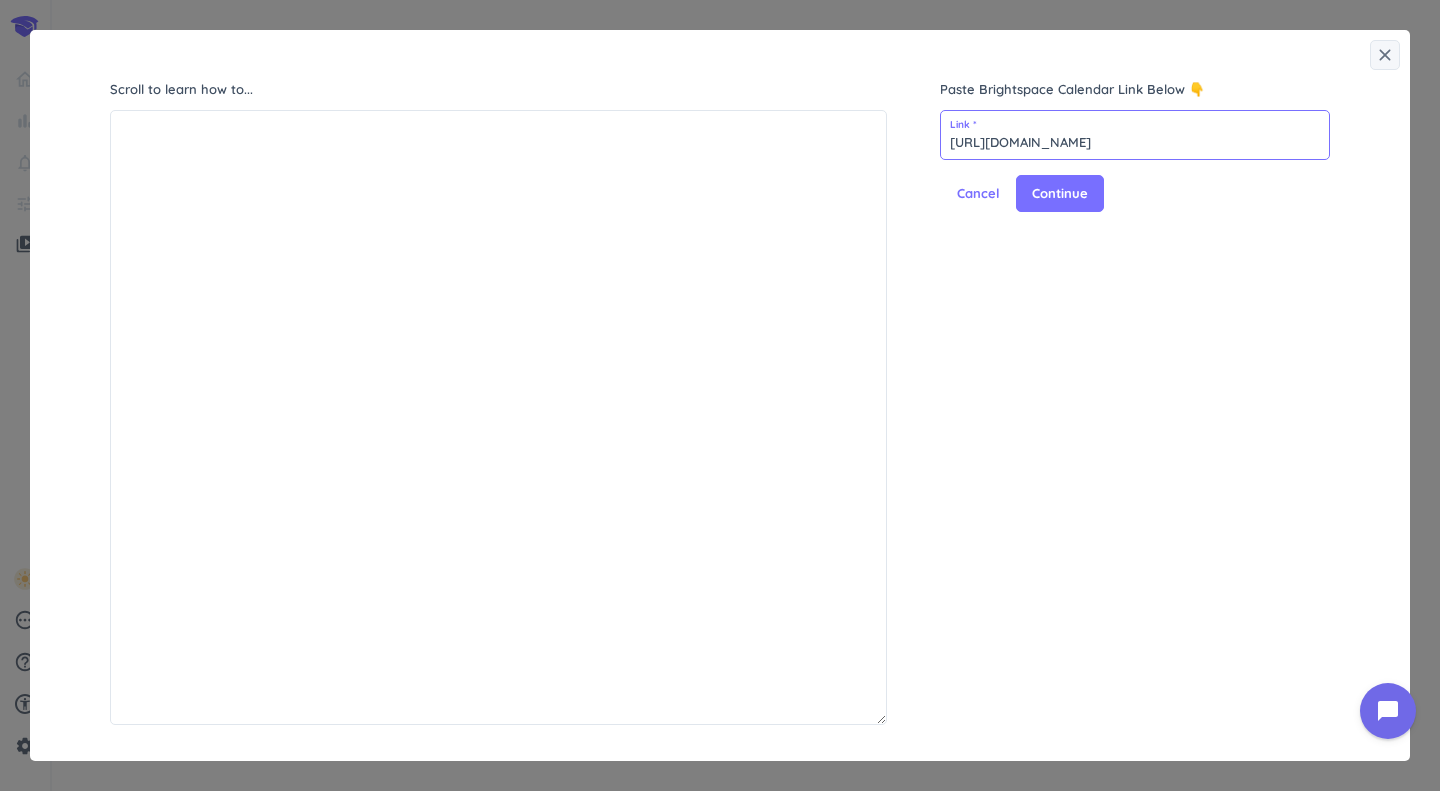scroll, scrollTop: 0, scrollLeft: 265, axis: horizontal 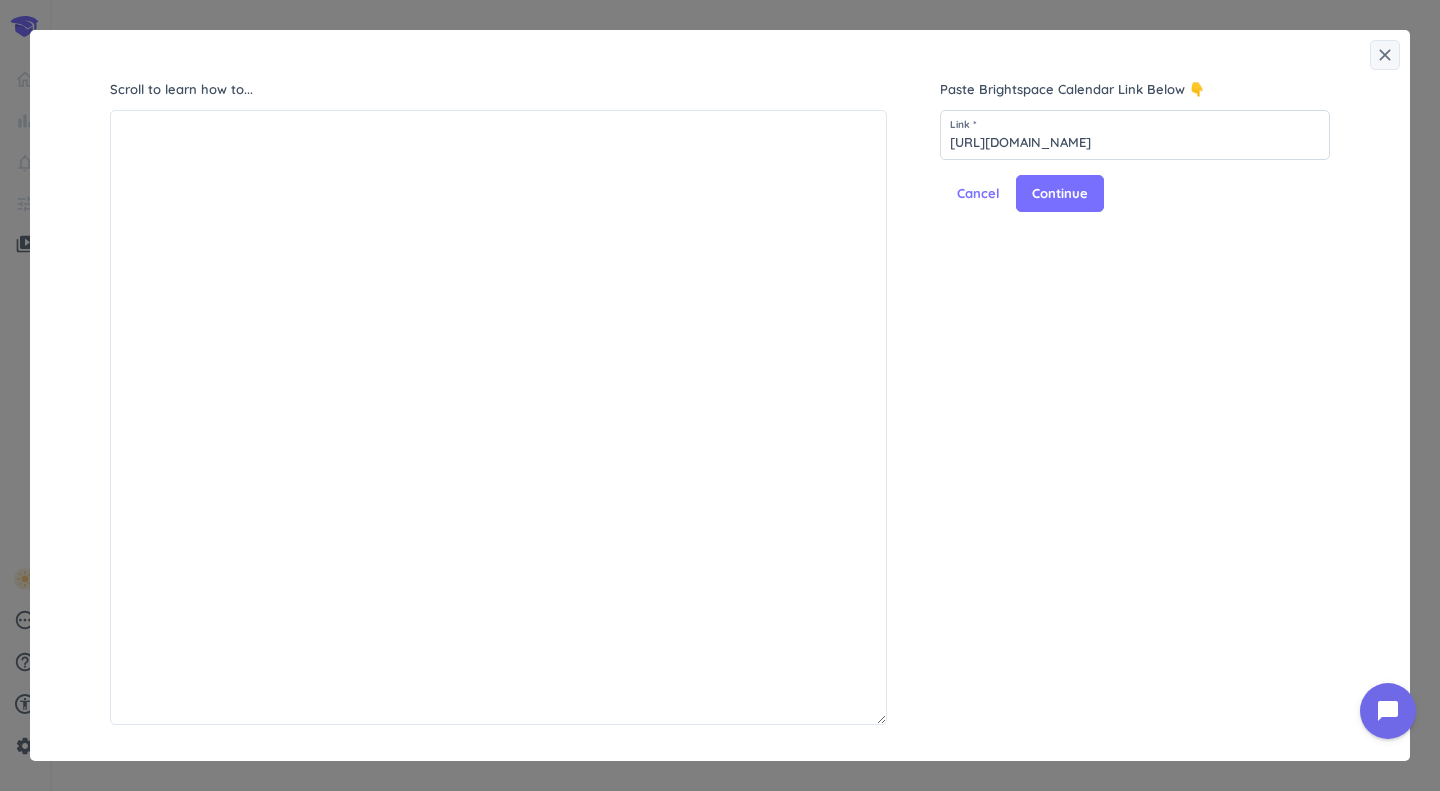click on "Continue" at bounding box center (1060, 194) 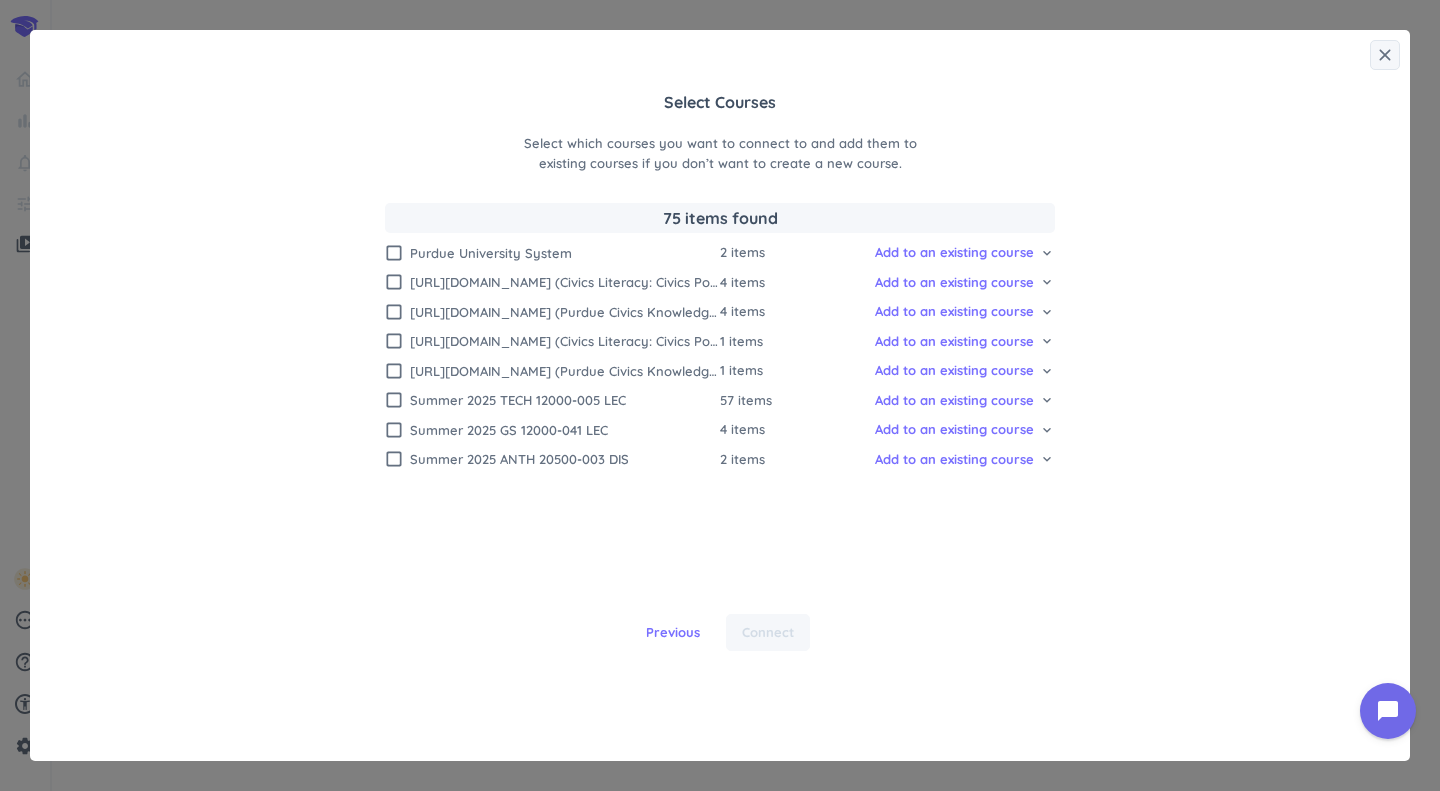 click on "check_box_outline_blank" at bounding box center (394, 400) 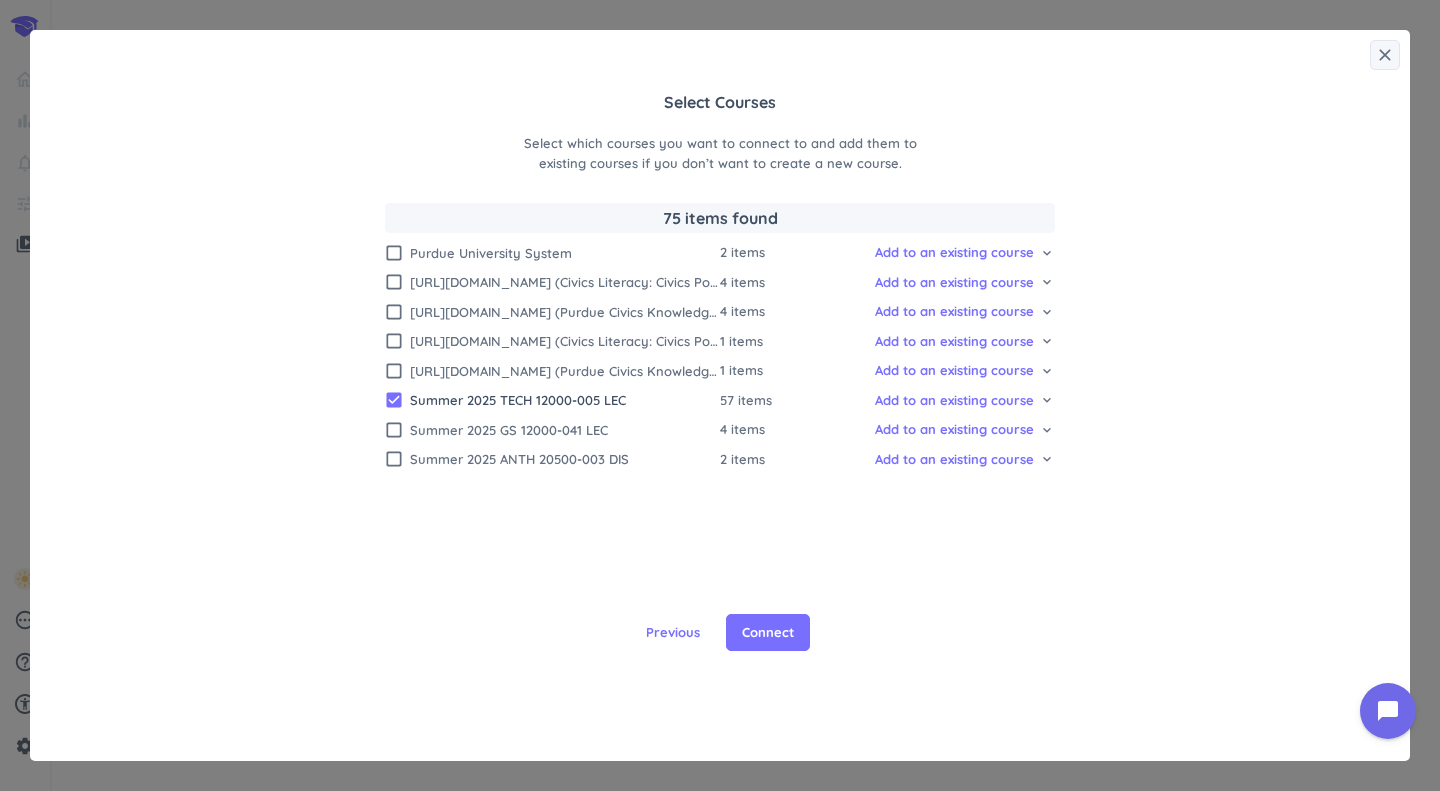 click on "check_box_outline_blank" at bounding box center (394, 430) 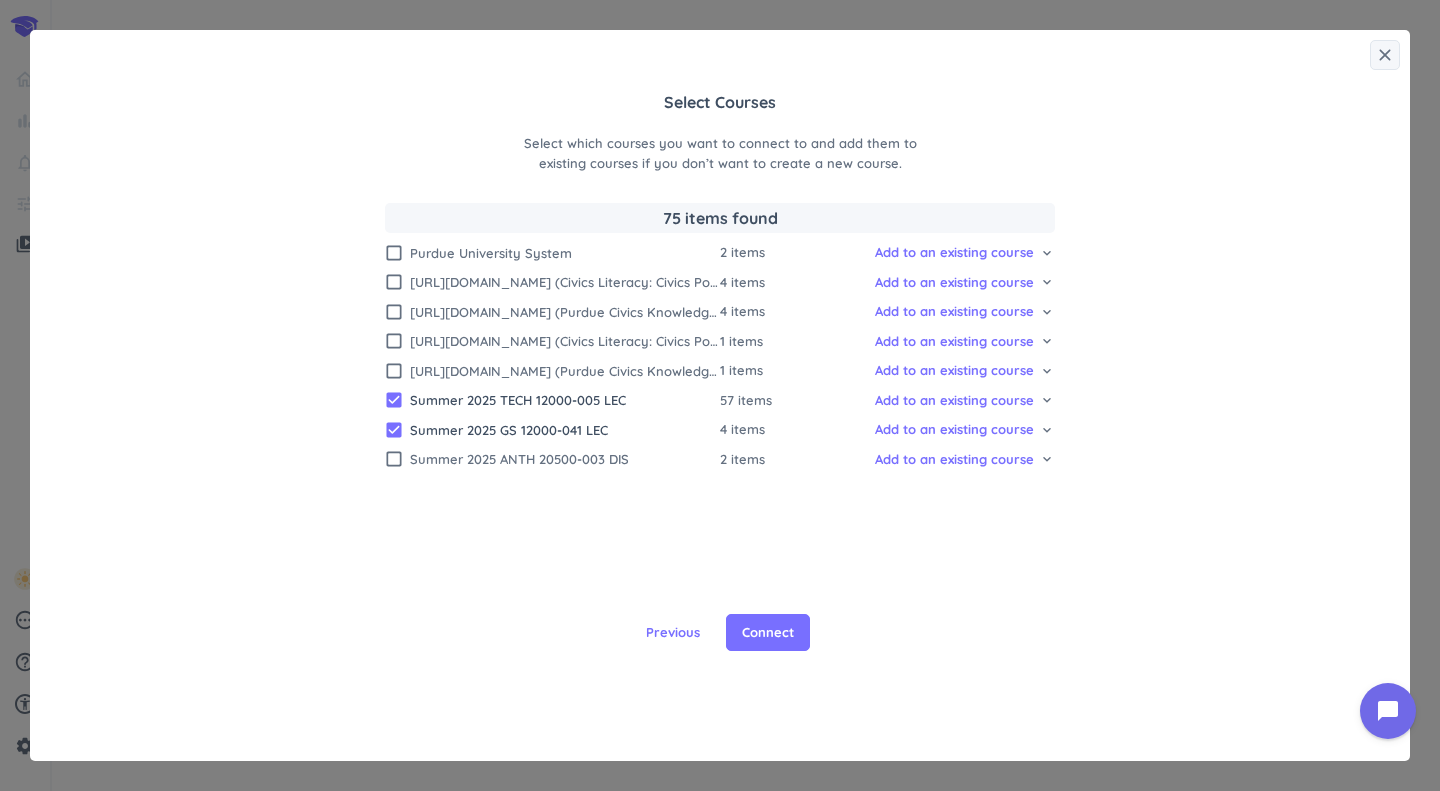 click on "check_box_outline_blank" at bounding box center (394, 459) 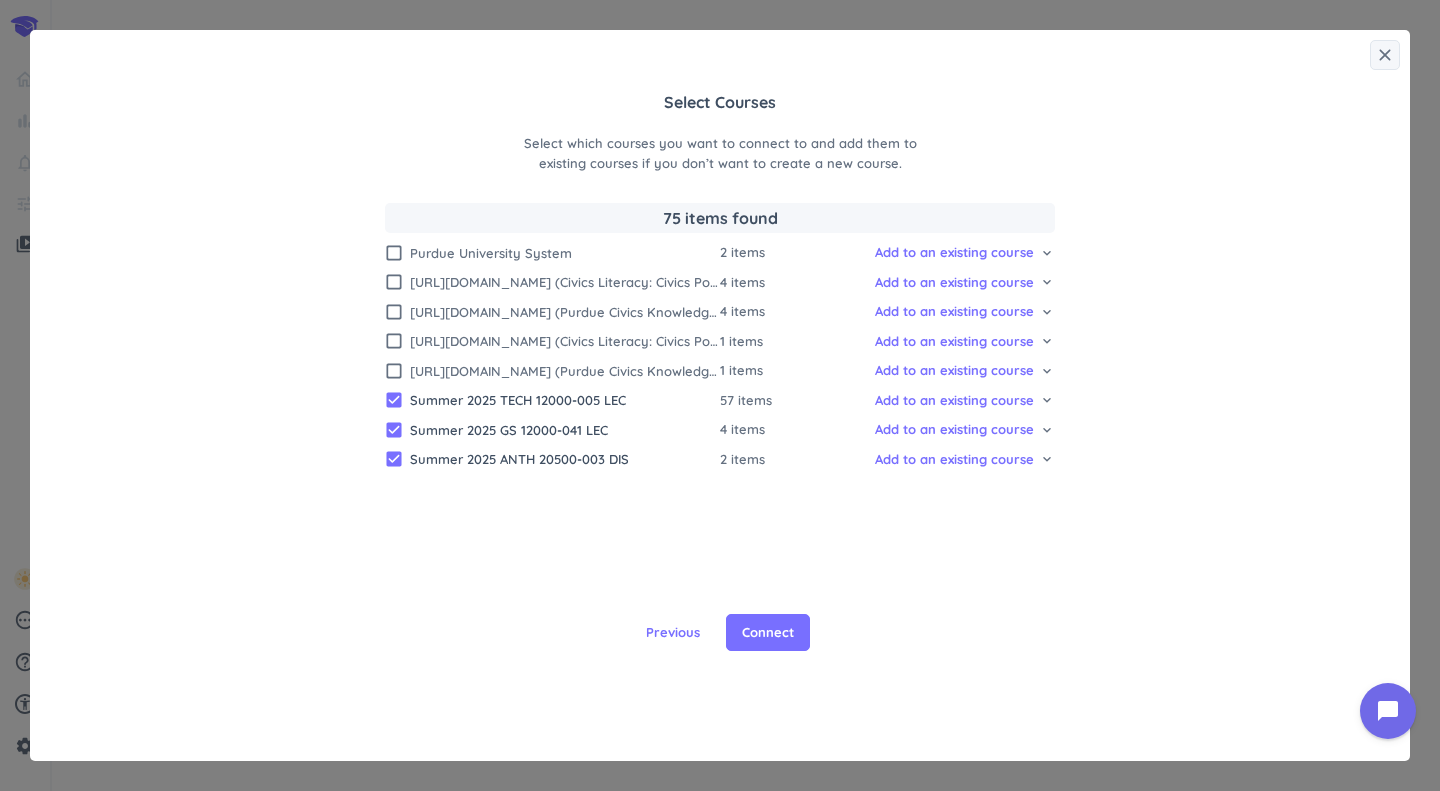 click on "Purdue University System" at bounding box center (565, 253) 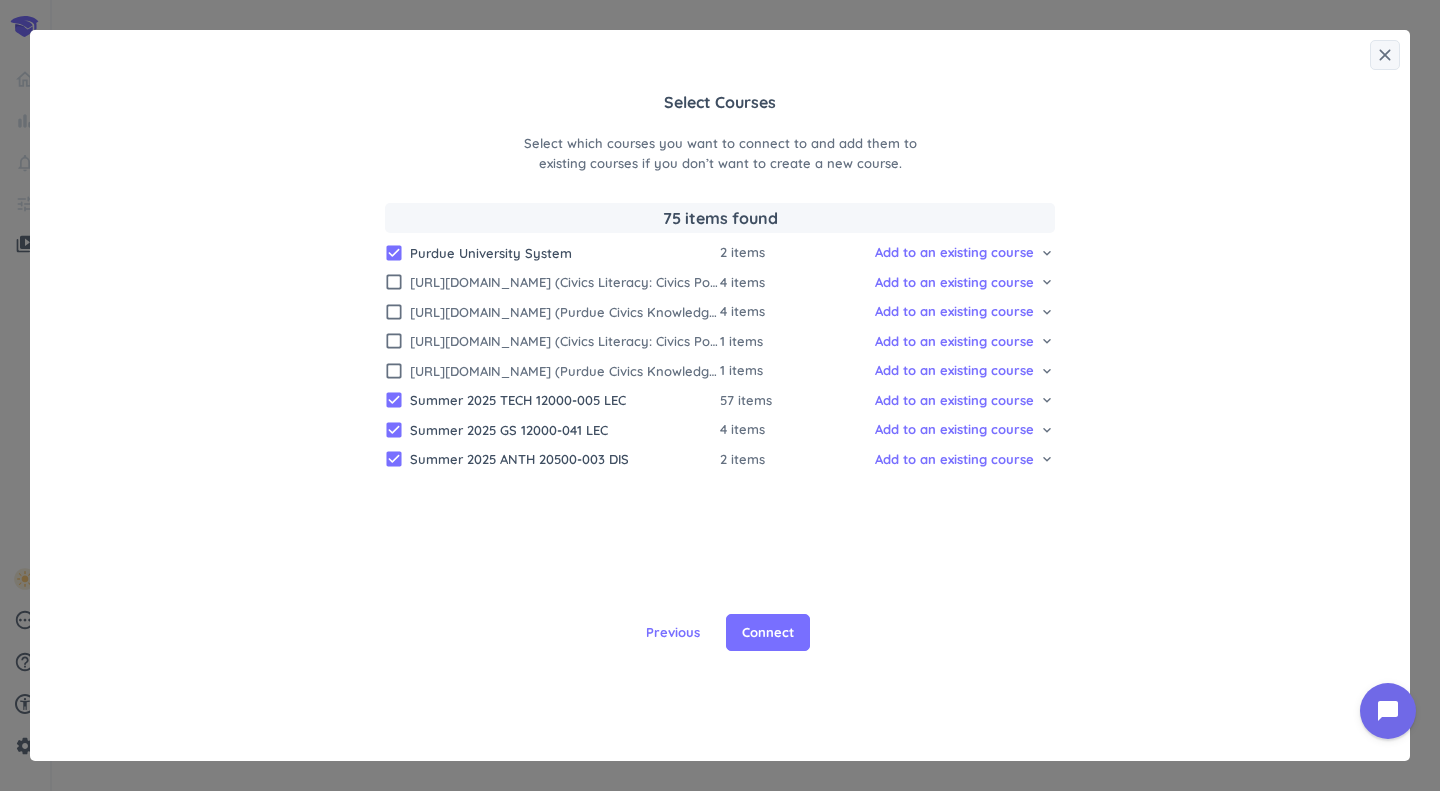 click on "Connect" at bounding box center (768, 633) 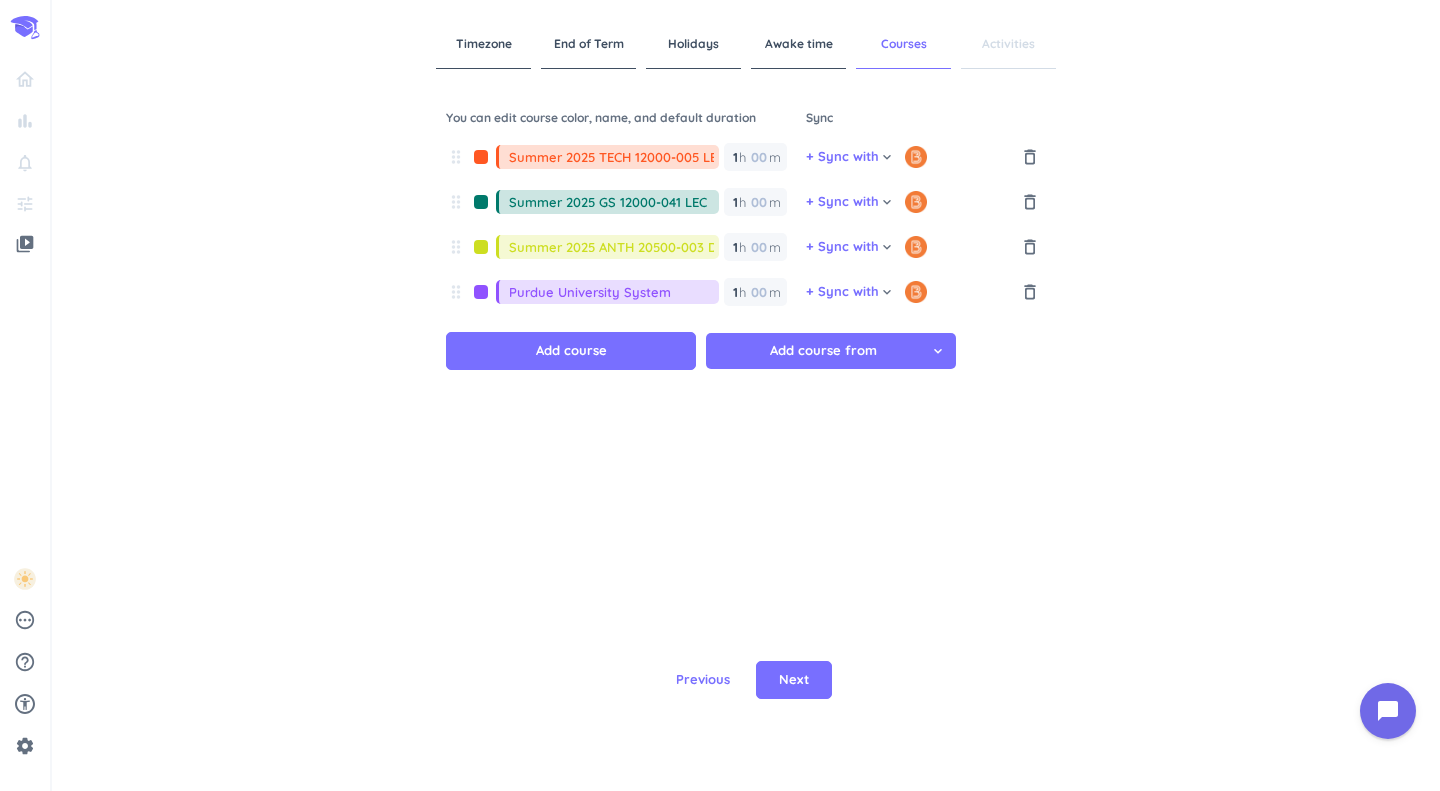 click at bounding box center [481, 292] 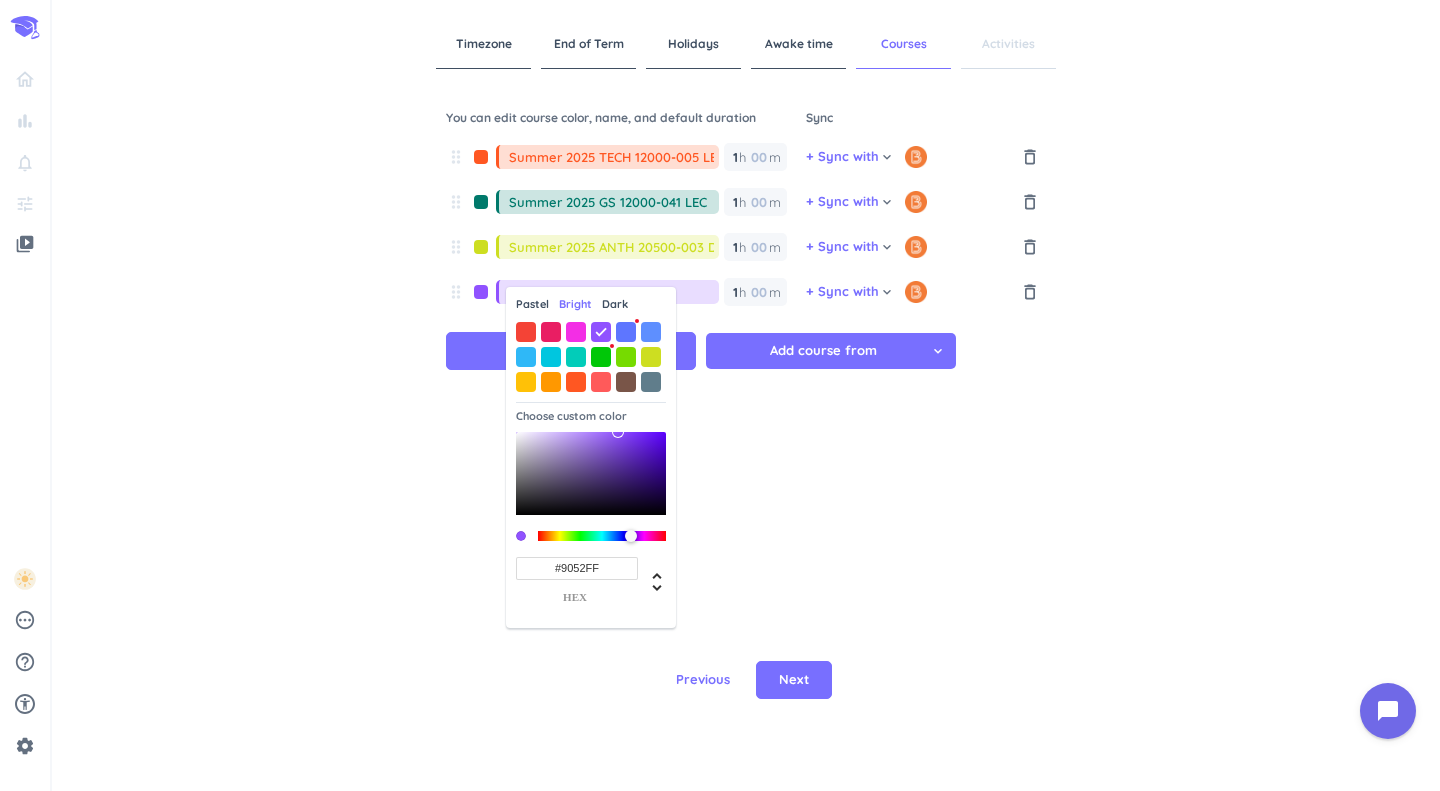 click at bounding box center [526, 382] 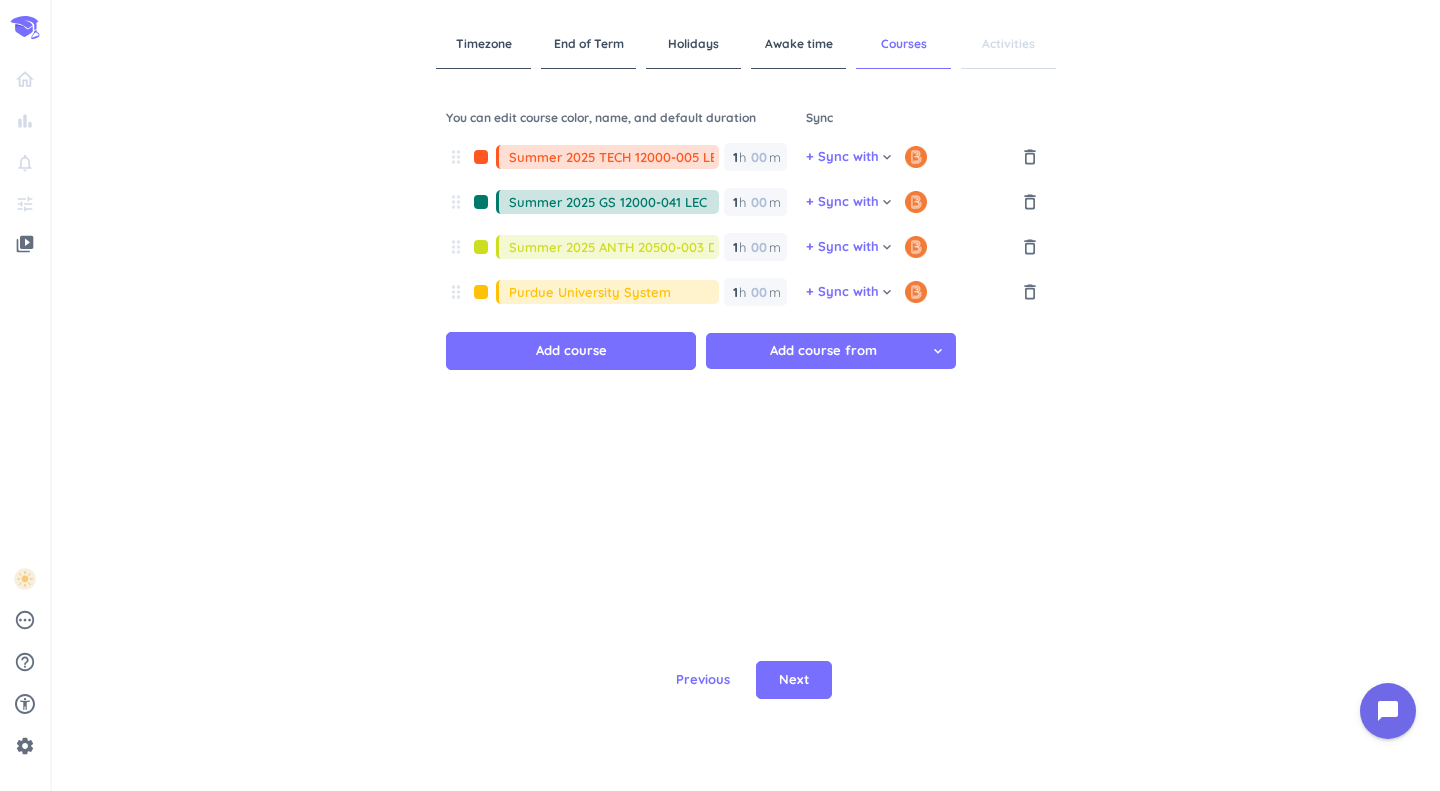 click at bounding box center (481, 247) 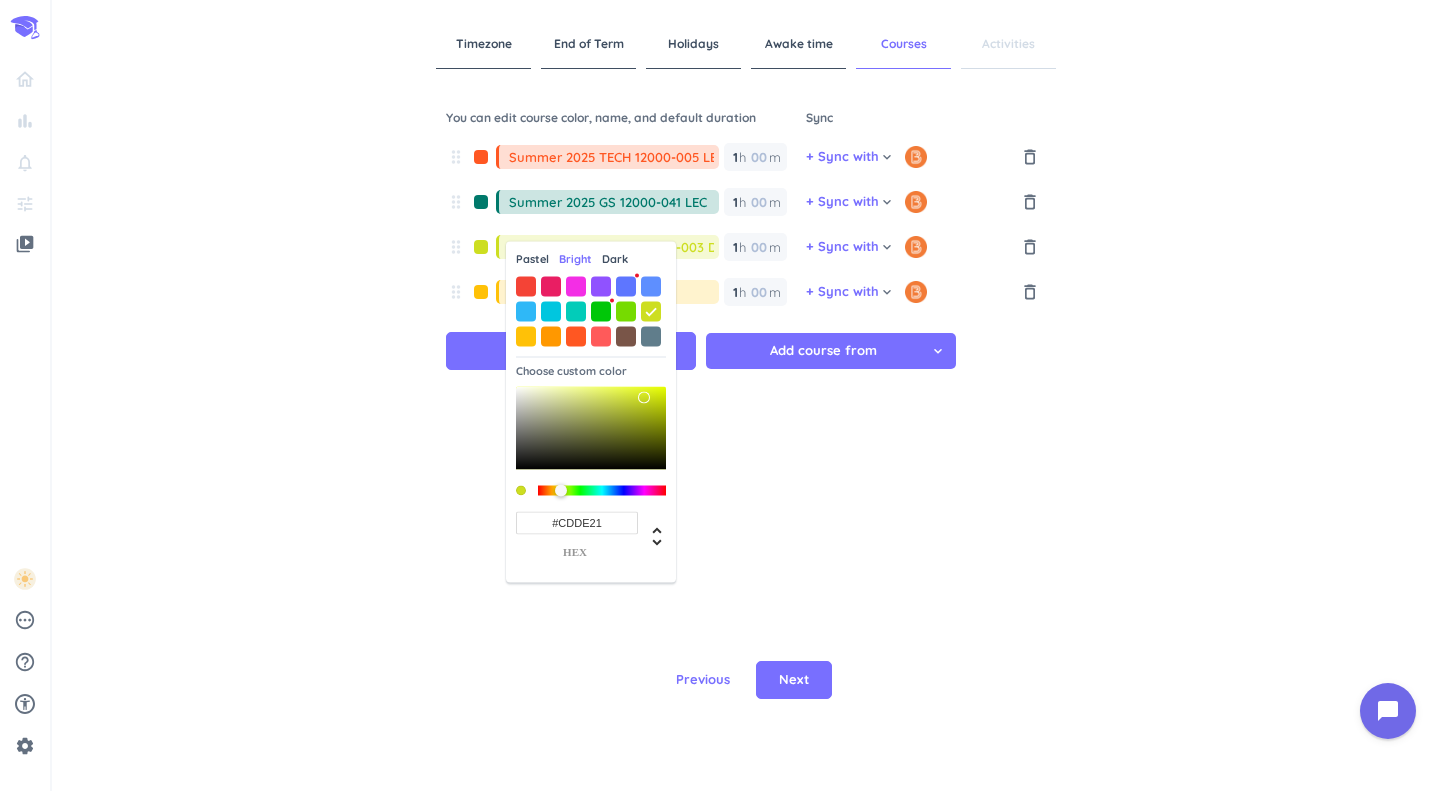 click at bounding box center (526, 286) 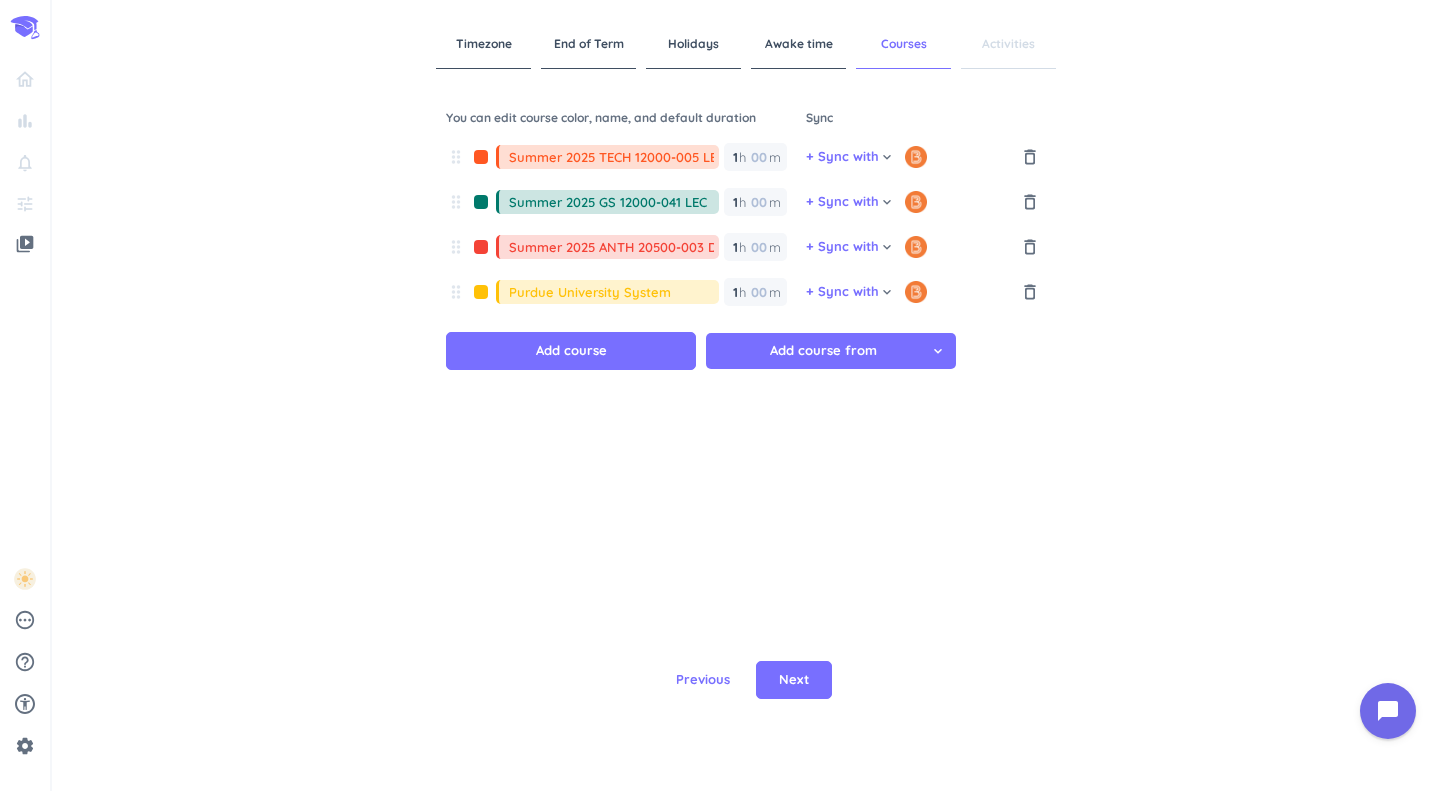 click at bounding box center (481, 157) 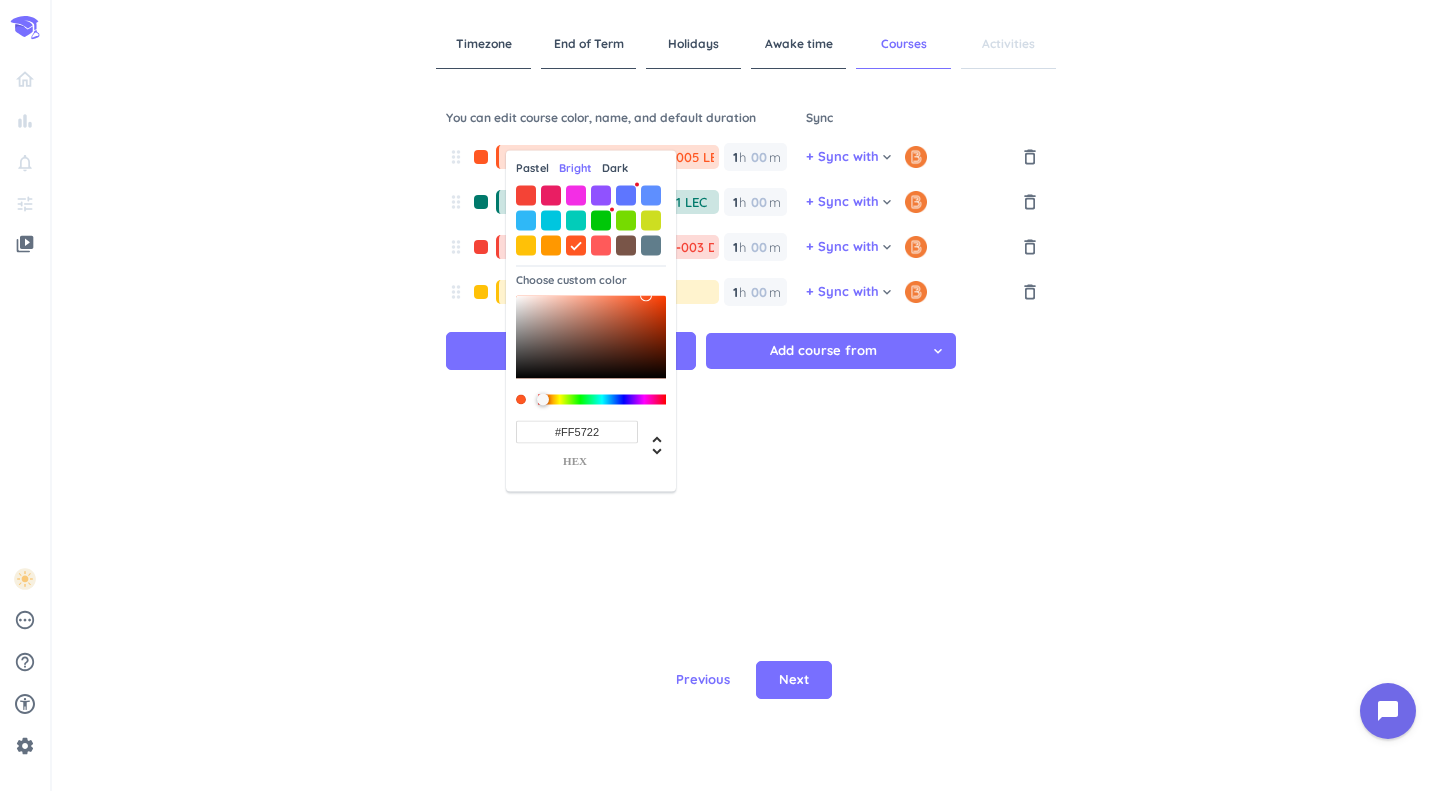 click at bounding box center (551, 245) 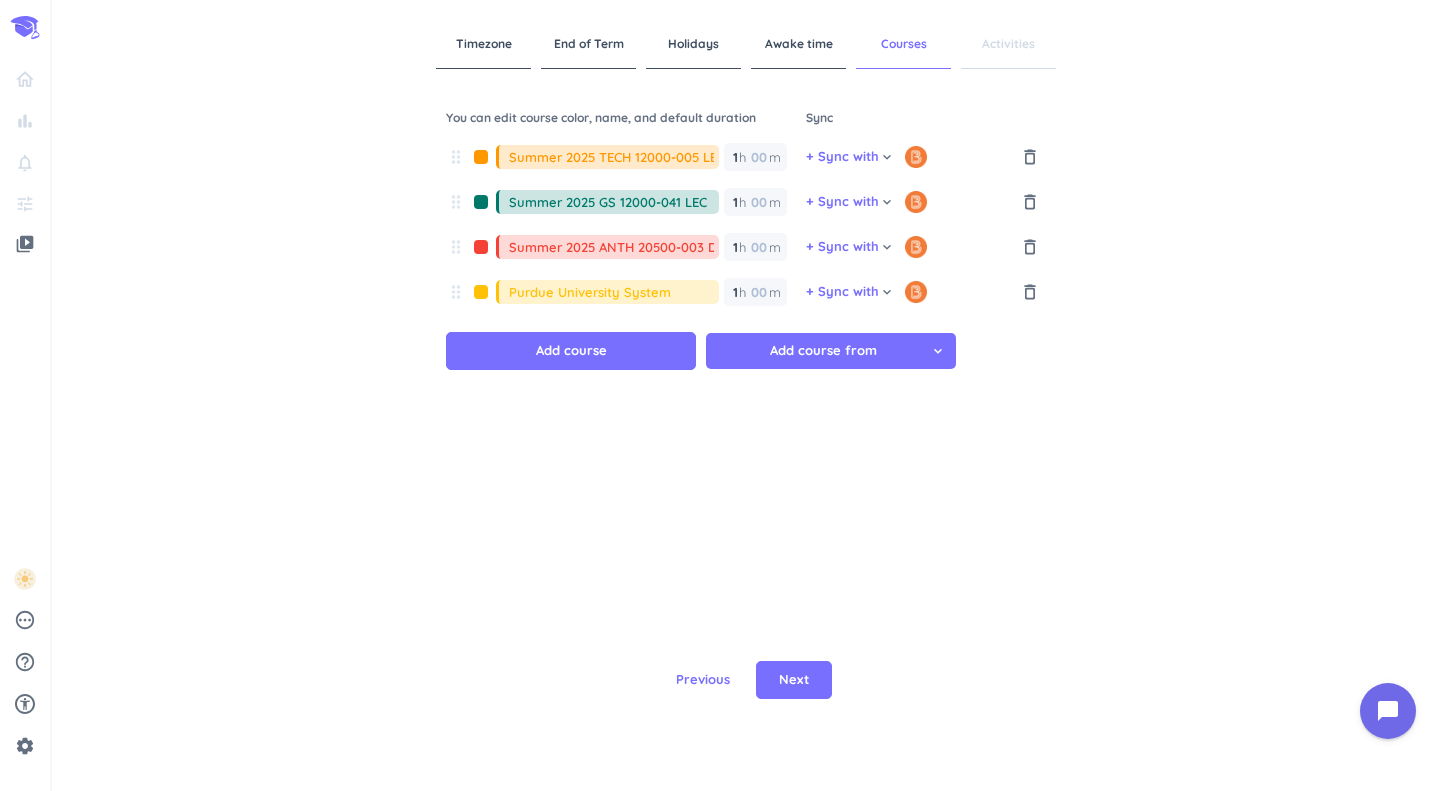 click at bounding box center [481, 202] 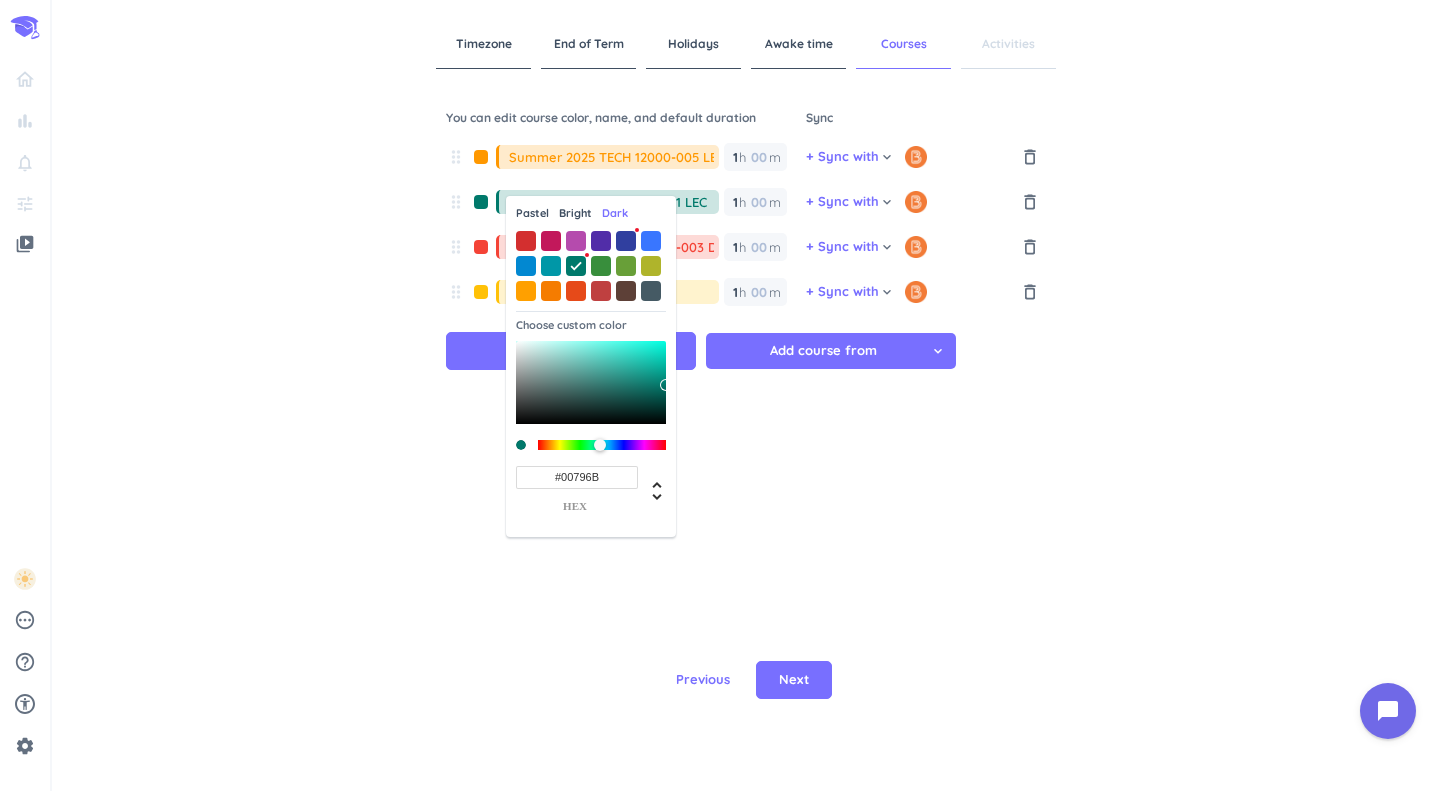 click at bounding box center [576, 241] 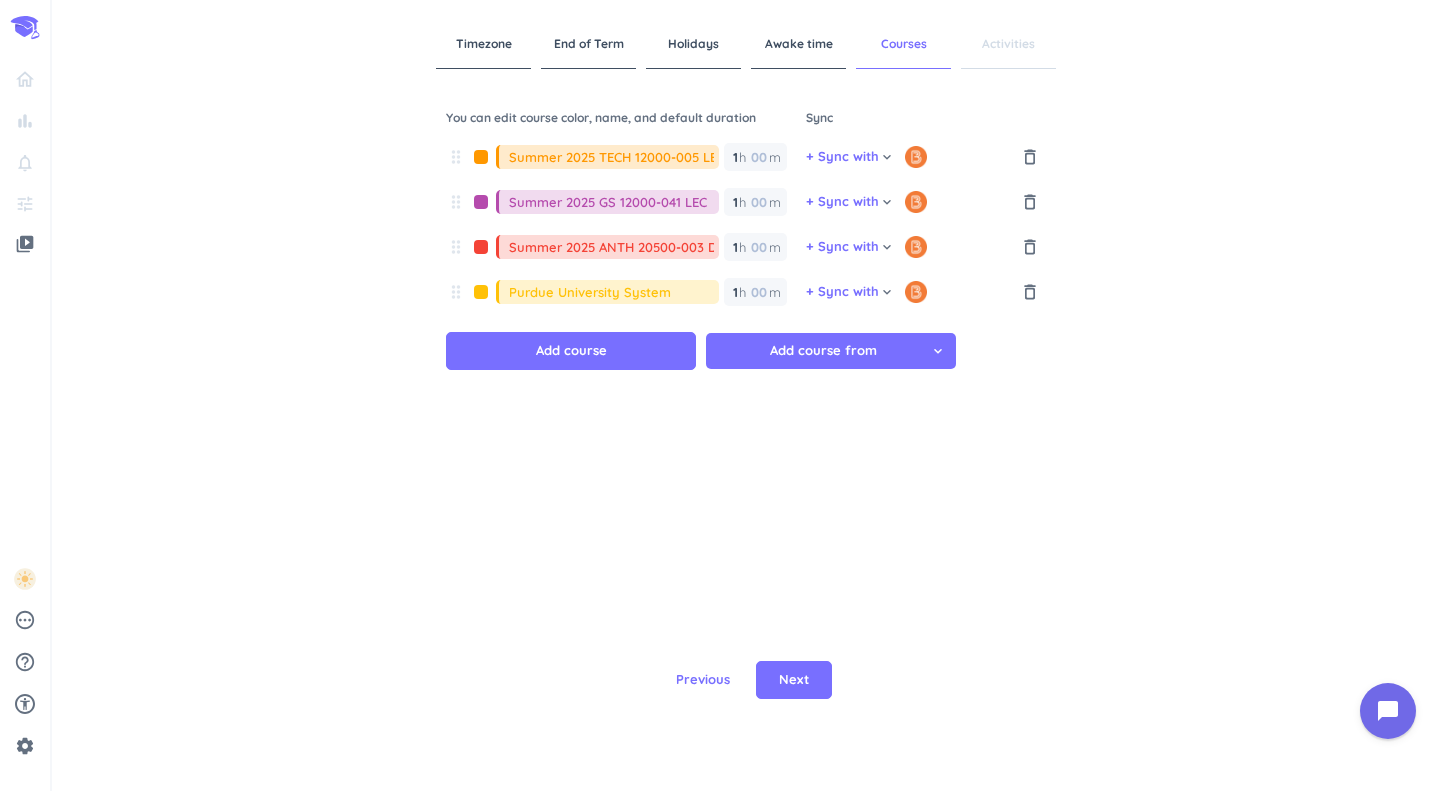 click on "keyboard_arrow_down" at bounding box center [887, 157] 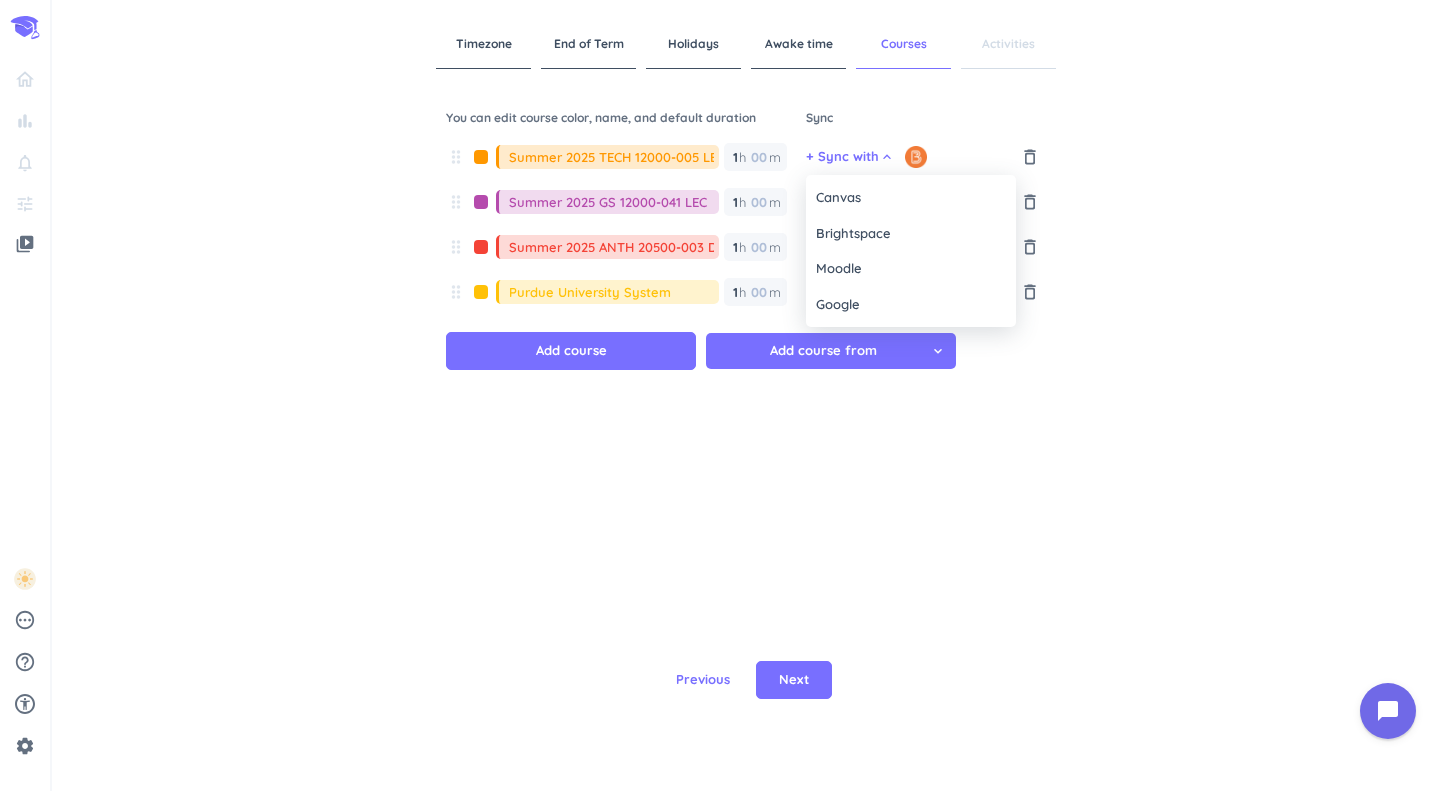 click at bounding box center [720, 395] 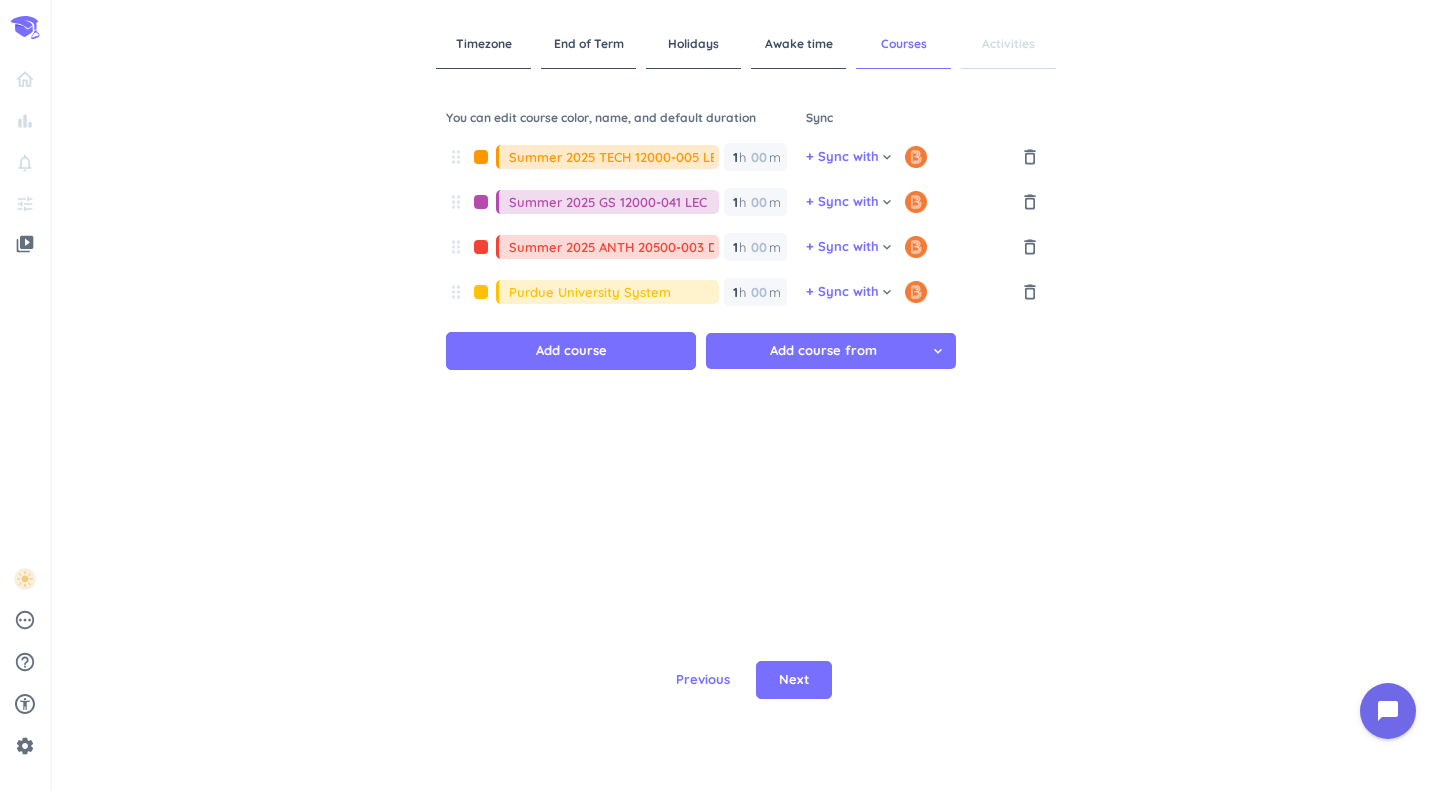 click on "1 1 00" at bounding box center [739, 157] 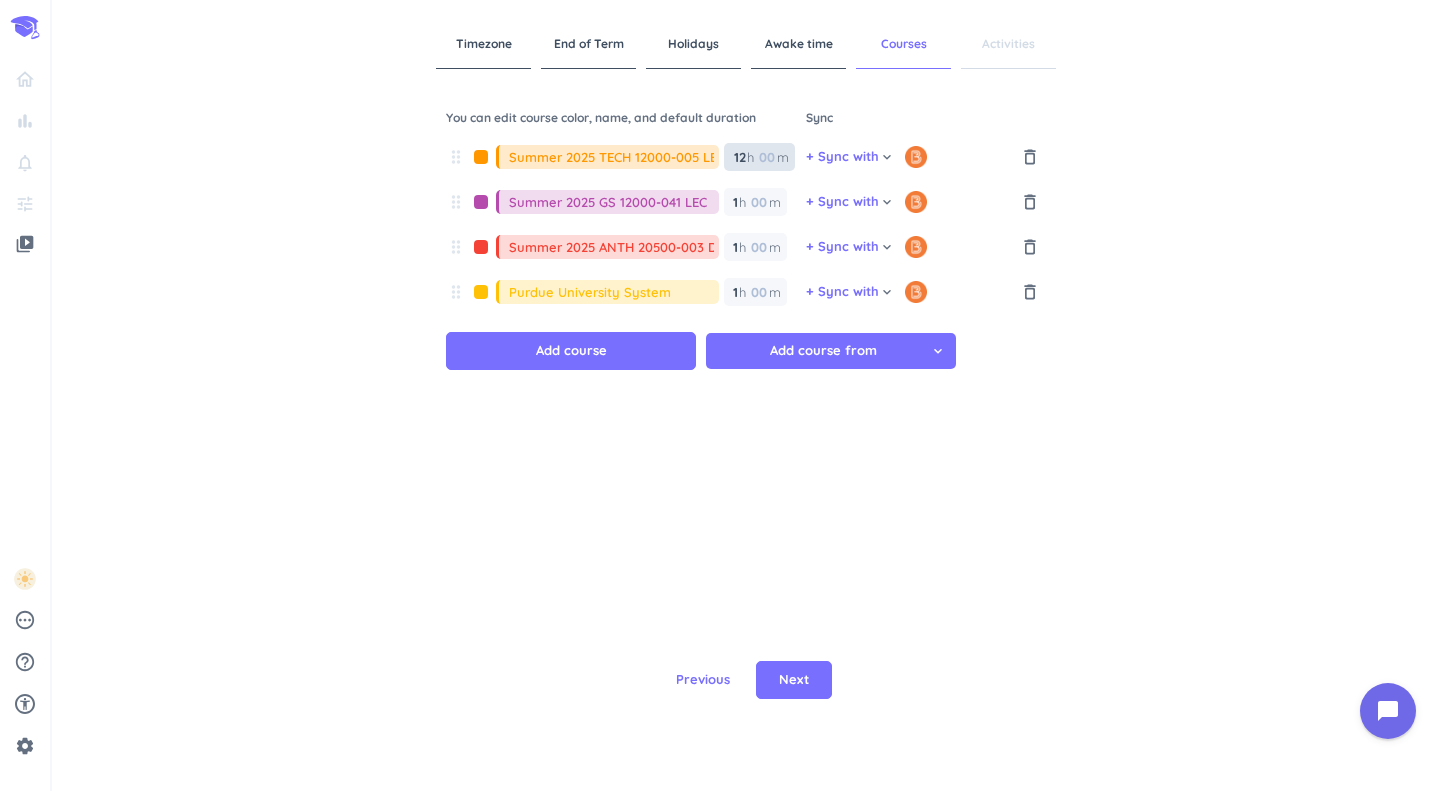 type on "1" 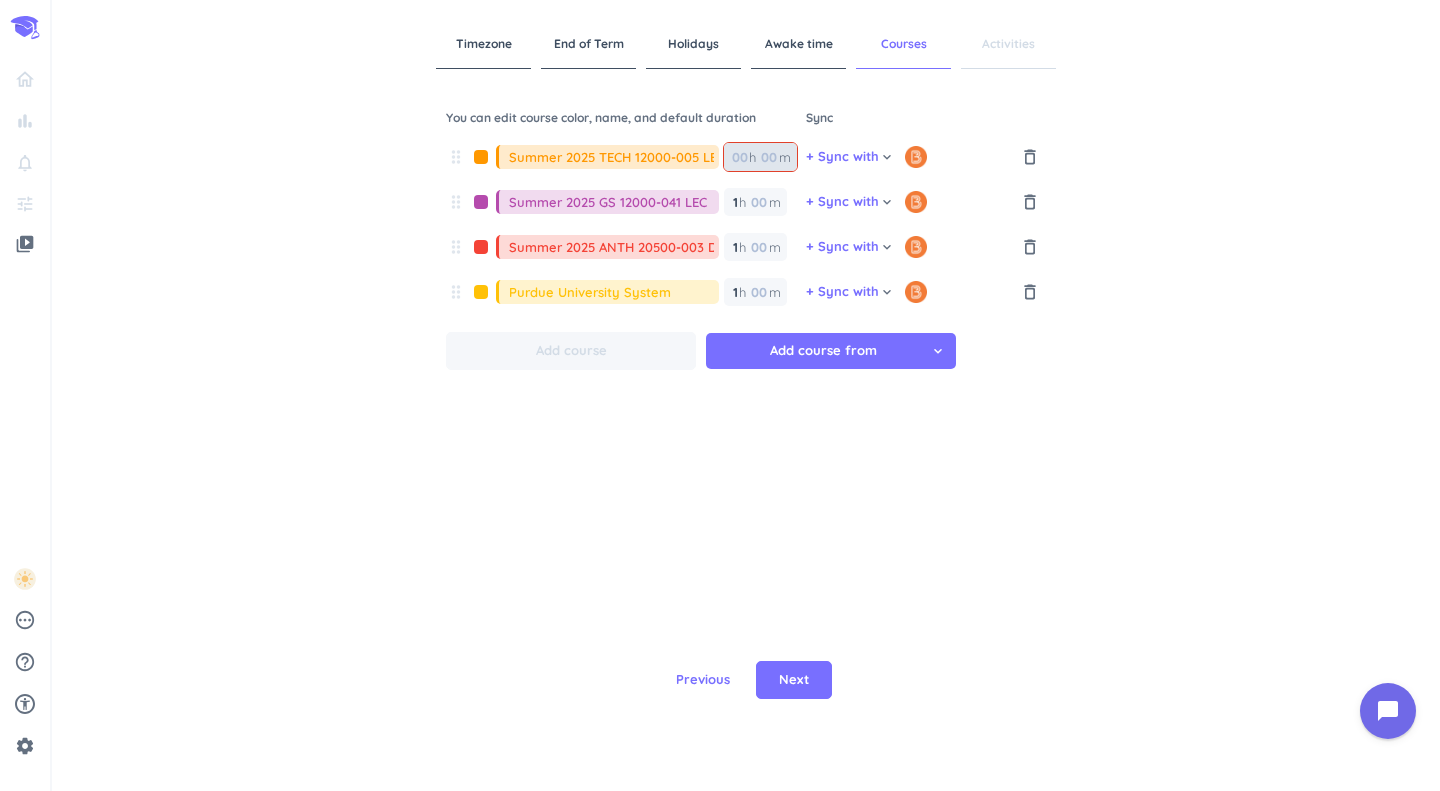 type 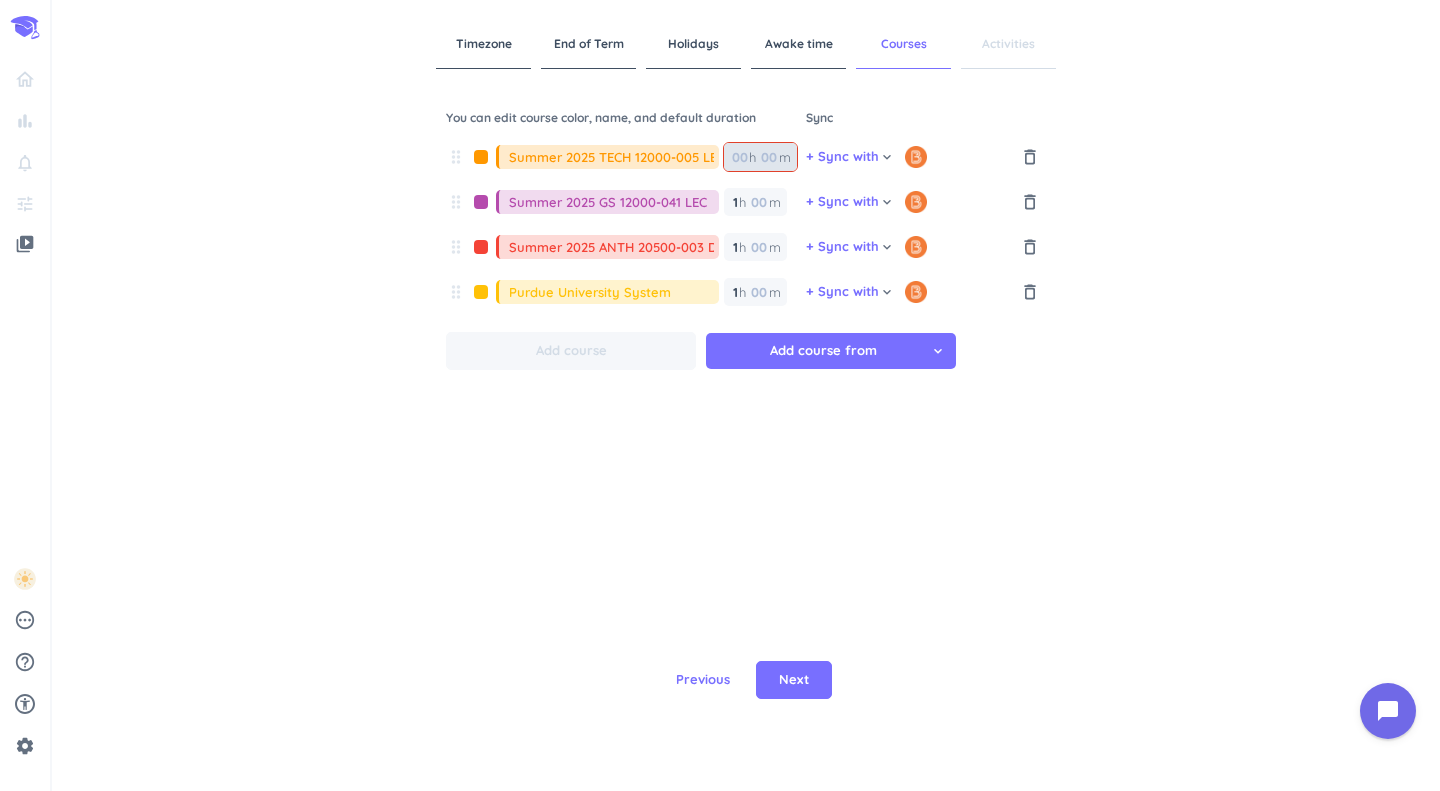 type on "0" 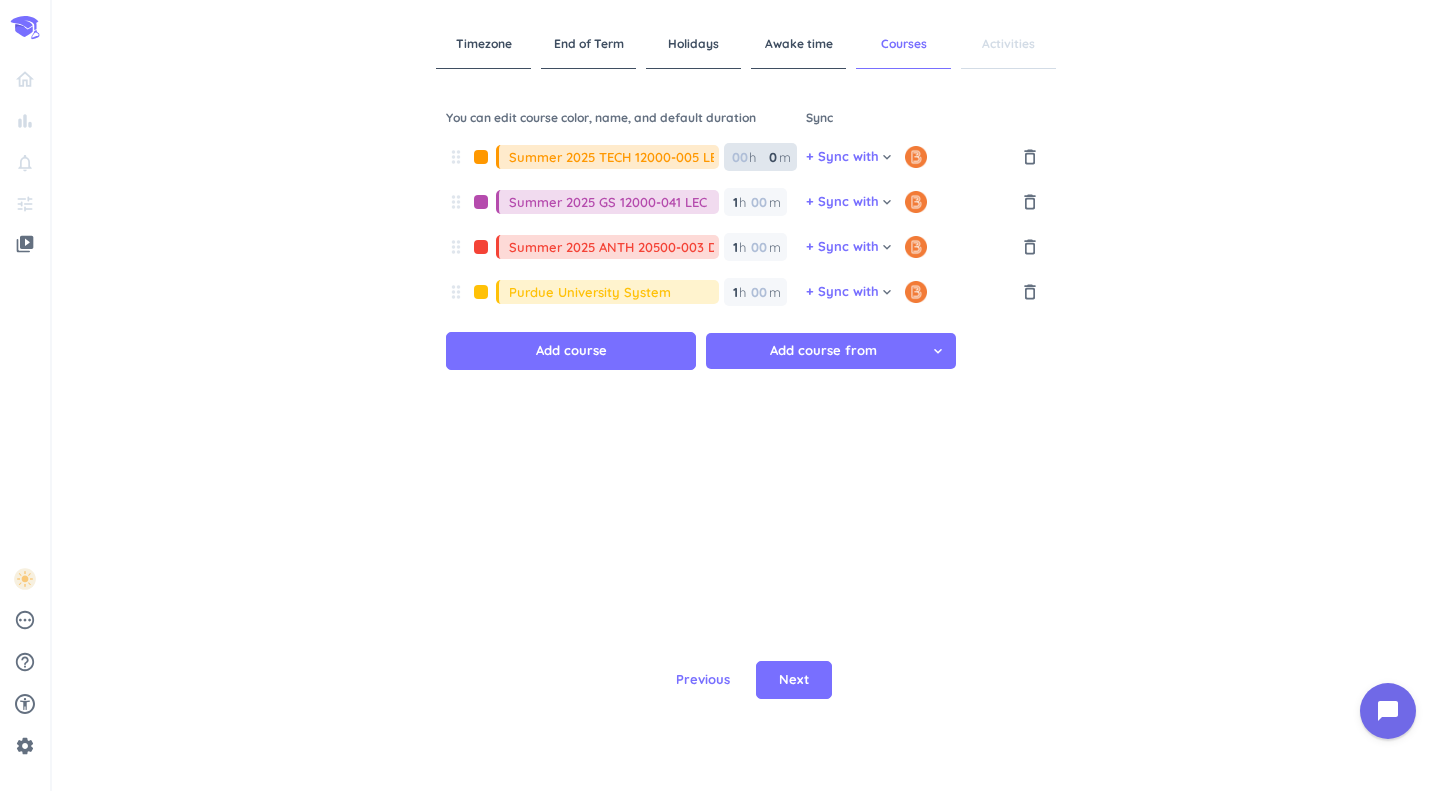 type on "2" 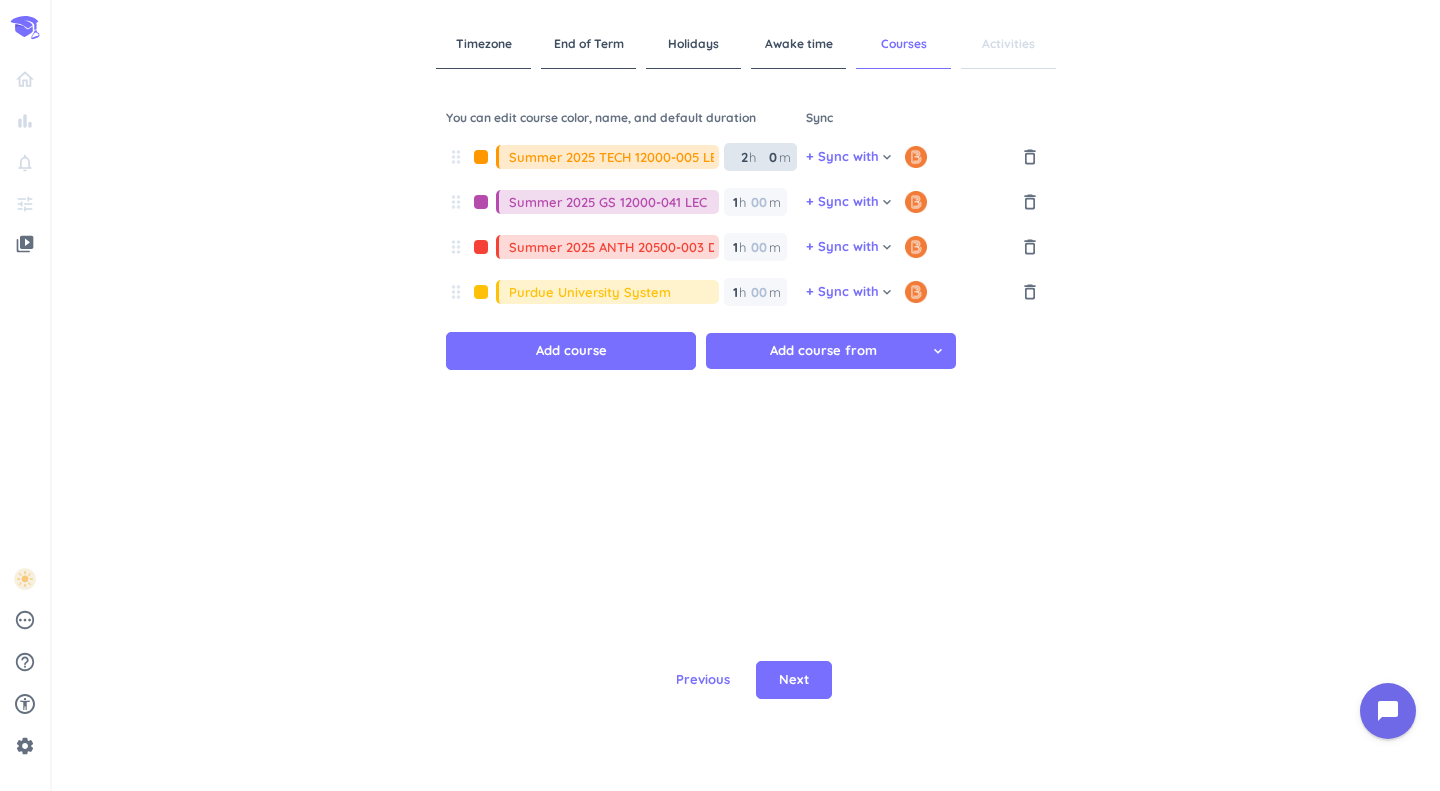 type 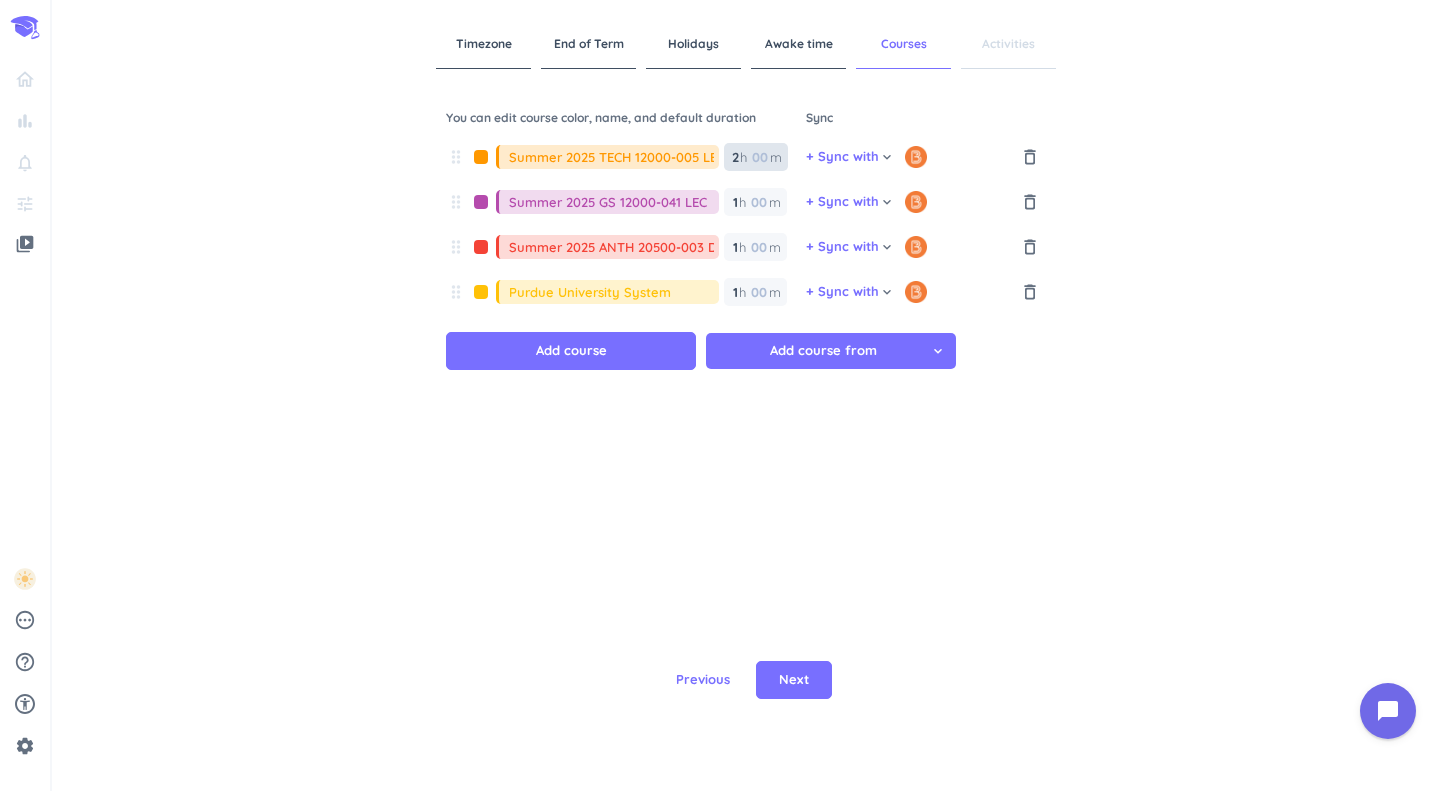 type on "2" 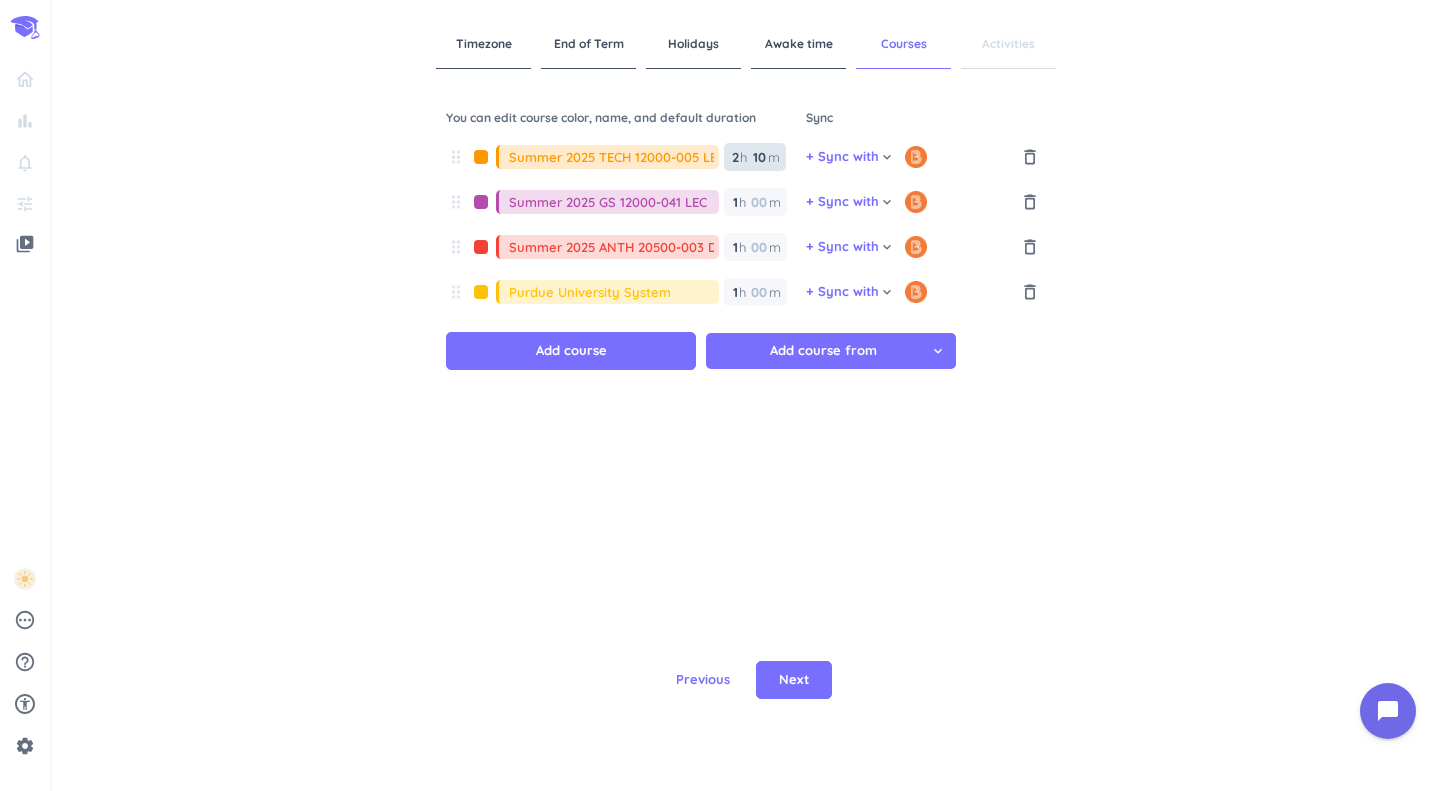 type on "10" 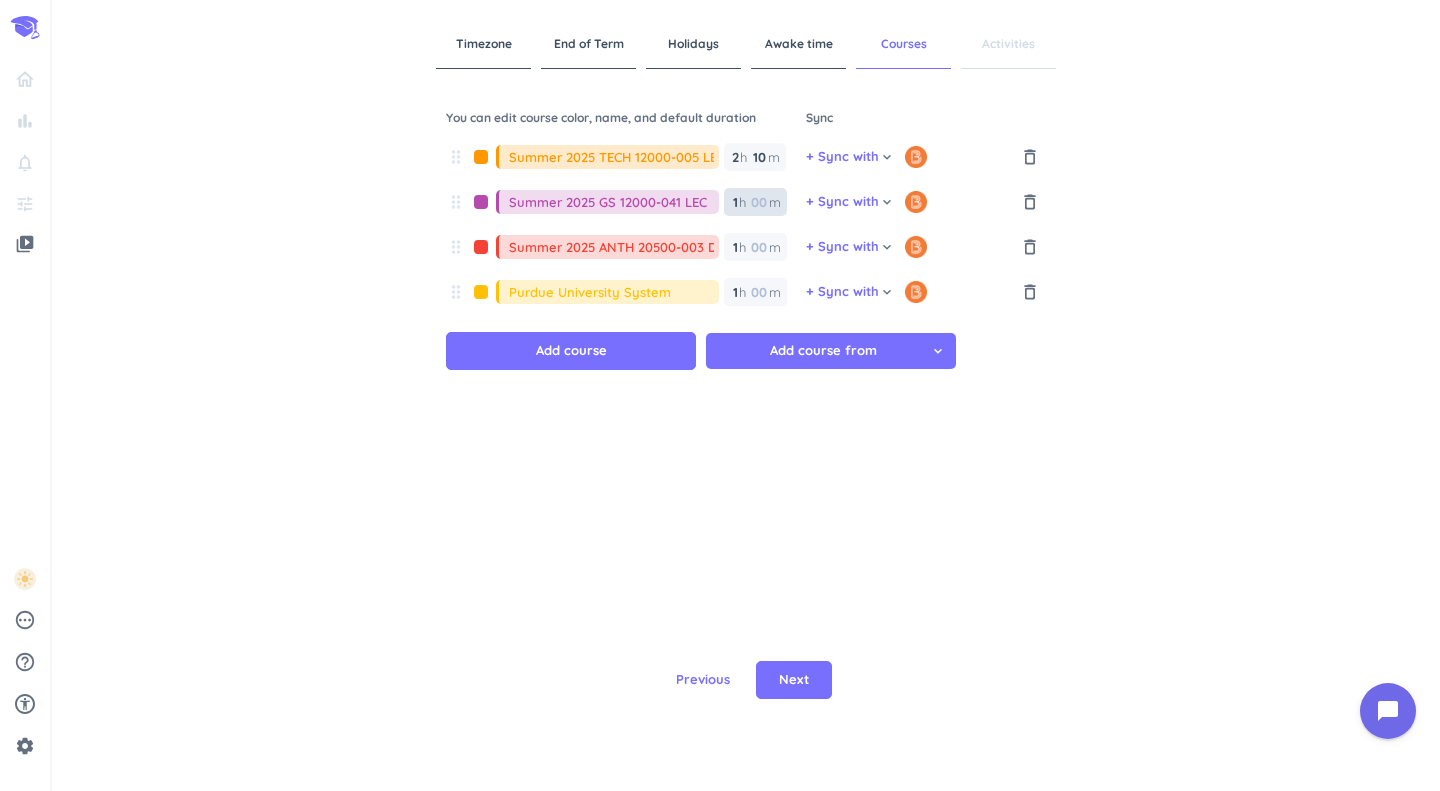 click on "1" at bounding box center [734, 202] 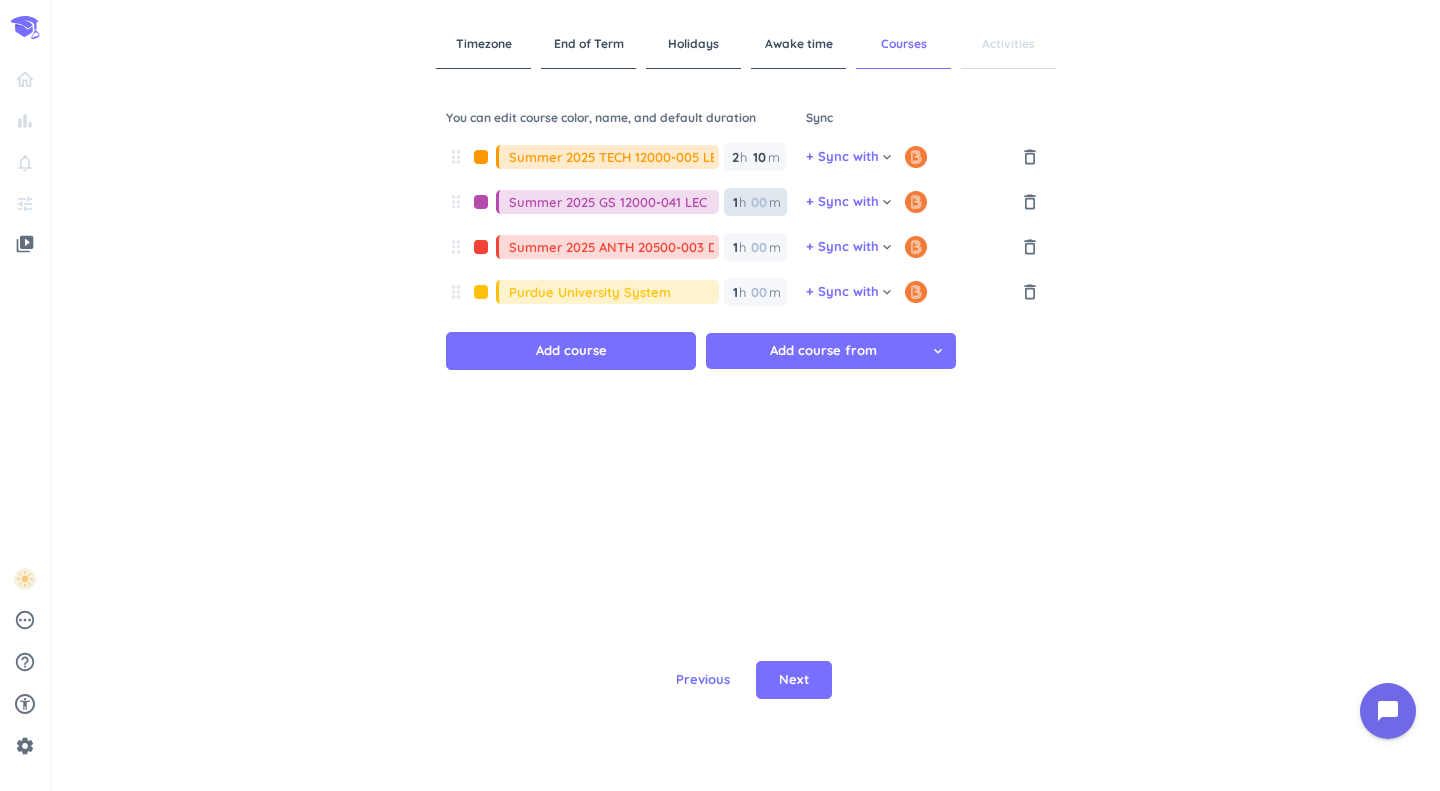 type on "1" 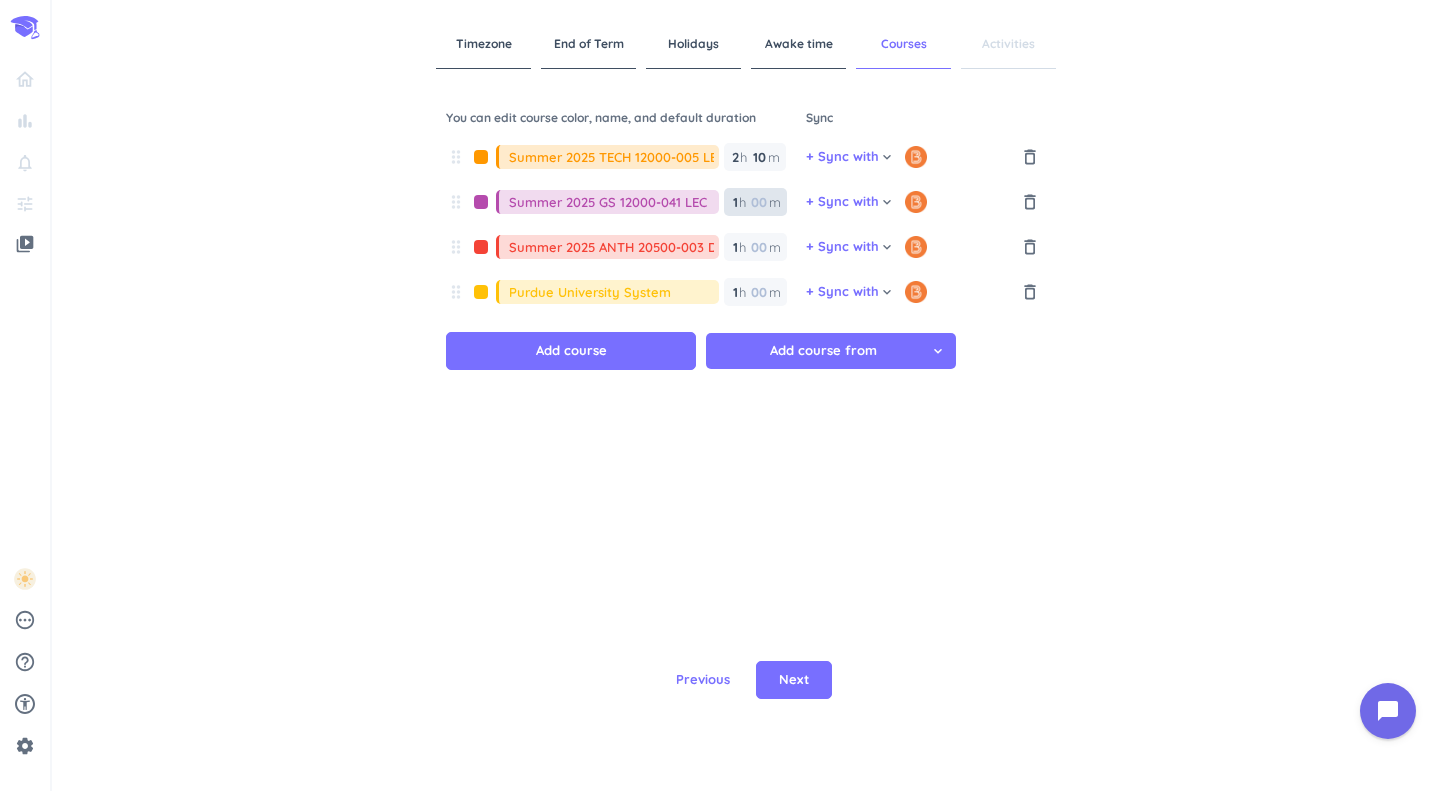 click at bounding box center [758, 202] 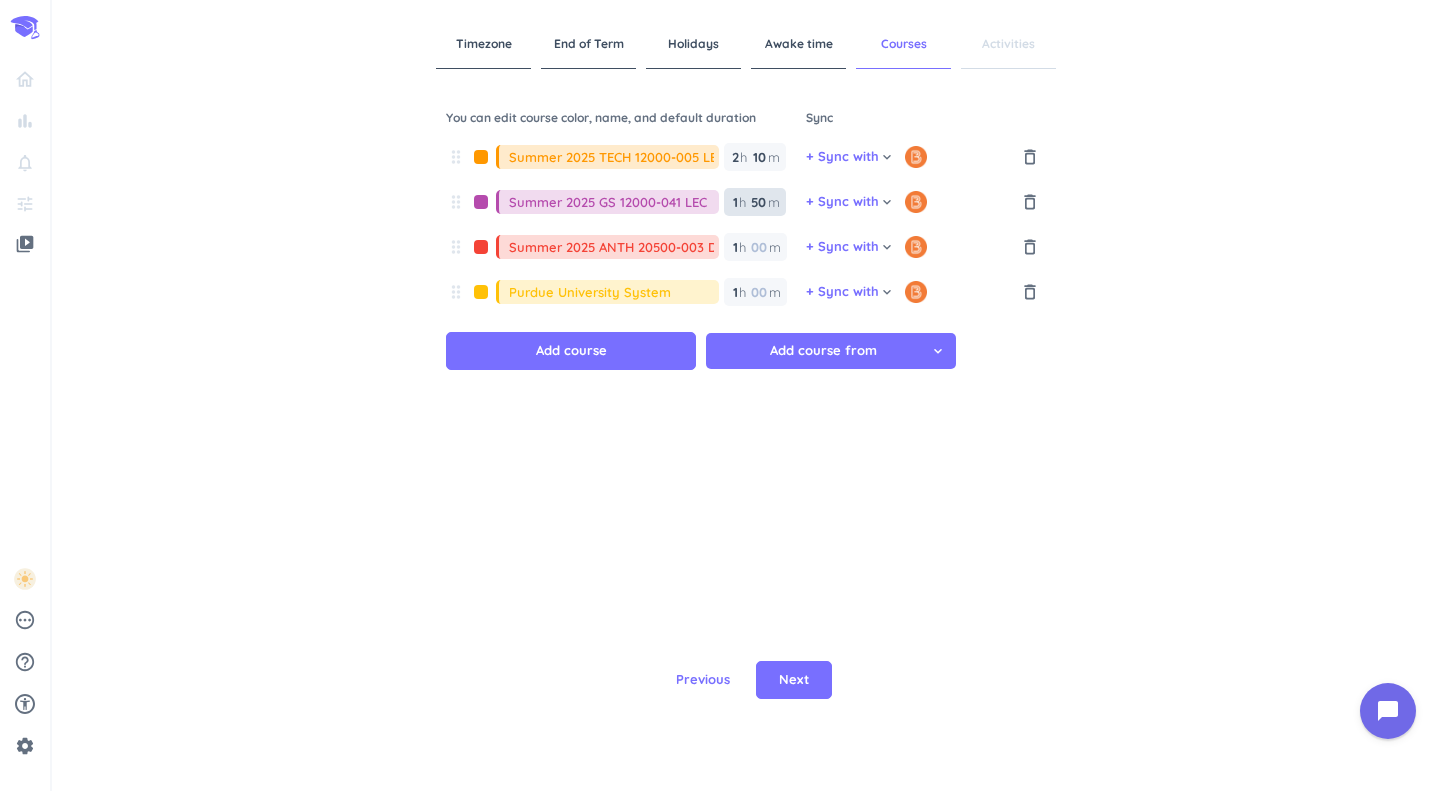 type on "50" 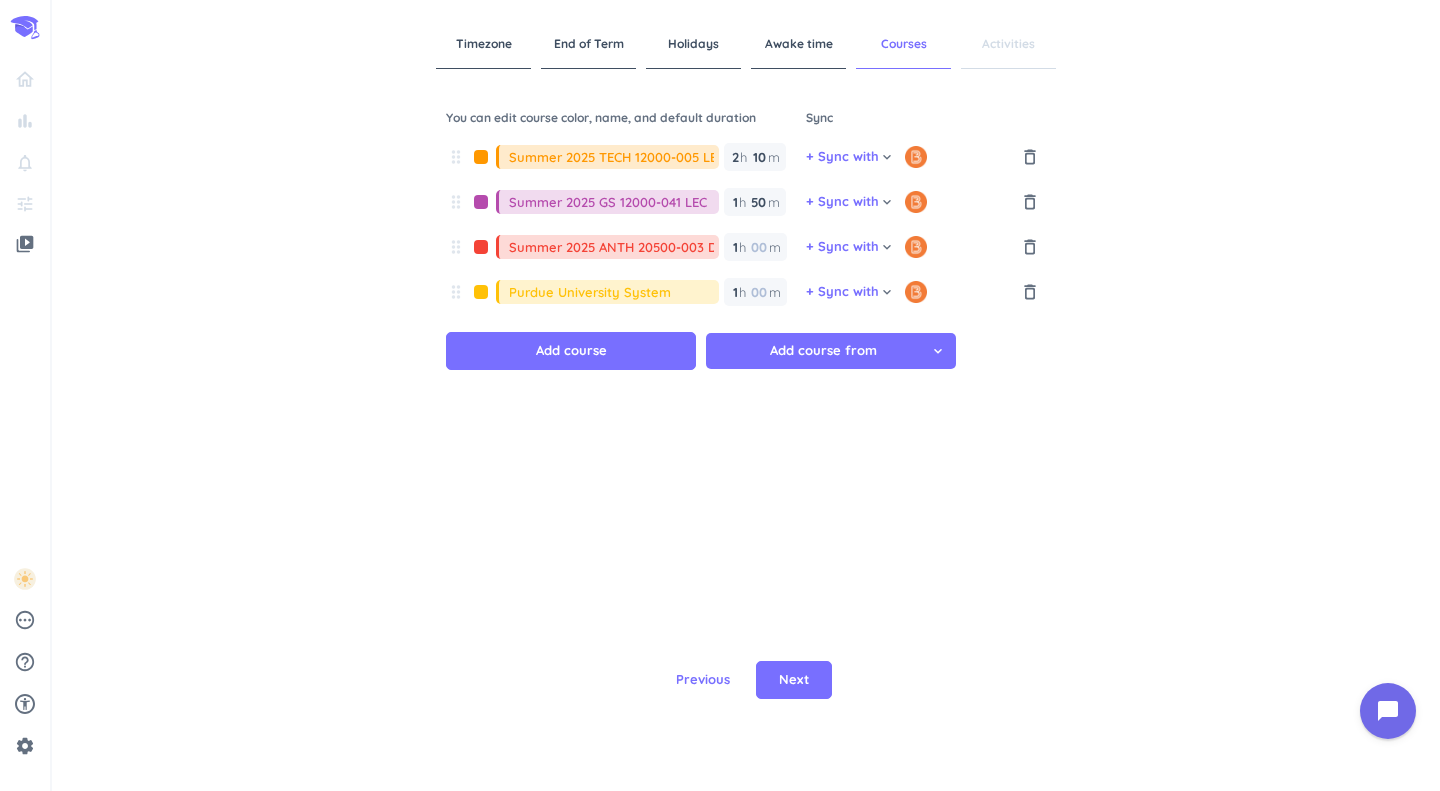 click on "1 1 00" at bounding box center [739, 202] 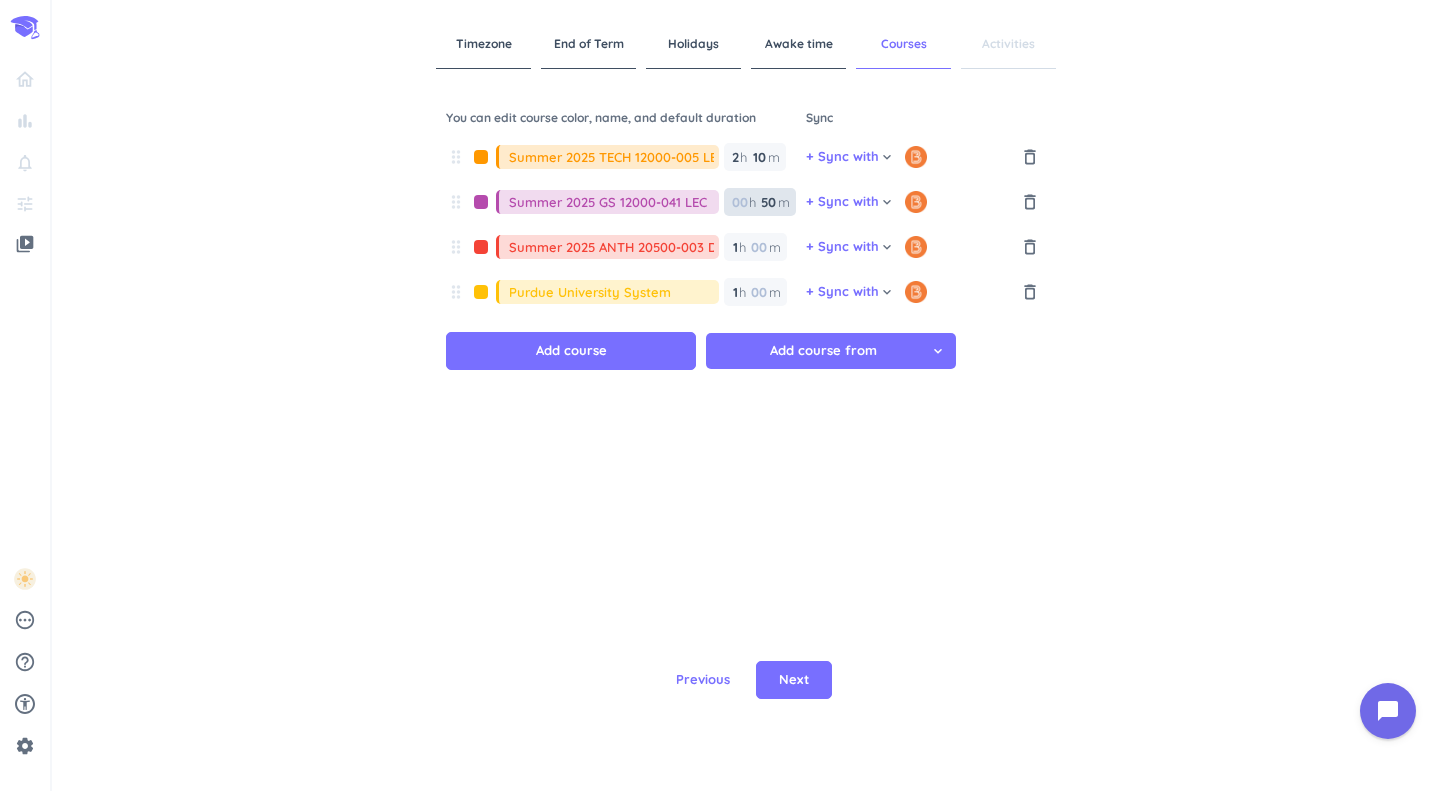 type 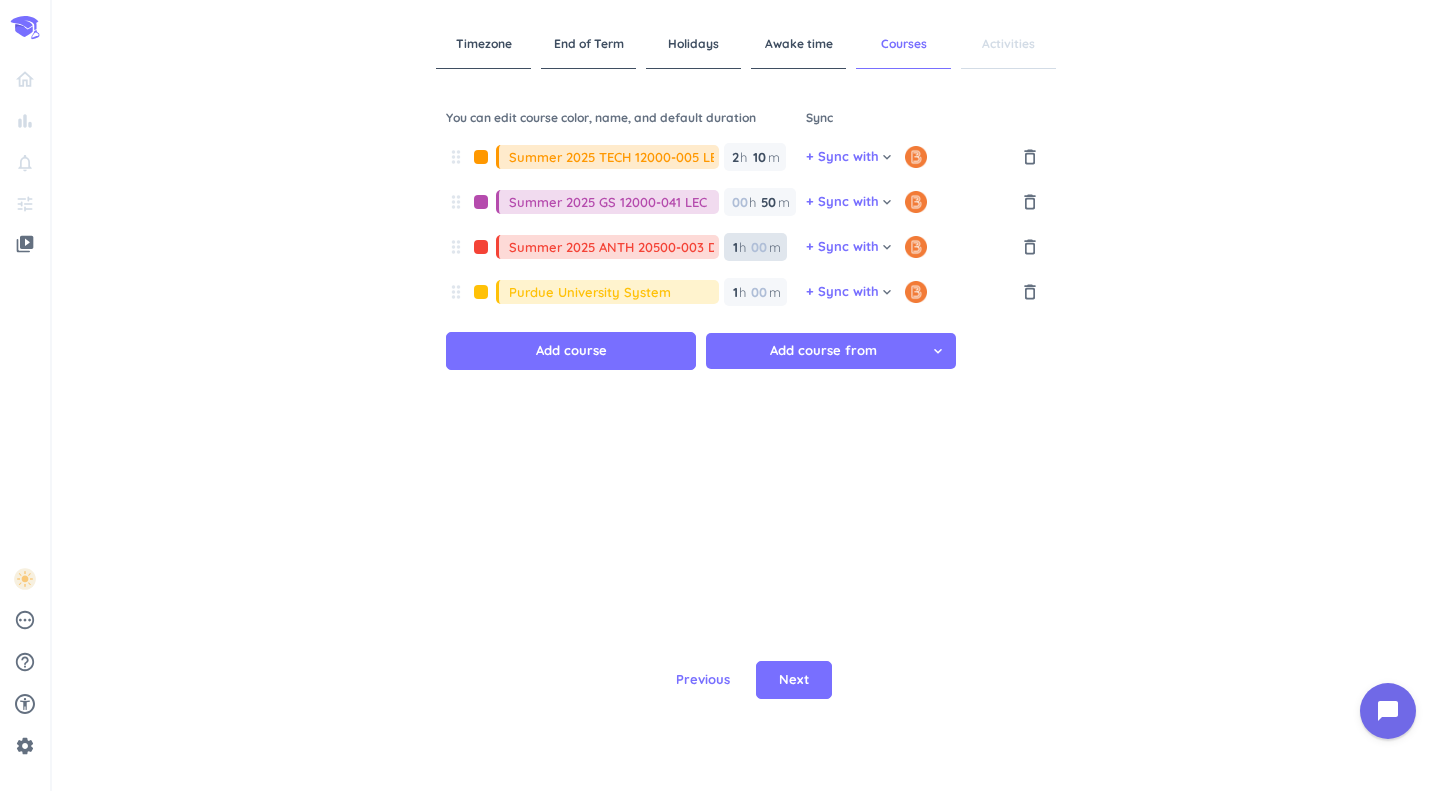 click on "1" at bounding box center [734, 247] 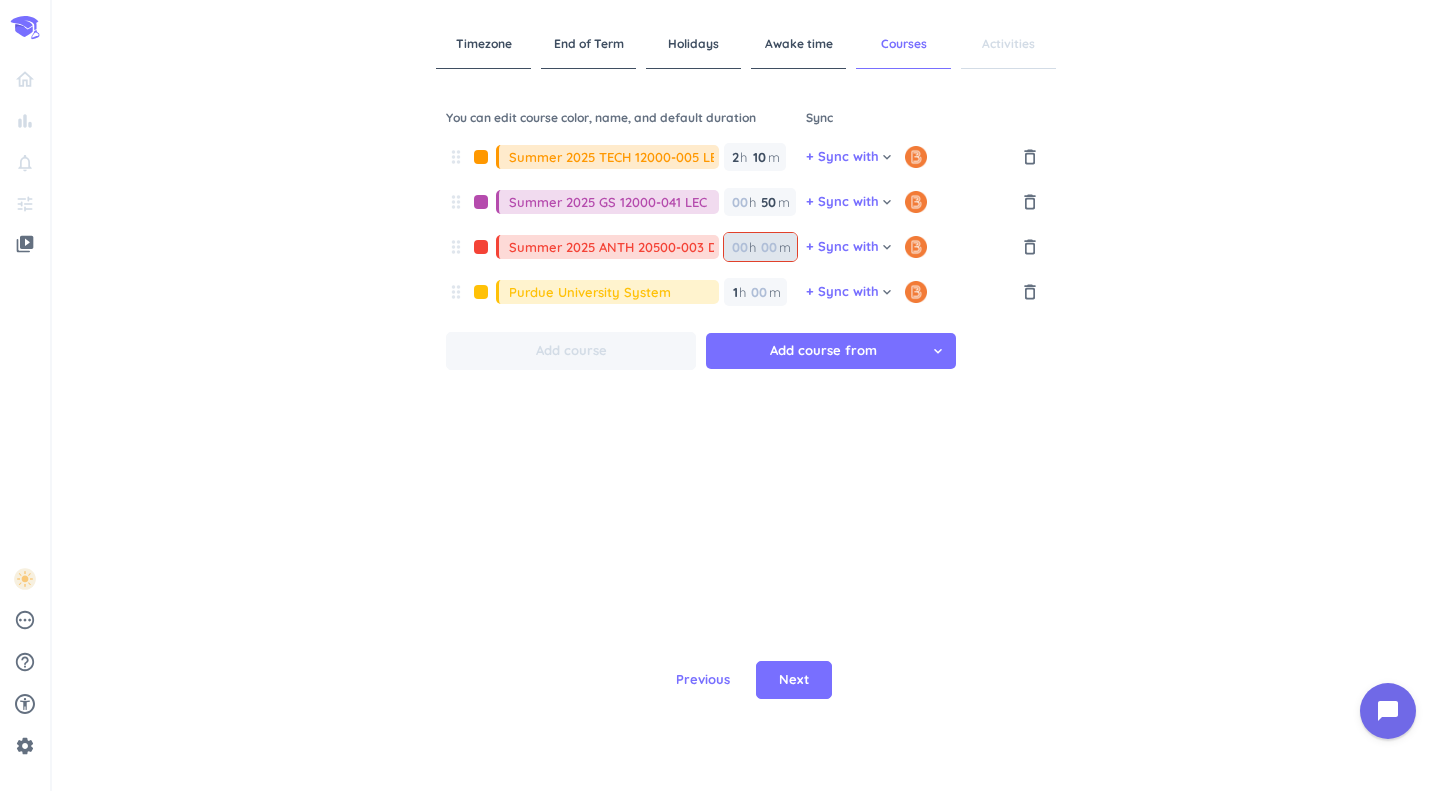 type 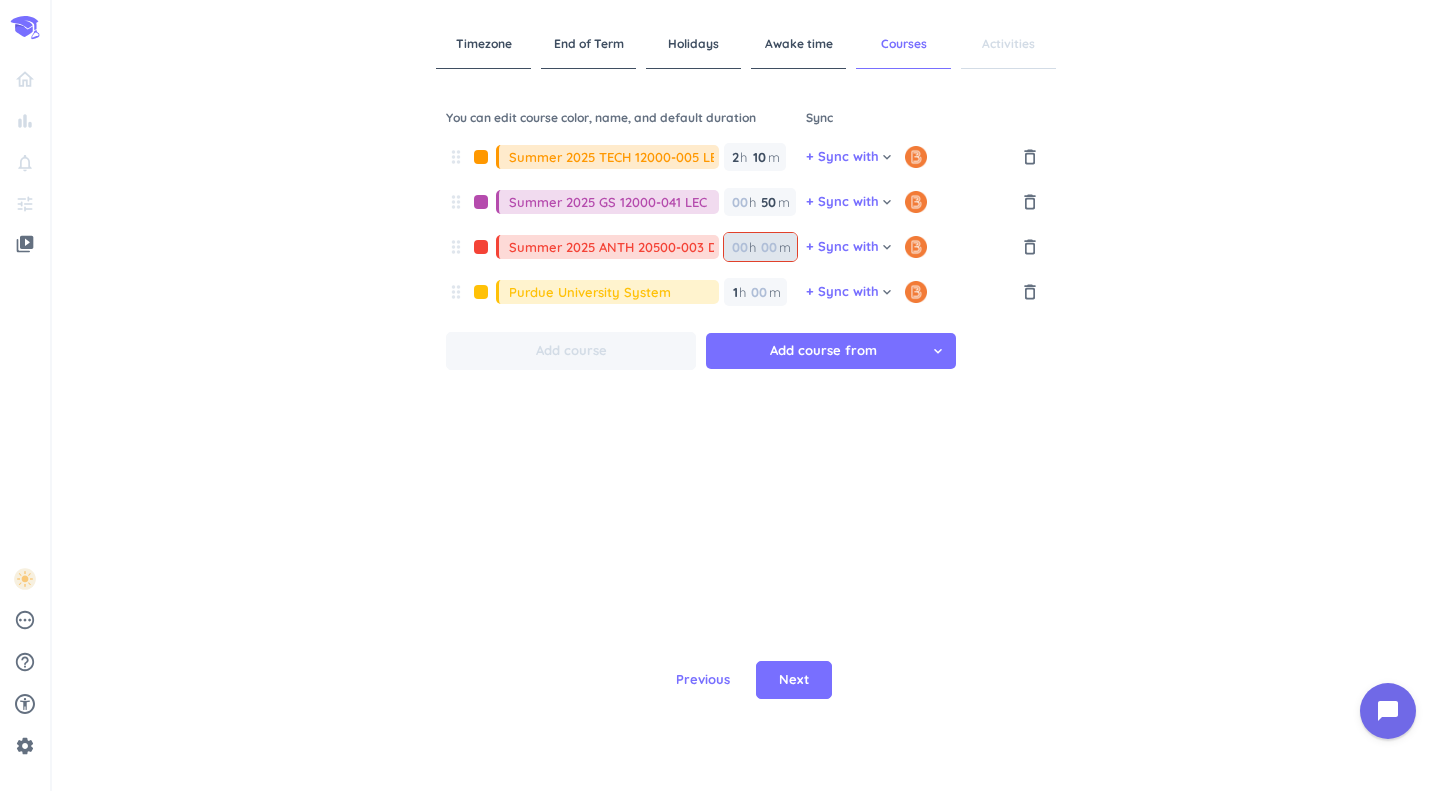 click at bounding box center (768, 247) 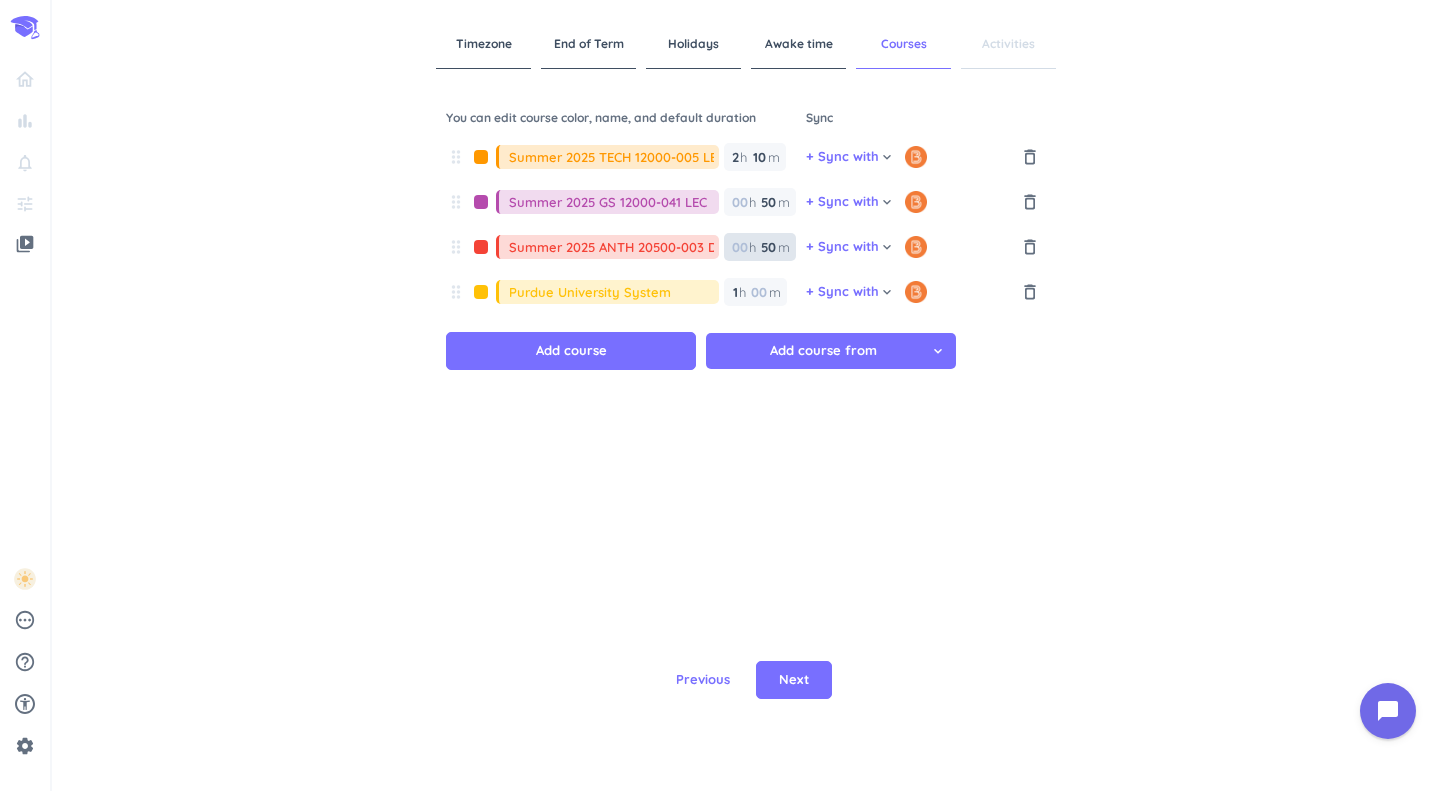type on "50" 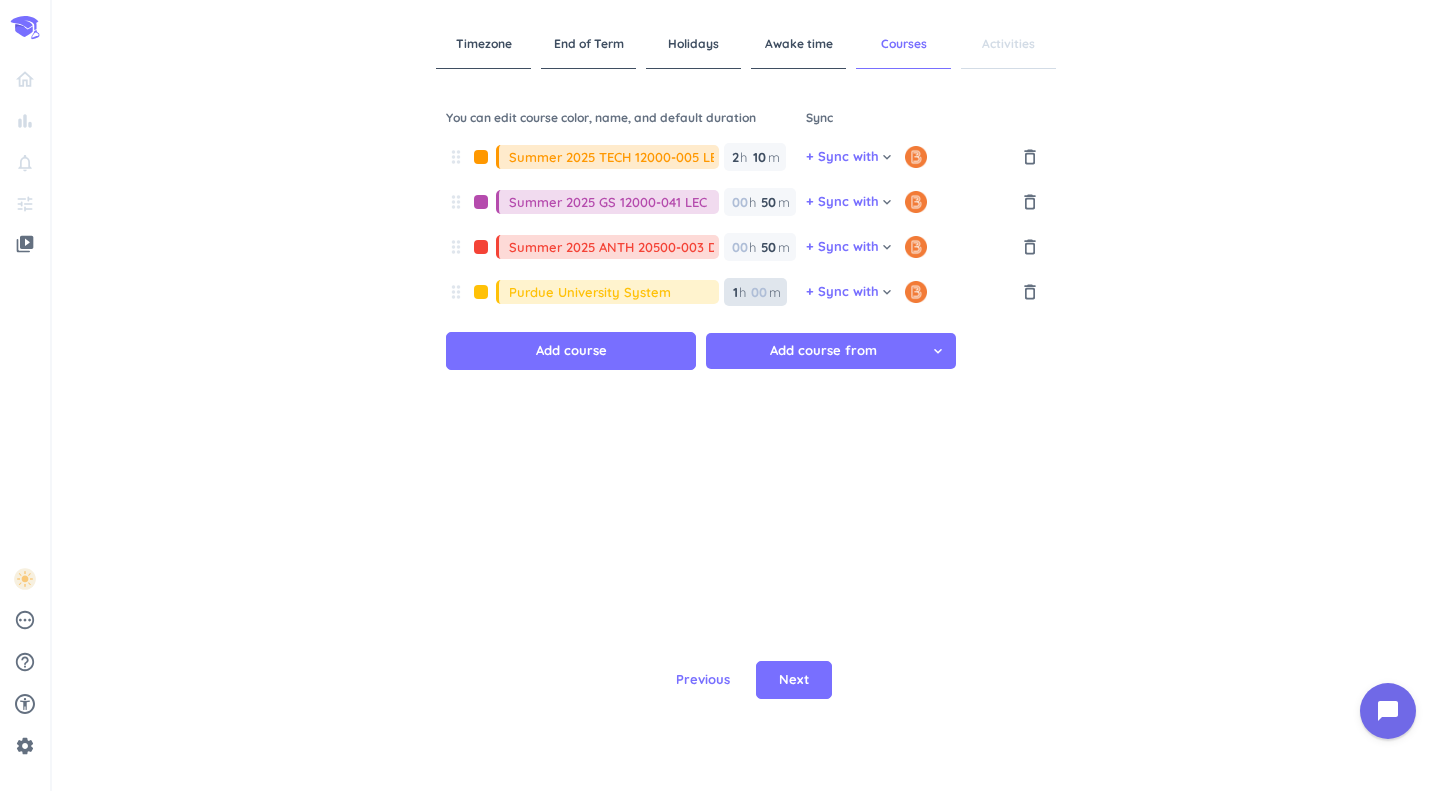 click at bounding box center [758, 292] 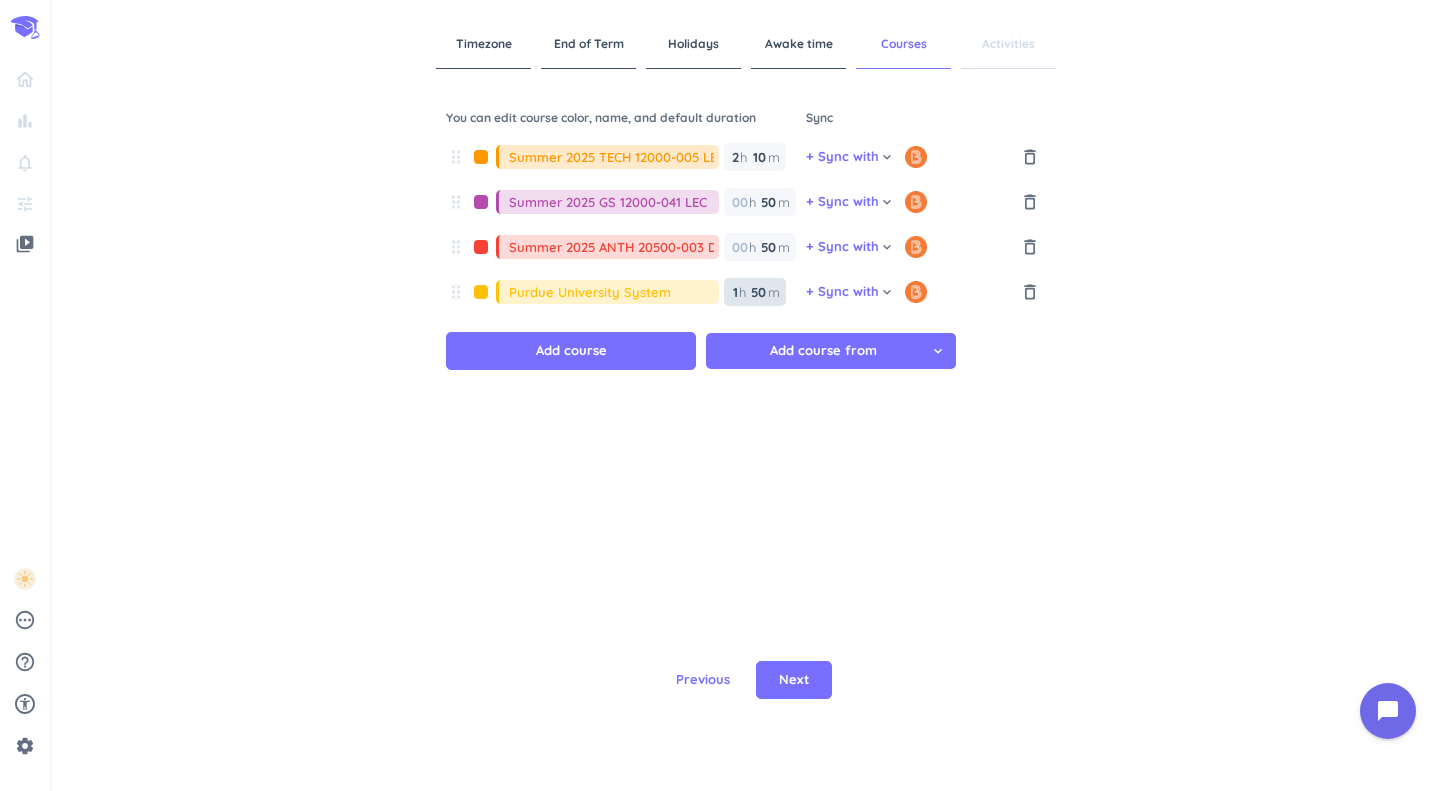 type on "50" 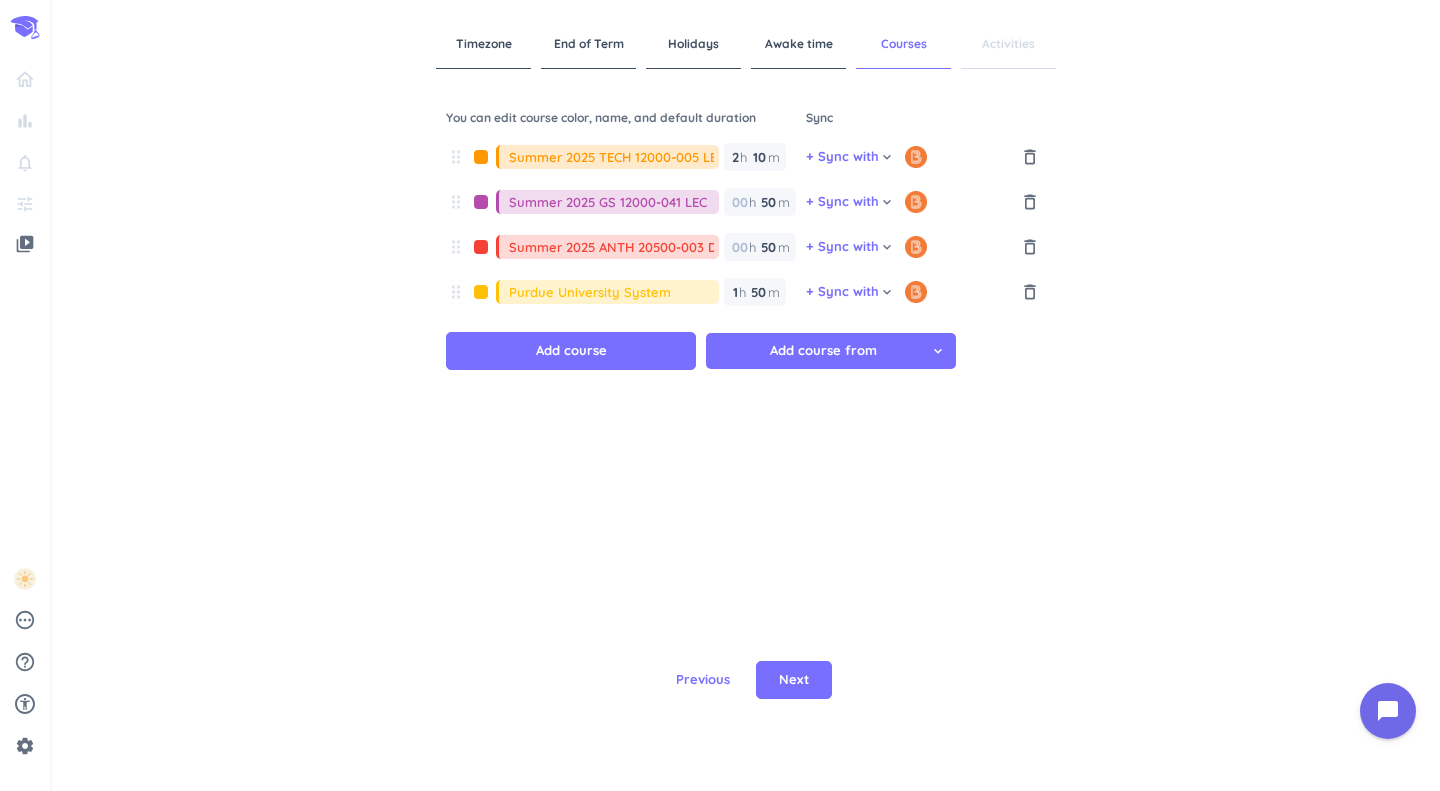 click on "1 1 00" at bounding box center [739, 292] 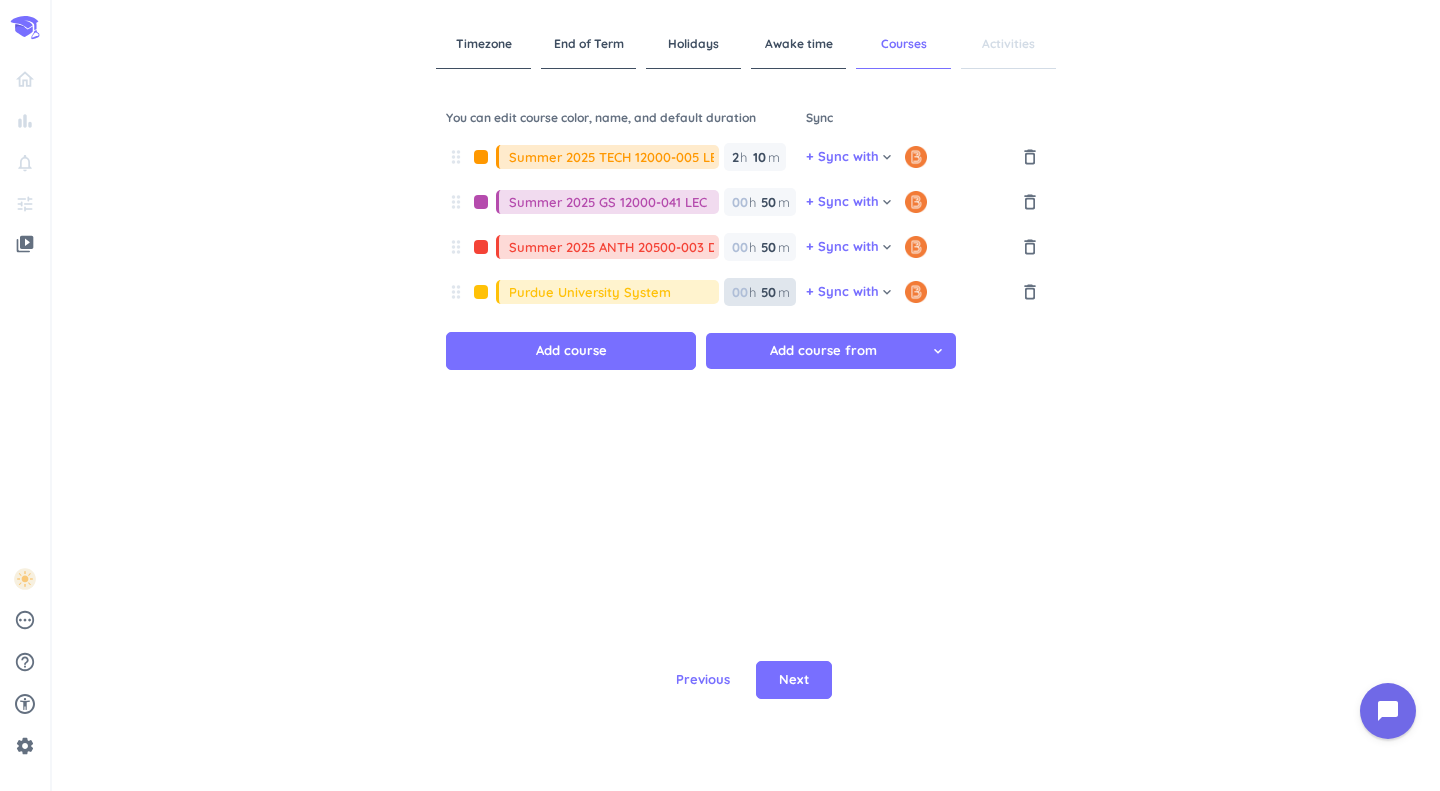 type 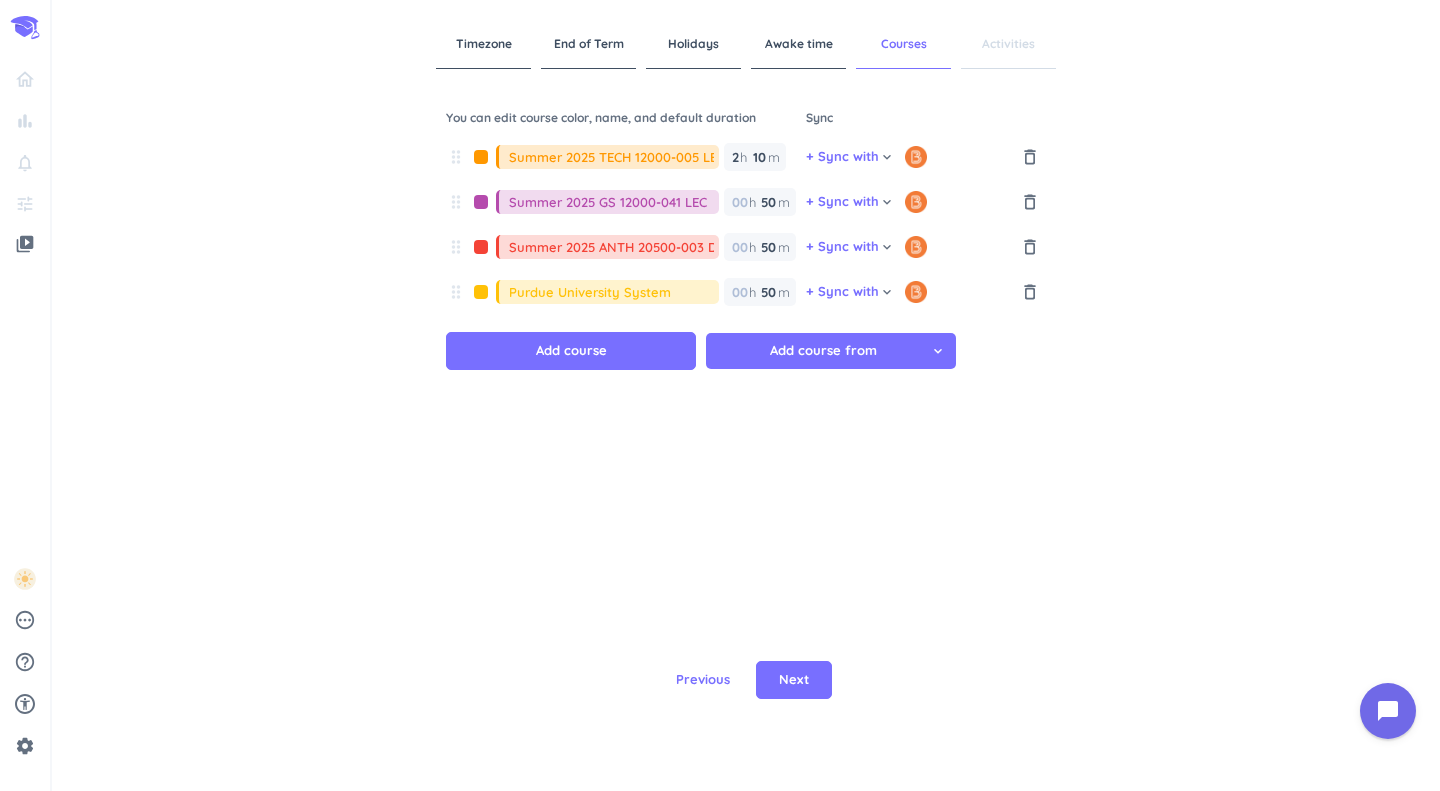 click on "keyboard_arrow_down" at bounding box center (938, 351) 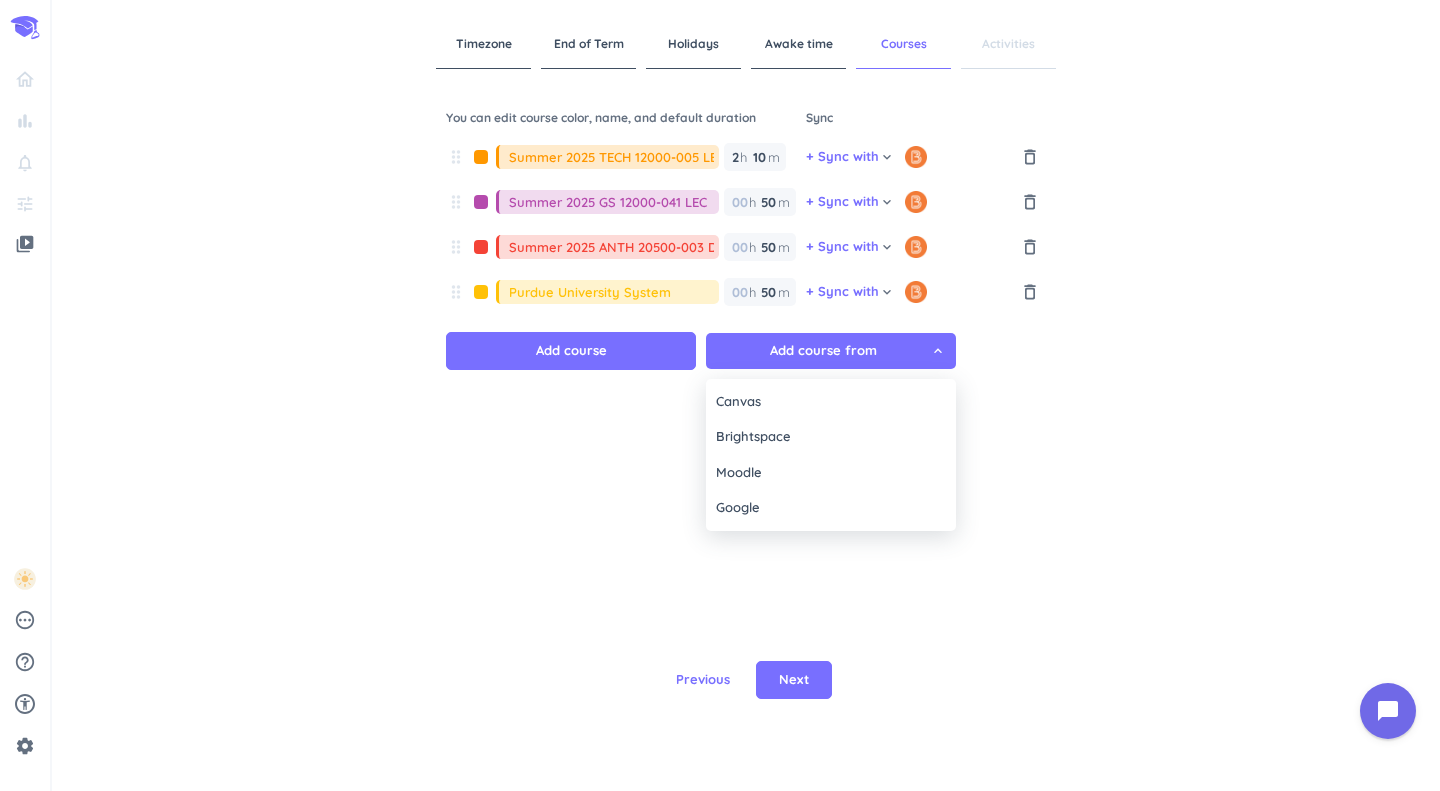 click at bounding box center (720, 395) 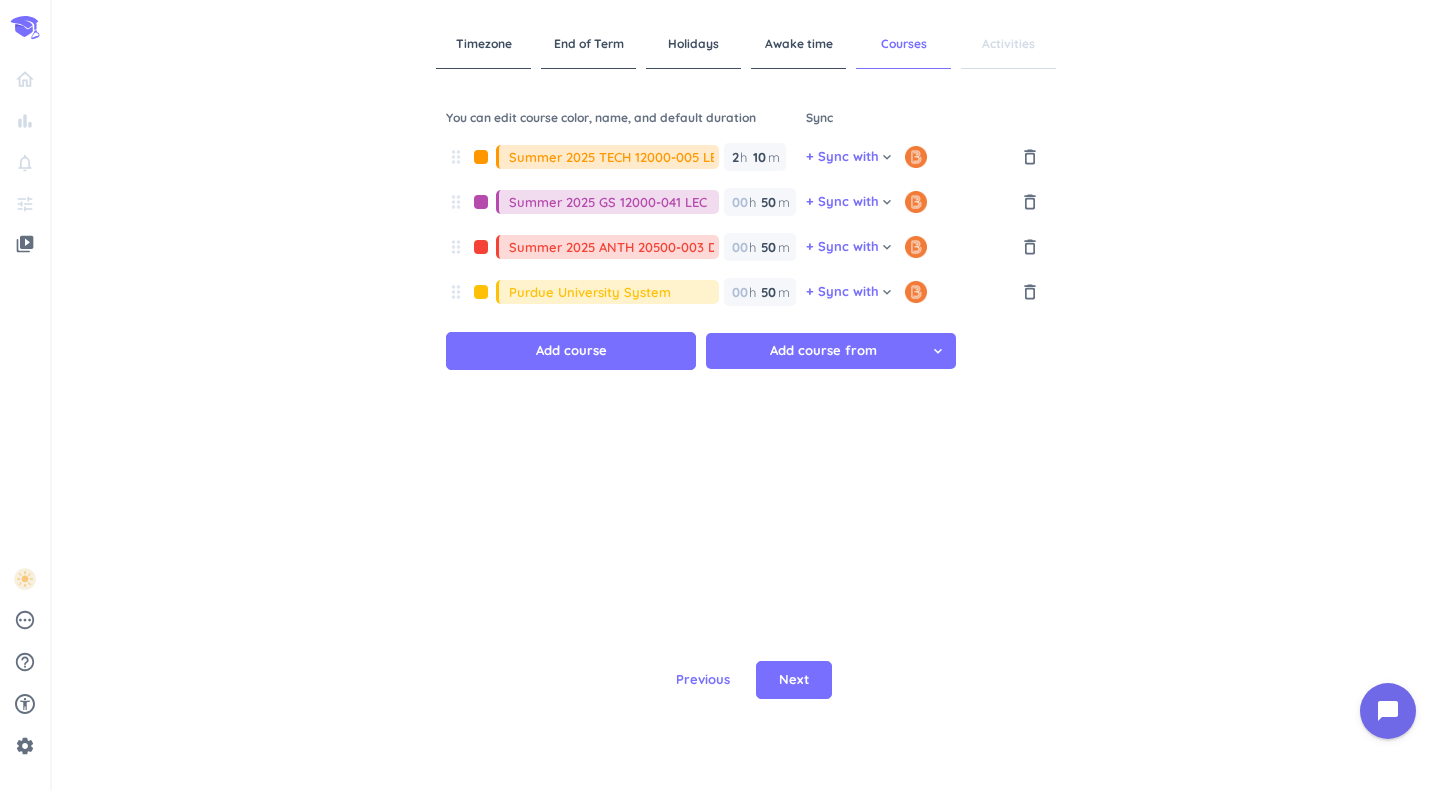 click on "Add course" at bounding box center (571, 351) 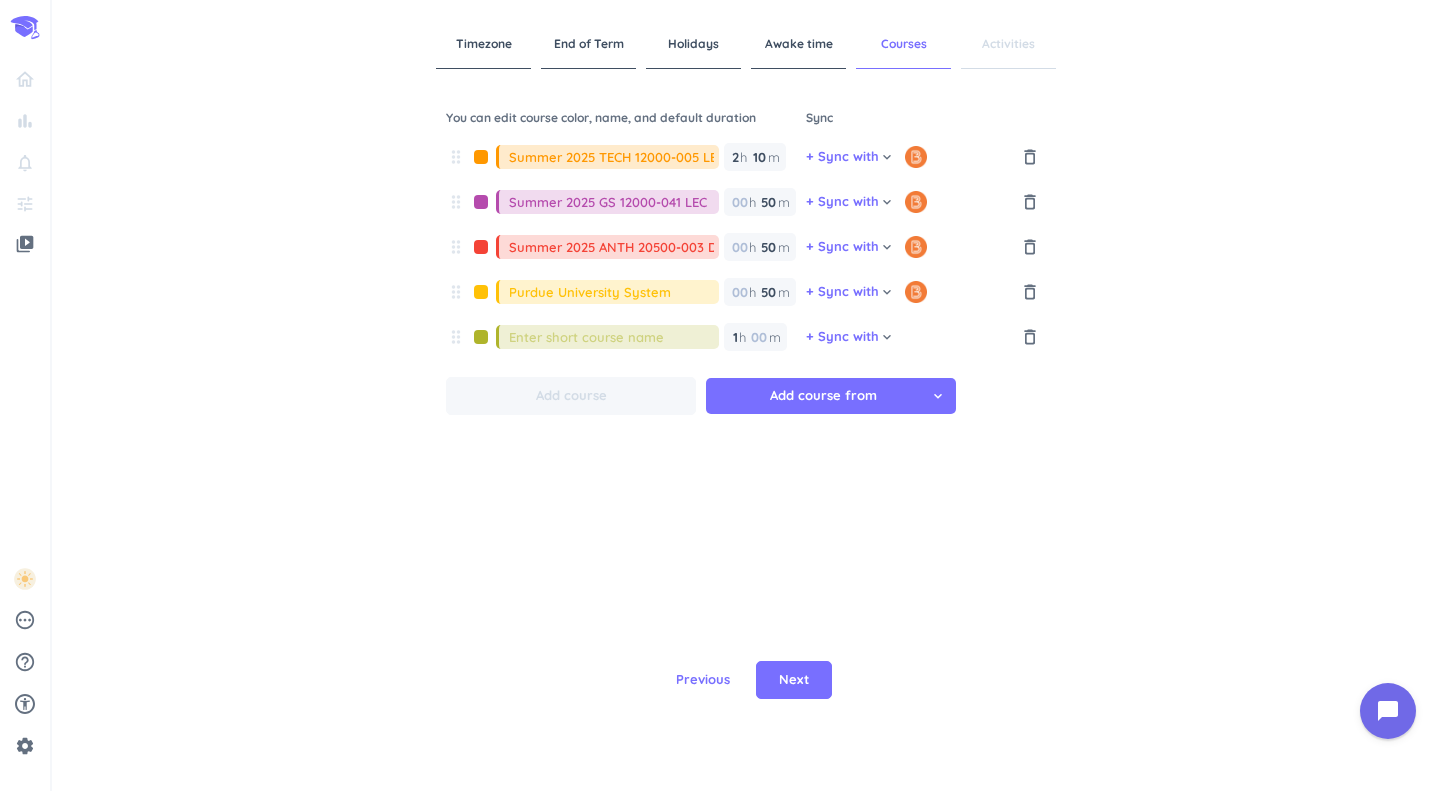 click on "delete_outline" at bounding box center (1030, 337) 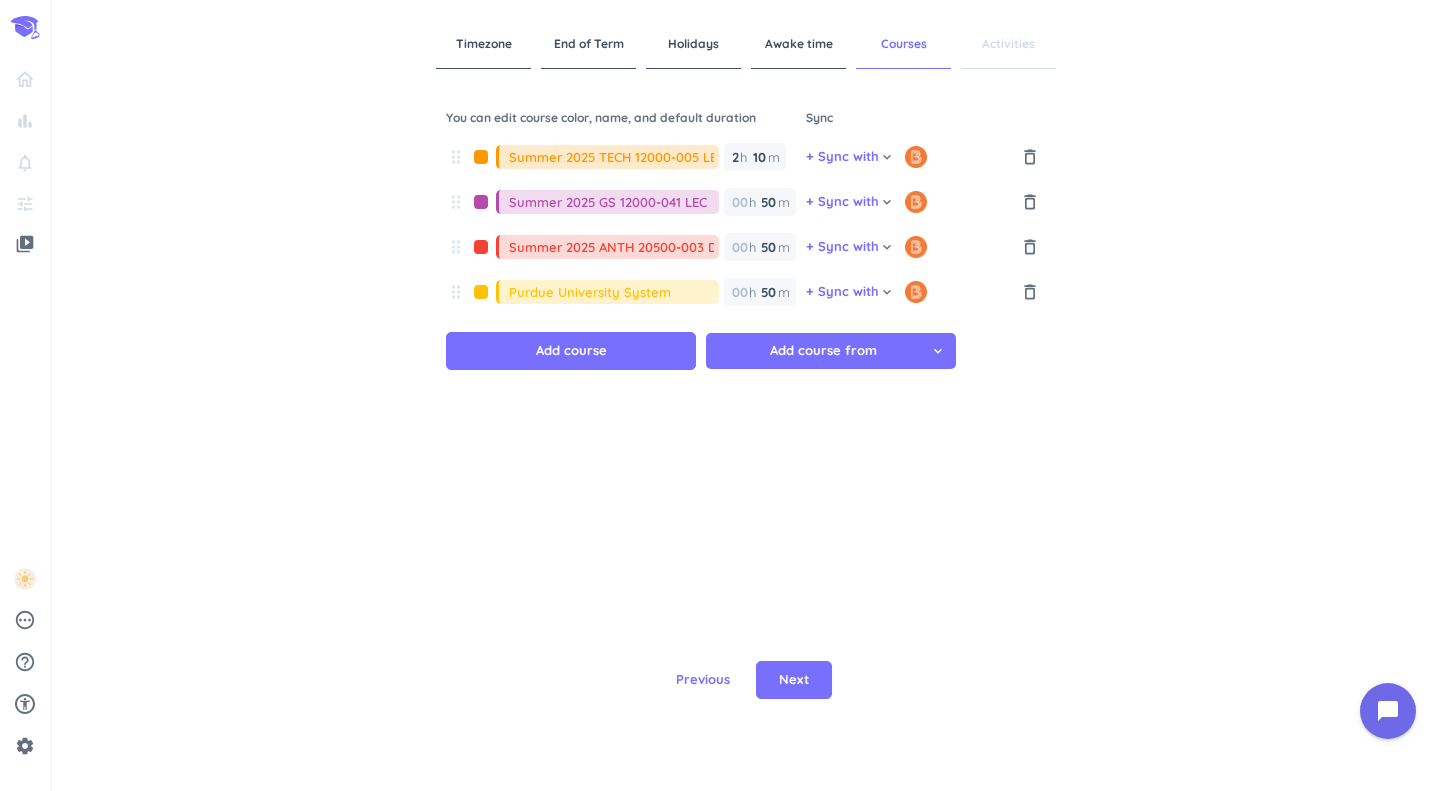 click on "Timezone" at bounding box center [483, 44] 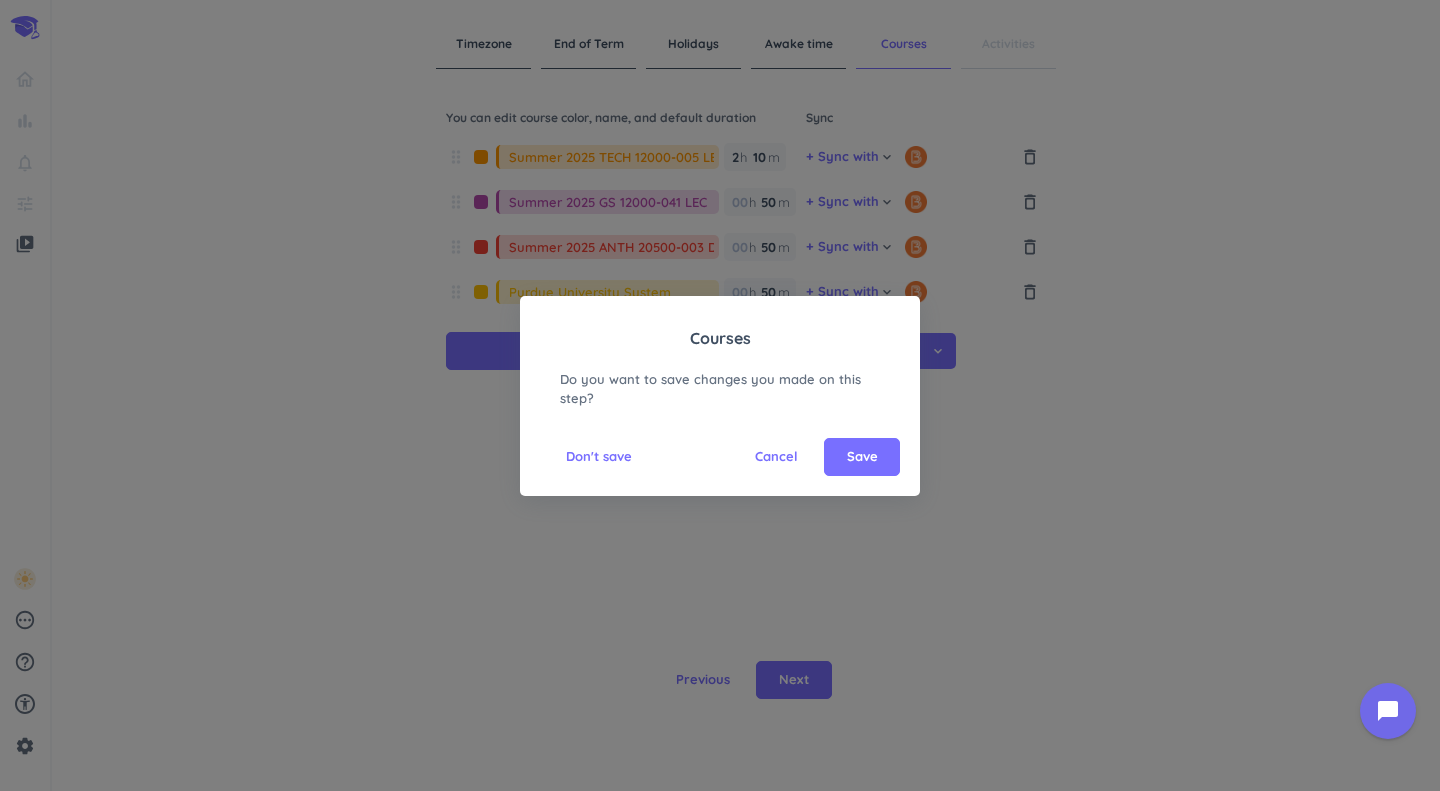 click on "Cancel" at bounding box center (776, 457) 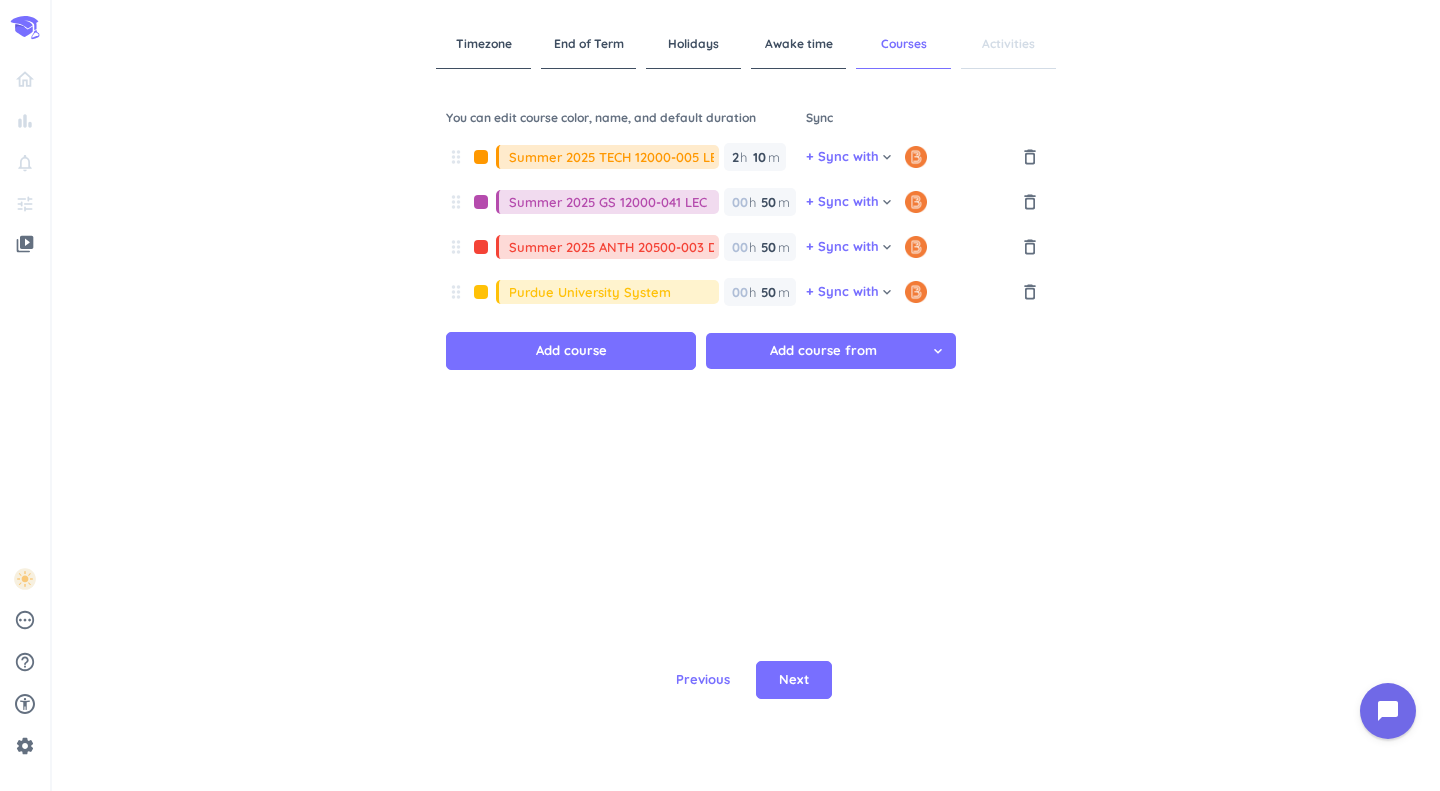 click on "Next" at bounding box center (794, 680) 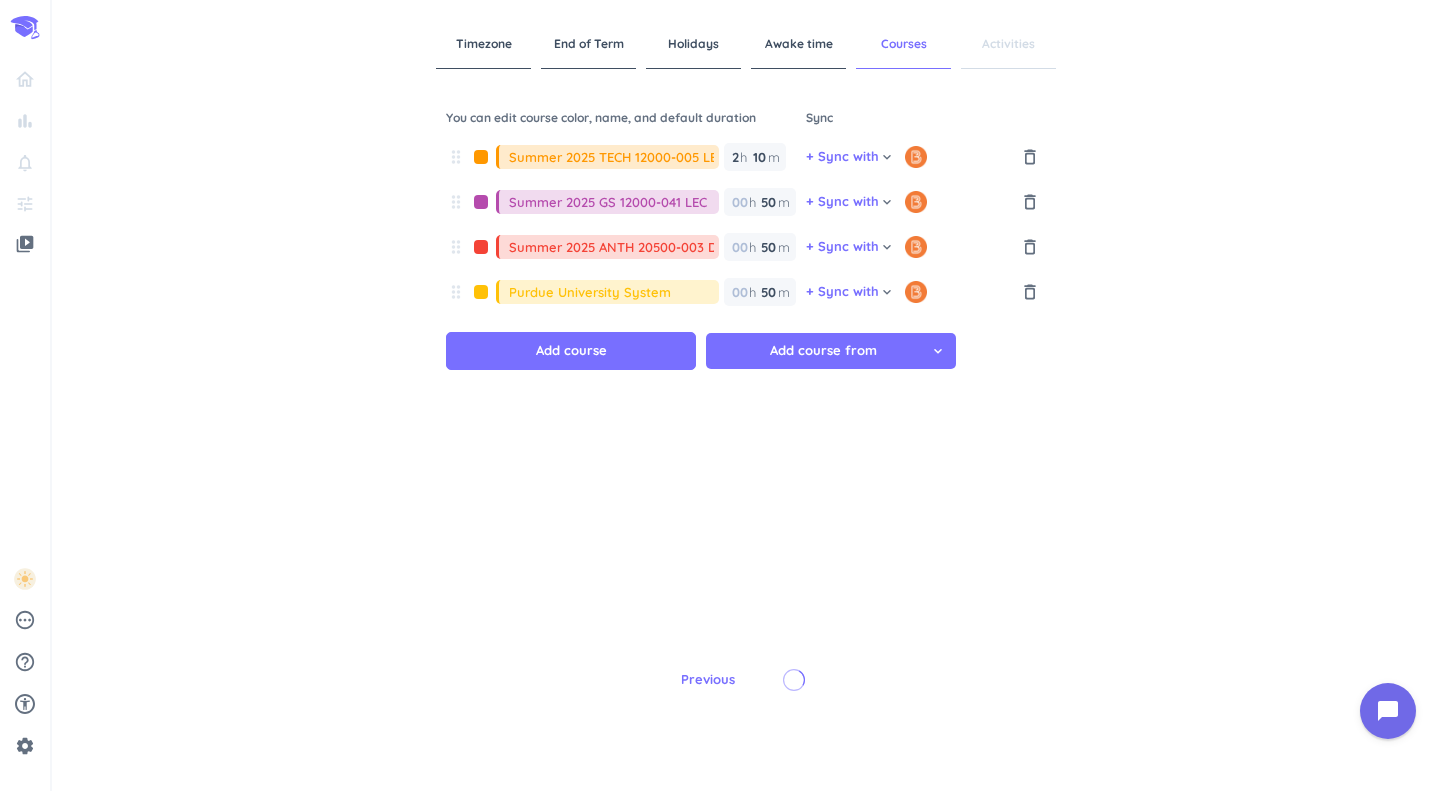 type on "1" 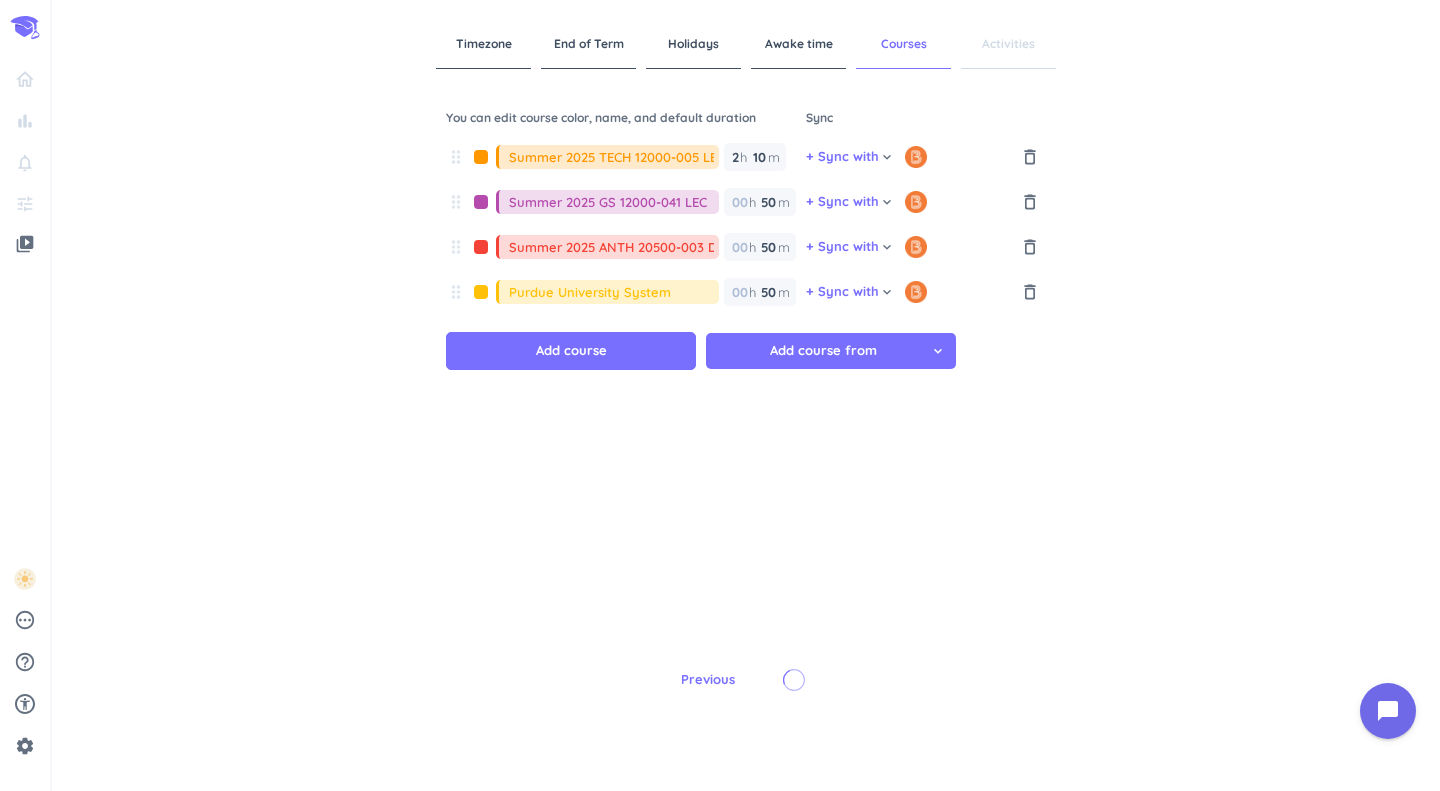 type 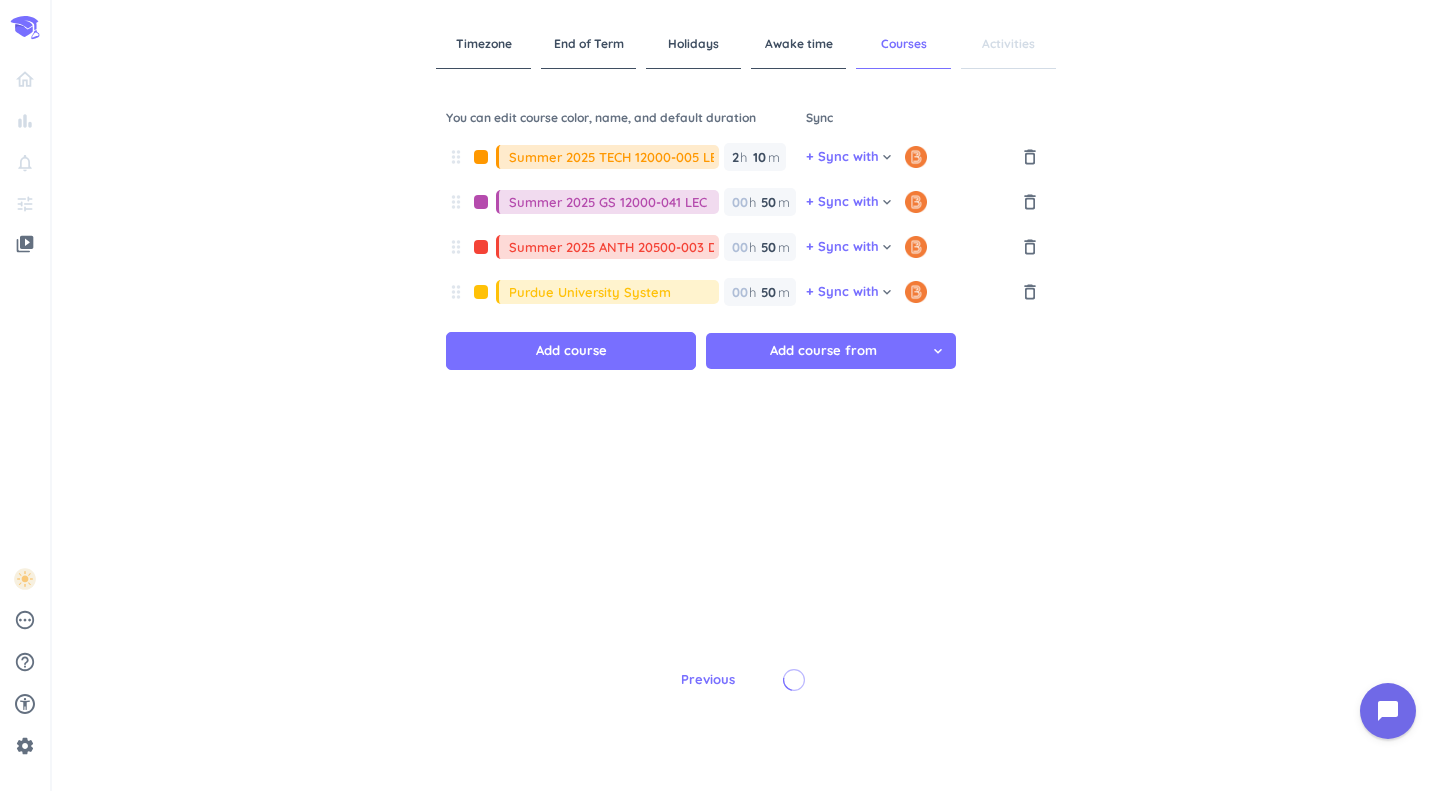 type on "1" 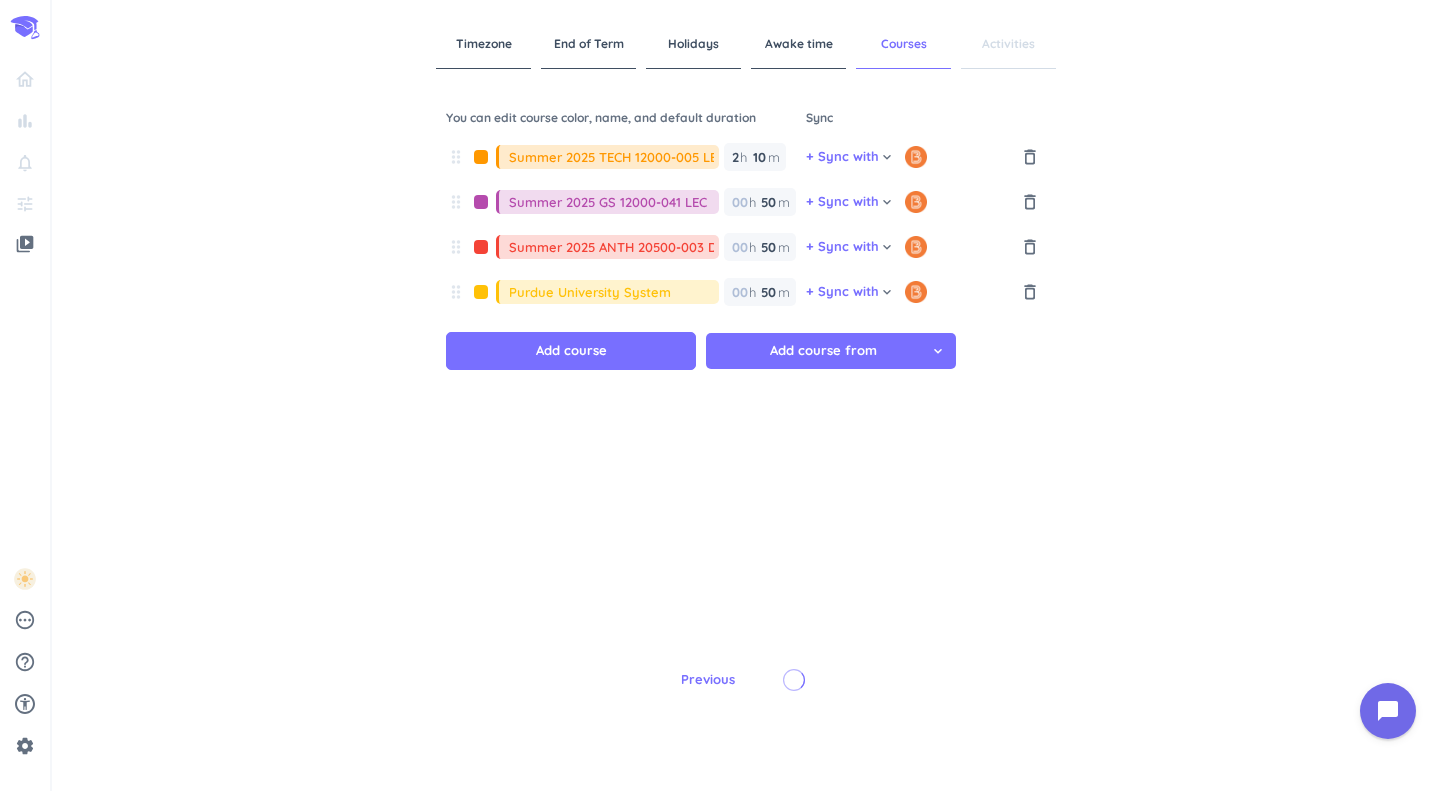 type 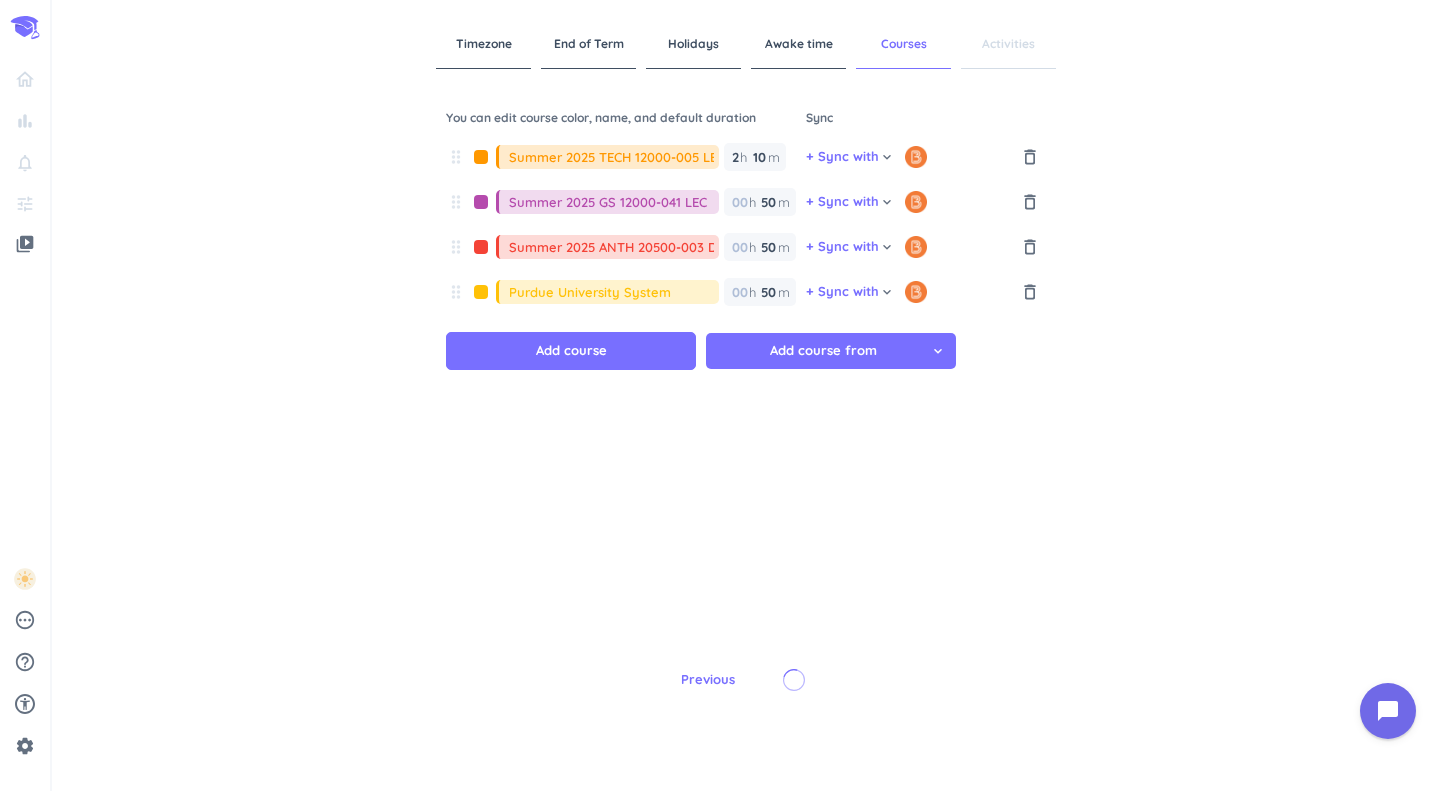 type on "1" 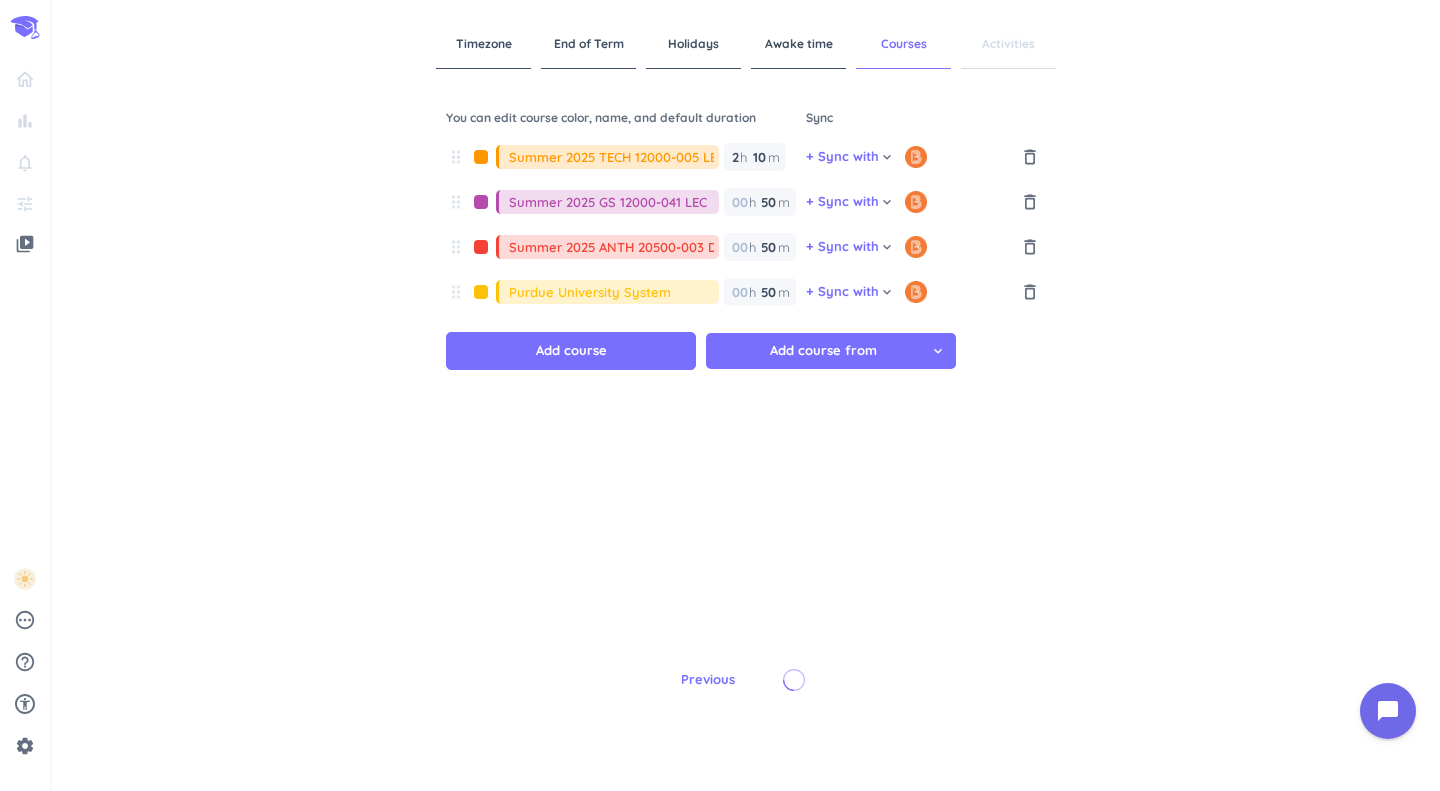 type 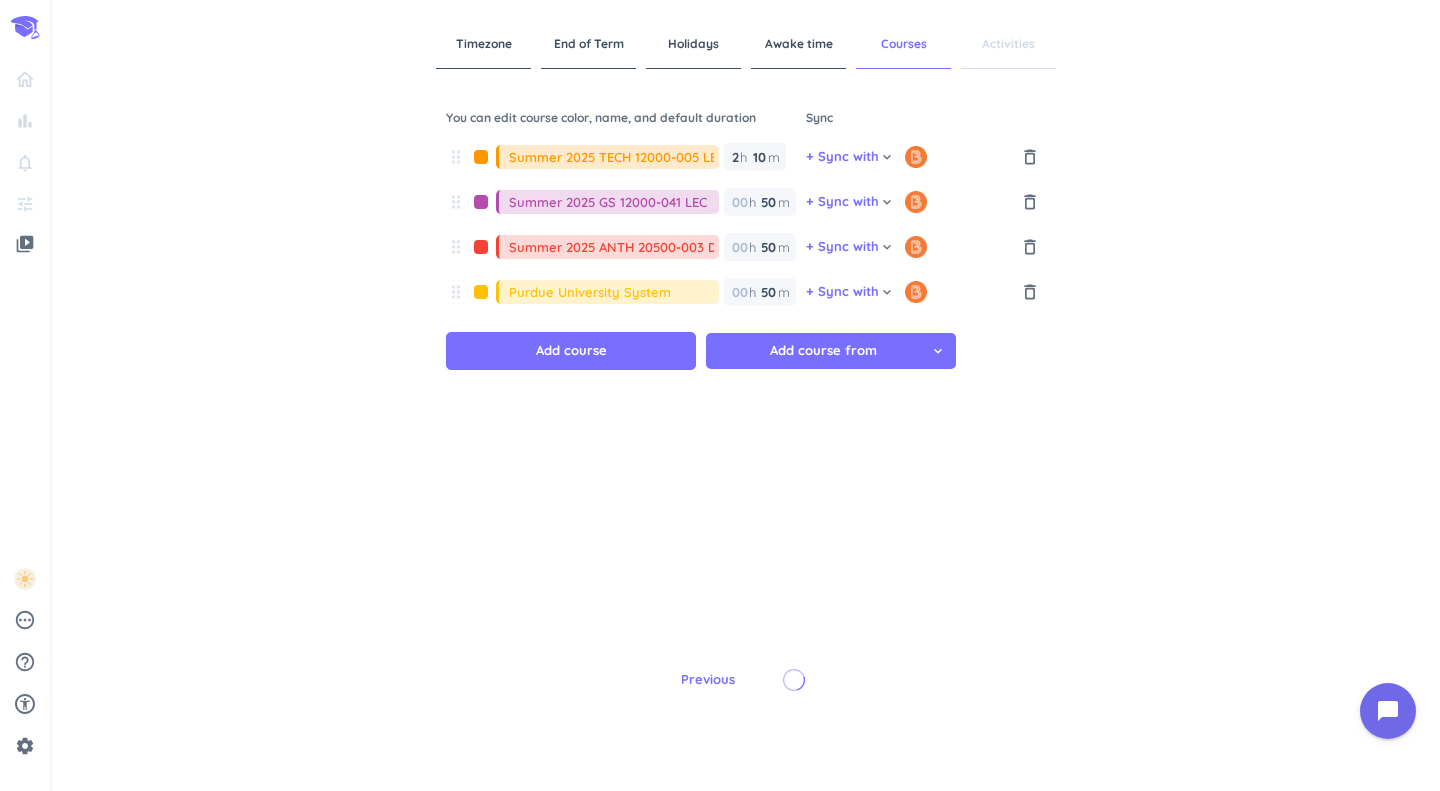 type on "1" 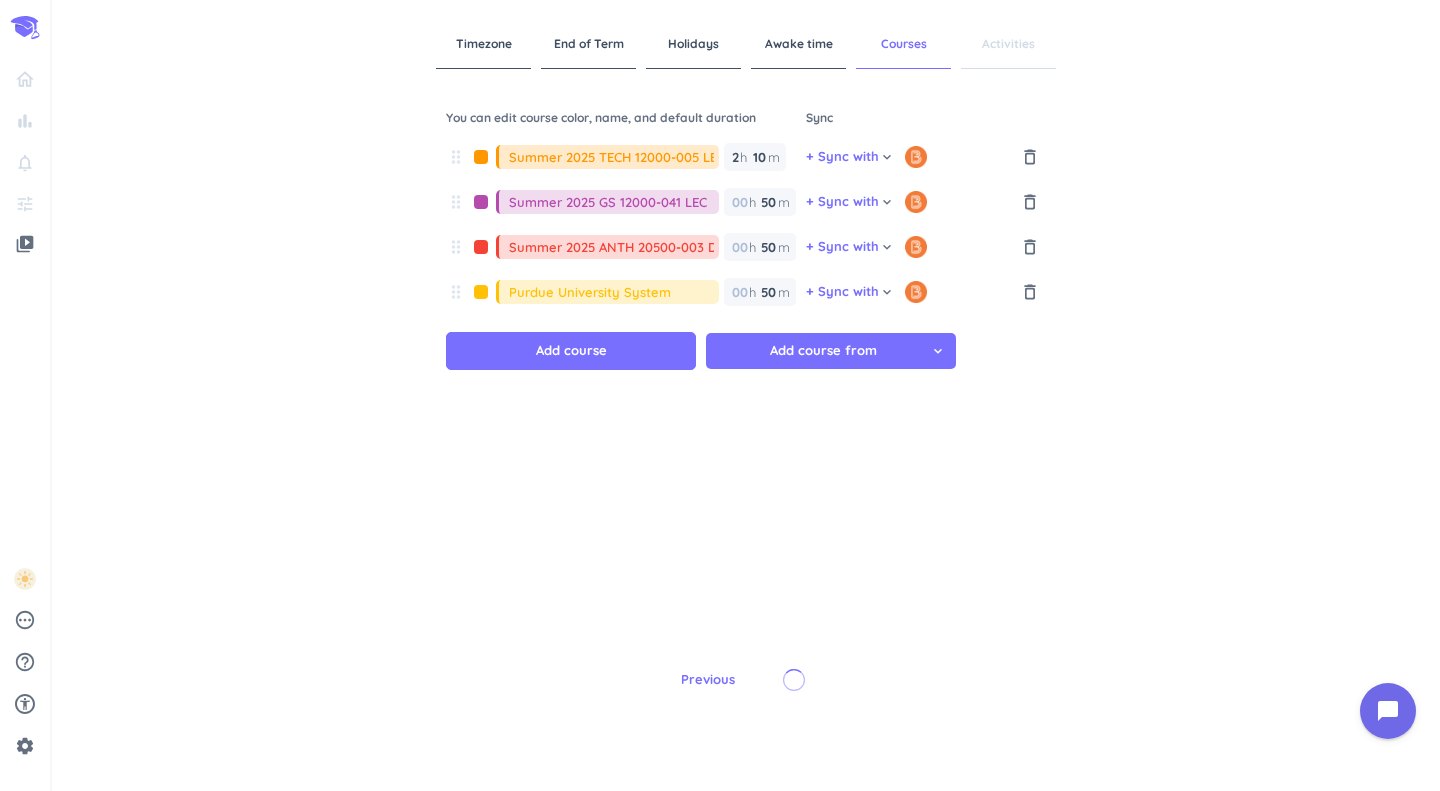 type 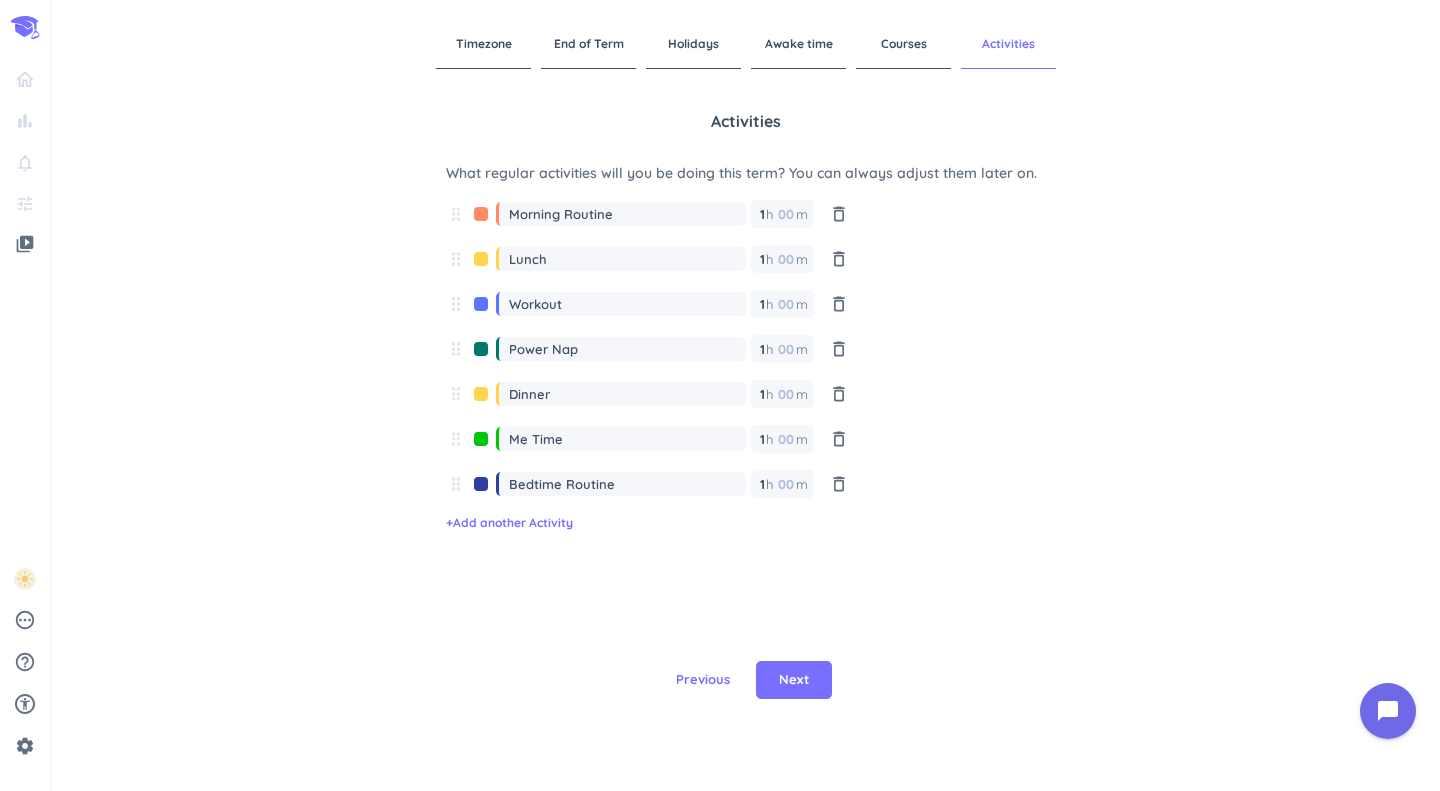 click on "delete_outline" at bounding box center [839, 439] 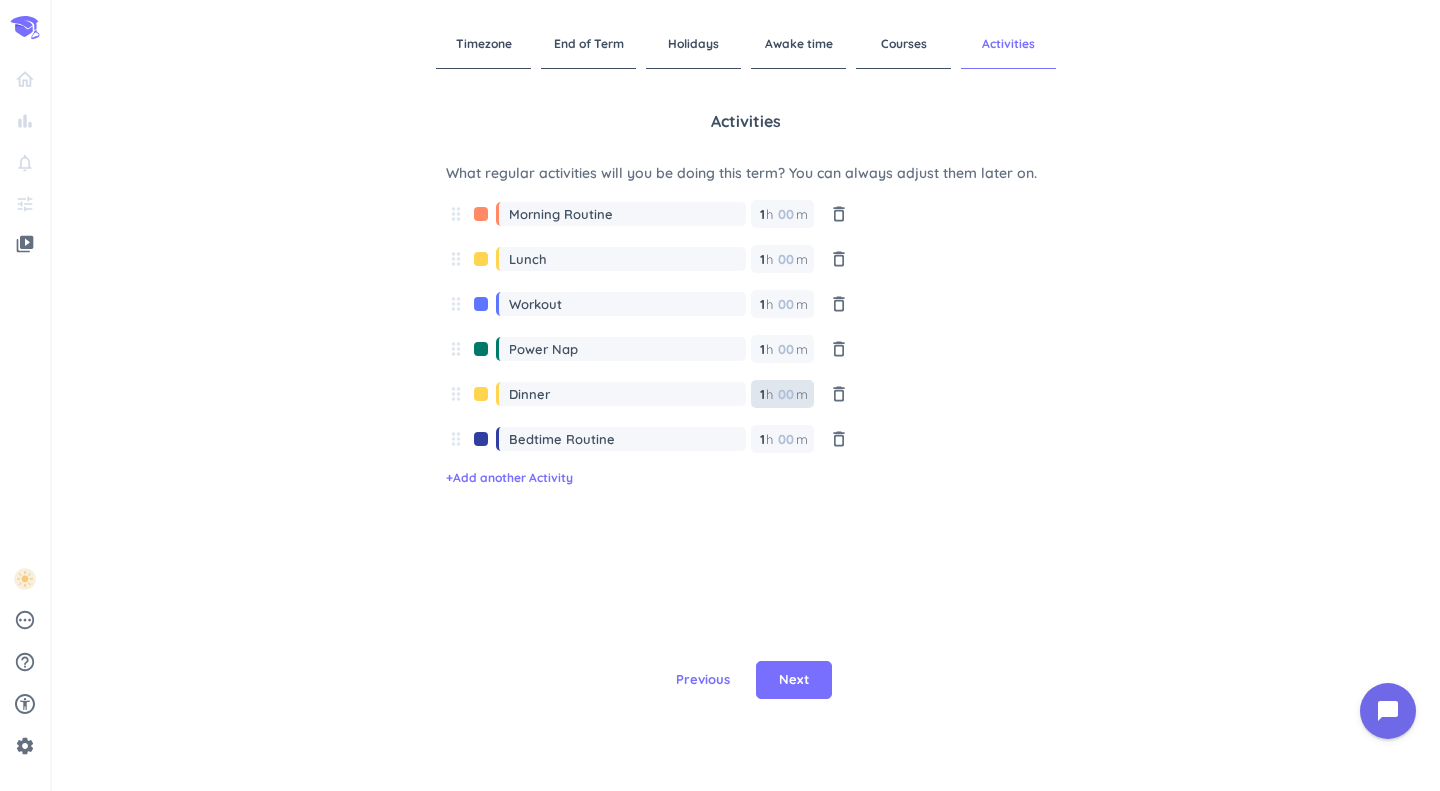 click at bounding box center (785, 394) 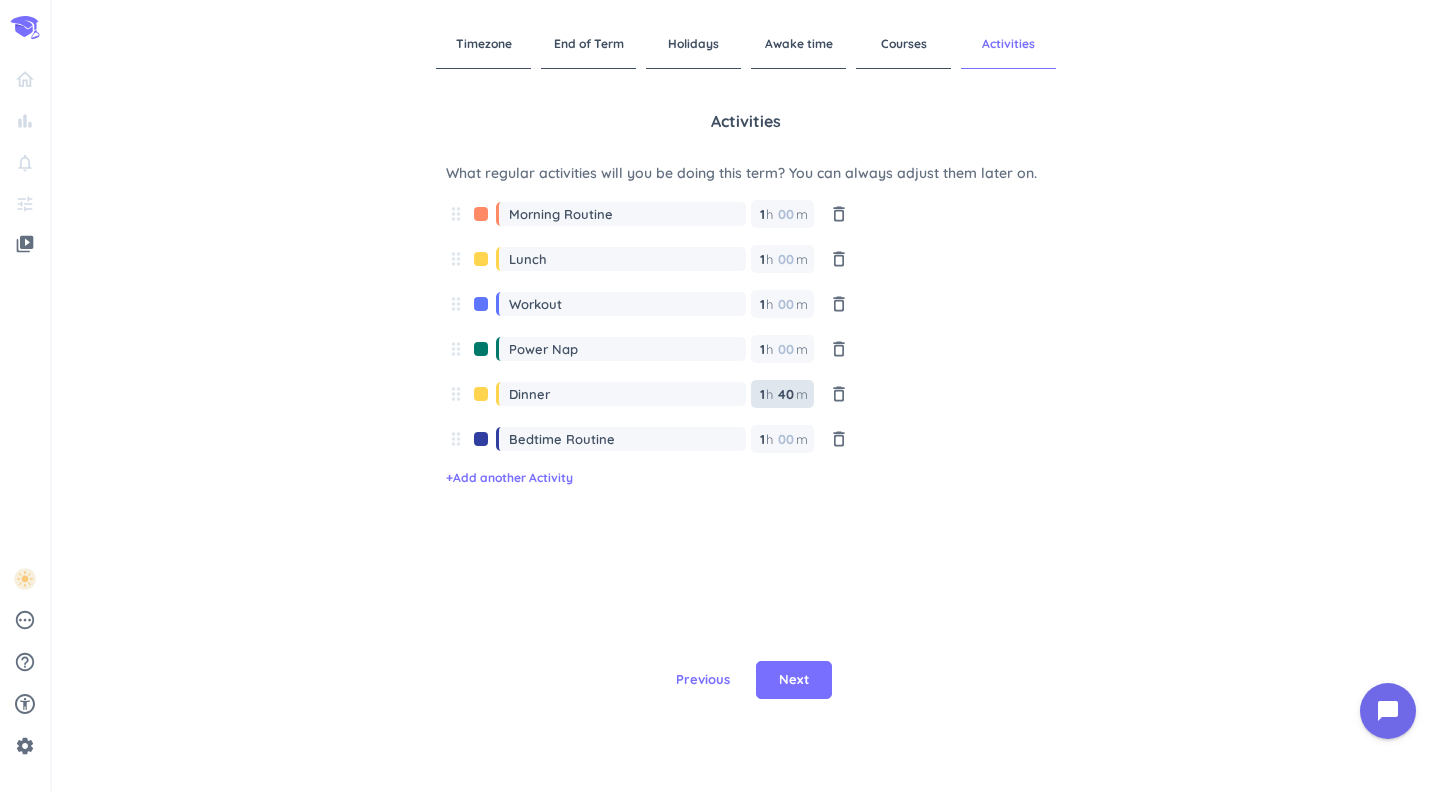 type on "40" 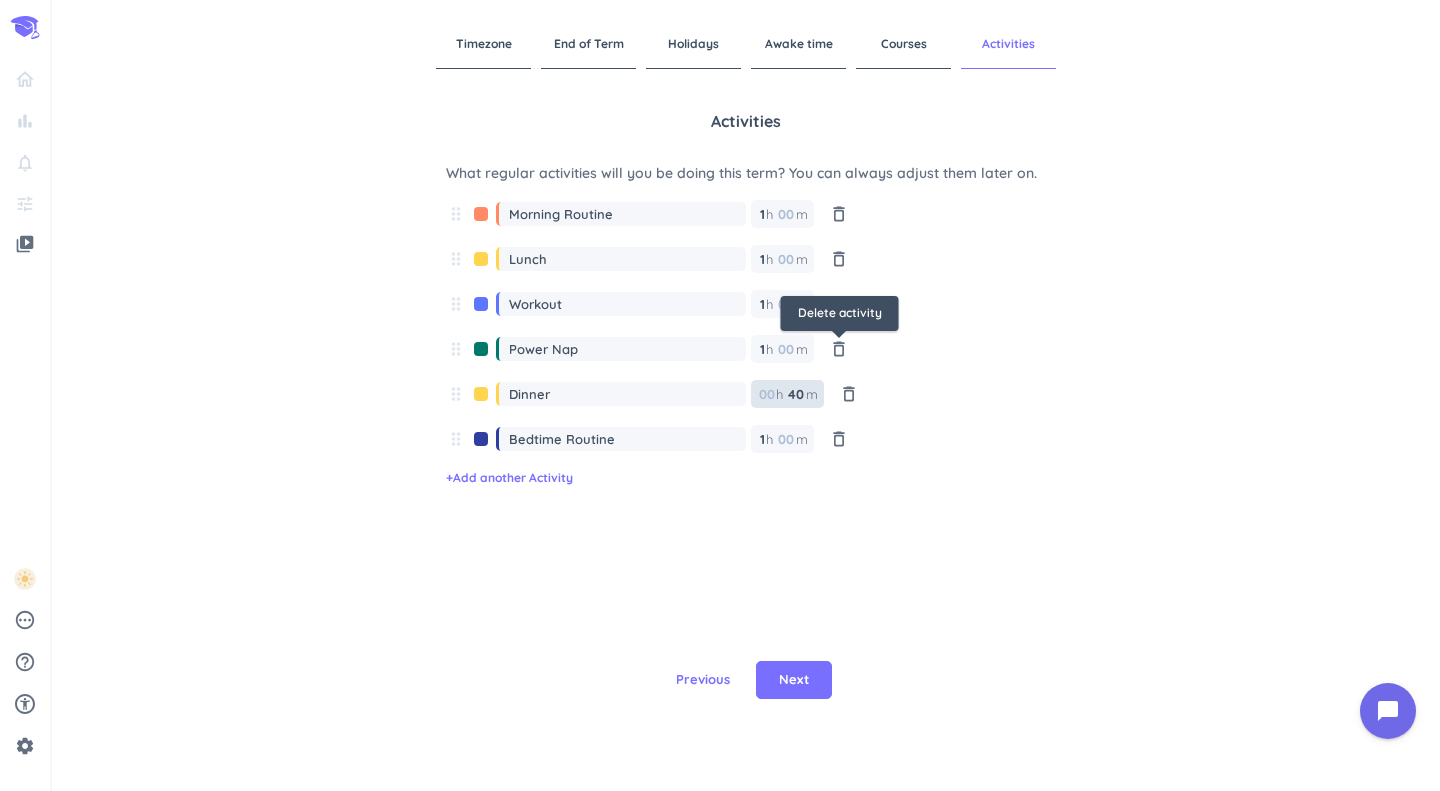 type 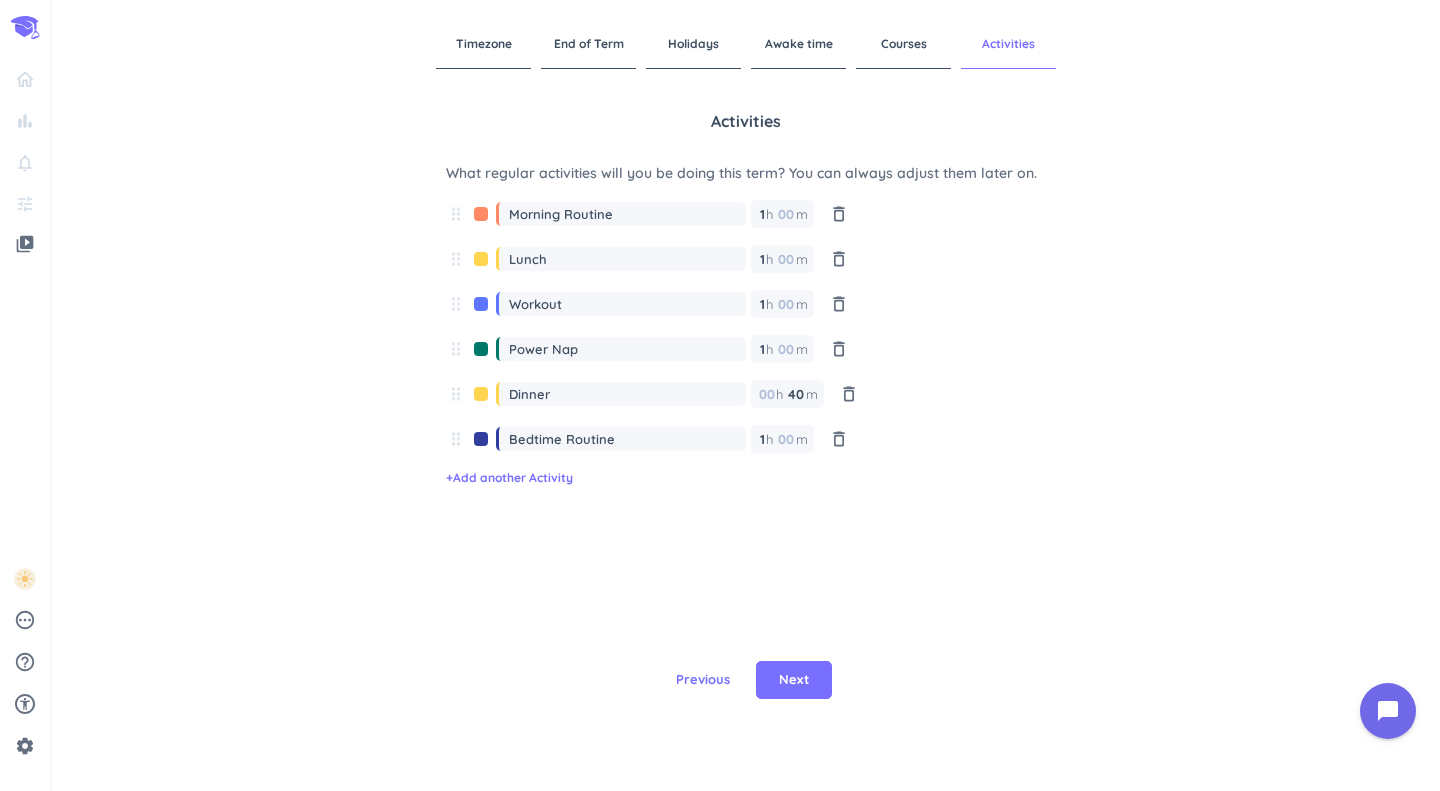 click on "delete_outline" at bounding box center [839, 349] 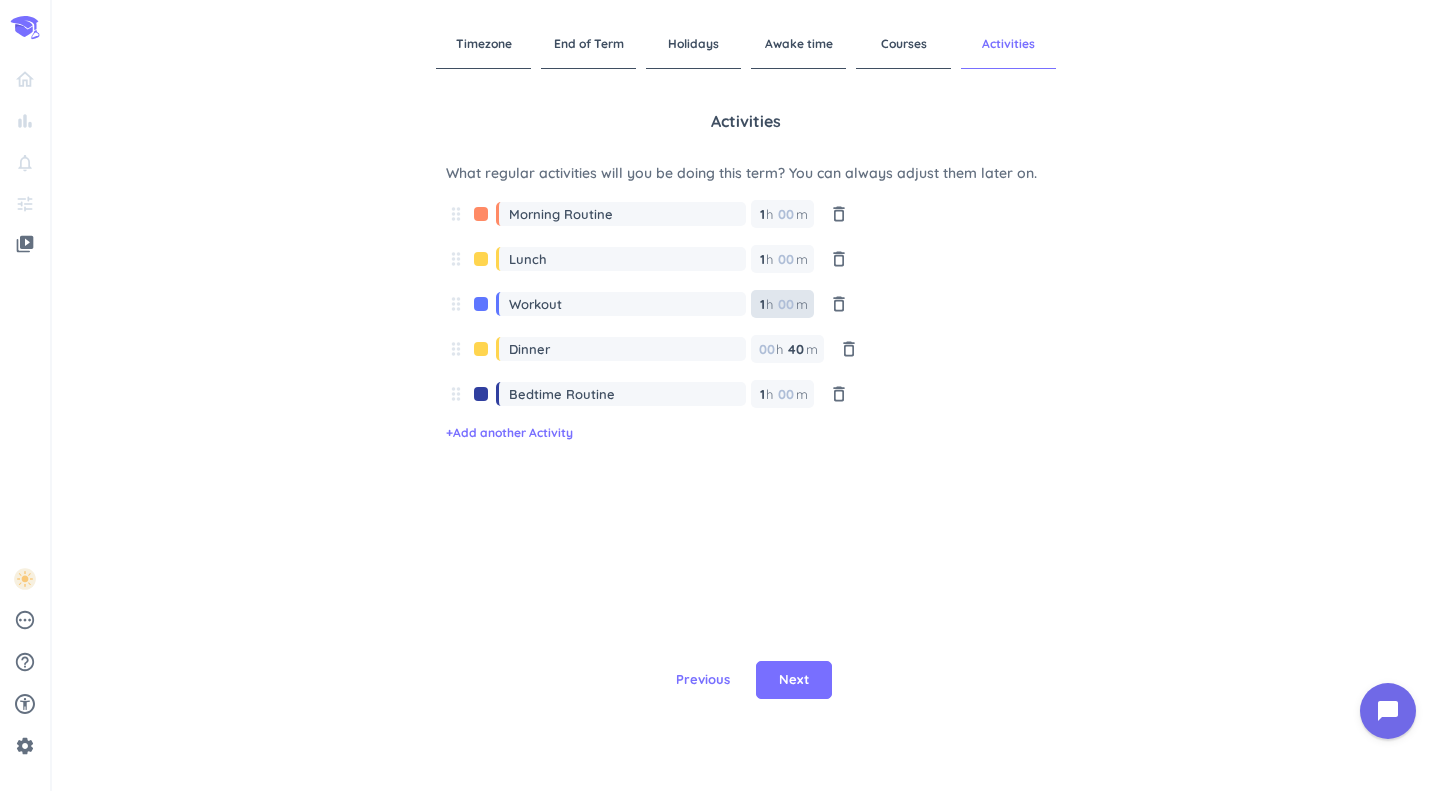 click at bounding box center (785, 304) 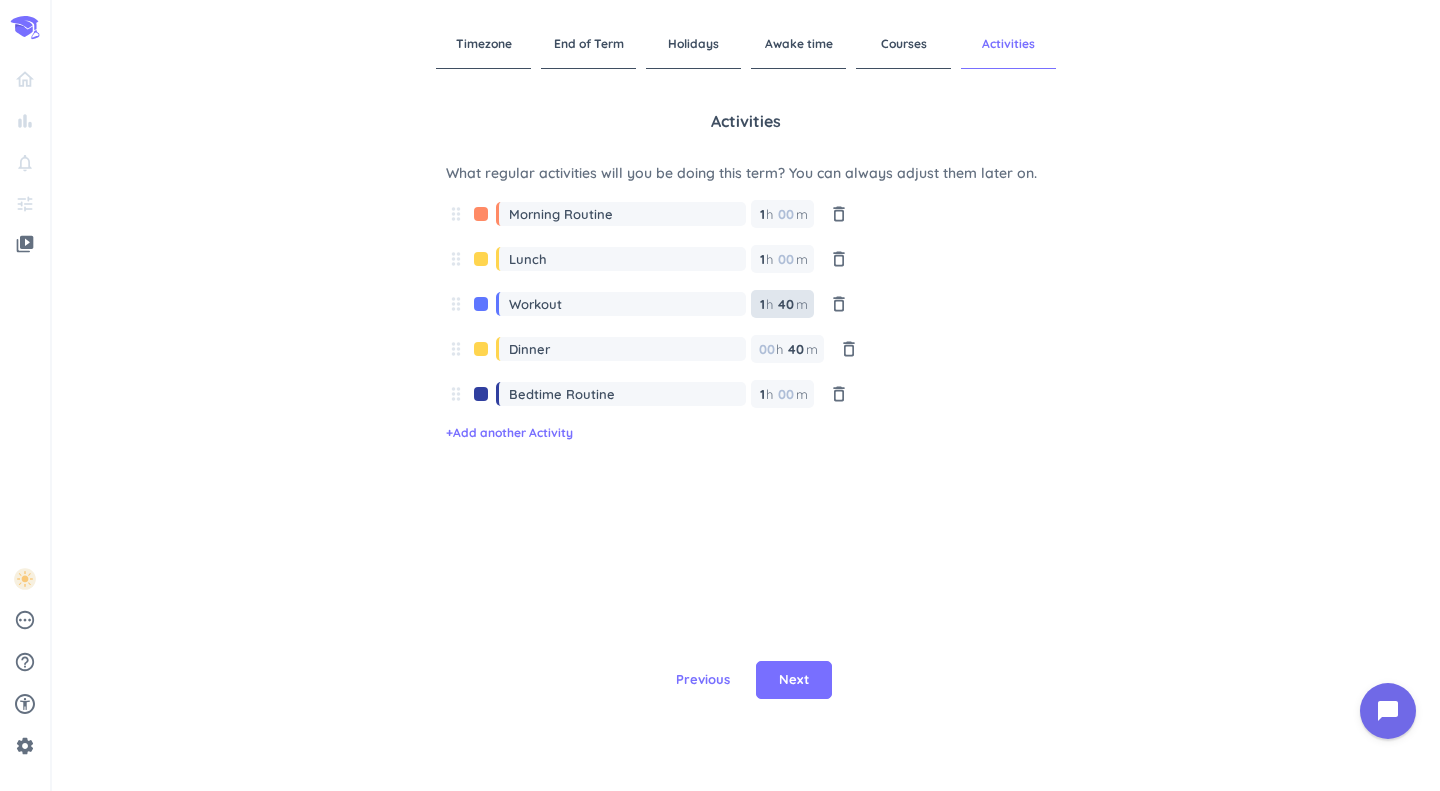 type on "40" 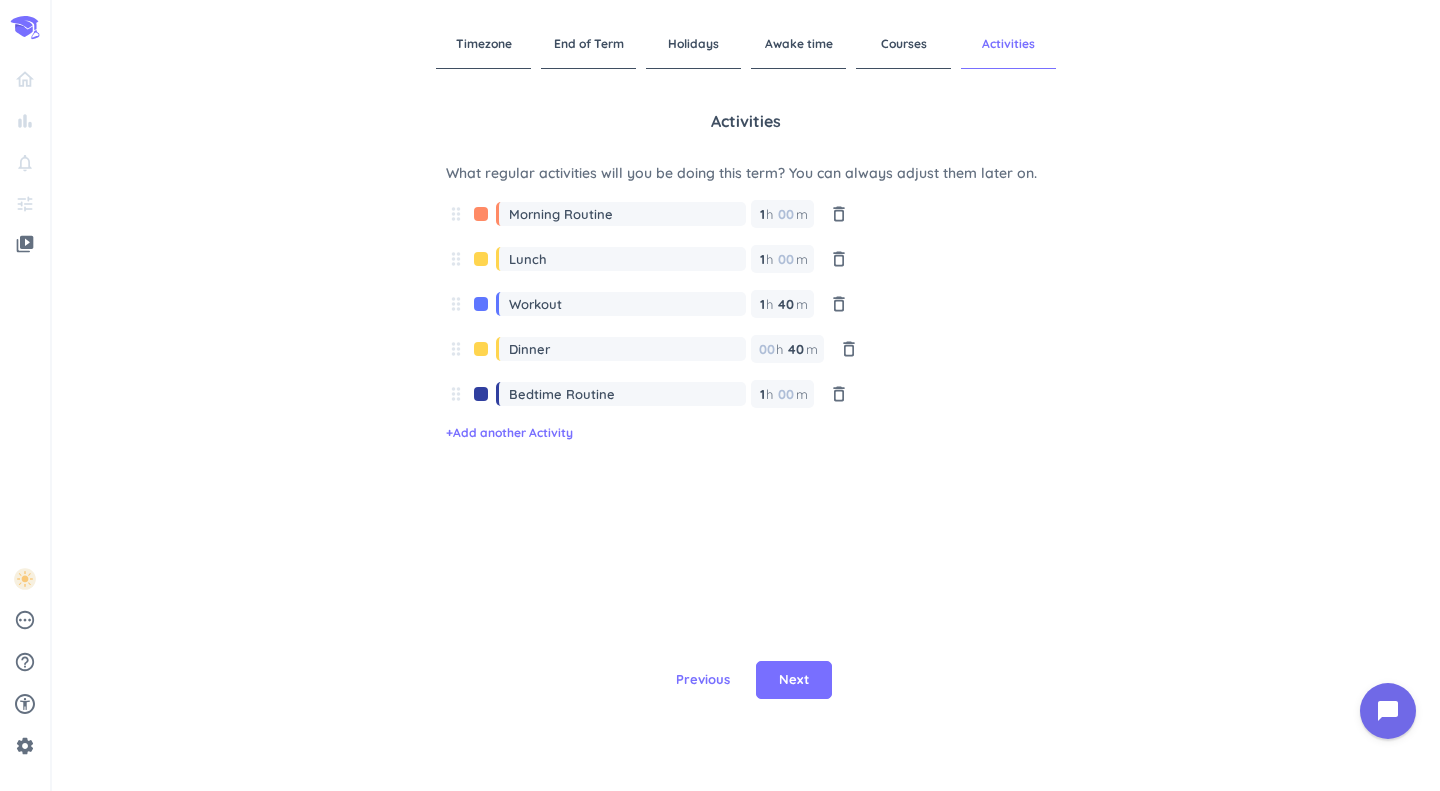 click on "1 1 00" at bounding box center (766, 304) 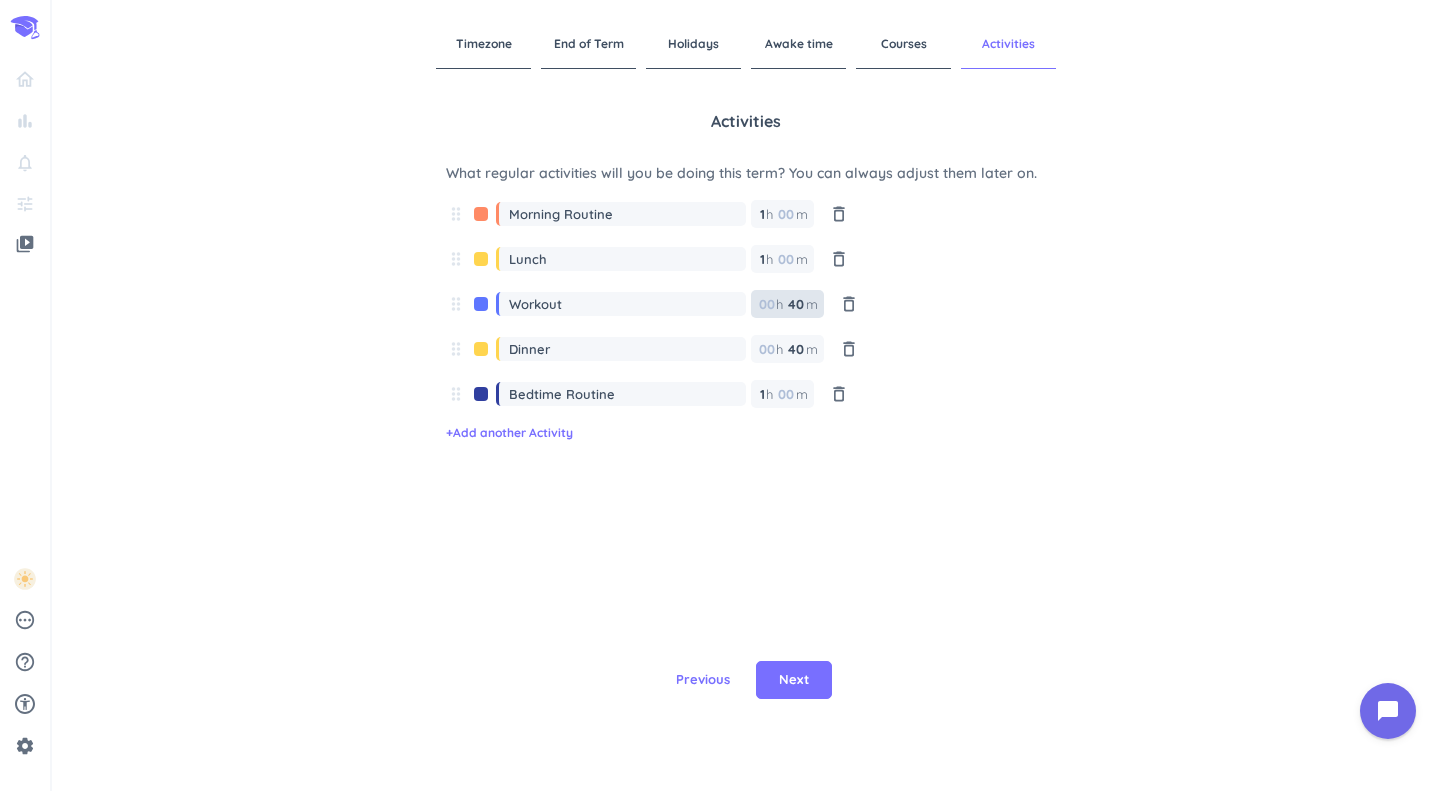 type 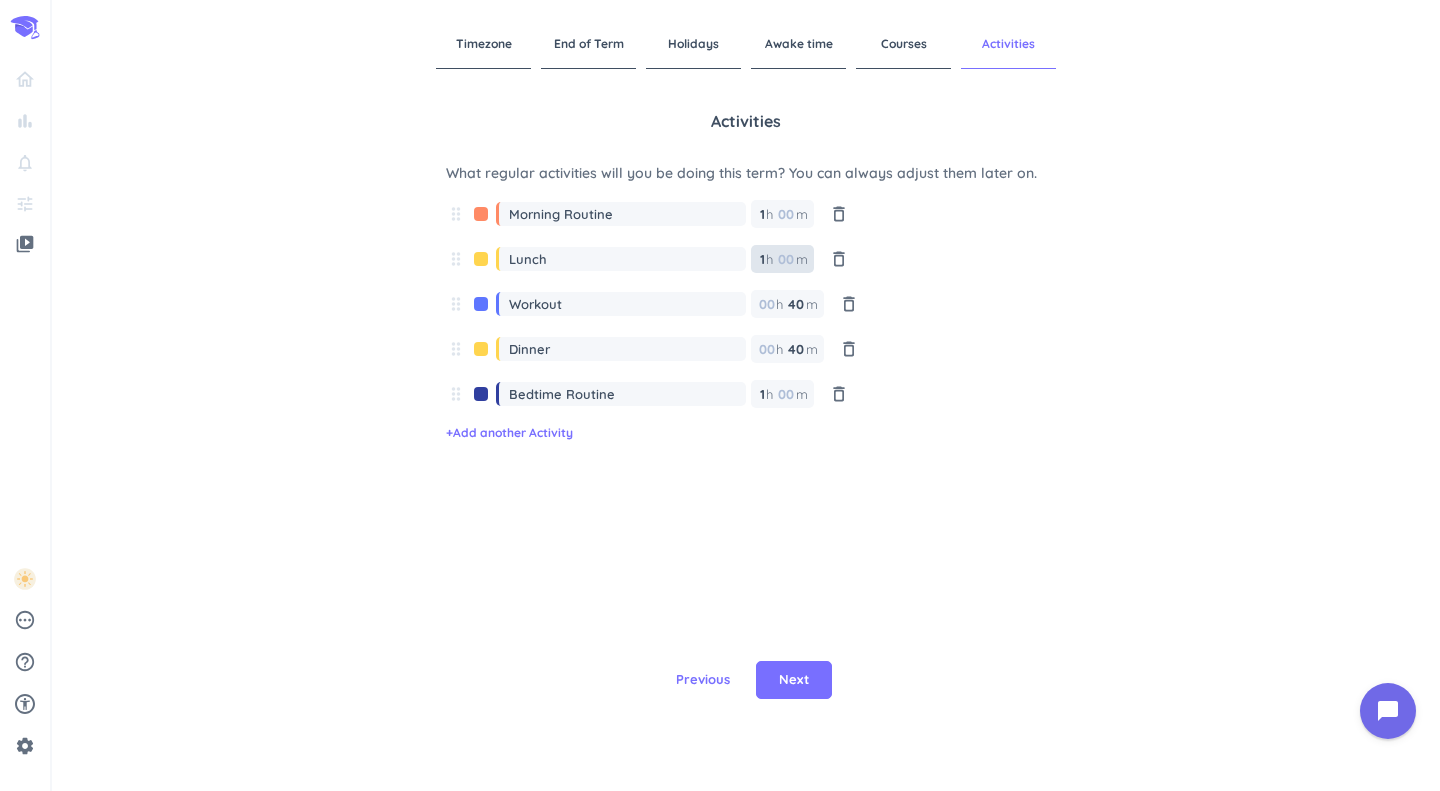 click at bounding box center [785, 259] 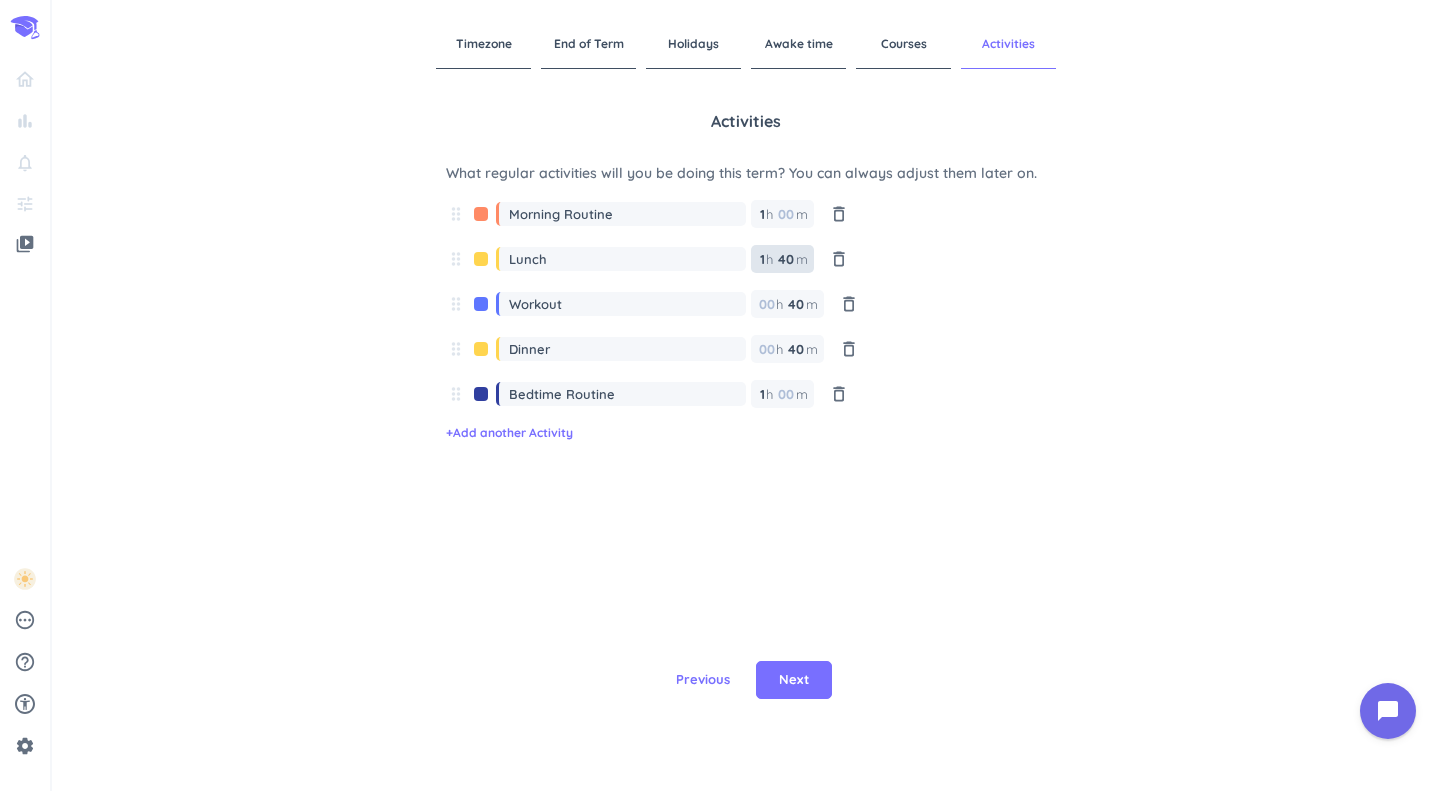 type on "40" 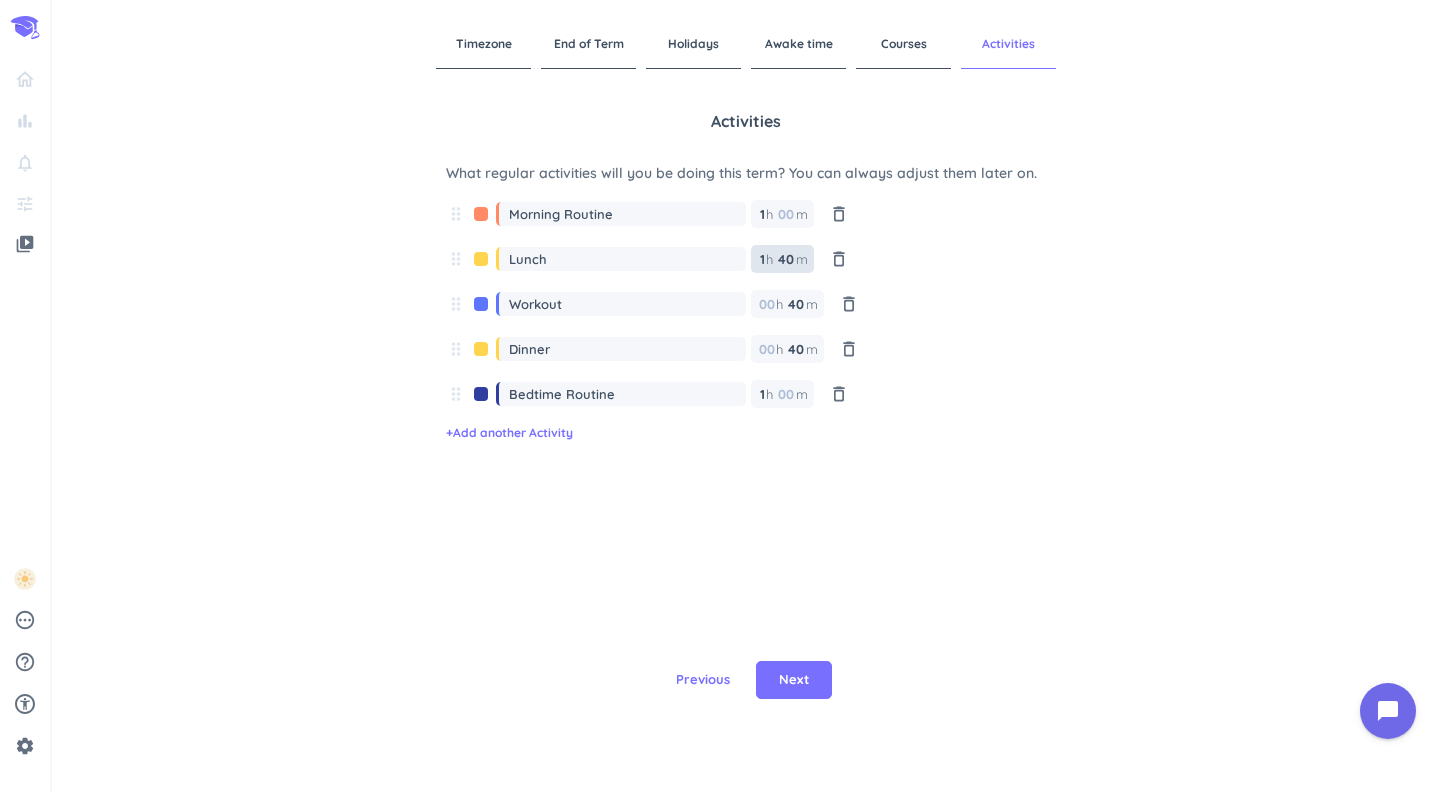 click on "1" at bounding box center (761, 259) 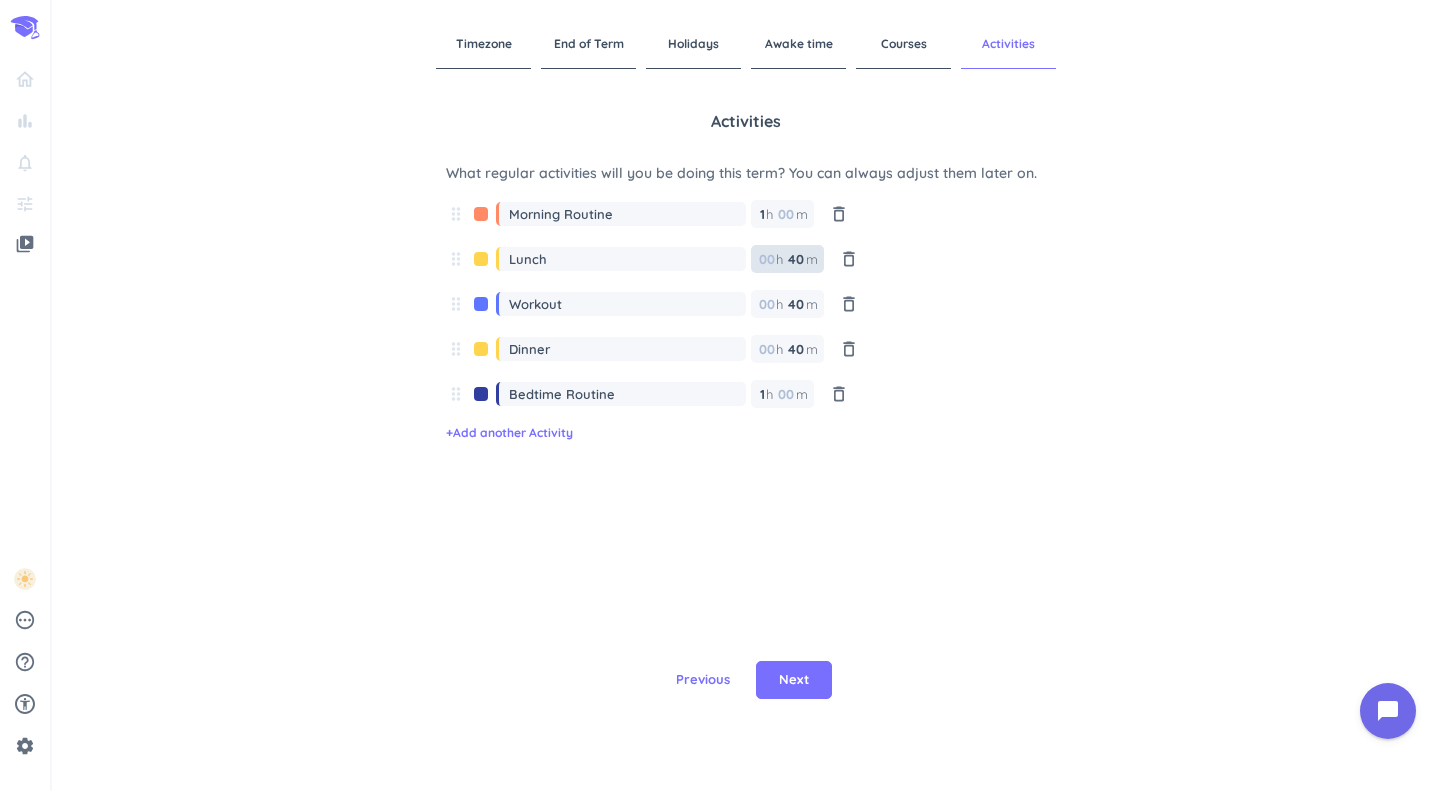 type 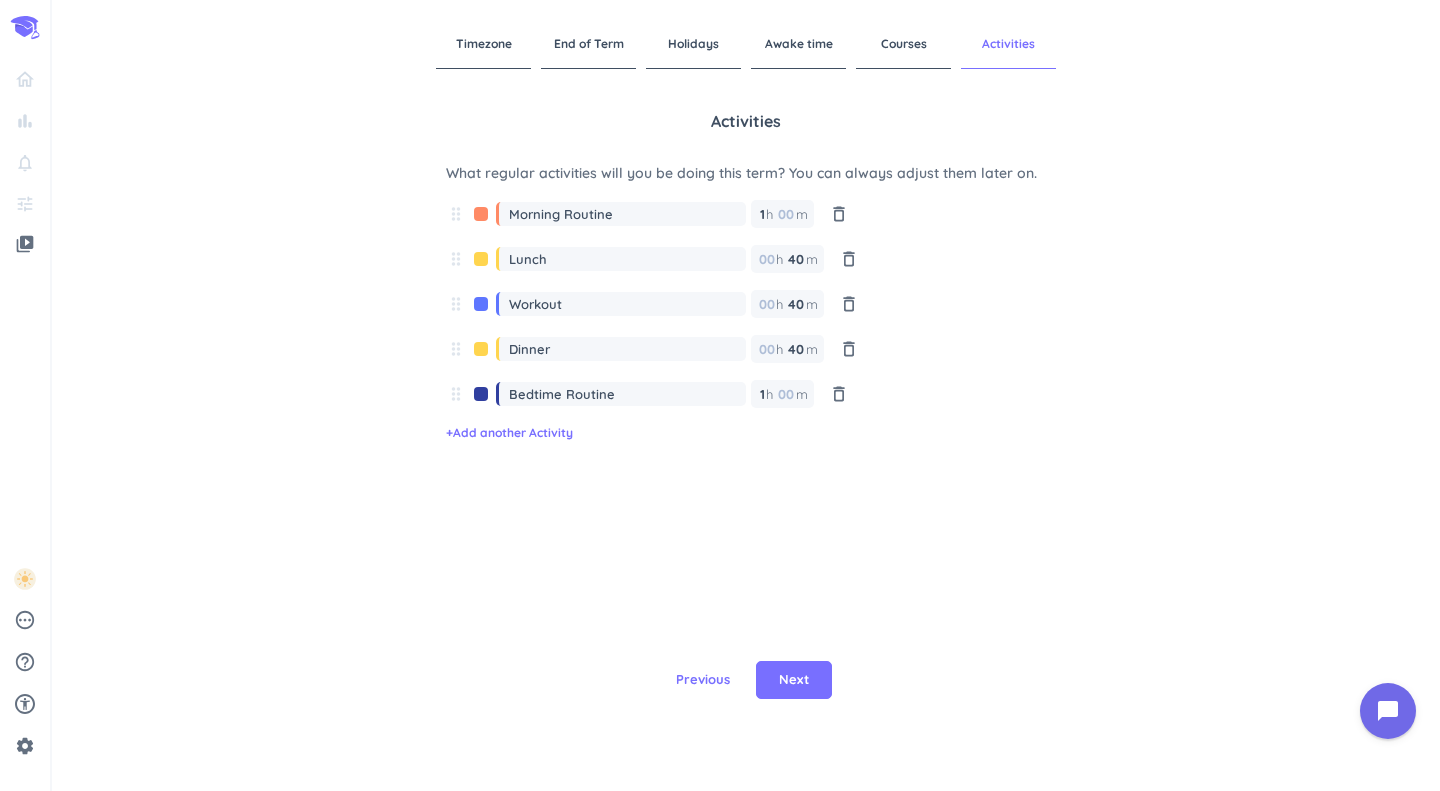 click on "1 1 00" at bounding box center [766, 214] 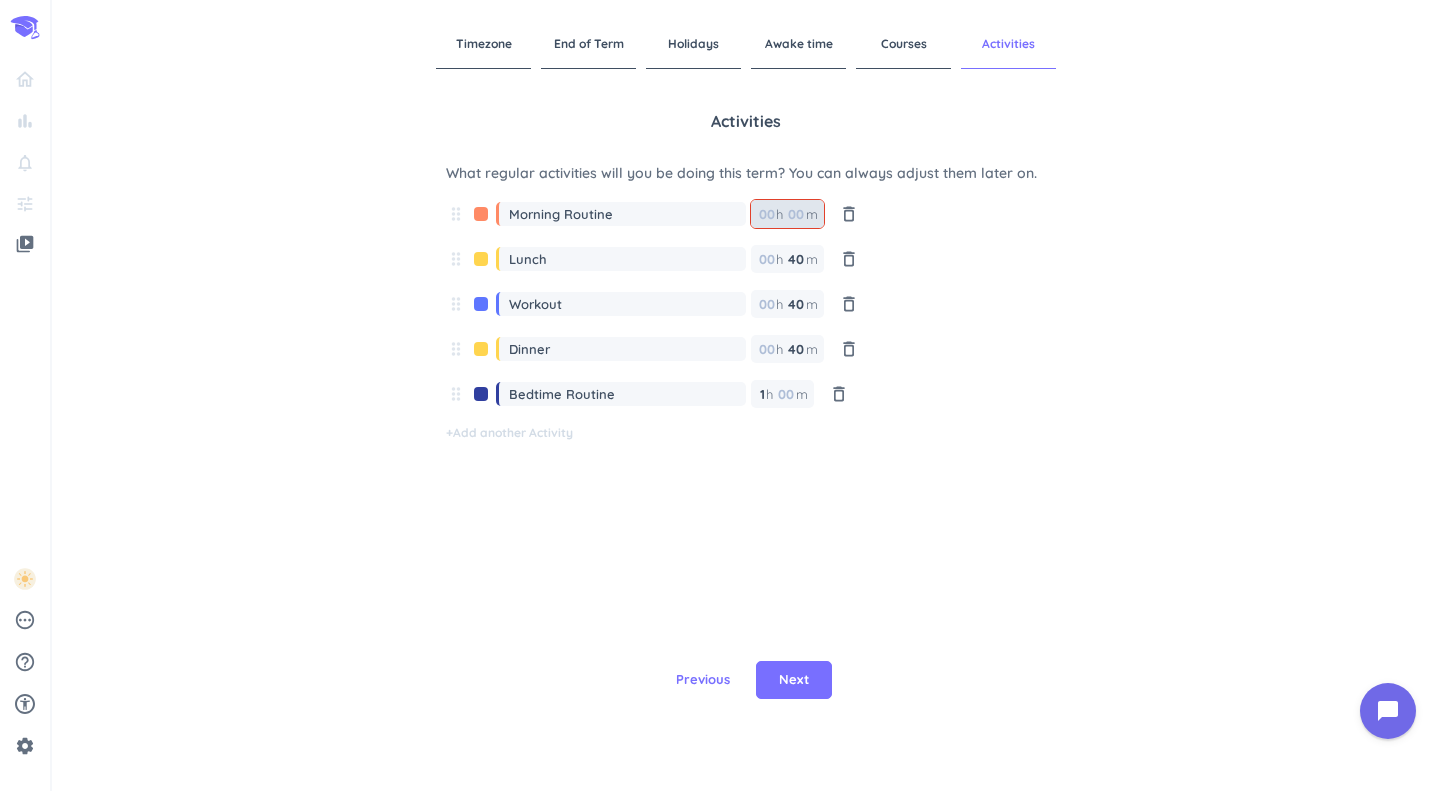 type 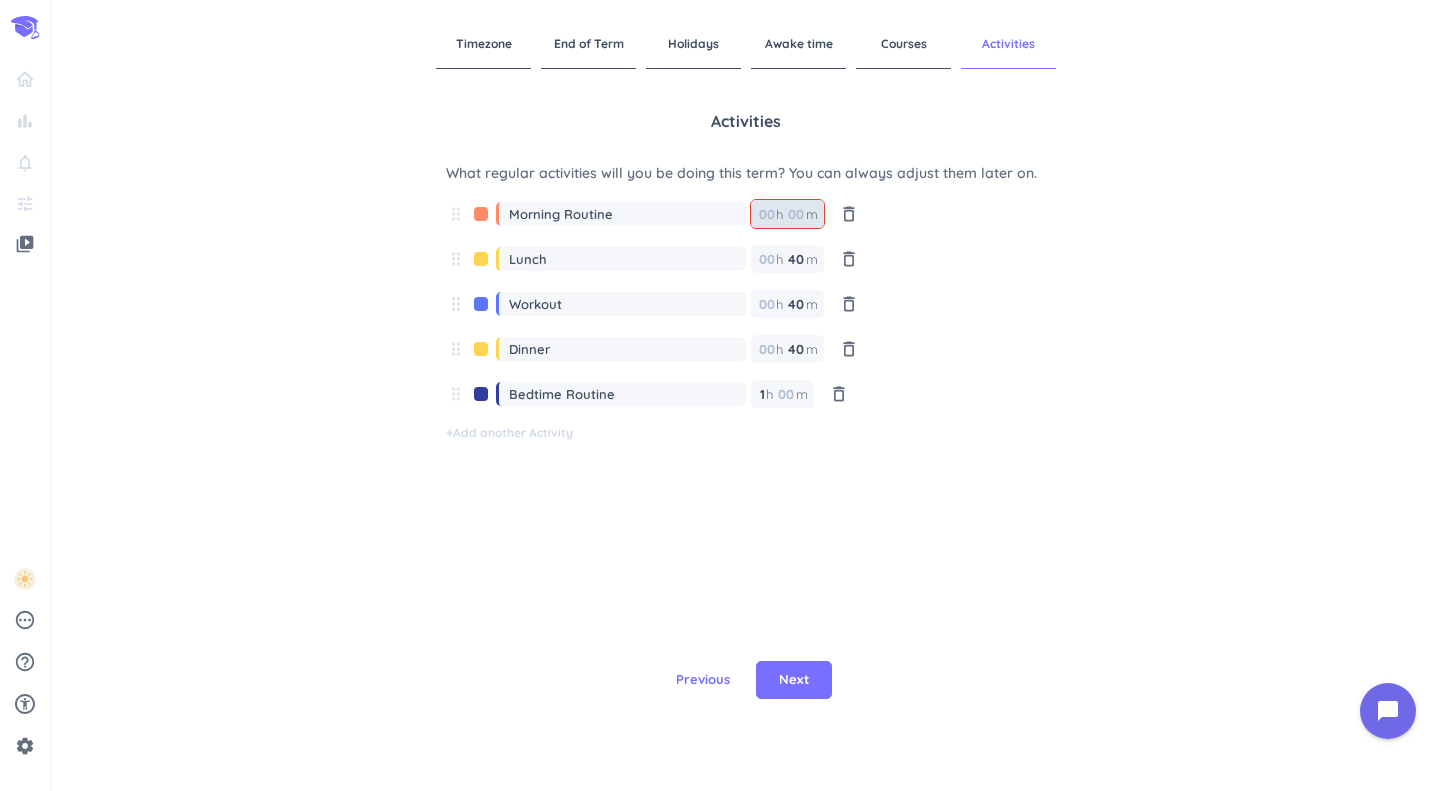 type on "4" 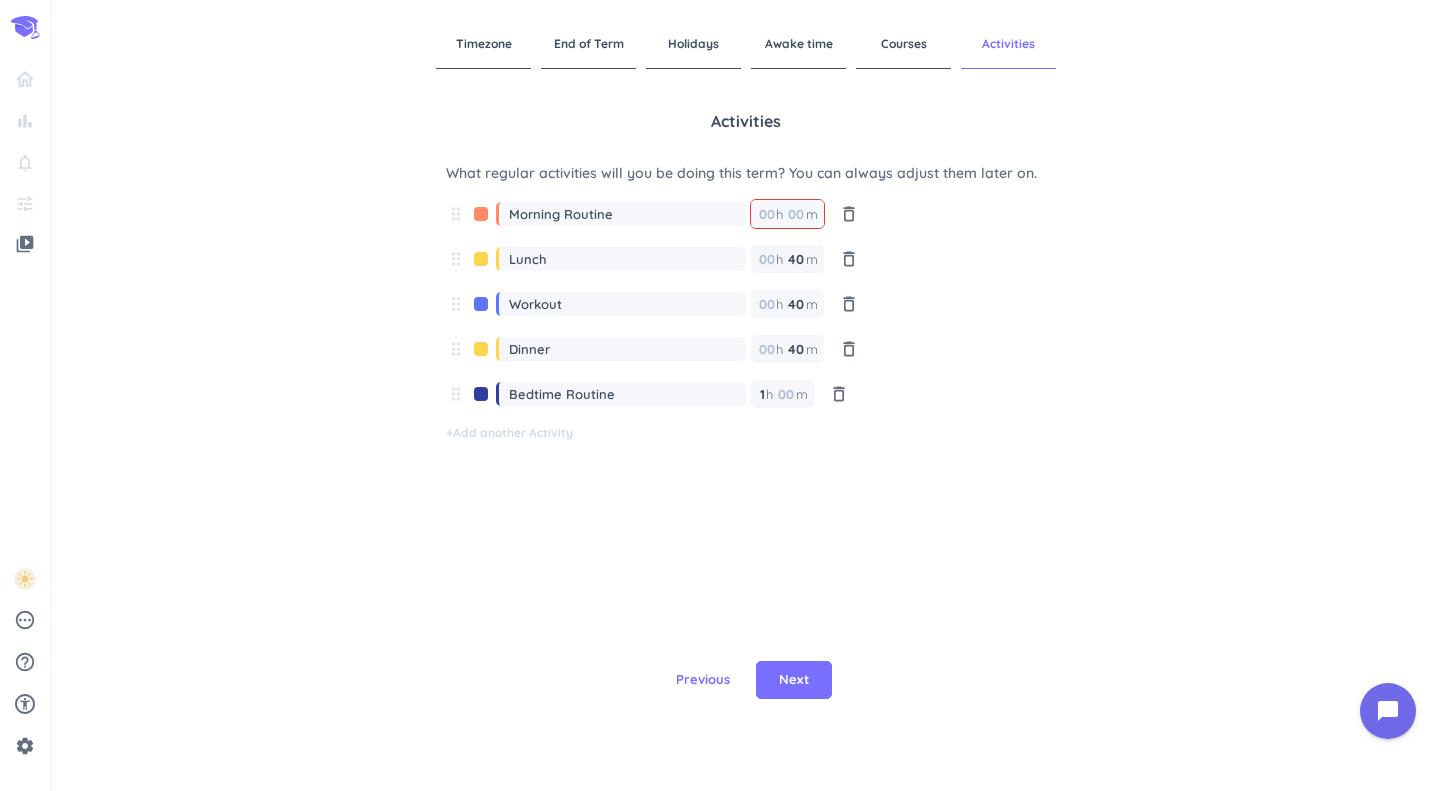 click on "1 1 00" at bounding box center (766, 394) 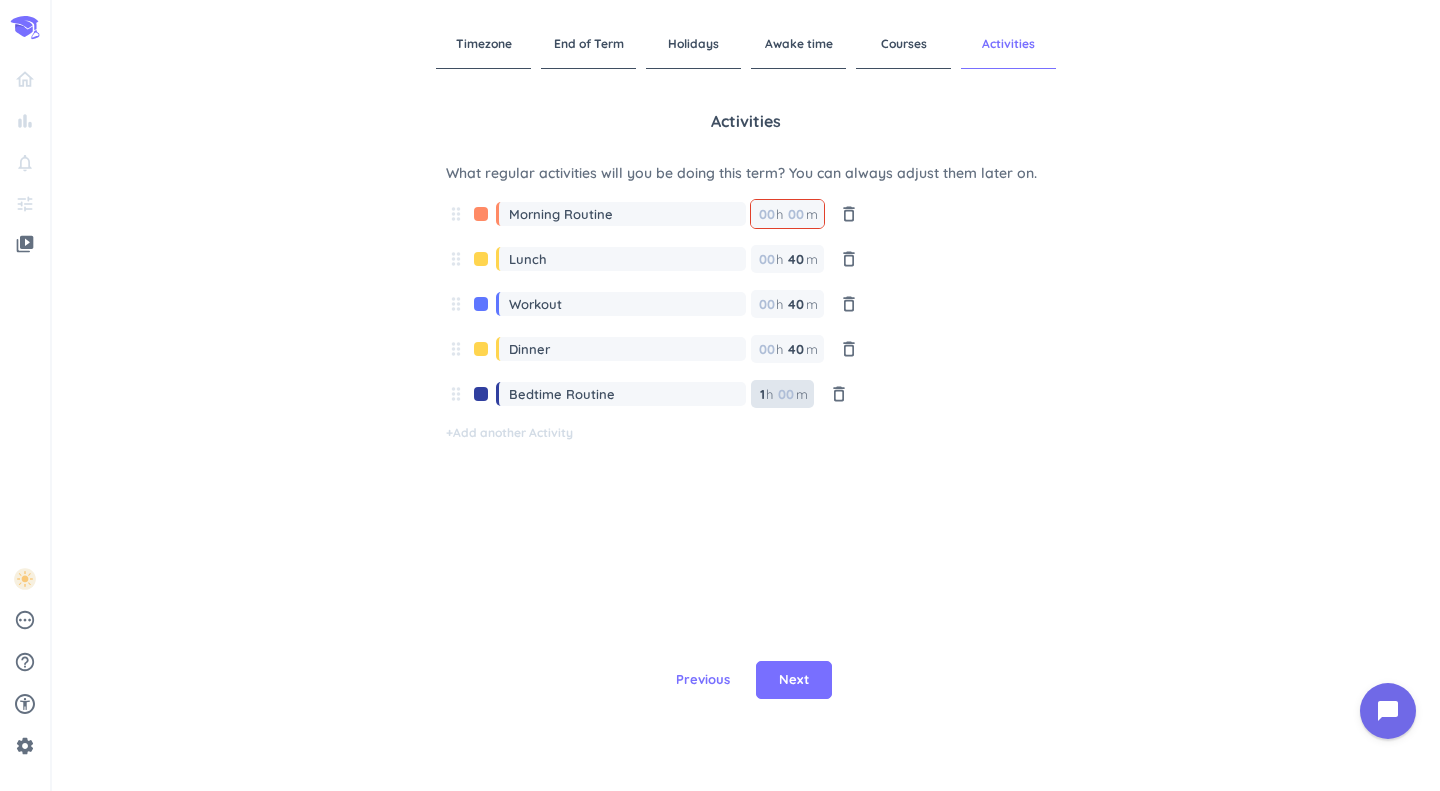 click at bounding box center [785, 394] 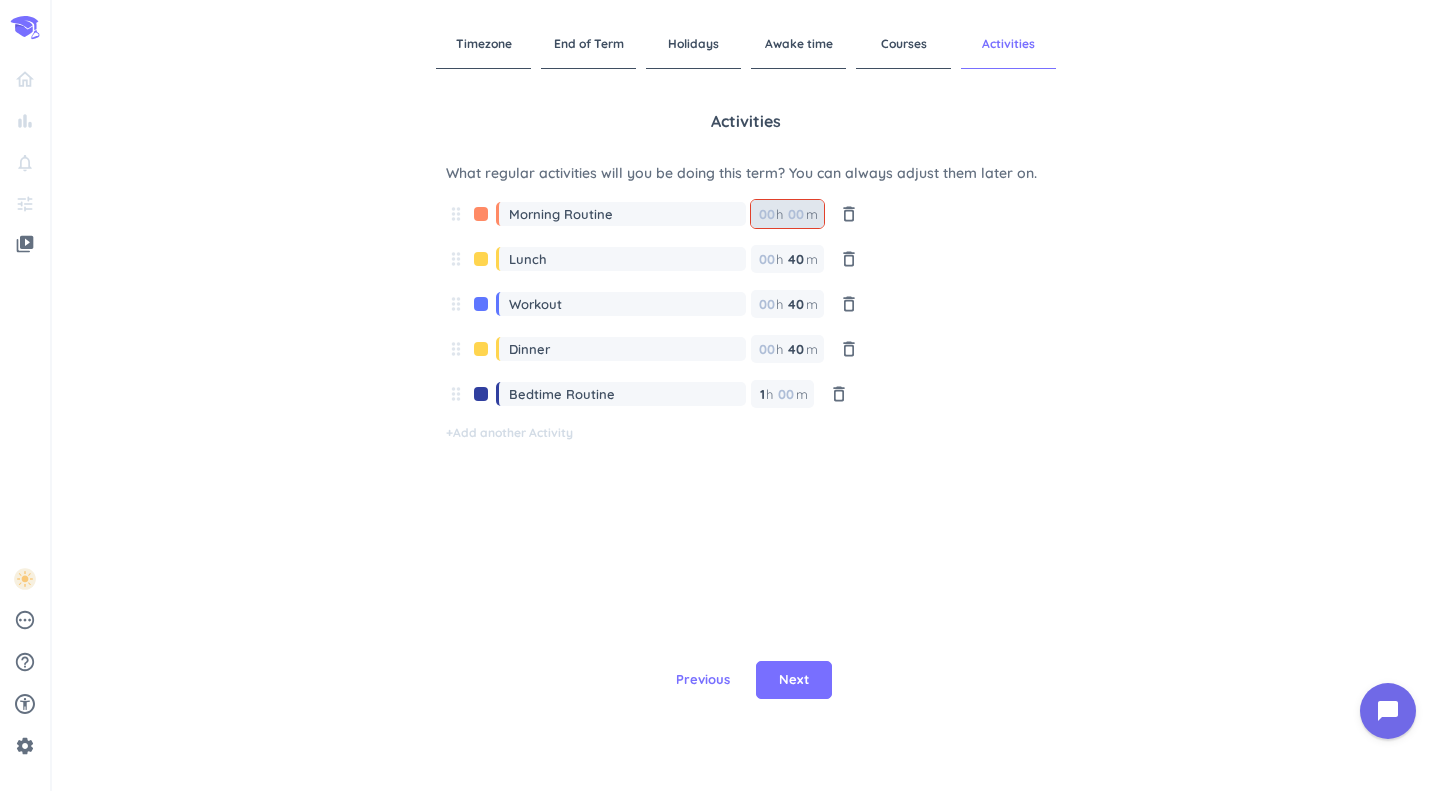 click at bounding box center [795, 214] 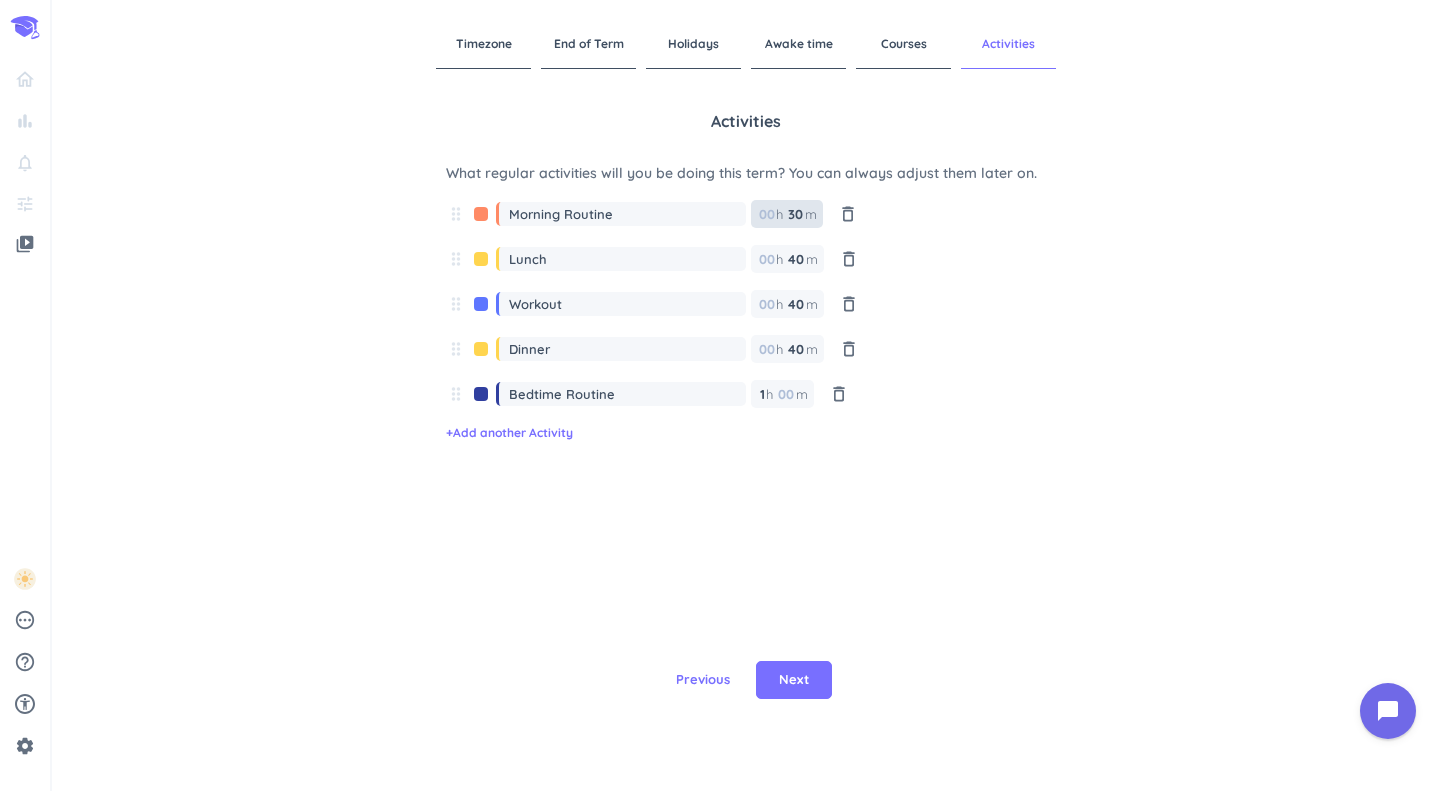 type on "30" 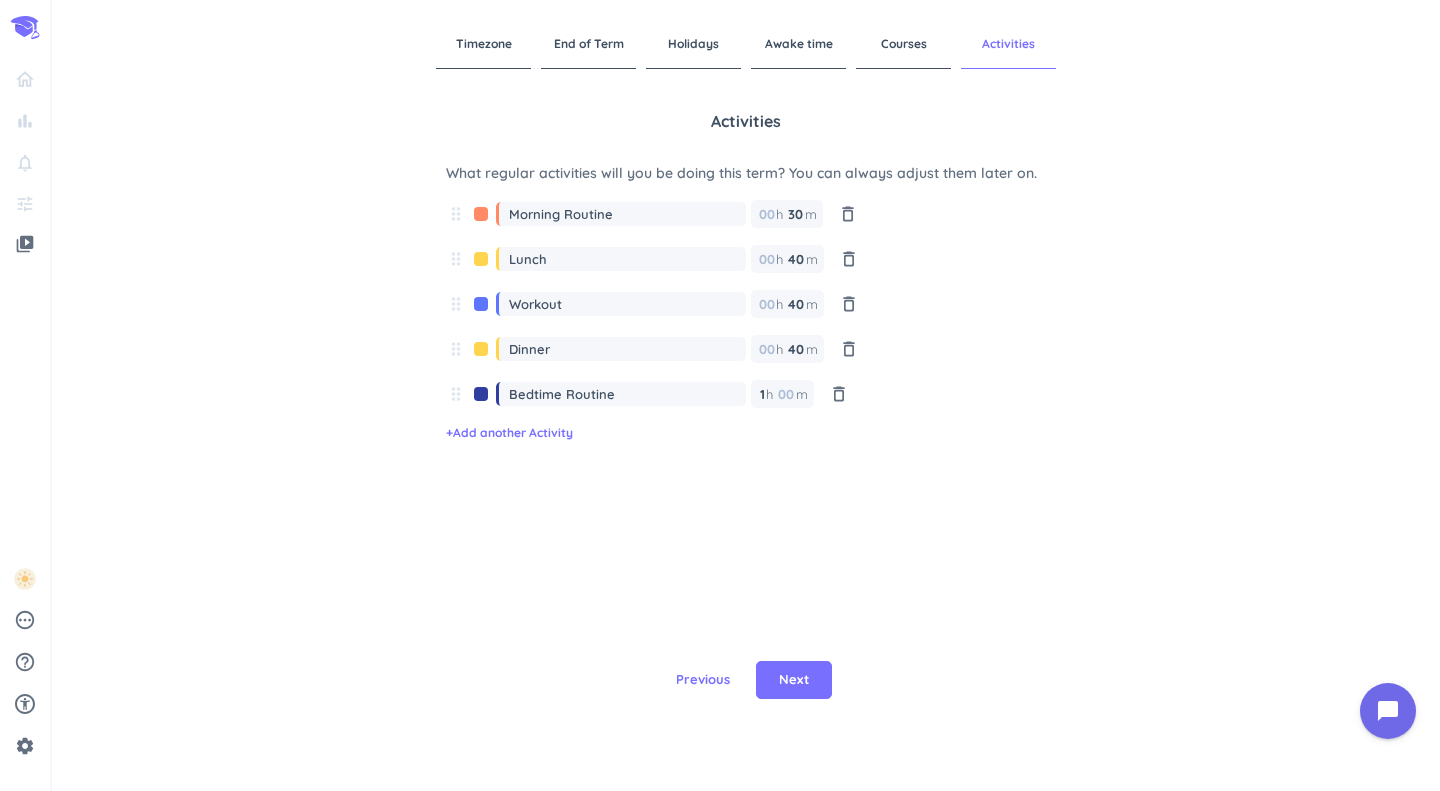 click at bounding box center (481, 219) 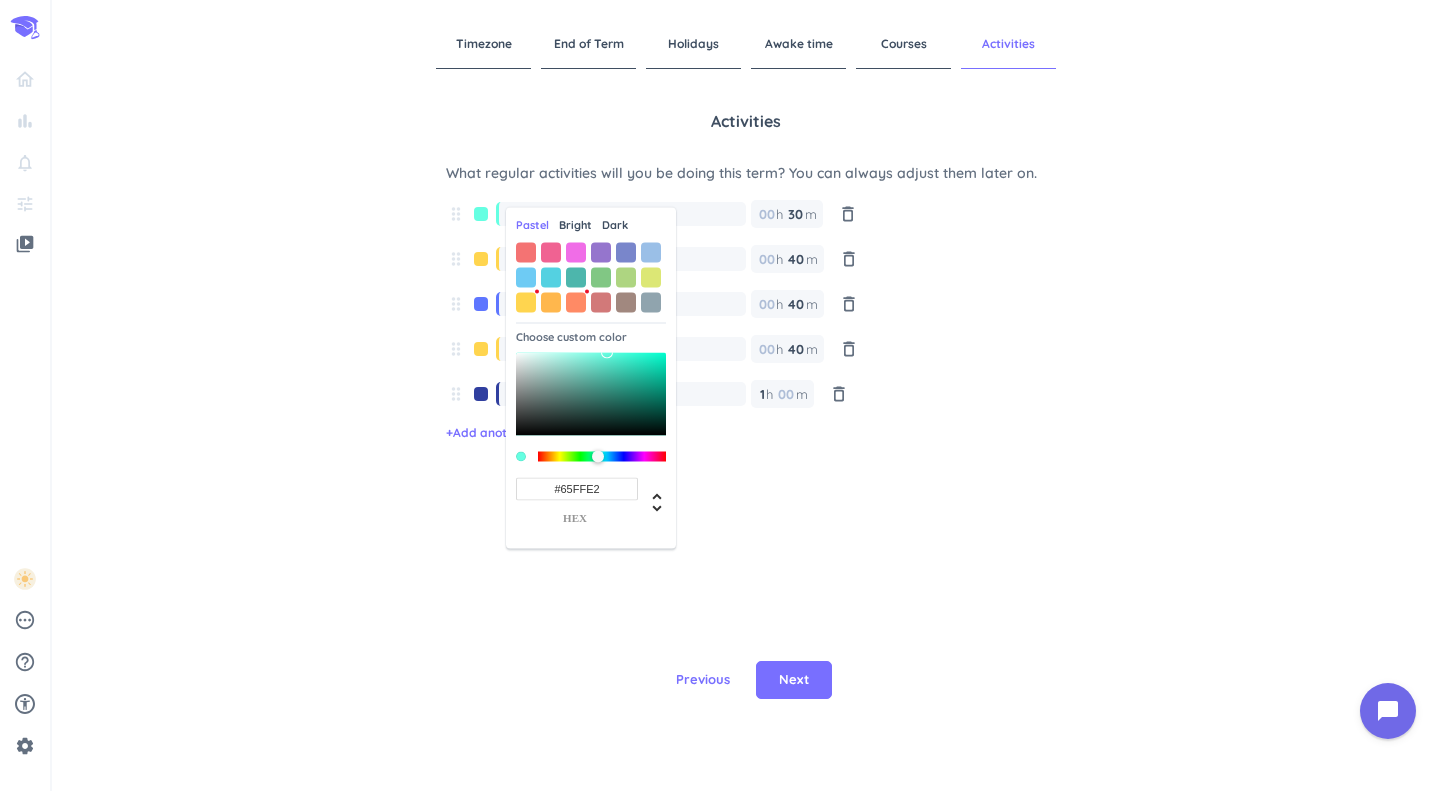 click at bounding box center (602, 456) 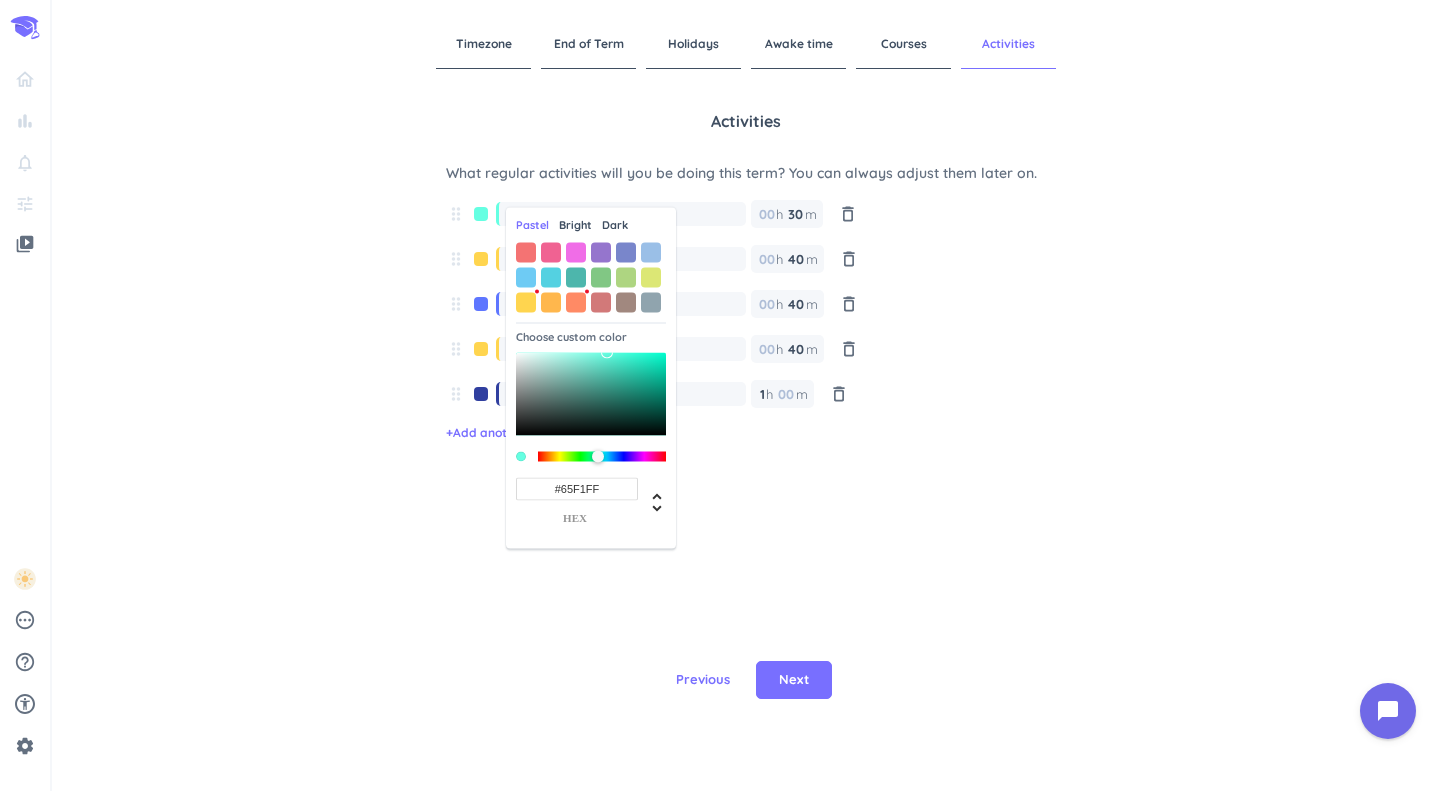 click at bounding box center (604, 457) 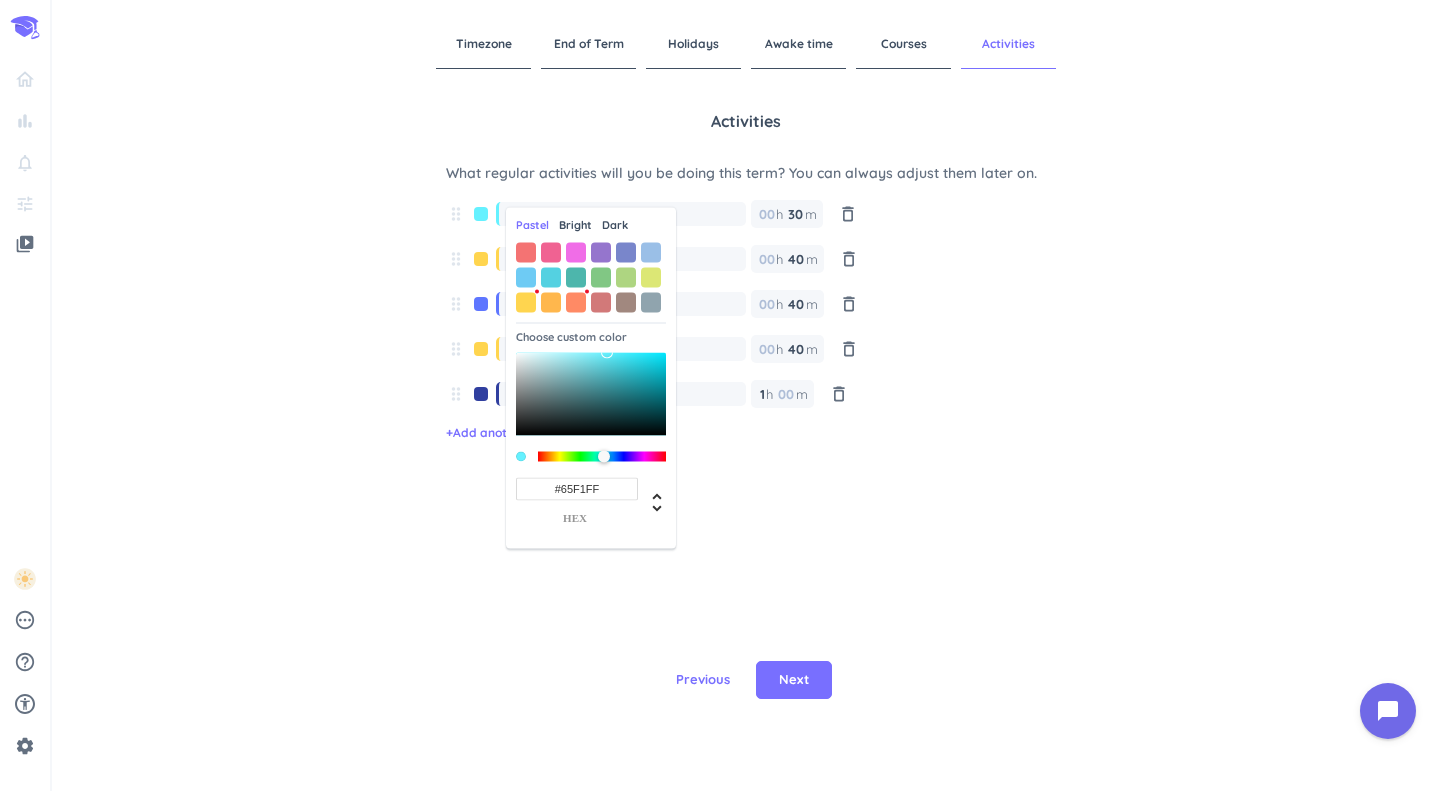 type on "#CCEFF3" 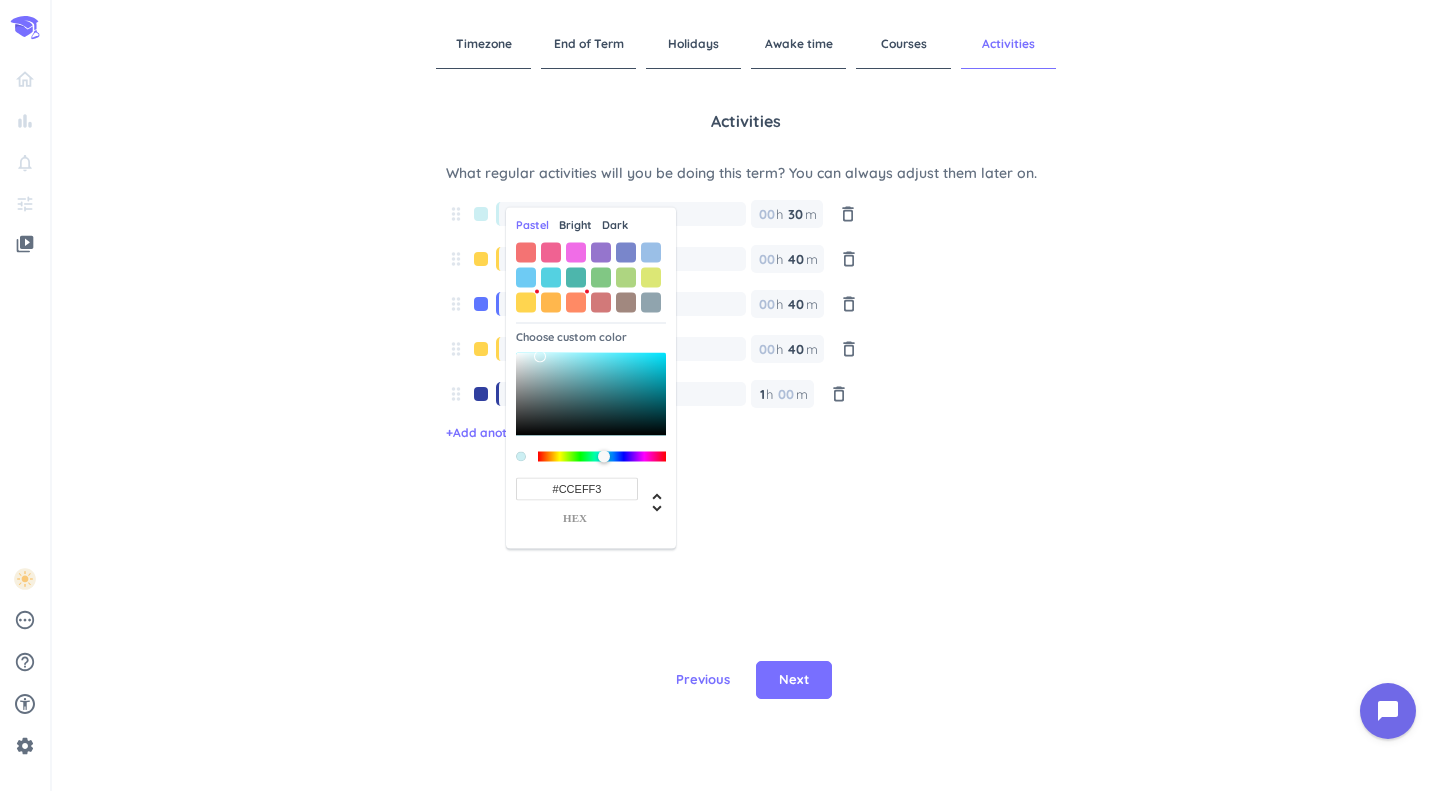 click at bounding box center (591, 394) 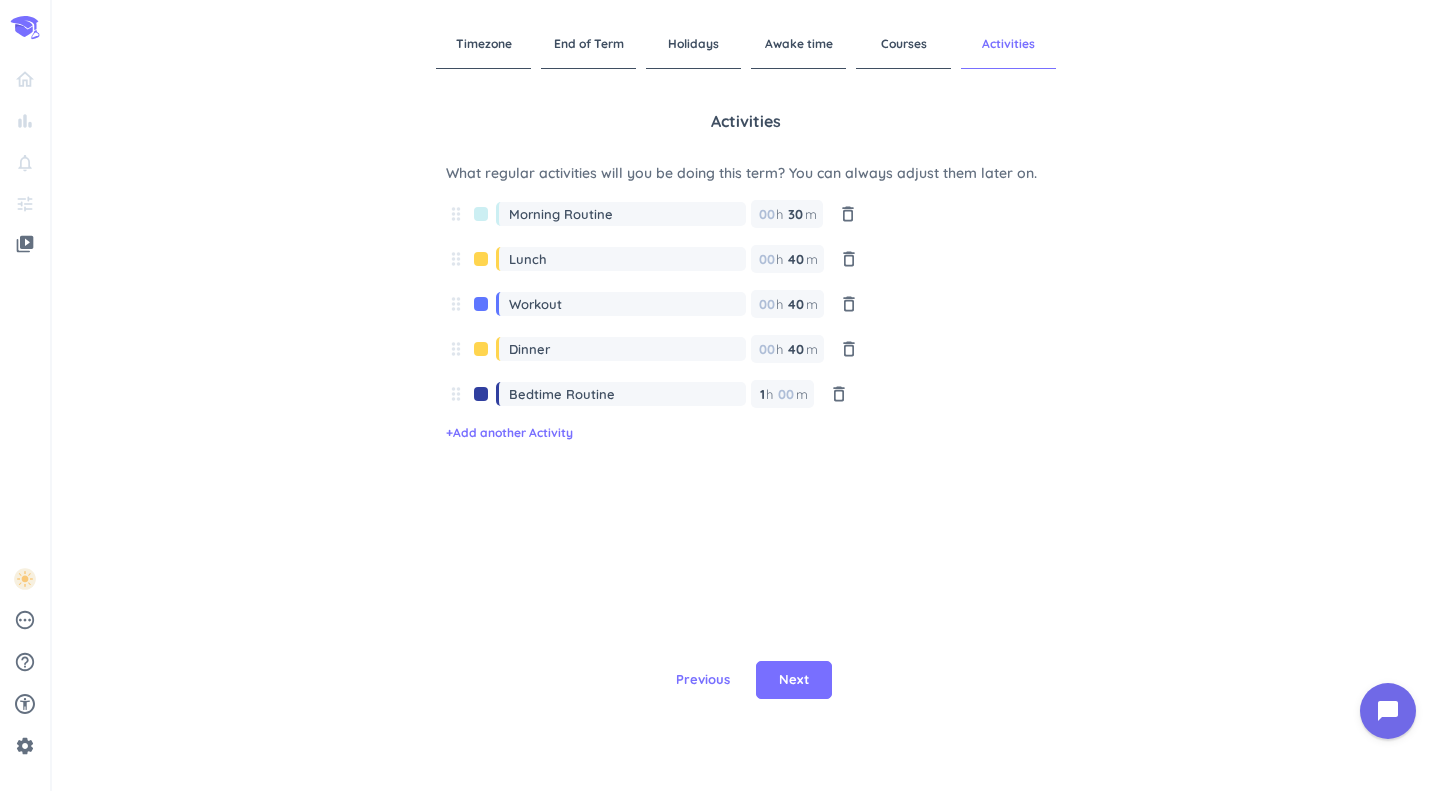 click on "Activities What regular activities will you be doing this term? You can always adjust them later on. drag_indicator Morning Routine 00 h 30 30 00 m delete_outline drag_indicator Lunch 00 h 40 40 00 m delete_outline drag_indicator Workout 00 h 40 40 00 m delete_outline drag_indicator Dinner 00 h 40 40 00 m delete_outline drag_indicator Bedtime Routine 1 1 00 h 00 m delete_outline +  Add another Activity" at bounding box center (746, 344) 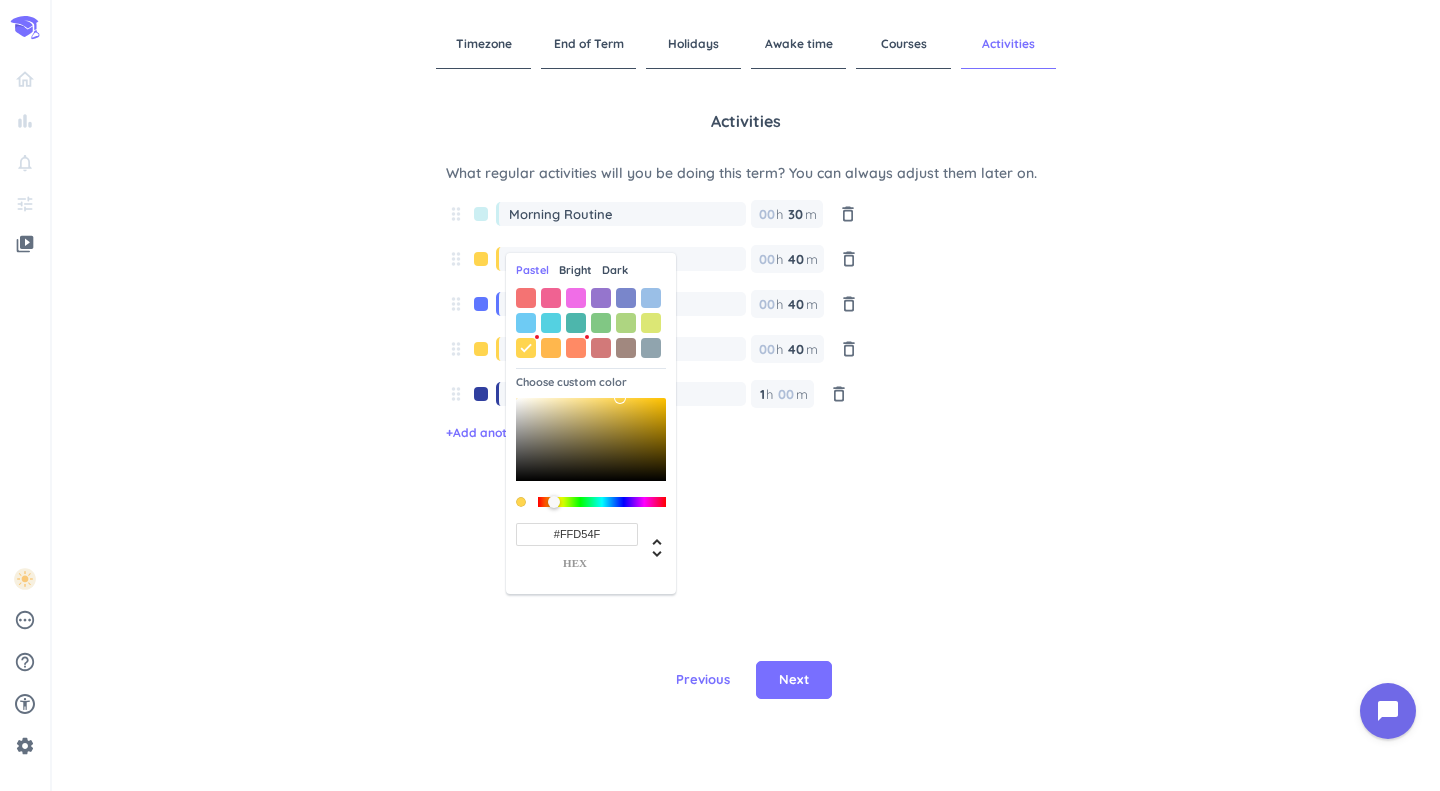 click at bounding box center [481, 219] 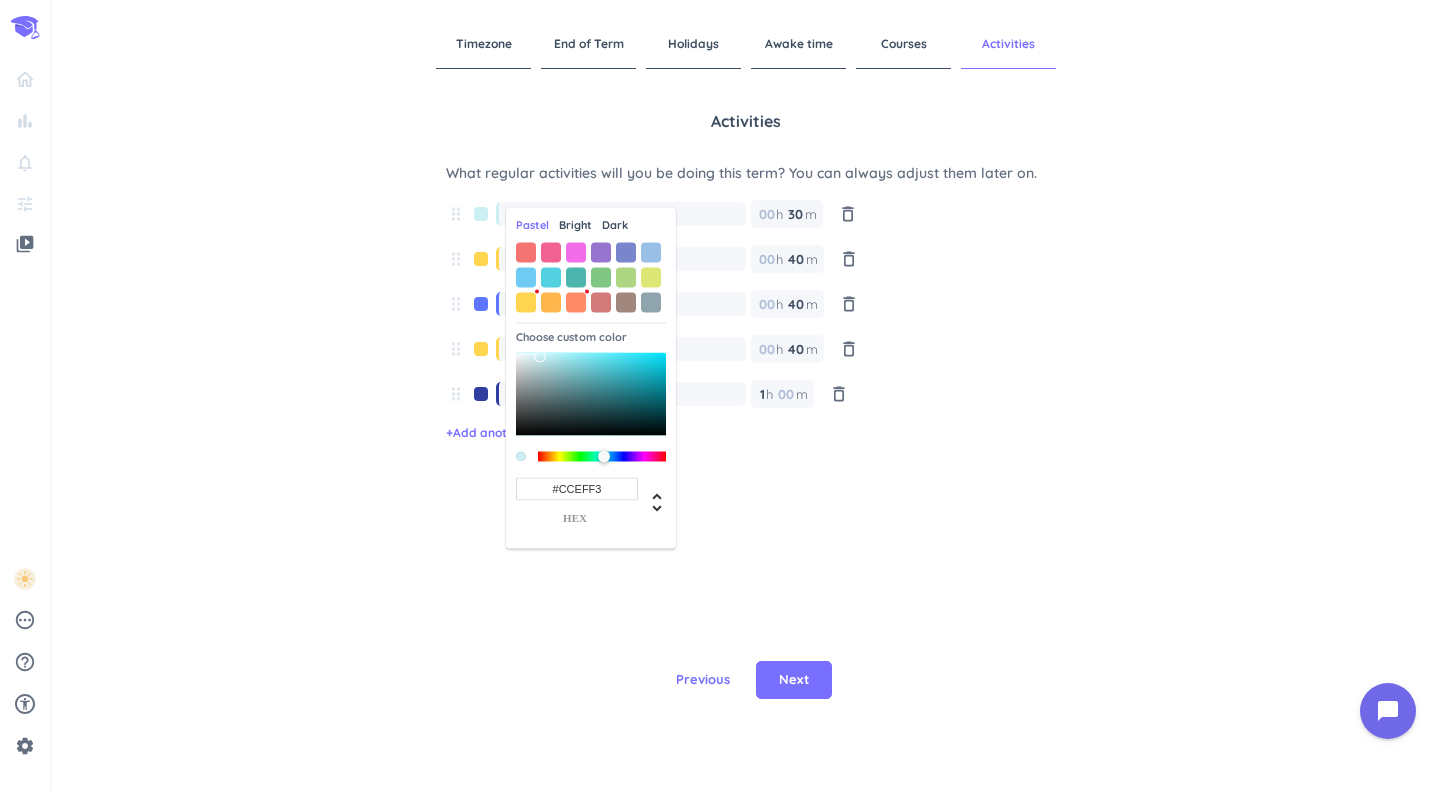 click on "#CCEFF3" at bounding box center (577, 488) 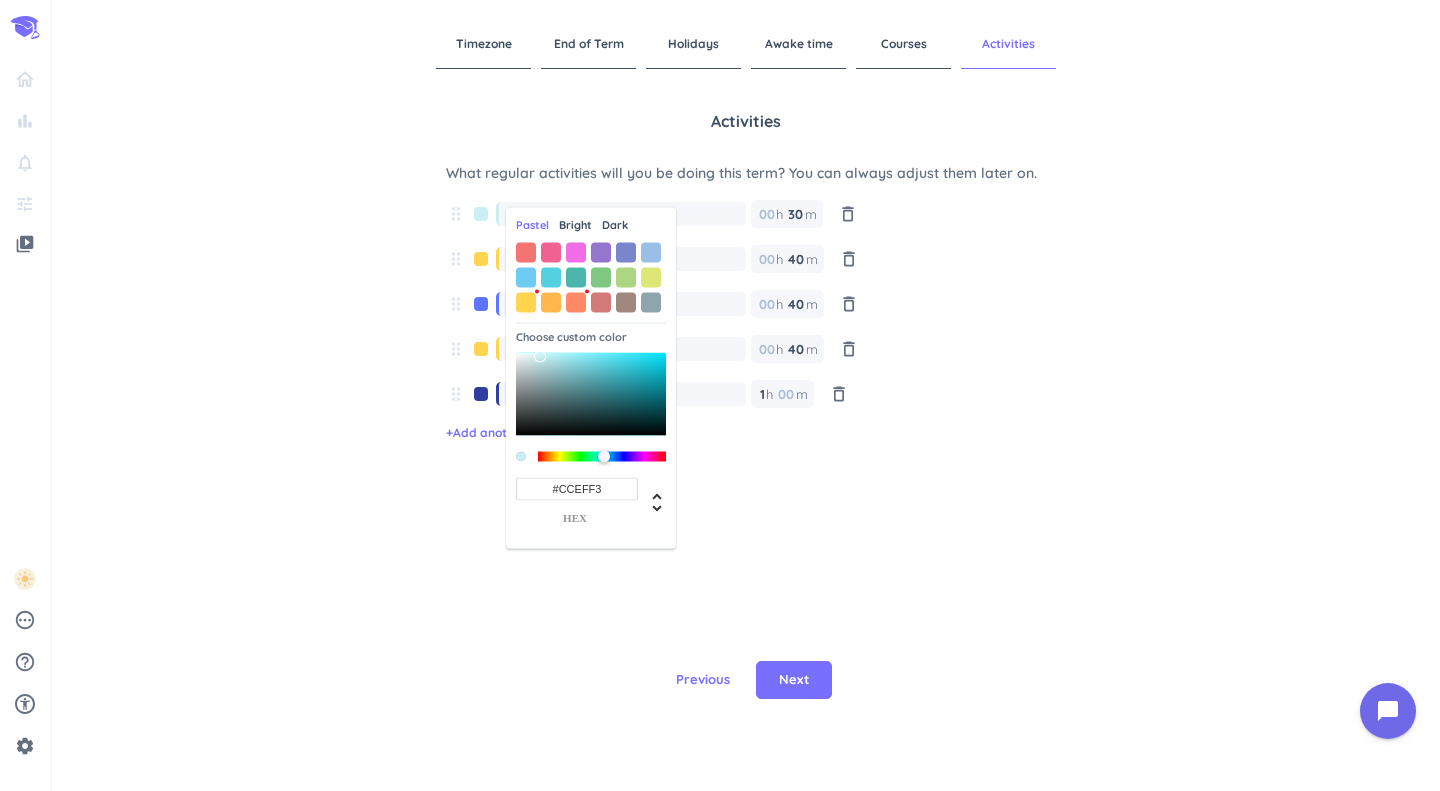click at bounding box center [481, 264] 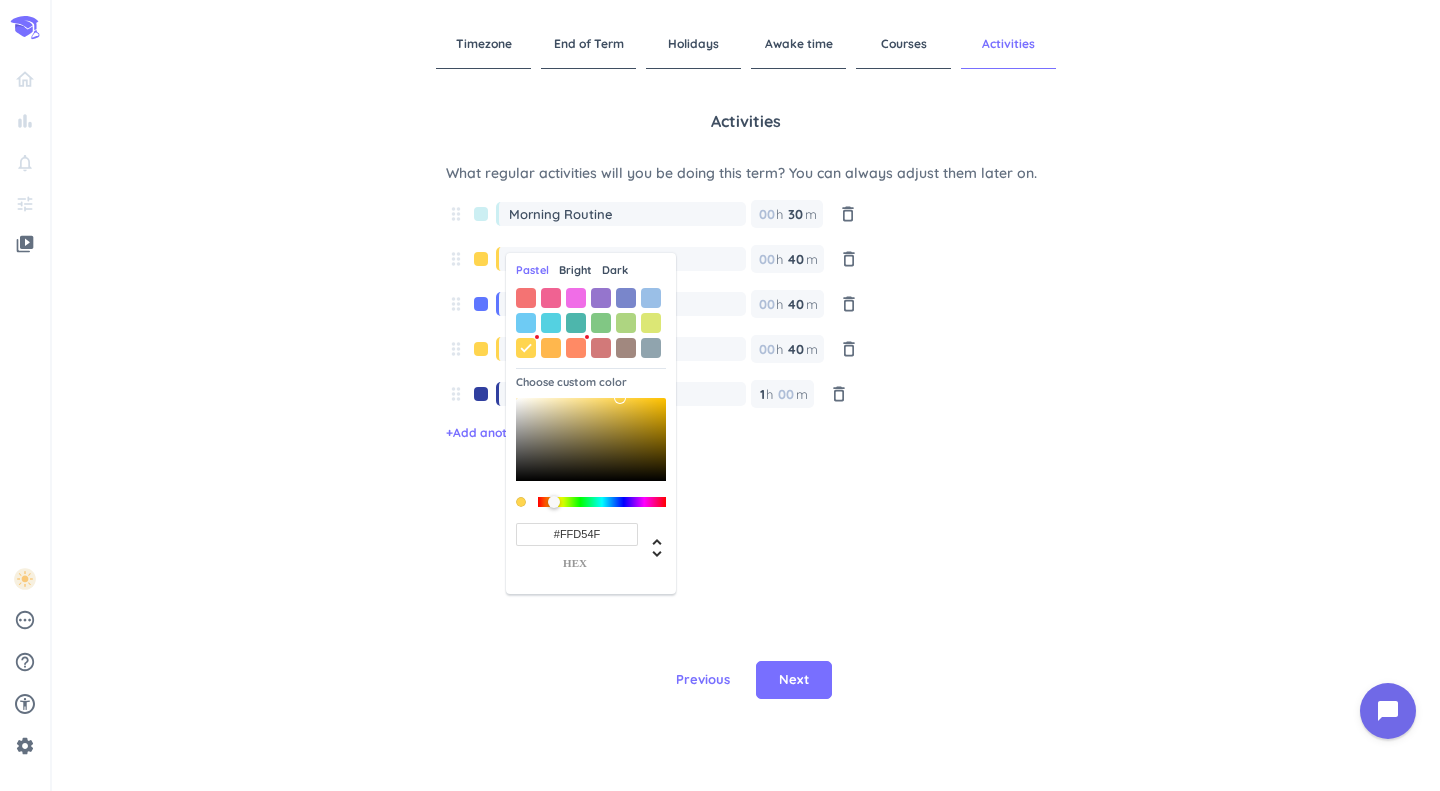 click on "#FFD54F" at bounding box center [577, 534] 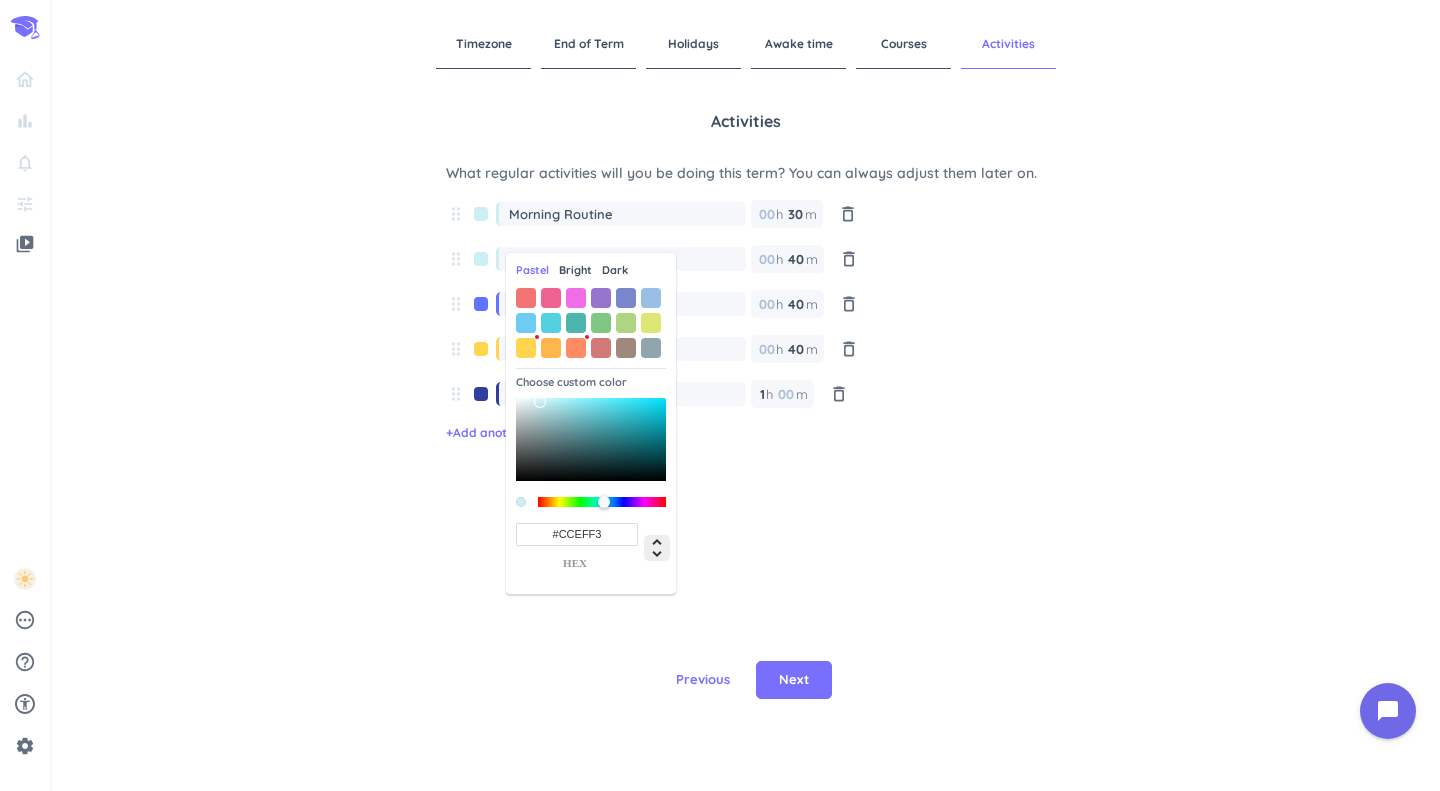 click 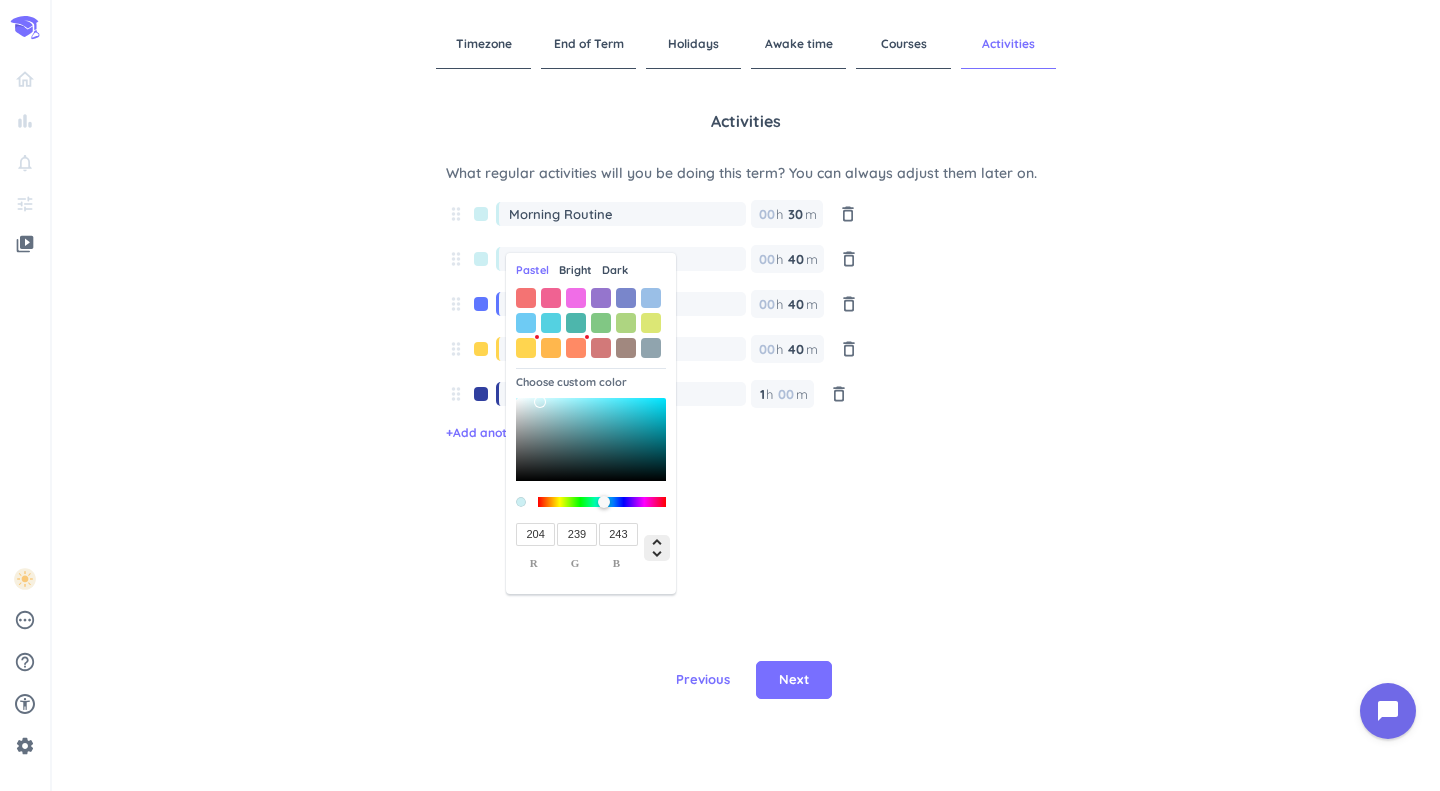 click 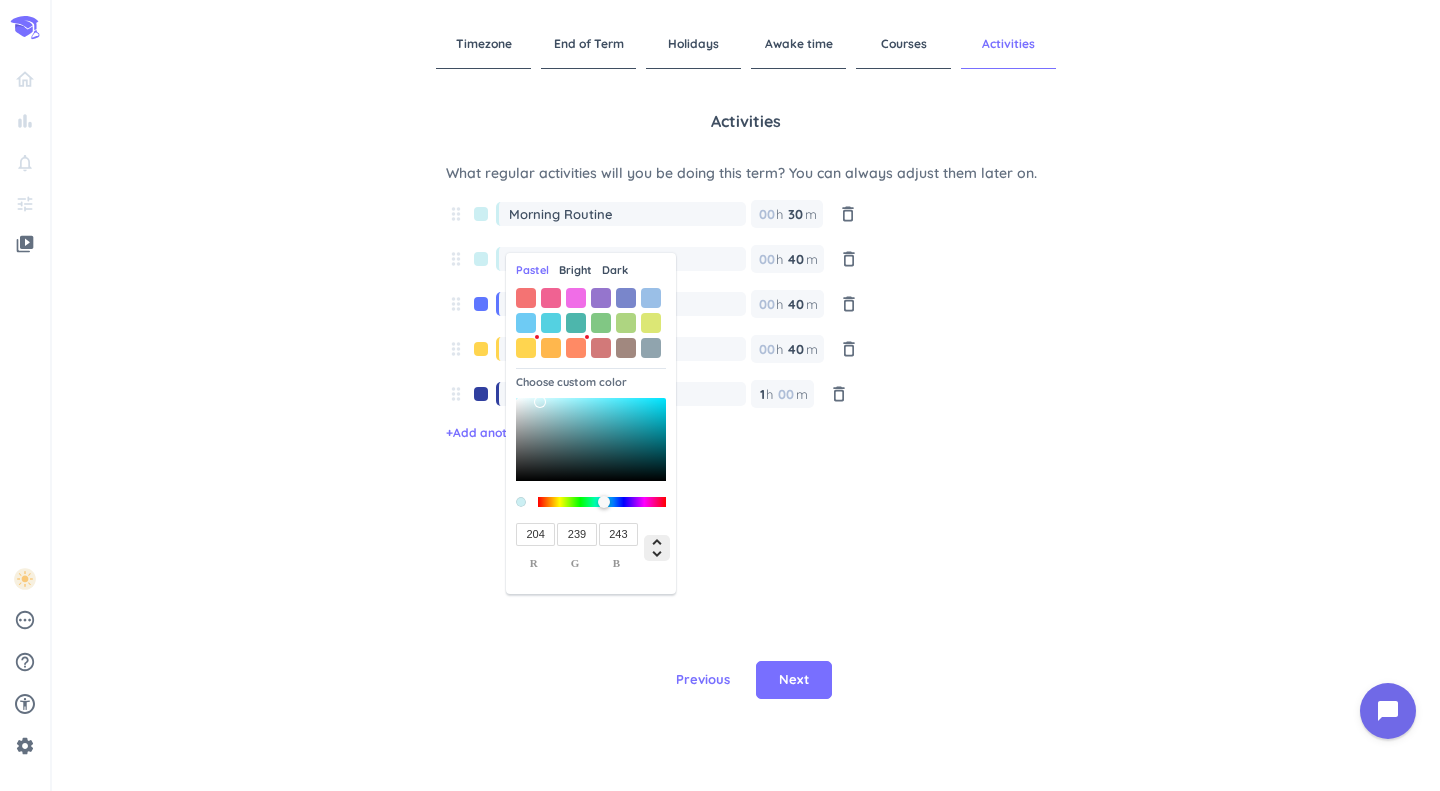 type on "186" 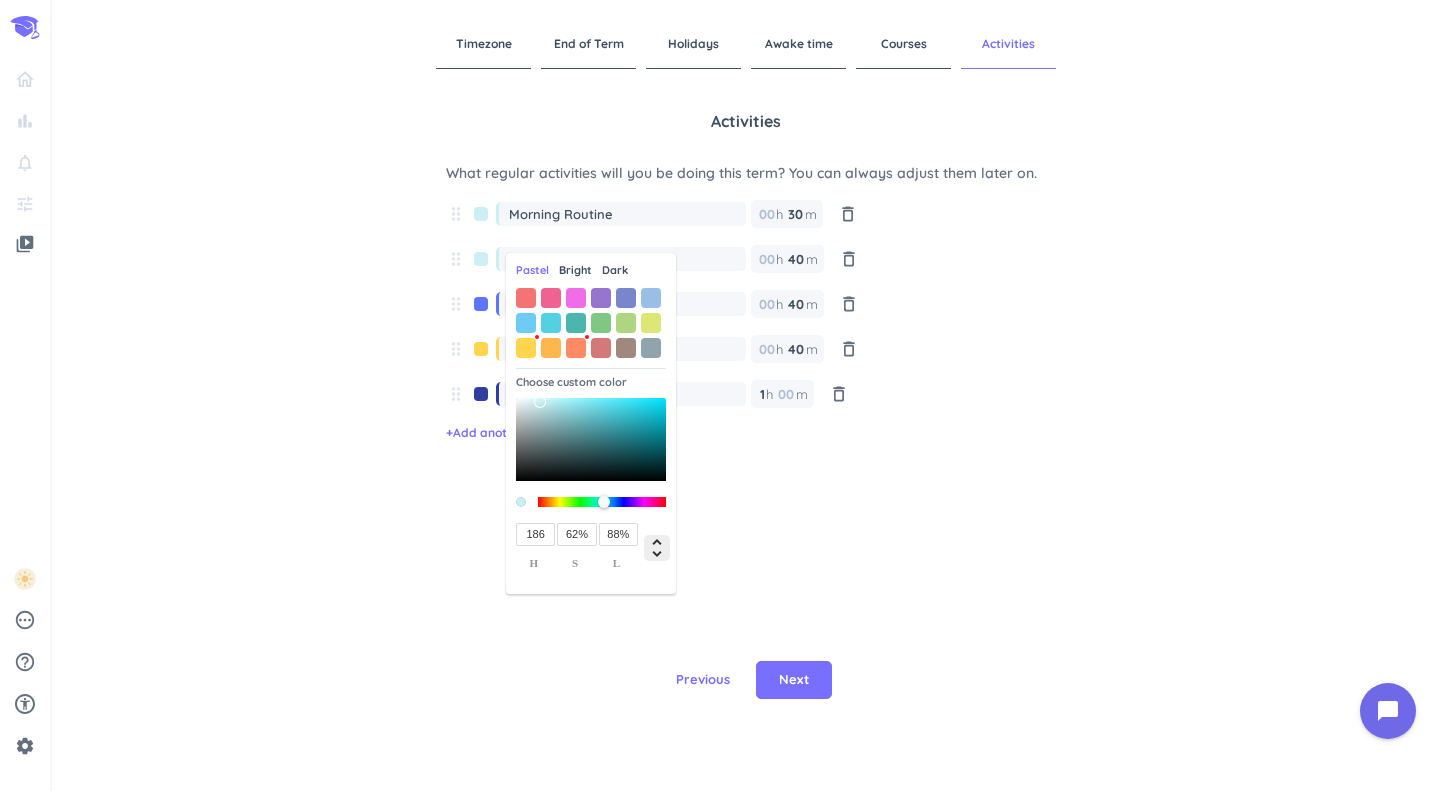 click 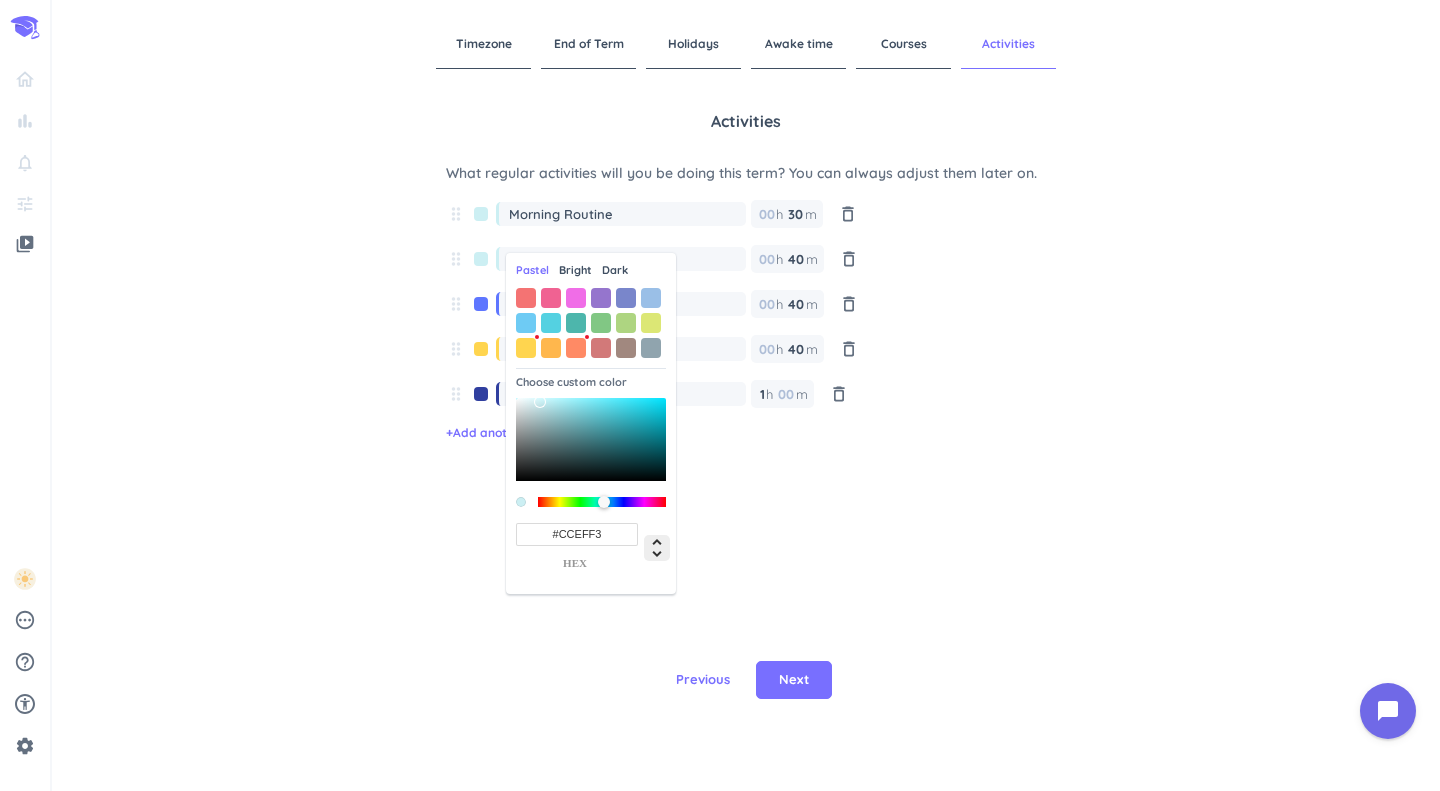 click 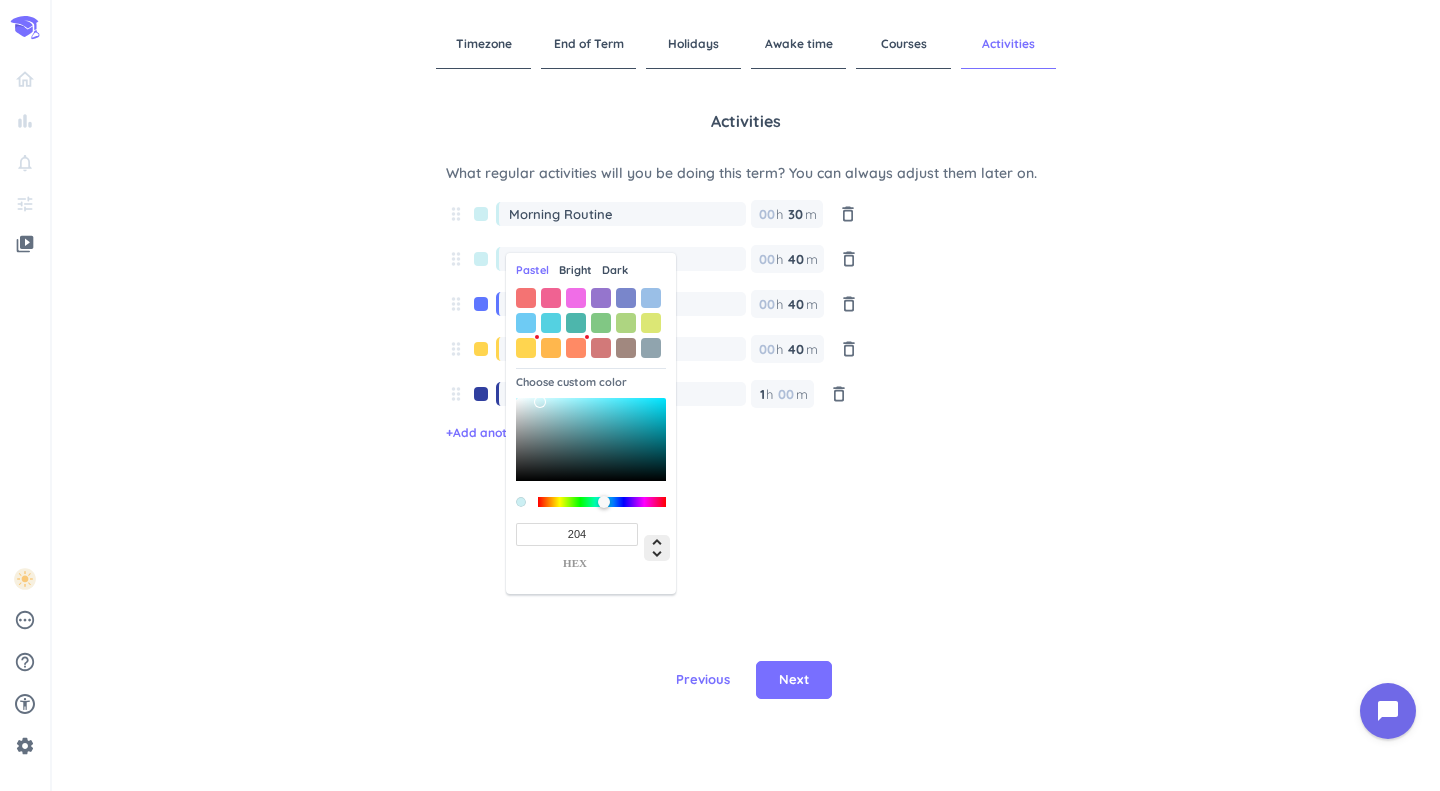 click 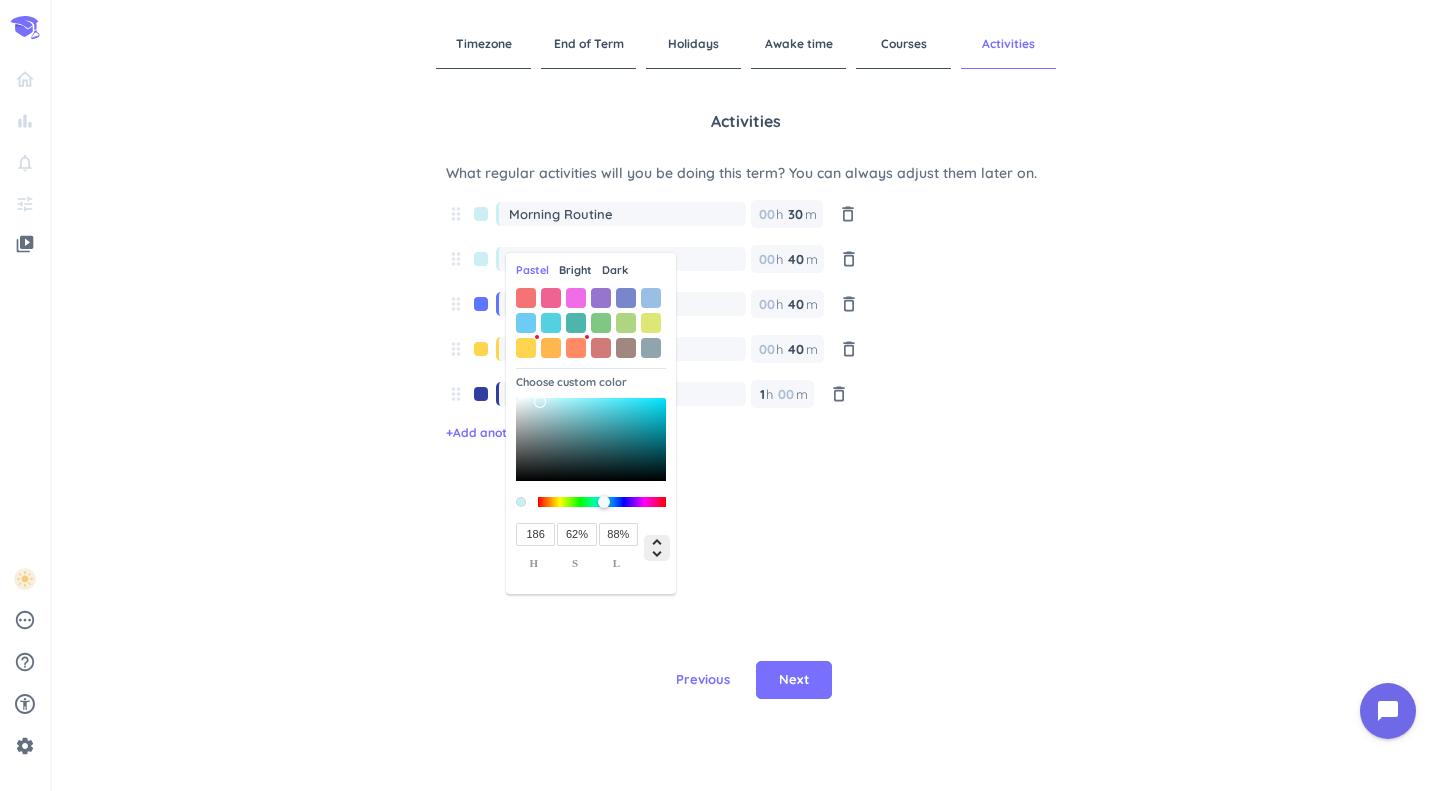 click 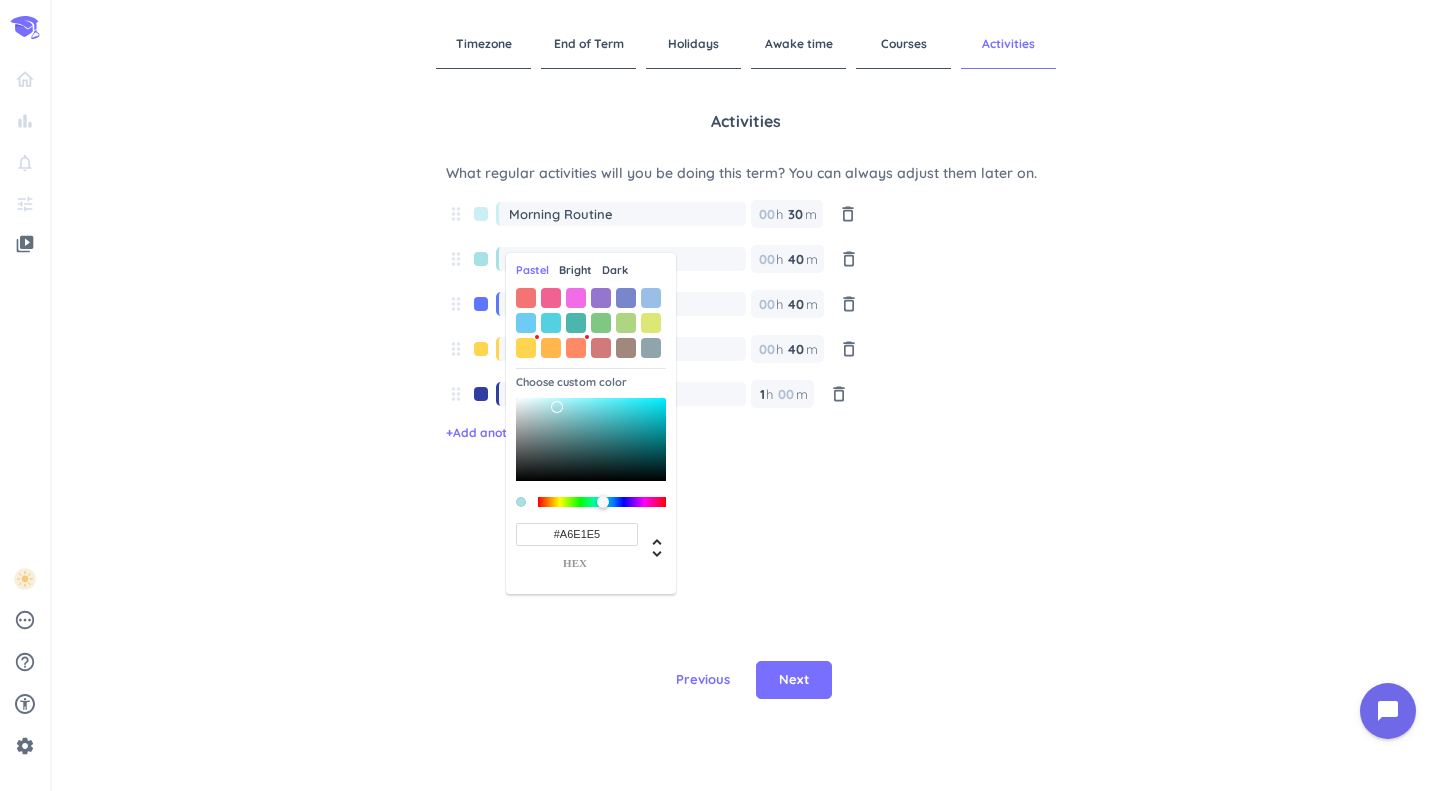 drag, startPoint x: 541, startPoint y: 402, endPoint x: 557, endPoint y: 407, distance: 16.763054 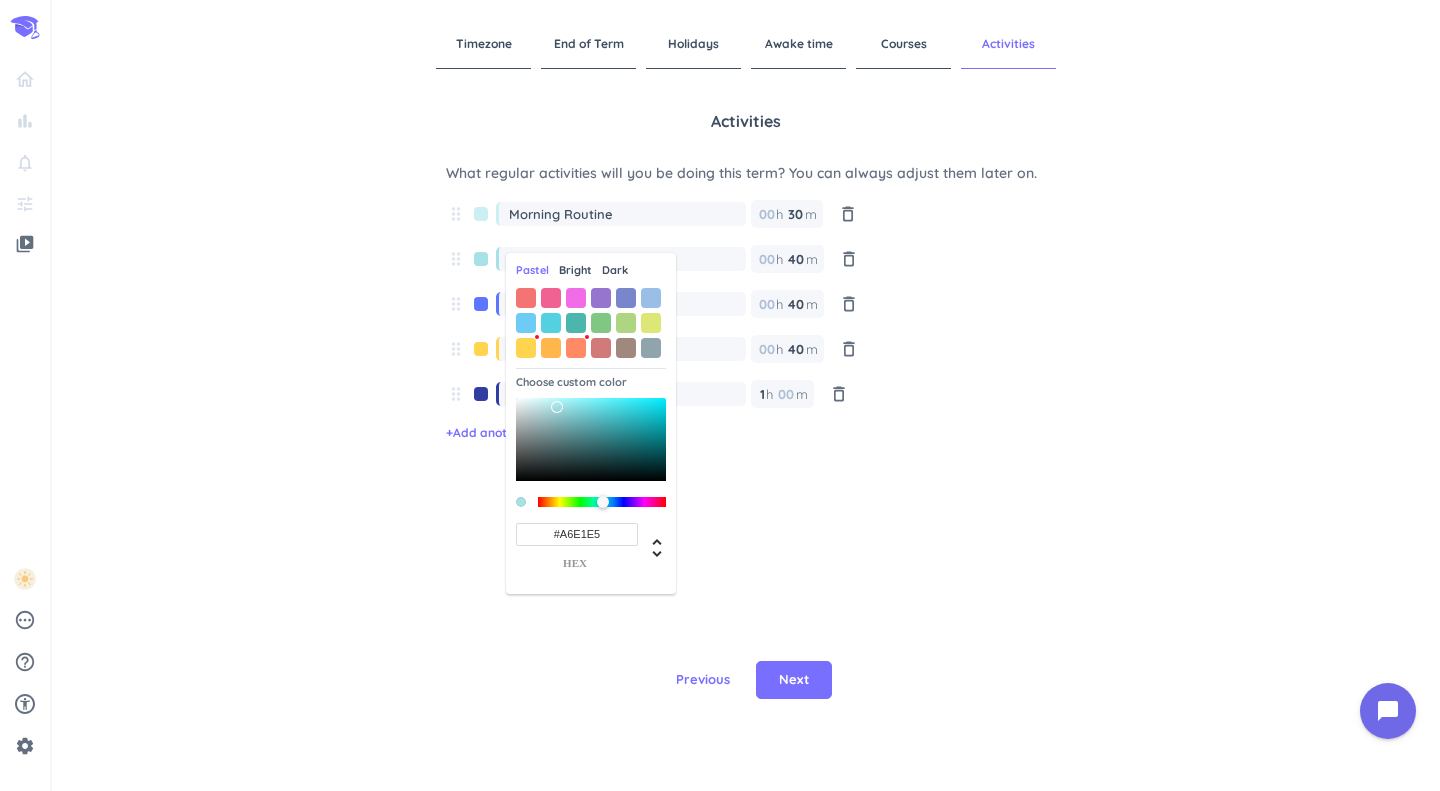 click at bounding box center [557, 407] 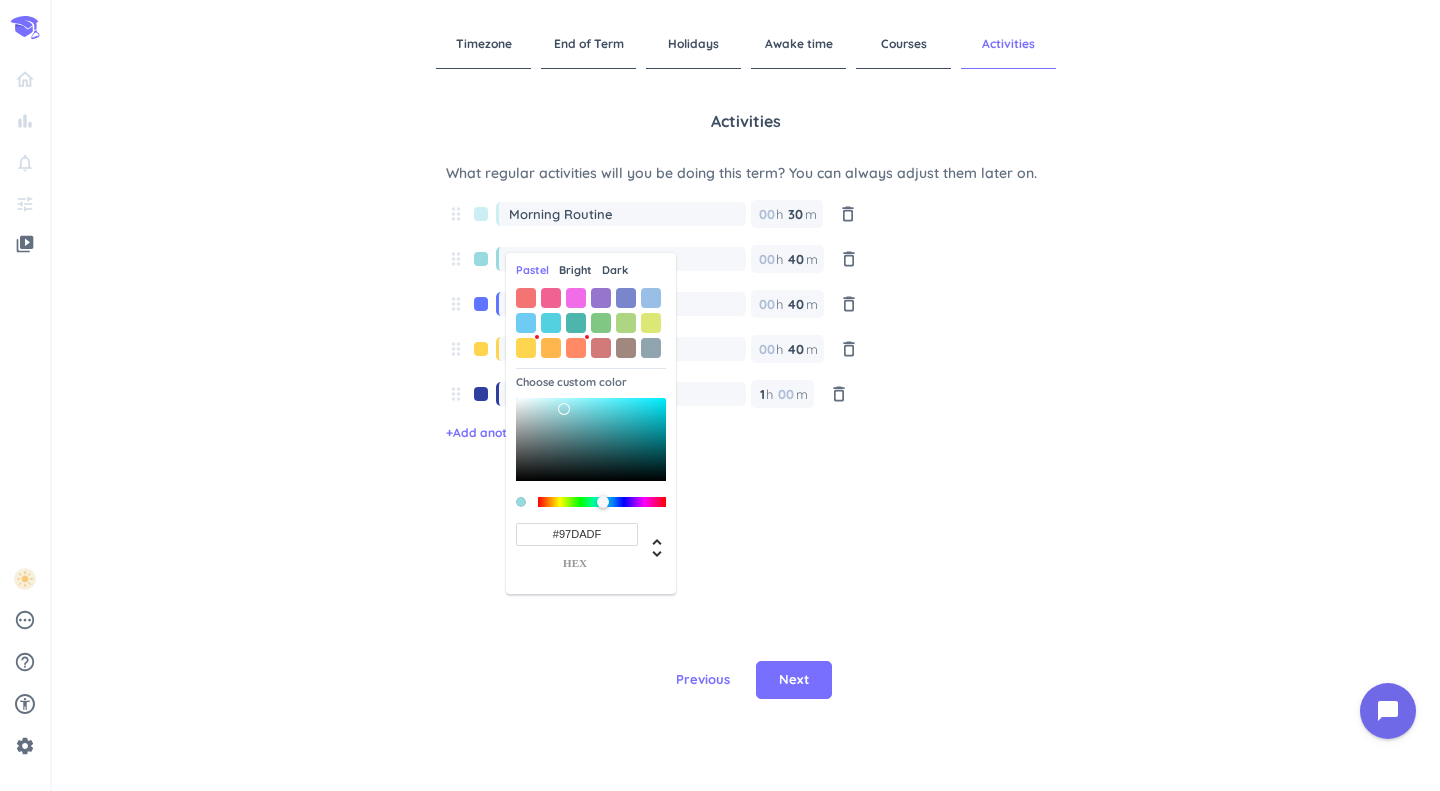type on "#96D9DF" 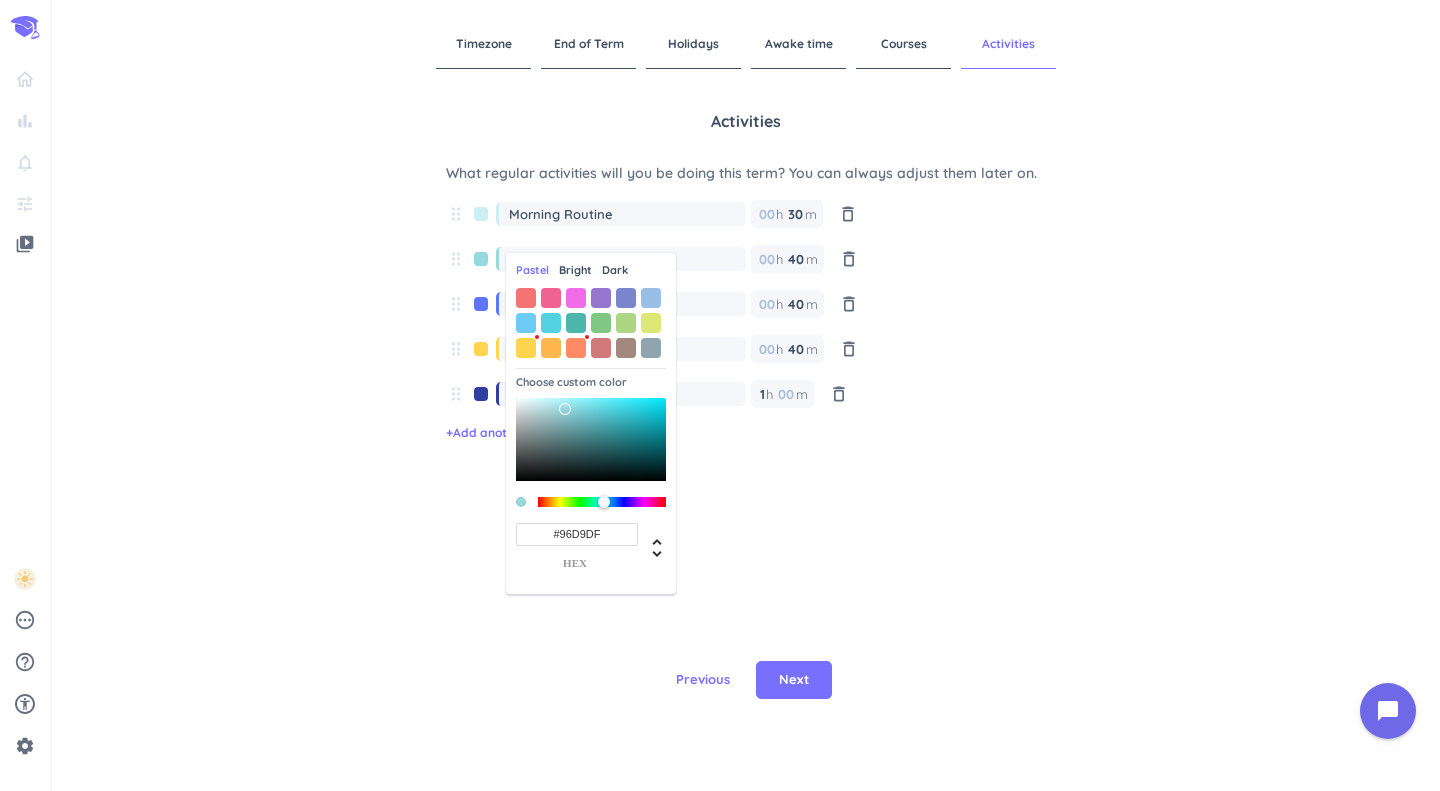 click at bounding box center (565, 409) 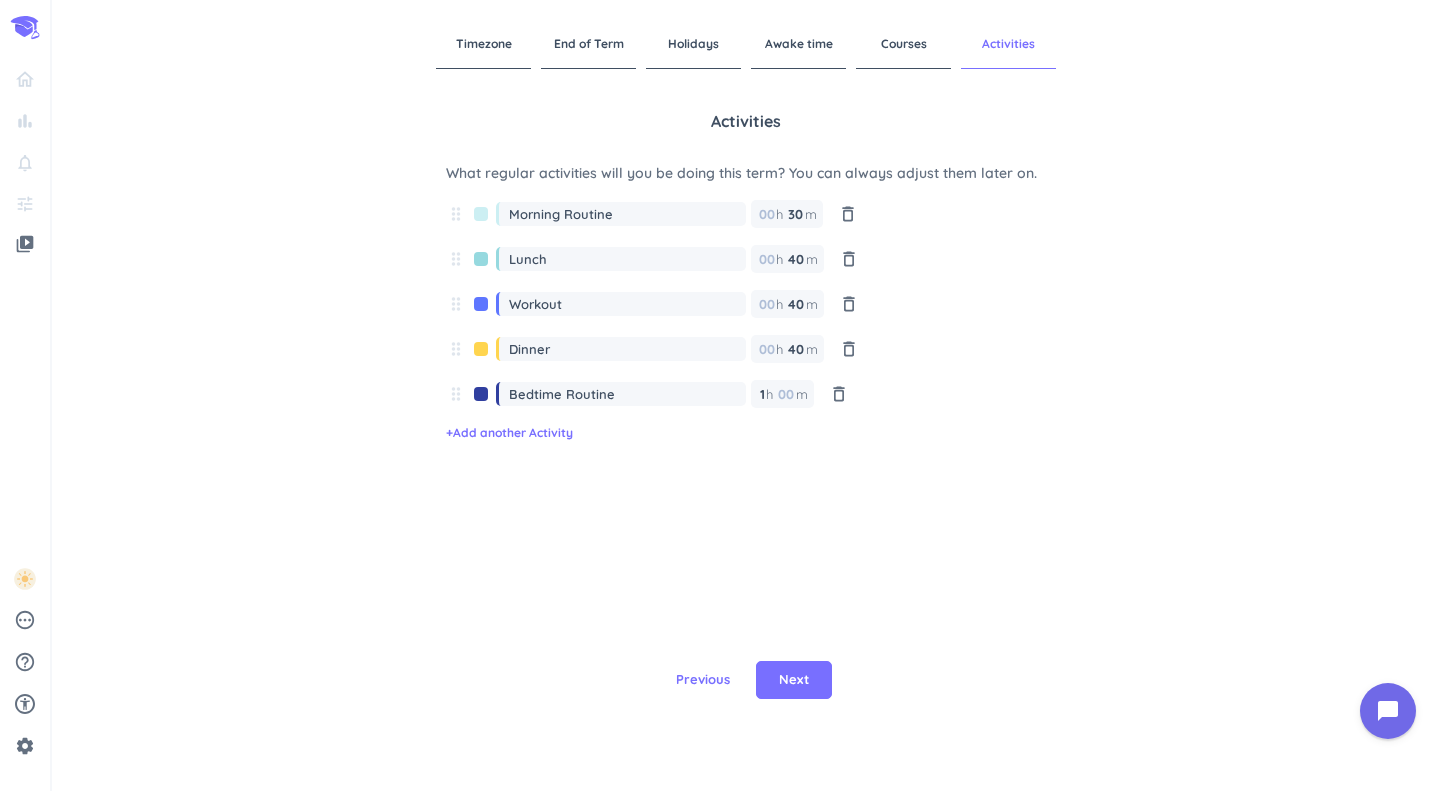 click at bounding box center (481, 309) 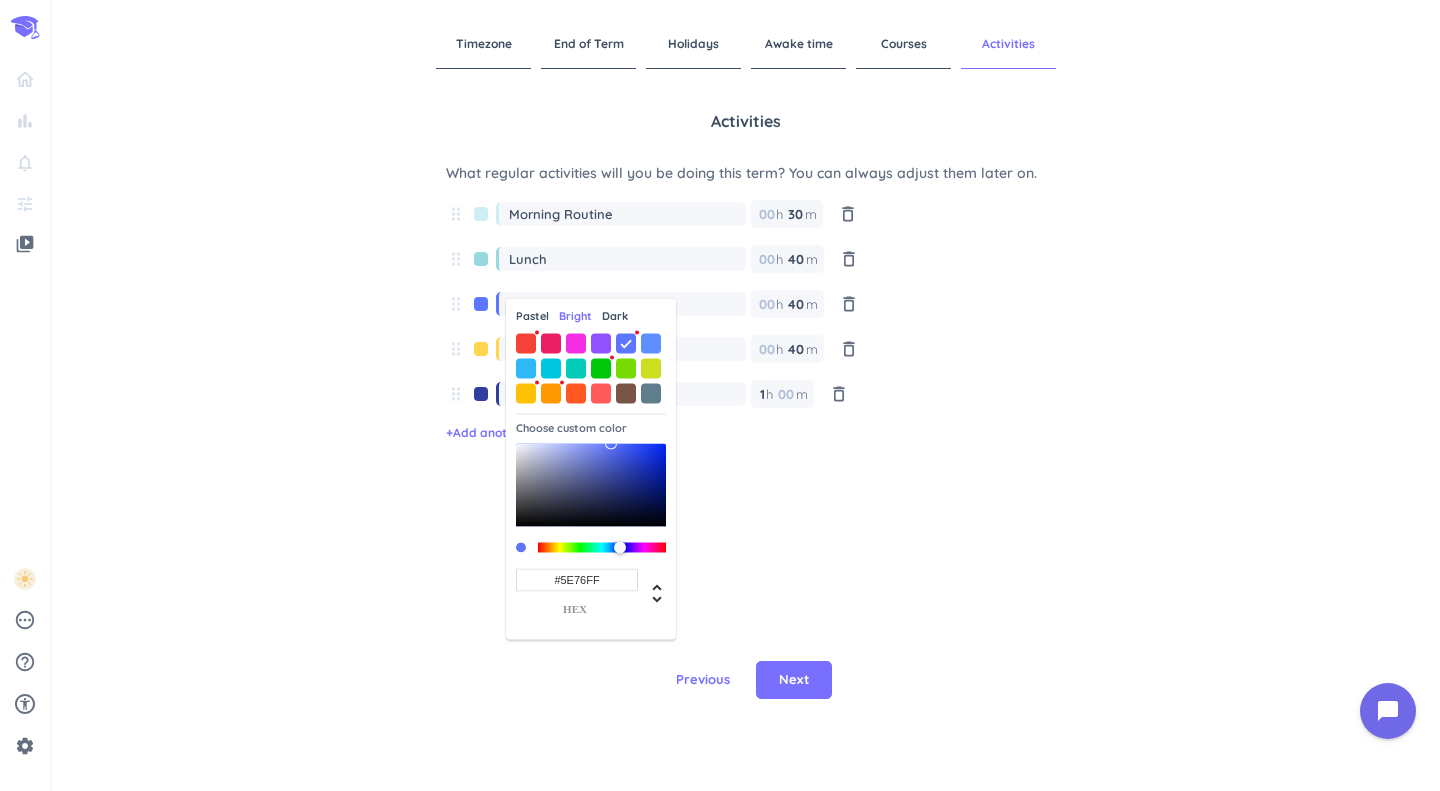 click on "#5E76FF" at bounding box center [577, 579] 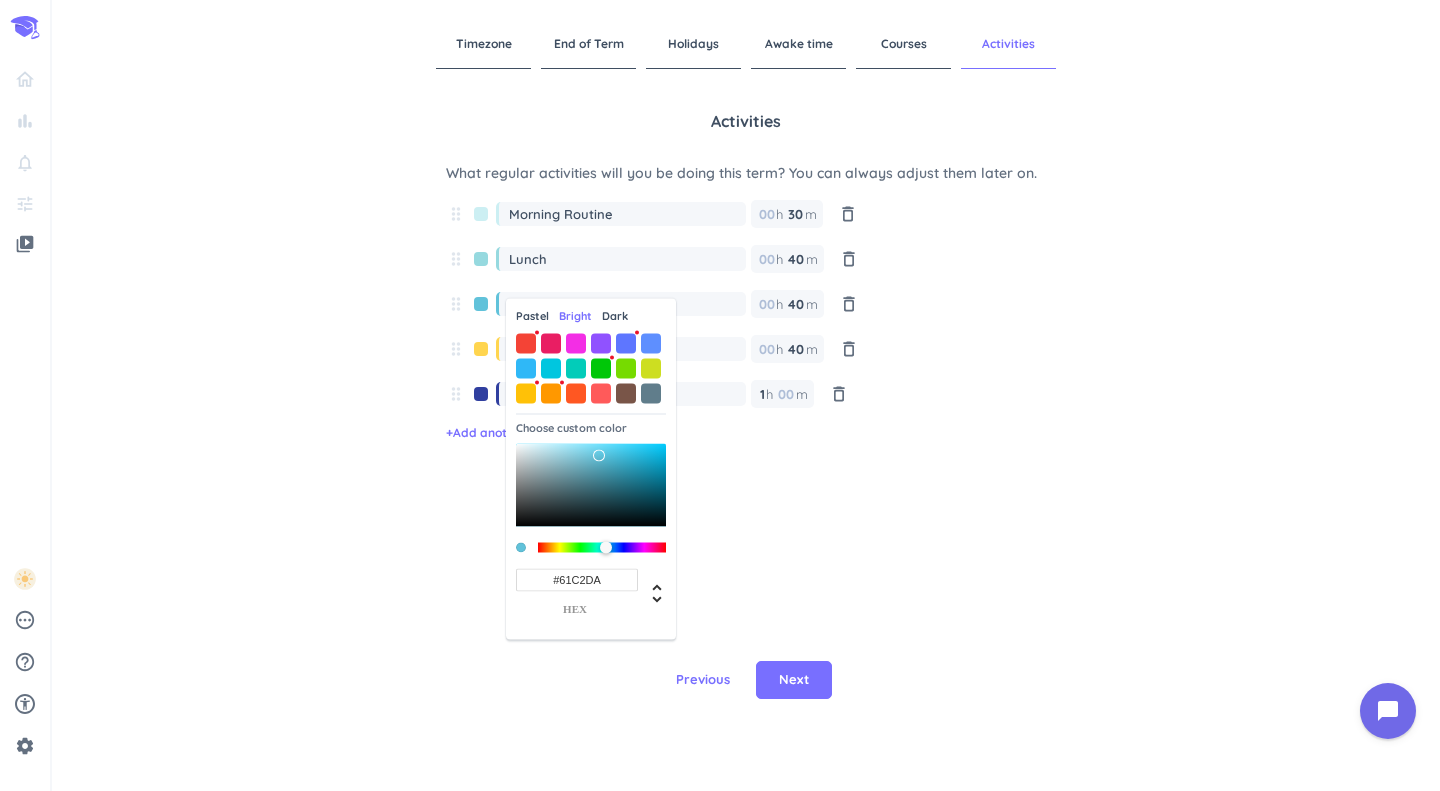 drag, startPoint x: 536, startPoint y: 447, endPoint x: 599, endPoint y: 457, distance: 63.788715 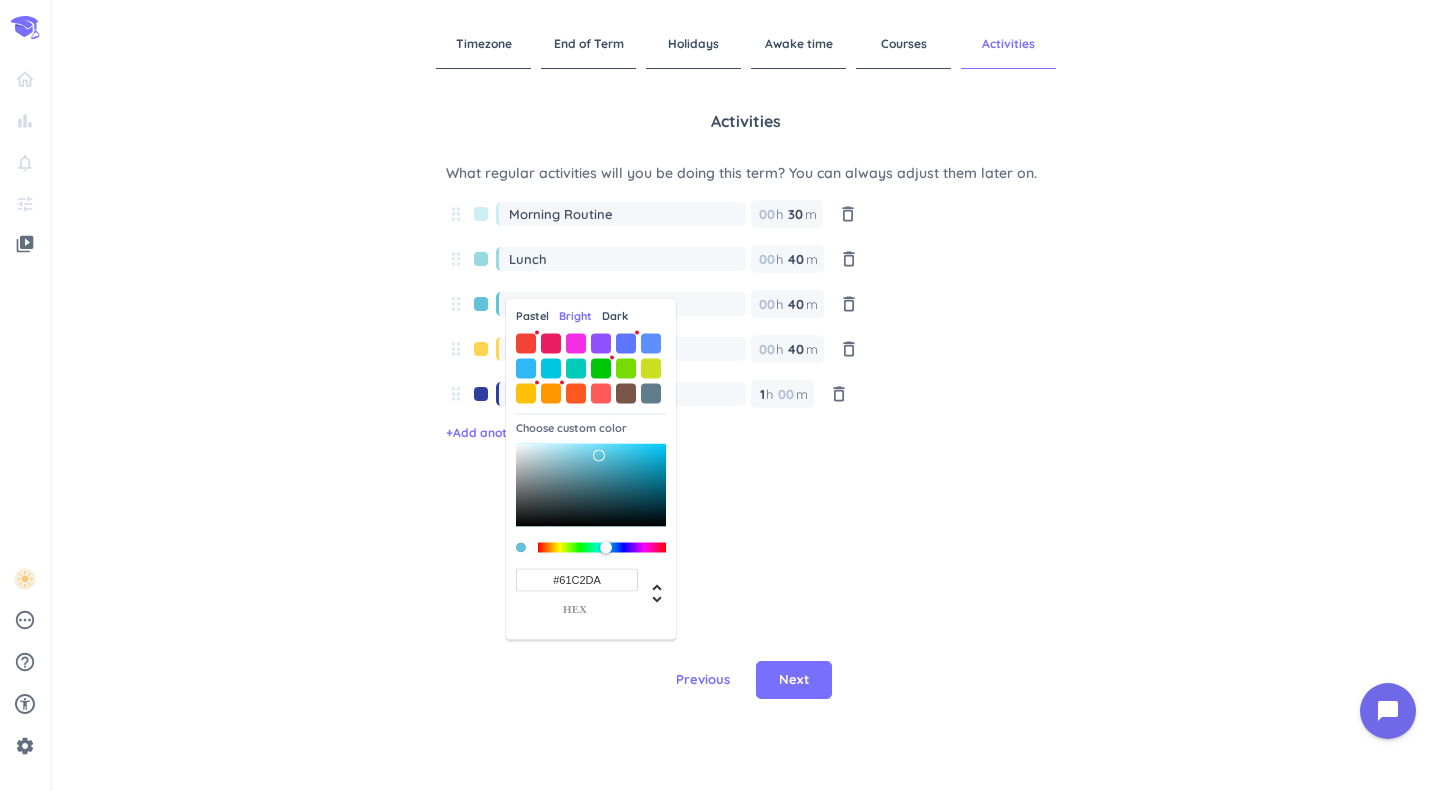 click at bounding box center (599, 456) 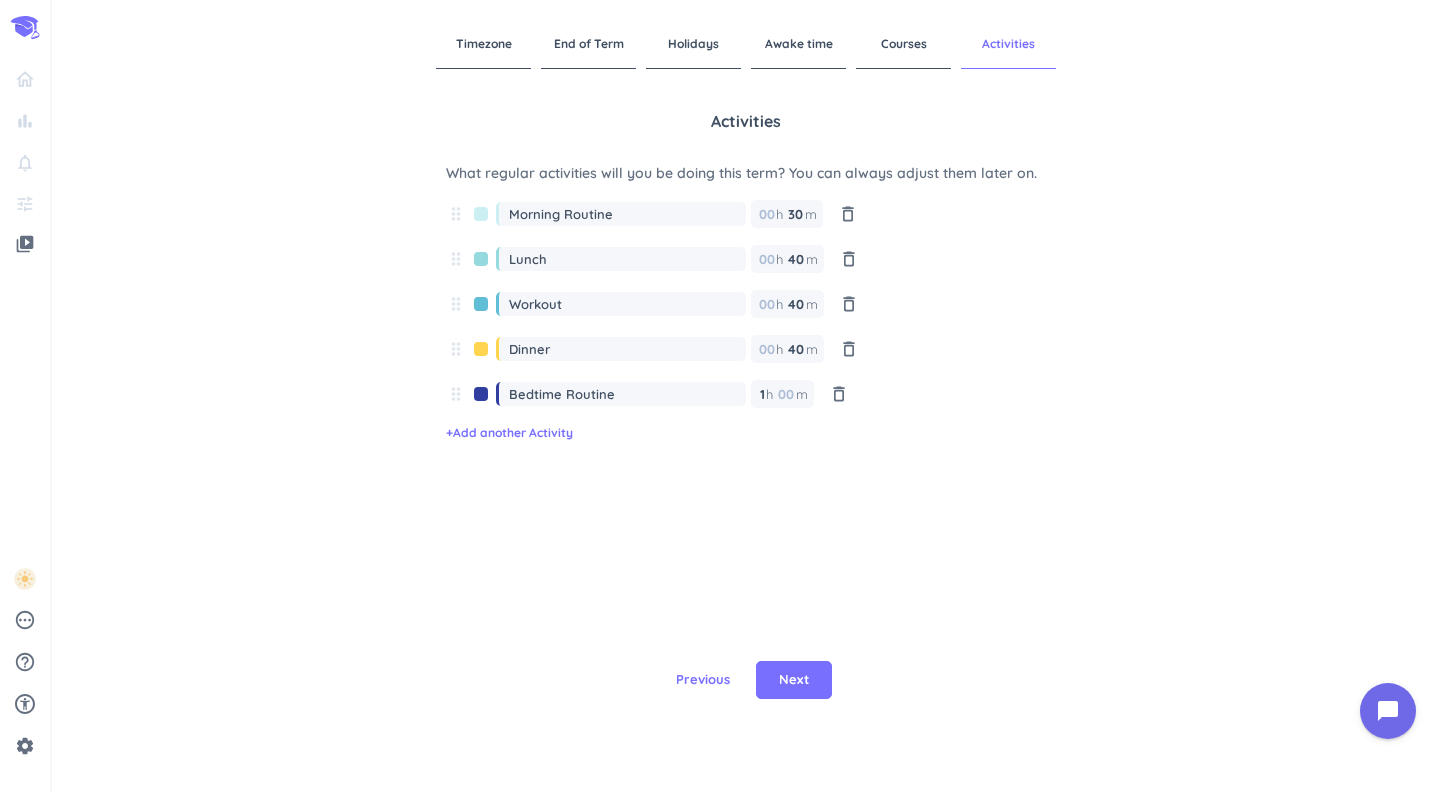 click at bounding box center (481, 354) 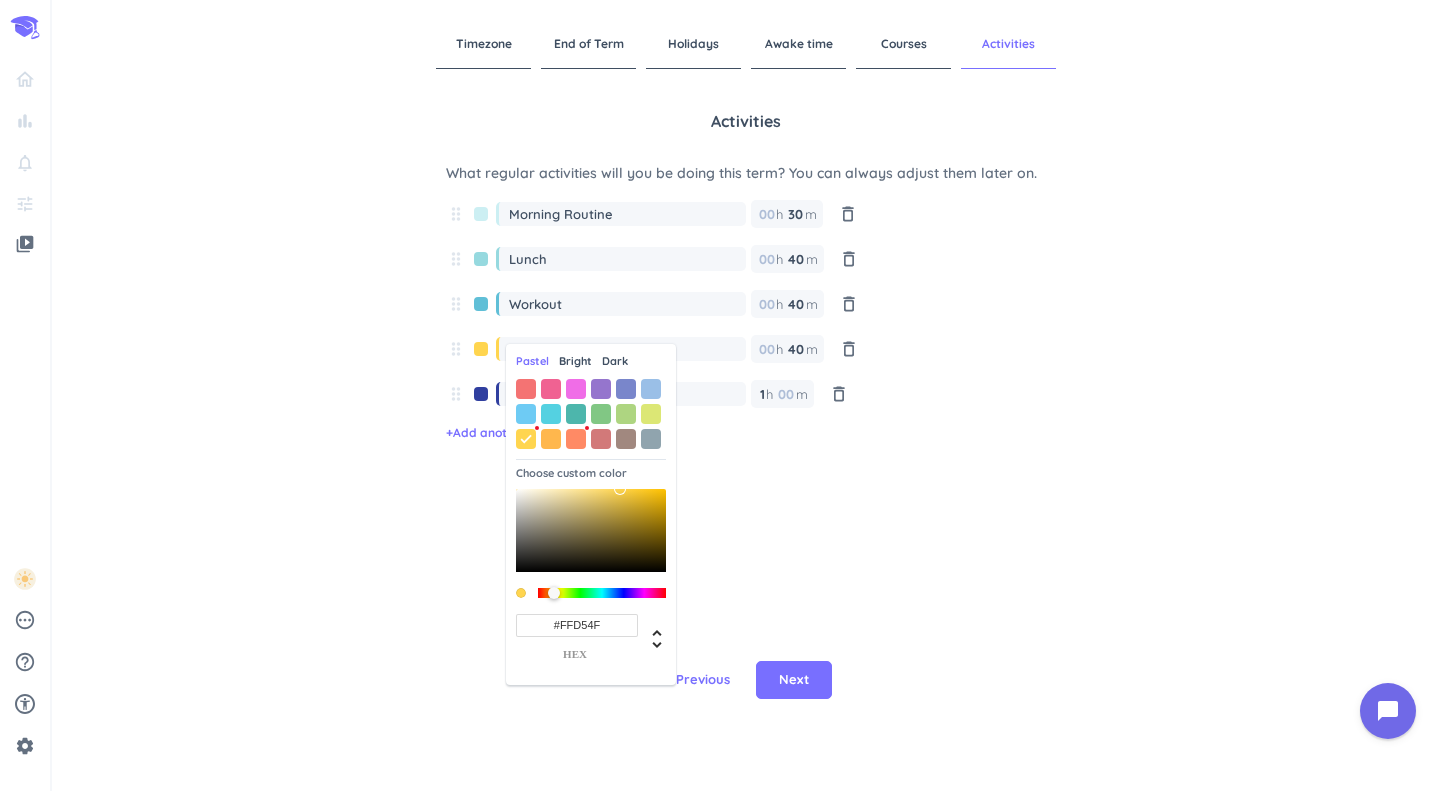 click on "#FFD54F" at bounding box center (577, 625) 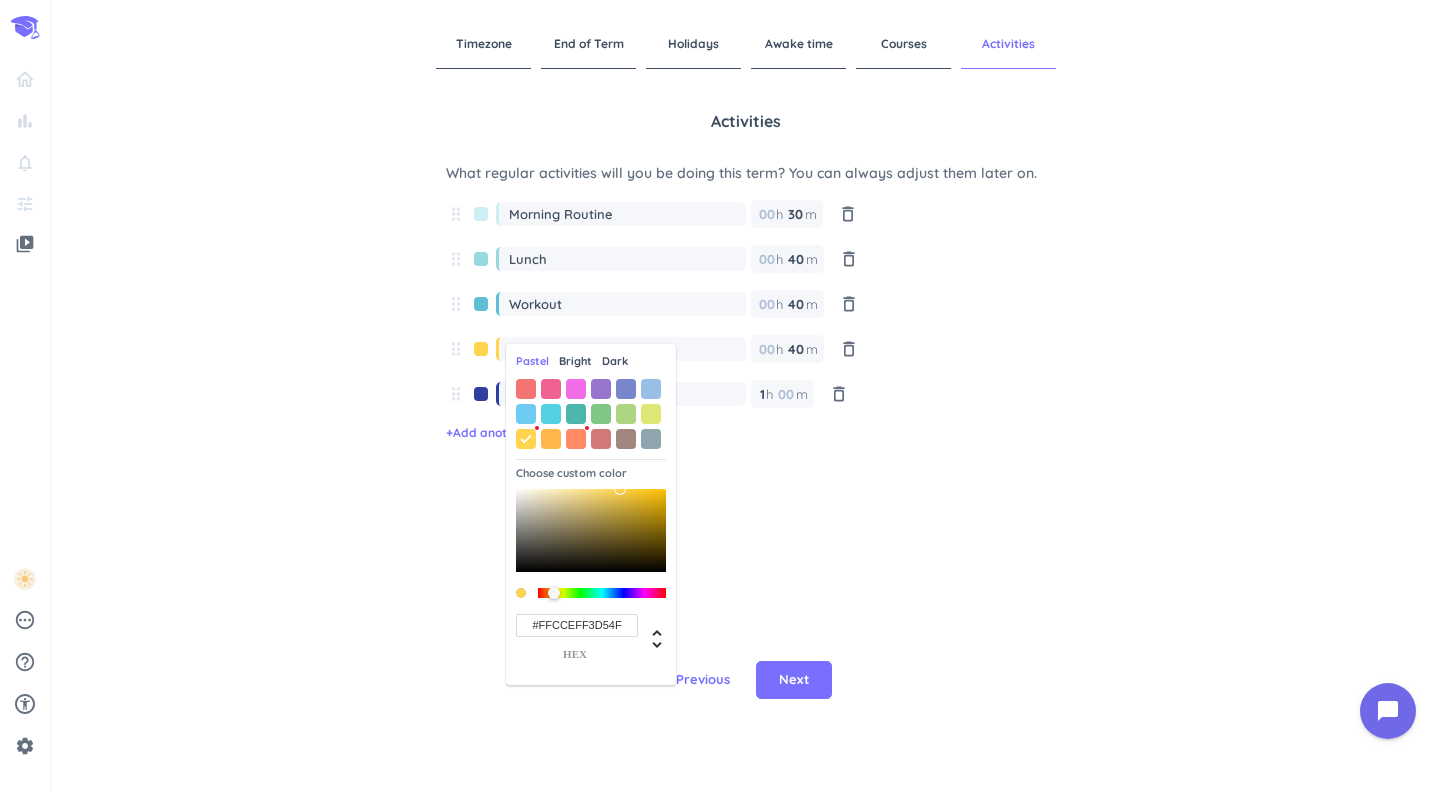 paste on "CCEFF3" 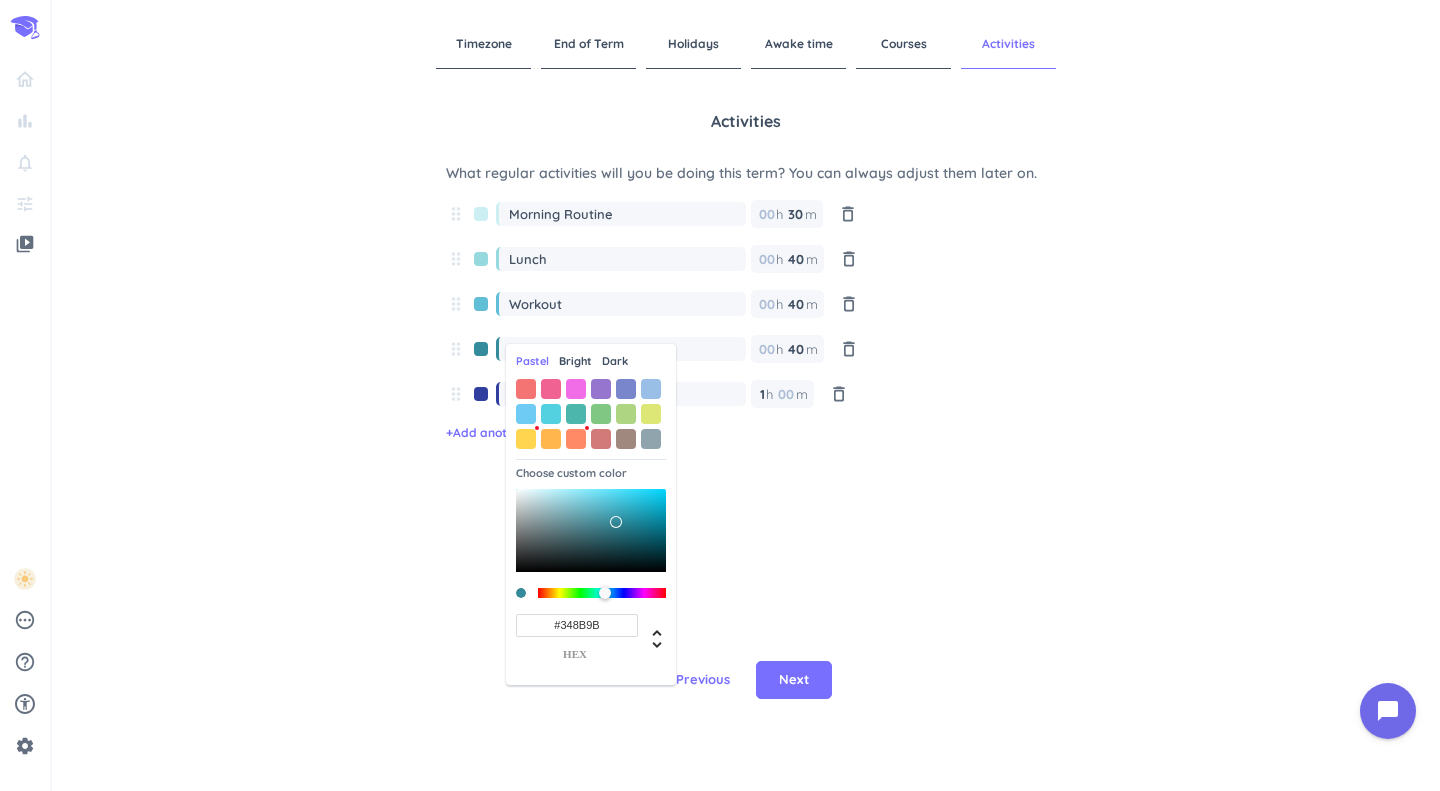 type on "#328A9B" 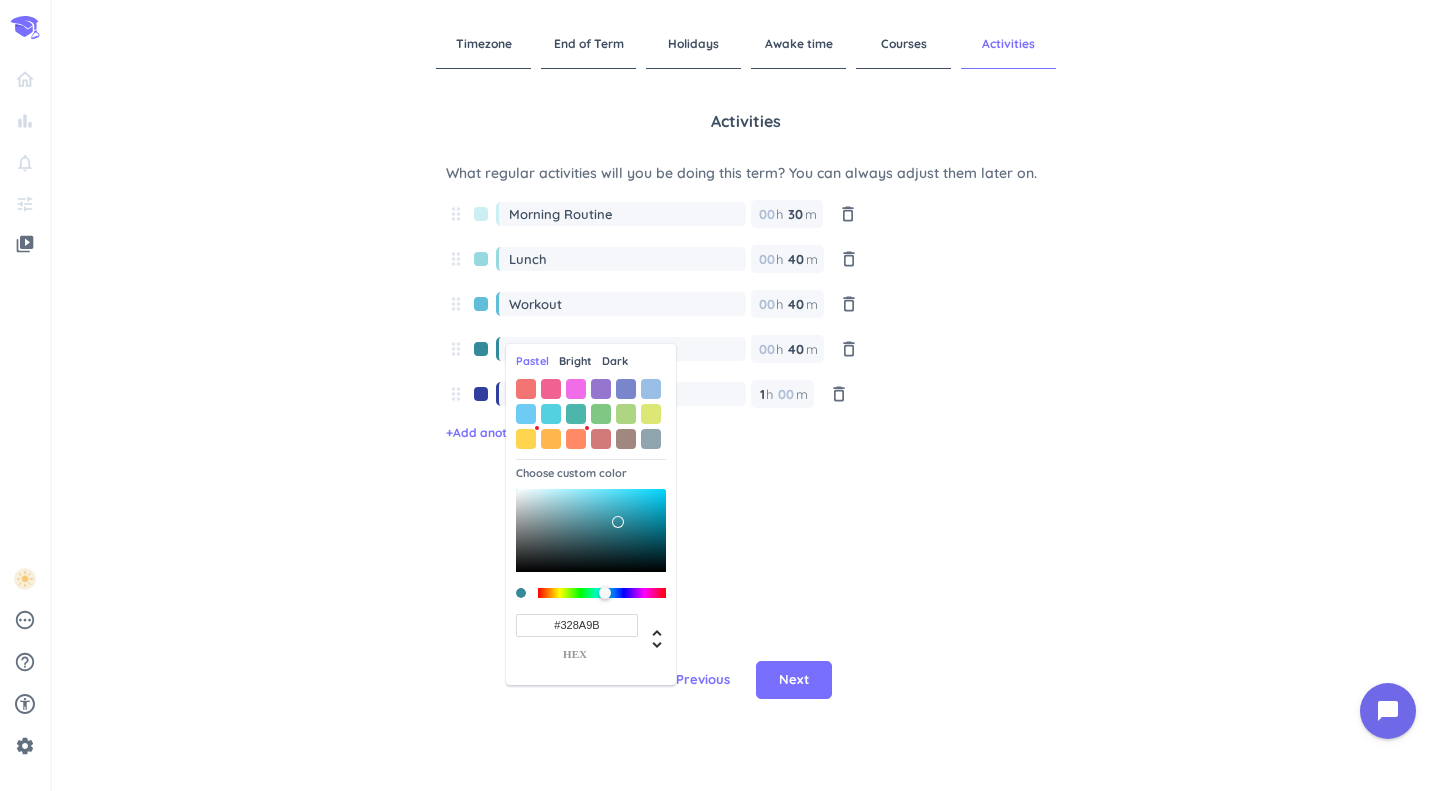 drag, startPoint x: 539, startPoint y: 493, endPoint x: 617, endPoint y: 522, distance: 83.21658 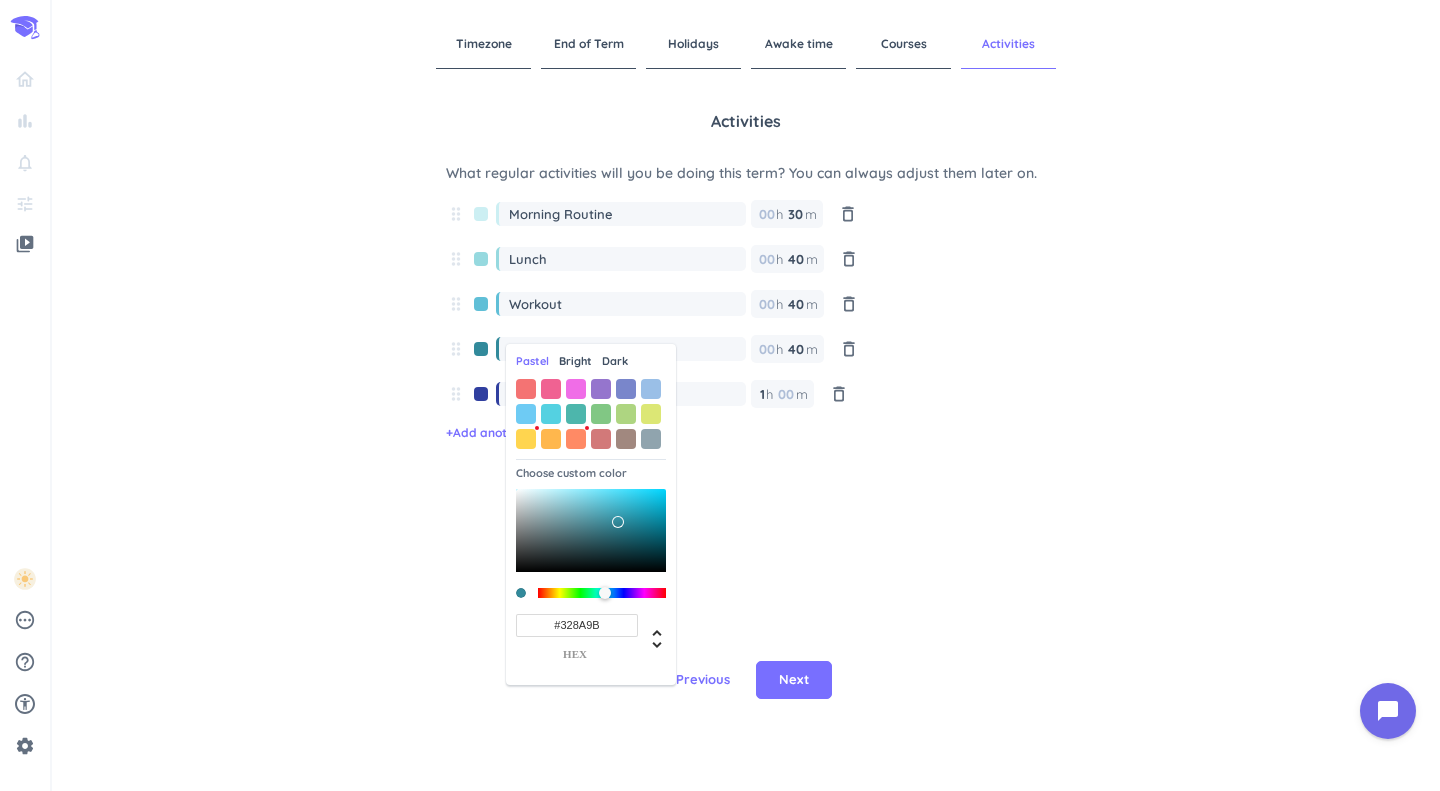 click at bounding box center [481, 399] 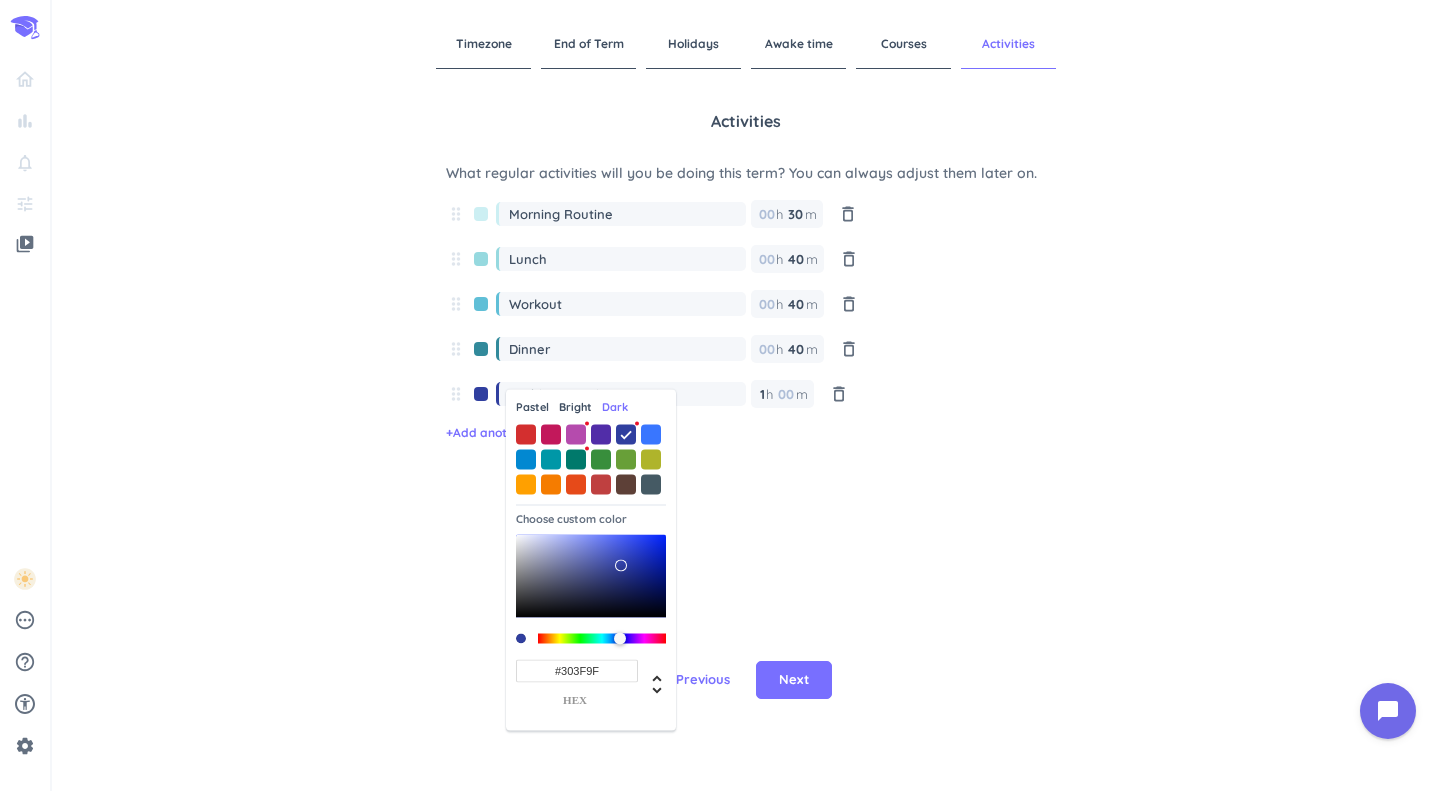click on "#303F9F" at bounding box center [577, 670] 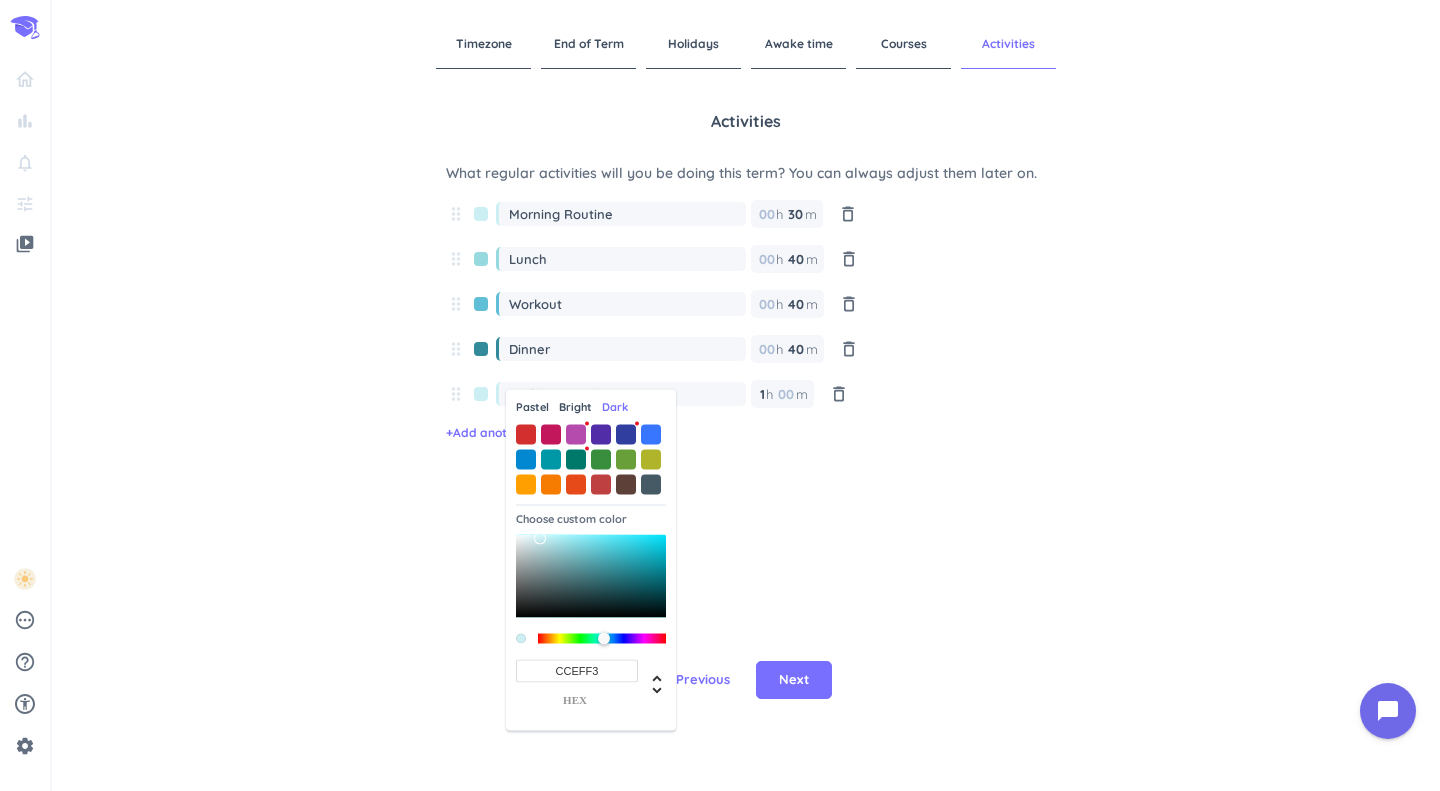 click on "CCEFF3" at bounding box center [577, 670] 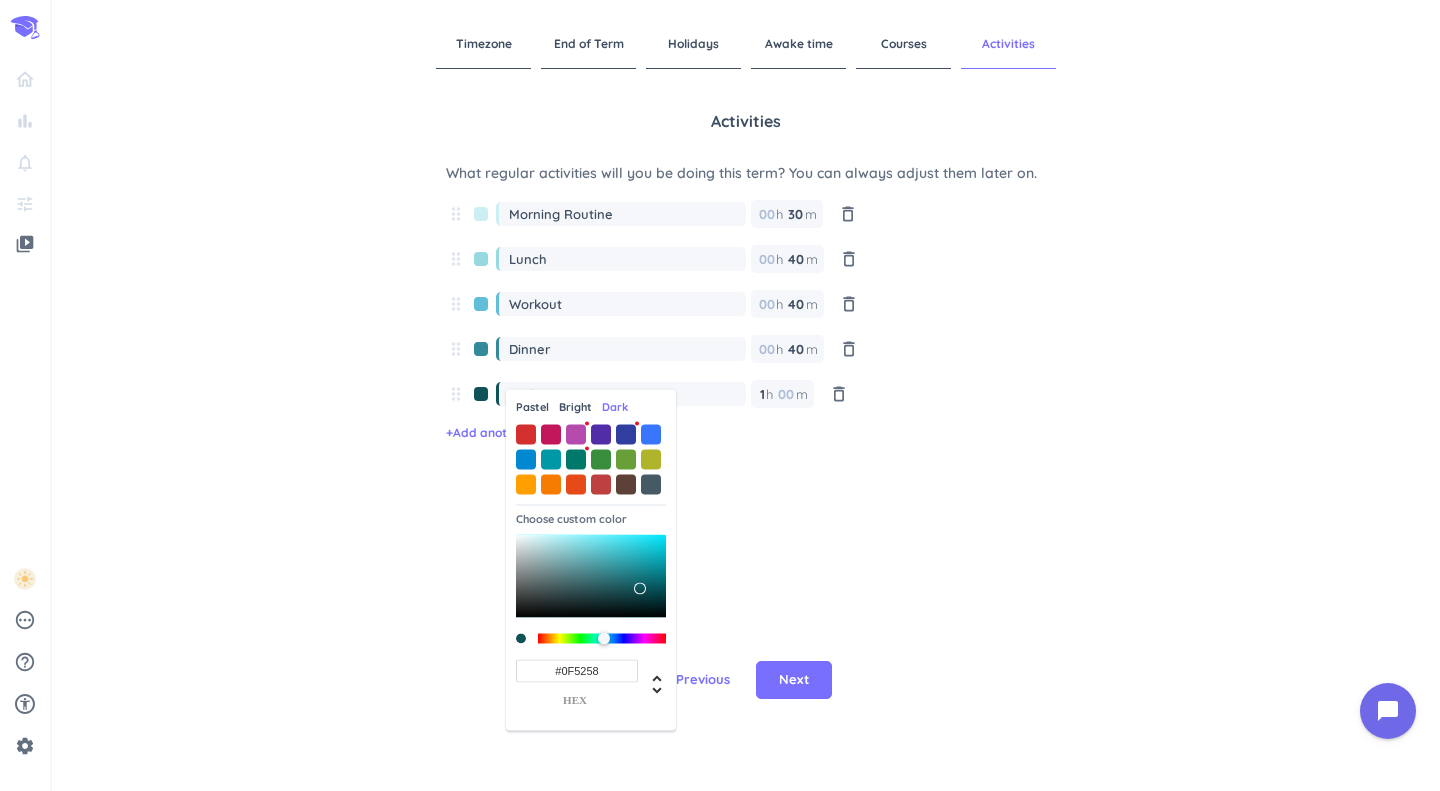 type on "#10555B" 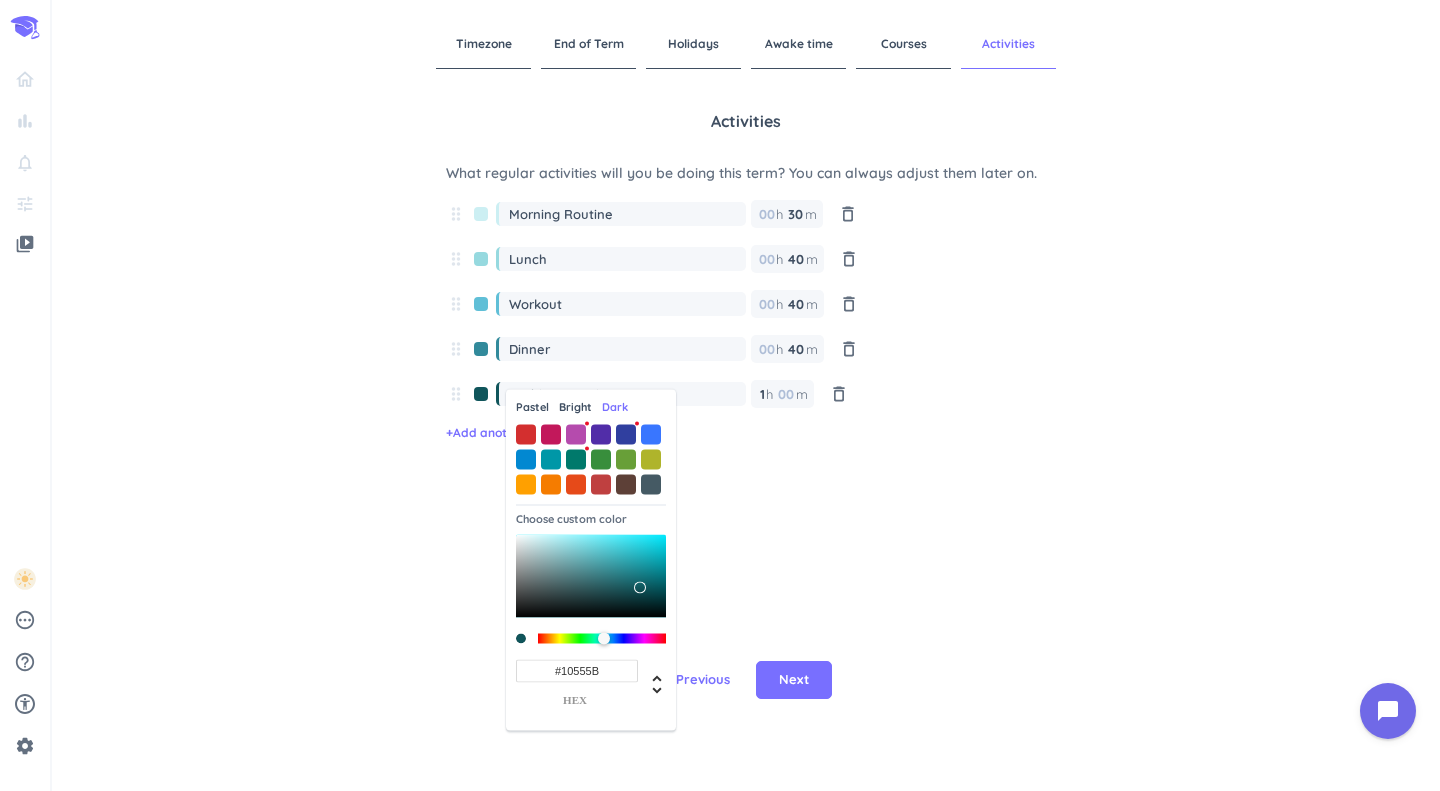 drag, startPoint x: 539, startPoint y: 536, endPoint x: 640, endPoint y: 588, distance: 113.600174 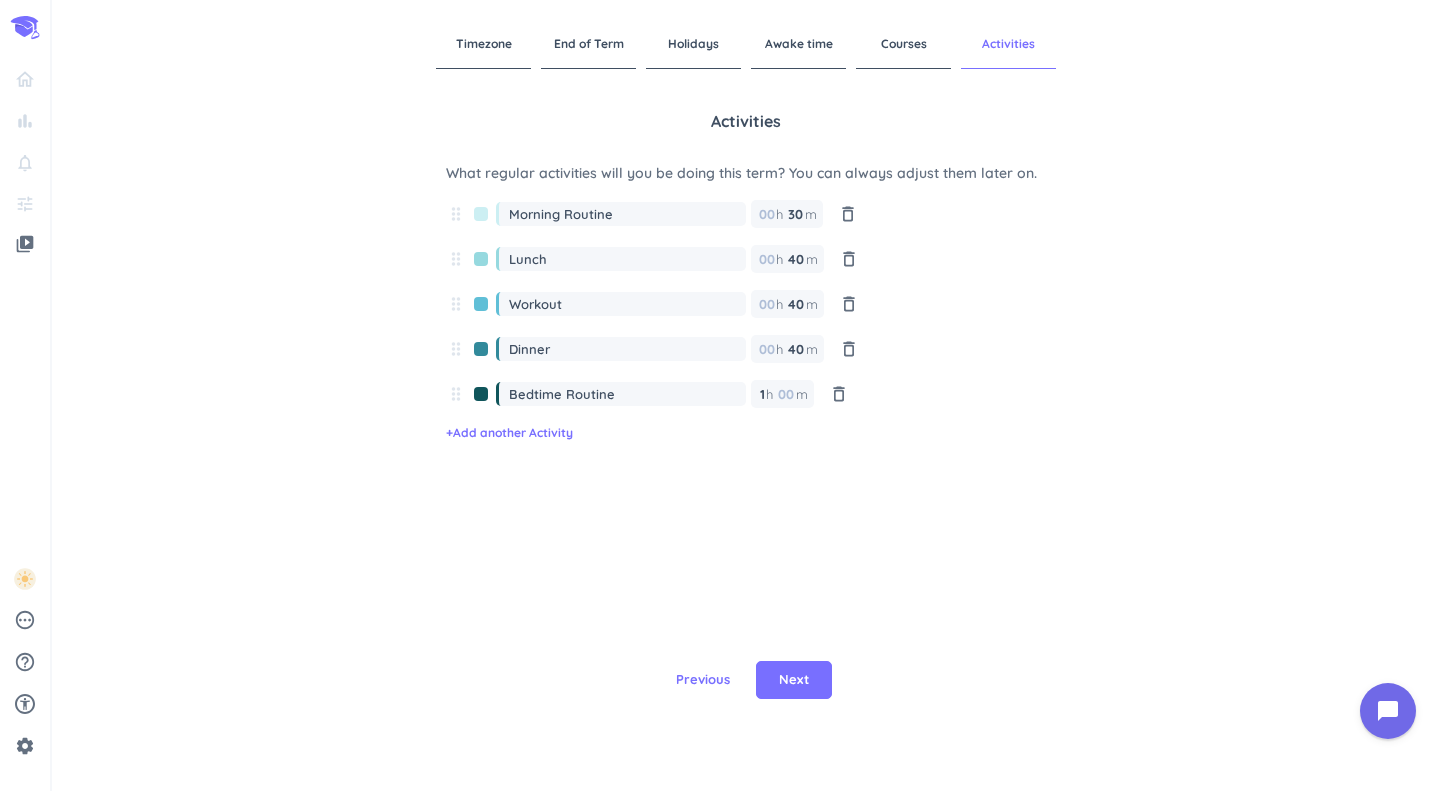 click on "Next" at bounding box center [794, 680] 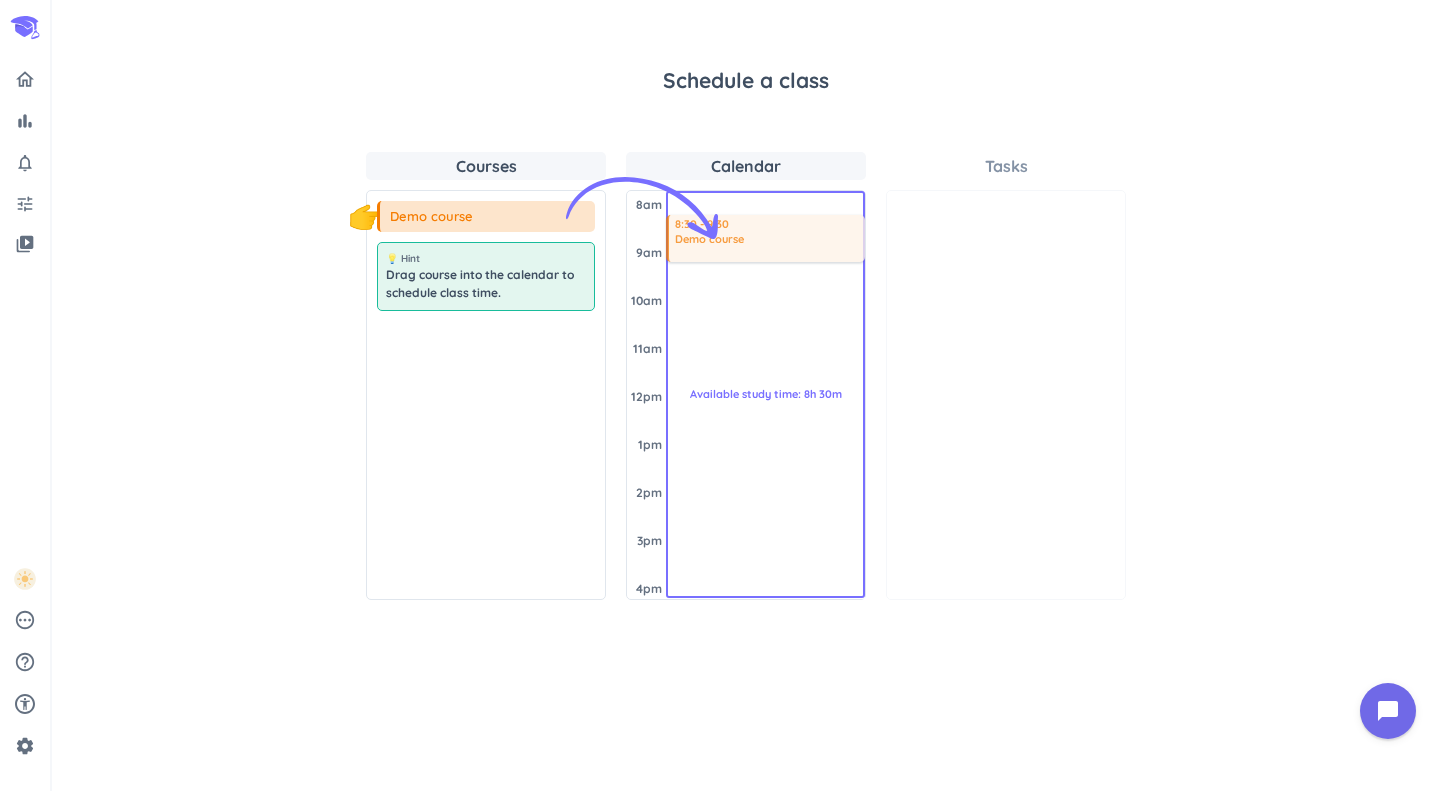 drag, startPoint x: 478, startPoint y: 220, endPoint x: 742, endPoint y: 227, distance: 264.09277 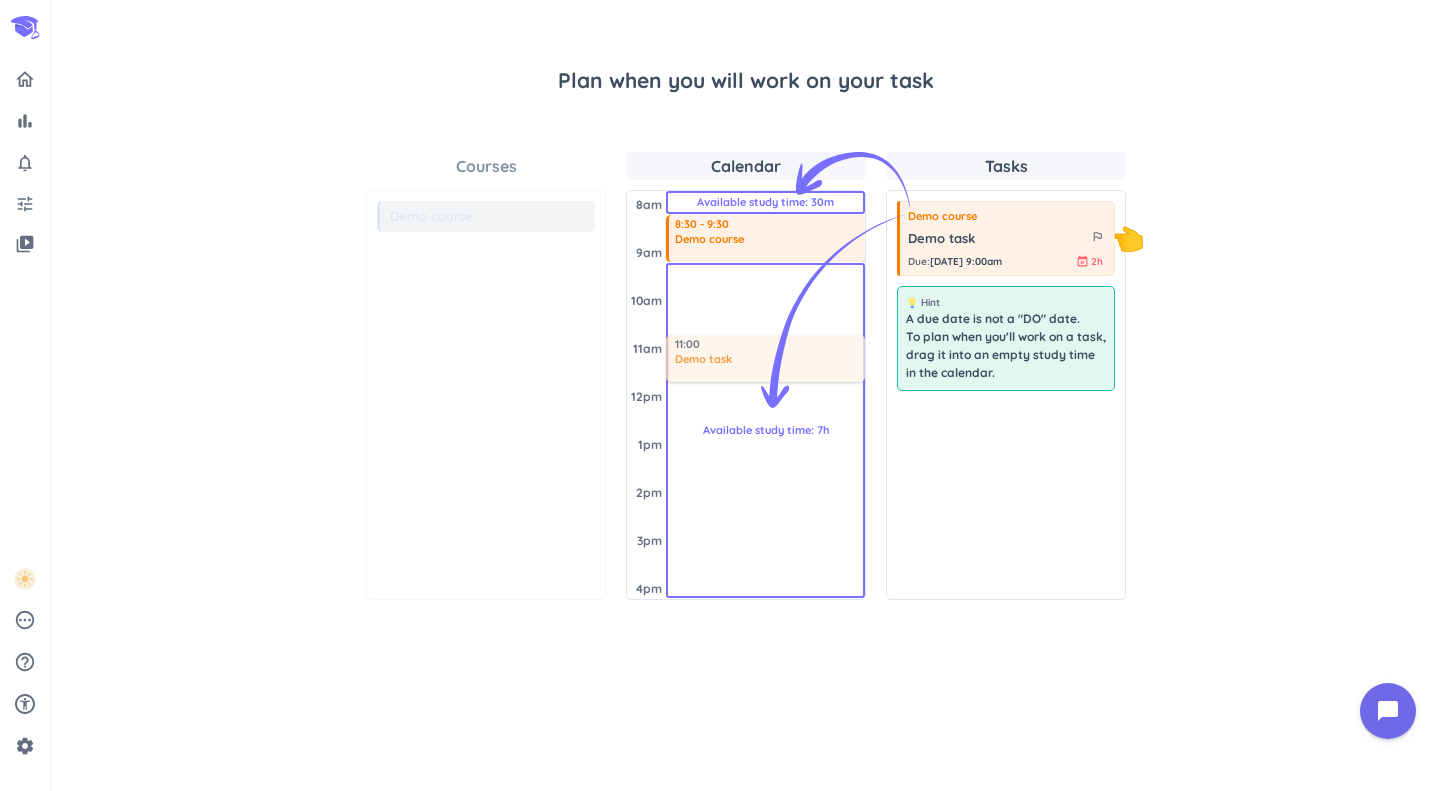 drag, startPoint x: 1015, startPoint y: 243, endPoint x: 821, endPoint y: 341, distance: 217.34764 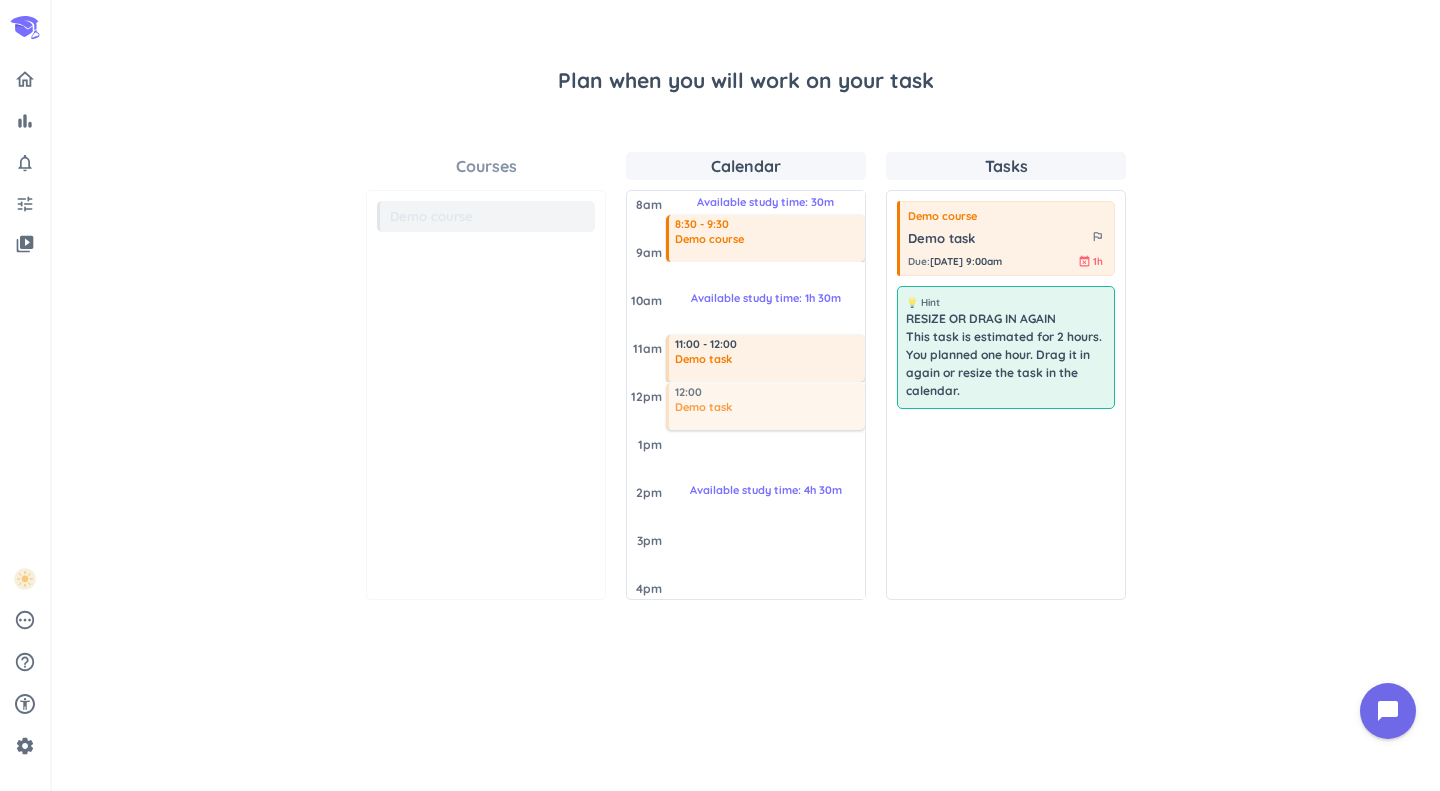 drag, startPoint x: 983, startPoint y: 243, endPoint x: 809, endPoint y: 390, distance: 227.78279 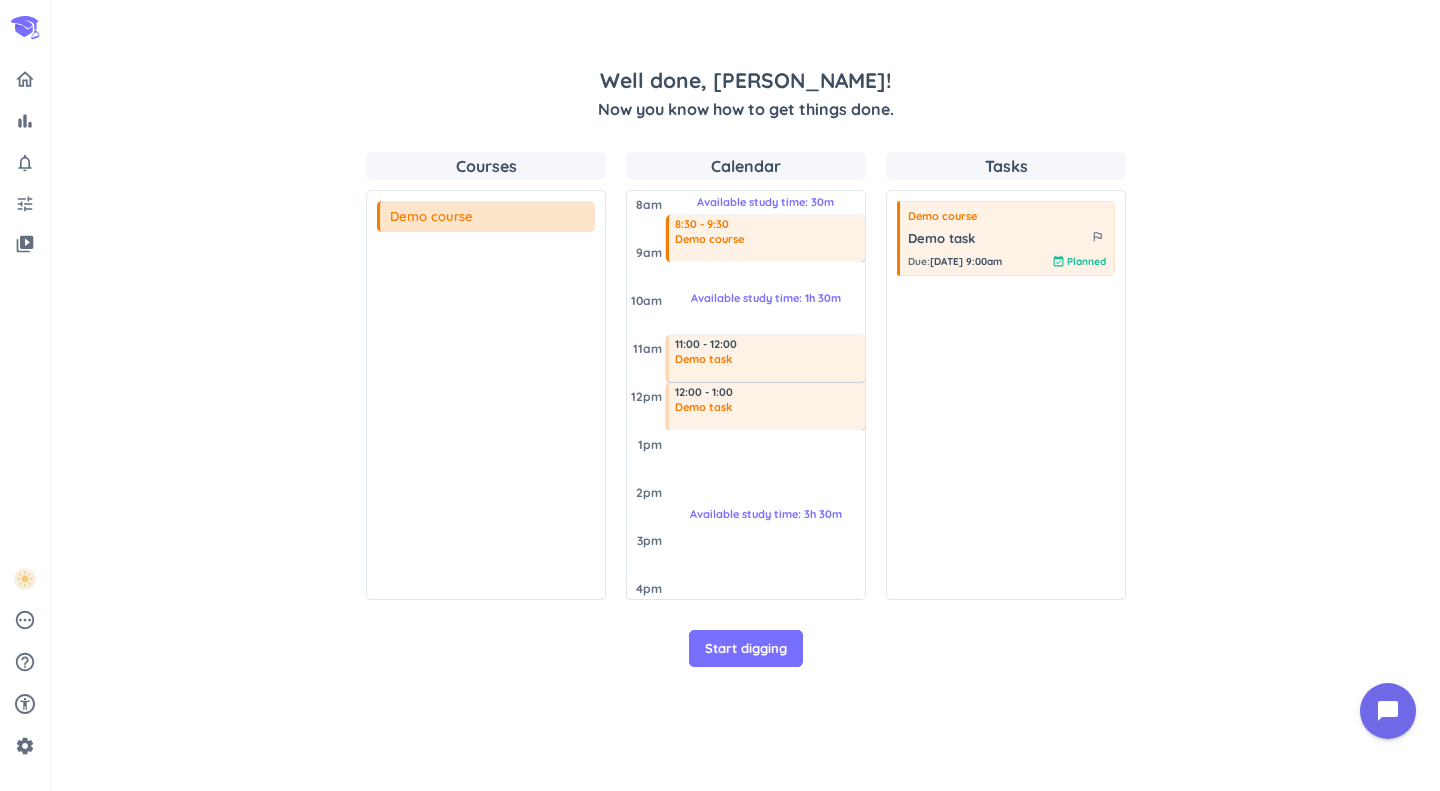 click on "Start digging" at bounding box center (746, 649) 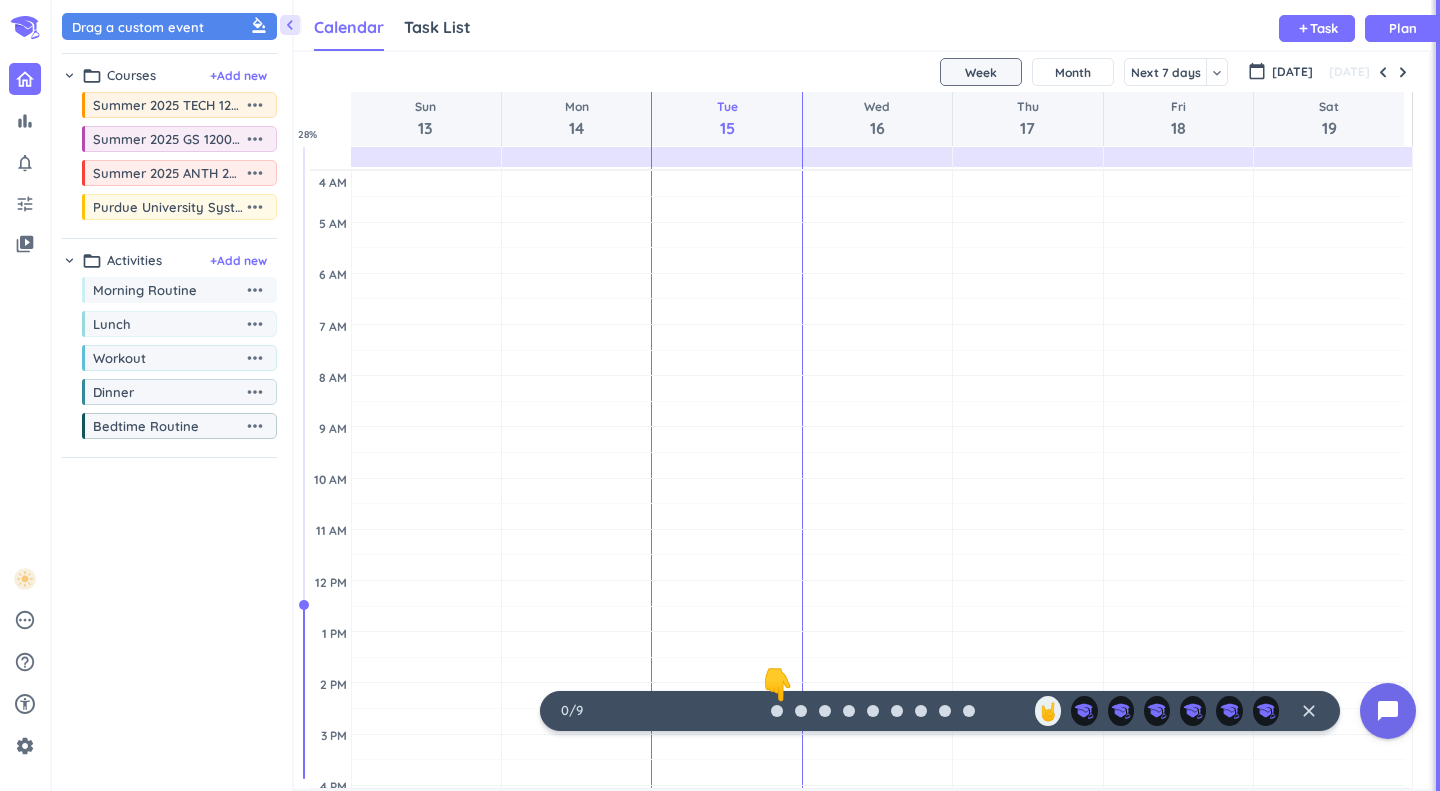 scroll, scrollTop: 42, scrollLeft: 1129, axis: both 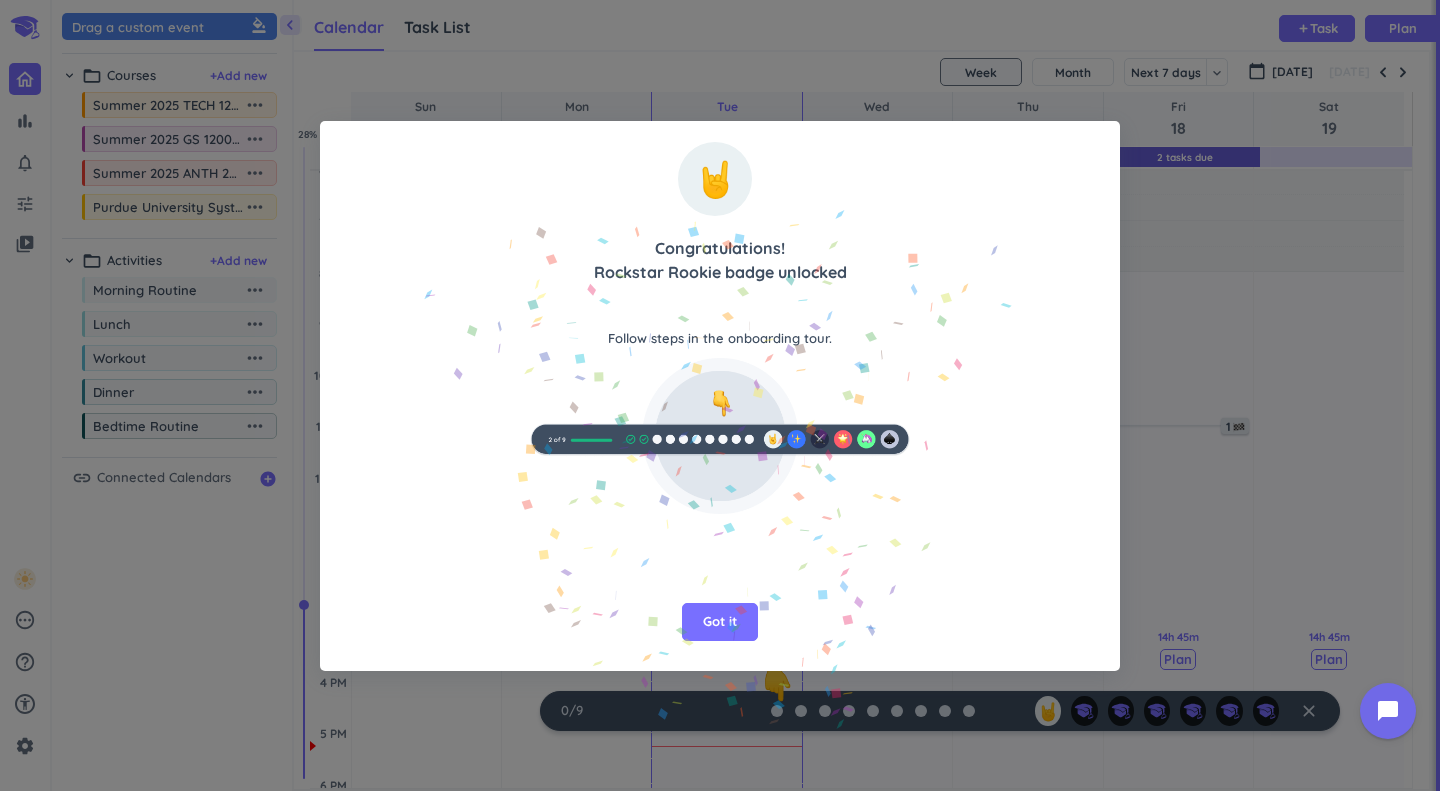 click on "Got it" at bounding box center (720, 622) 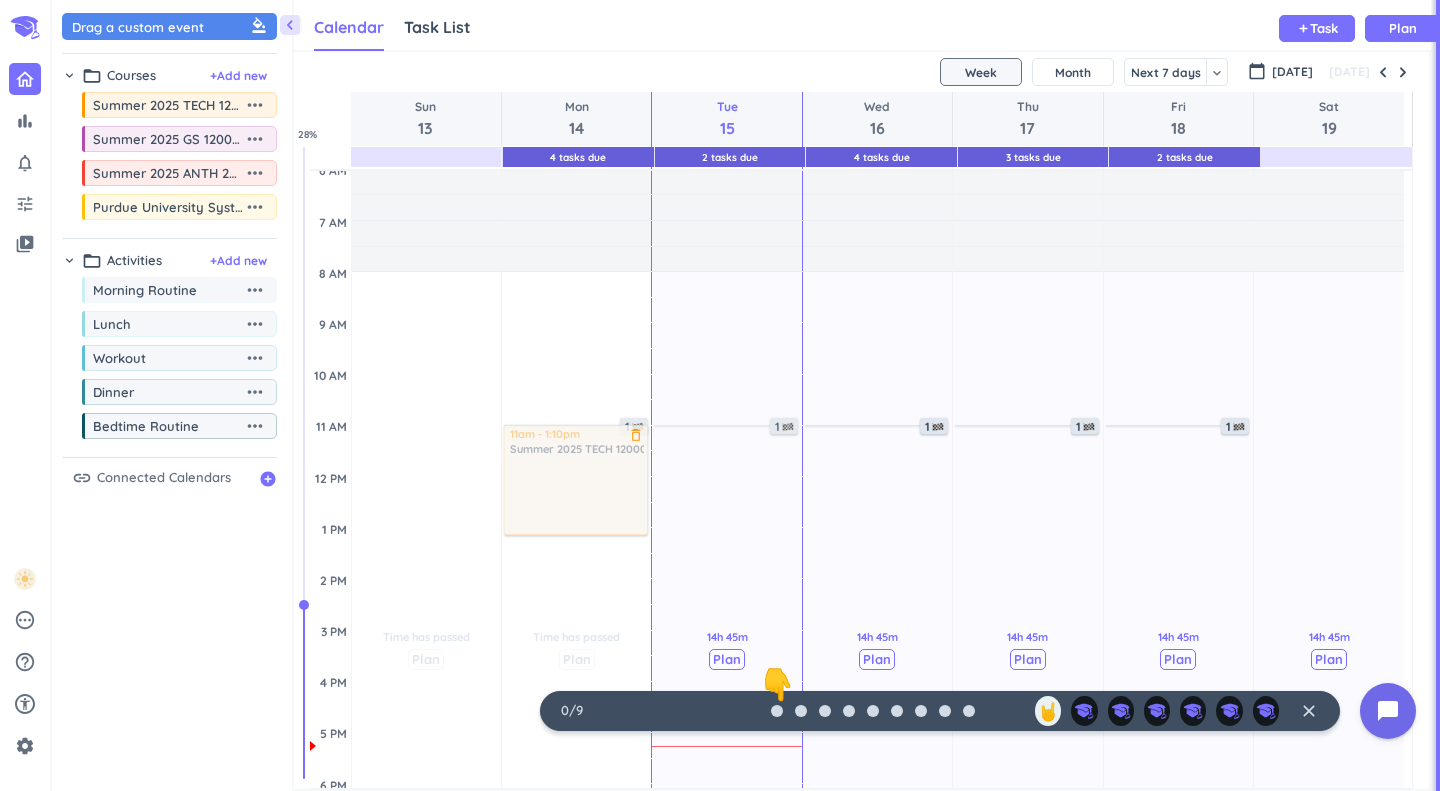 drag, startPoint x: 174, startPoint y: 109, endPoint x: 541, endPoint y: 441, distance: 494.88684 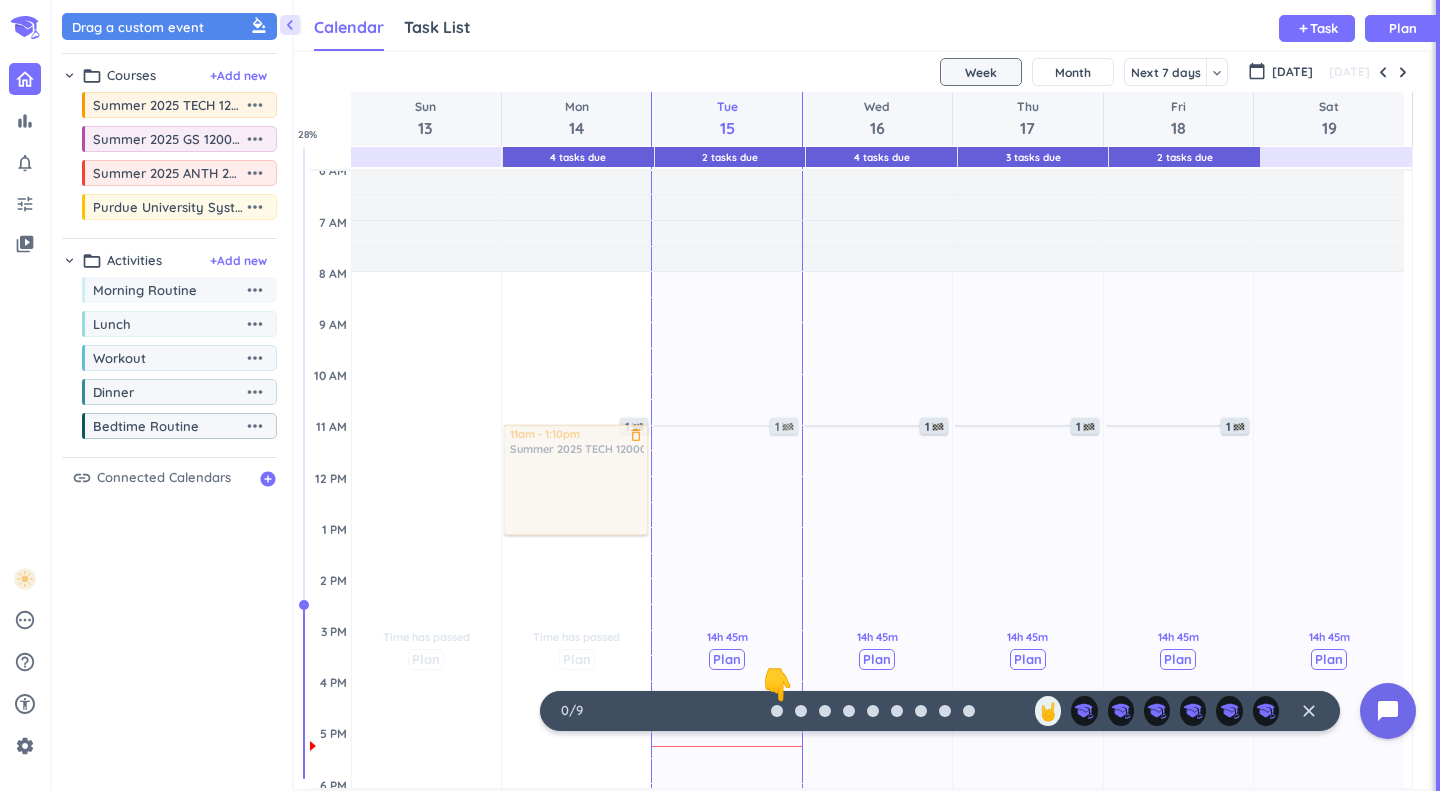 click on "chevron_left Drag a custom event format_color_fill chevron_right folder_open Courses   +  Add new drag_indicator Summer 2025 TECH 12000-005 LEC more_horiz drag_indicator Summer 2025 GS 12000-041 LEC more_horiz drag_indicator Summer 2025 ANTH 20500-003 DIS more_horiz drag_indicator Purdue University System more_horiz chevron_right folder_open Activities   +  Add new drag_indicator Morning Routine more_horiz drag_indicator Lunch more_horiz drag_indicator Workout more_horiz drag_indicator Dinner more_horiz drag_indicator Bedtime Routine more_horiz link Connected Calendars add_circle Calendar Task List Calendar keyboard_arrow_down add Task Plan 4   Tasks   Due 2   Tasks   Due 4   Tasks   Due 3   Tasks   Due 2   Tasks   Due SHOVEL [DATE] - [DATE] Week Month Next 7 days keyboard_arrow_down Week keyboard_arrow_down calendar_today [DATE] [DATE] Sun 13 Mon 14 Tue 15 Wed 16 Thu 17 Fri 18 Sat 19 4 AM 5 AM 6 AM 7 AM 8 AM 9 AM 10 AM 11 AM 12 PM 1 PM 2 PM 3 PM 4 PM 5 PM 6 PM 7 PM 8 PM 9 PM 10 PM 11 PM 12 AM 1 AM 2 AM" at bounding box center (746, 395) 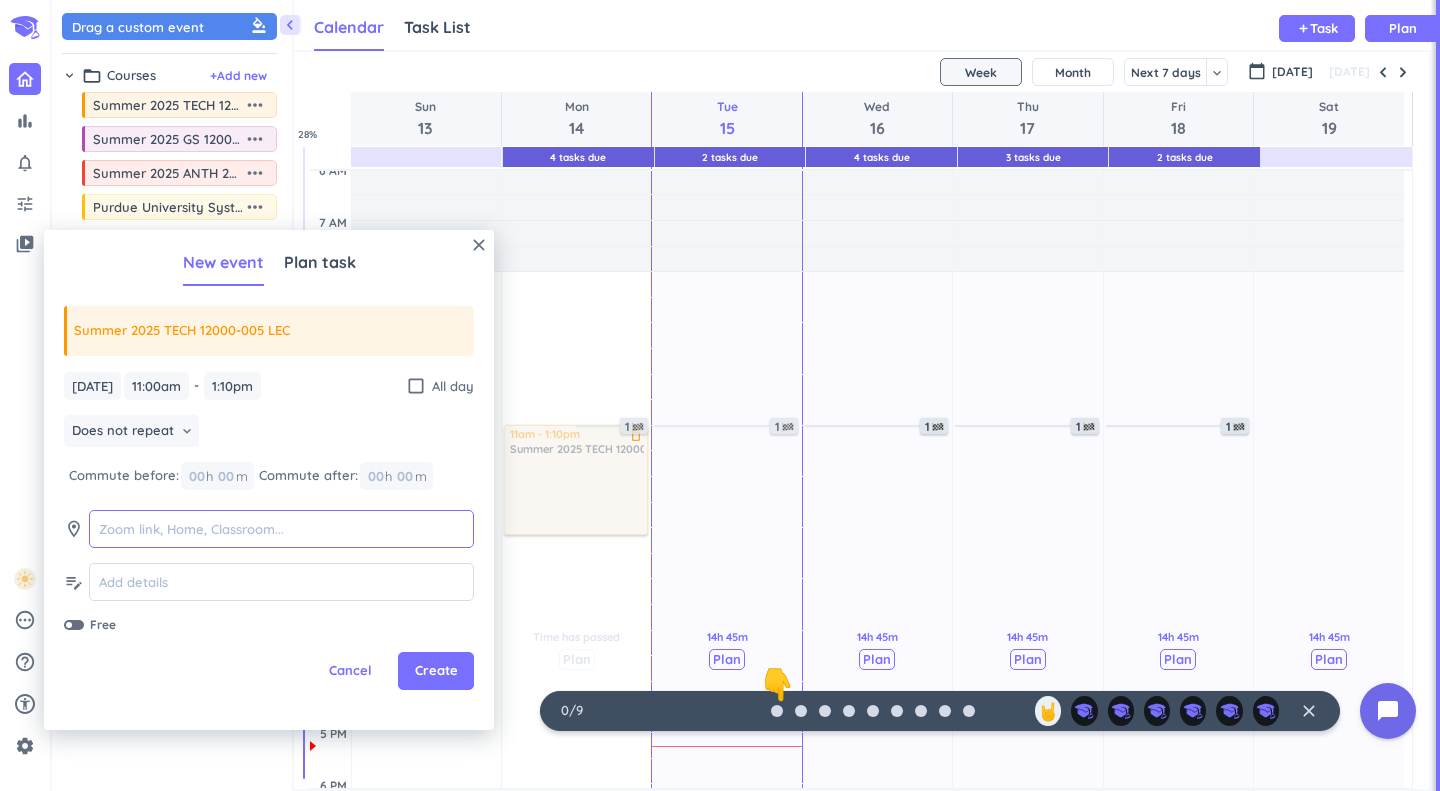 click at bounding box center (281, 529) 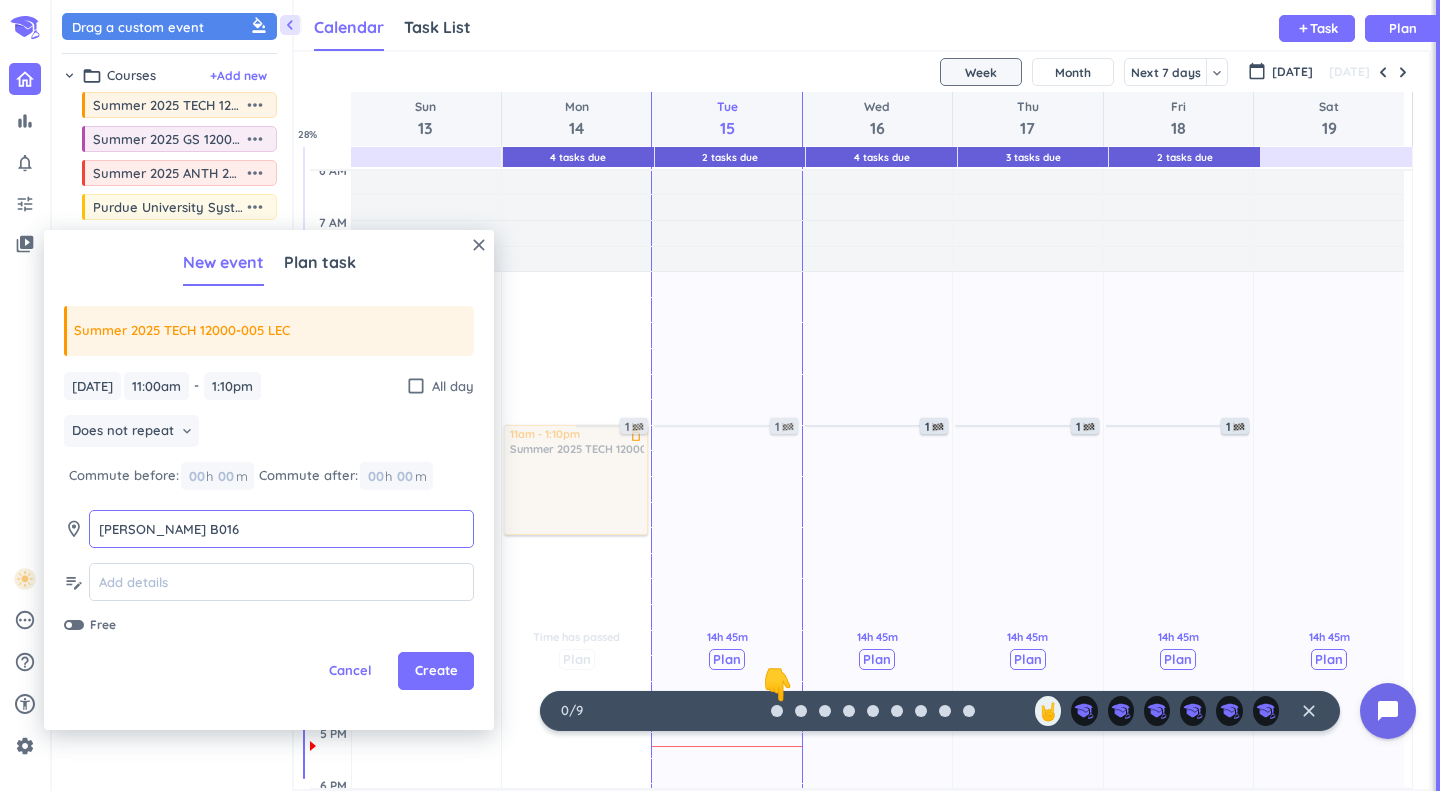 type on "[PERSON_NAME] B016" 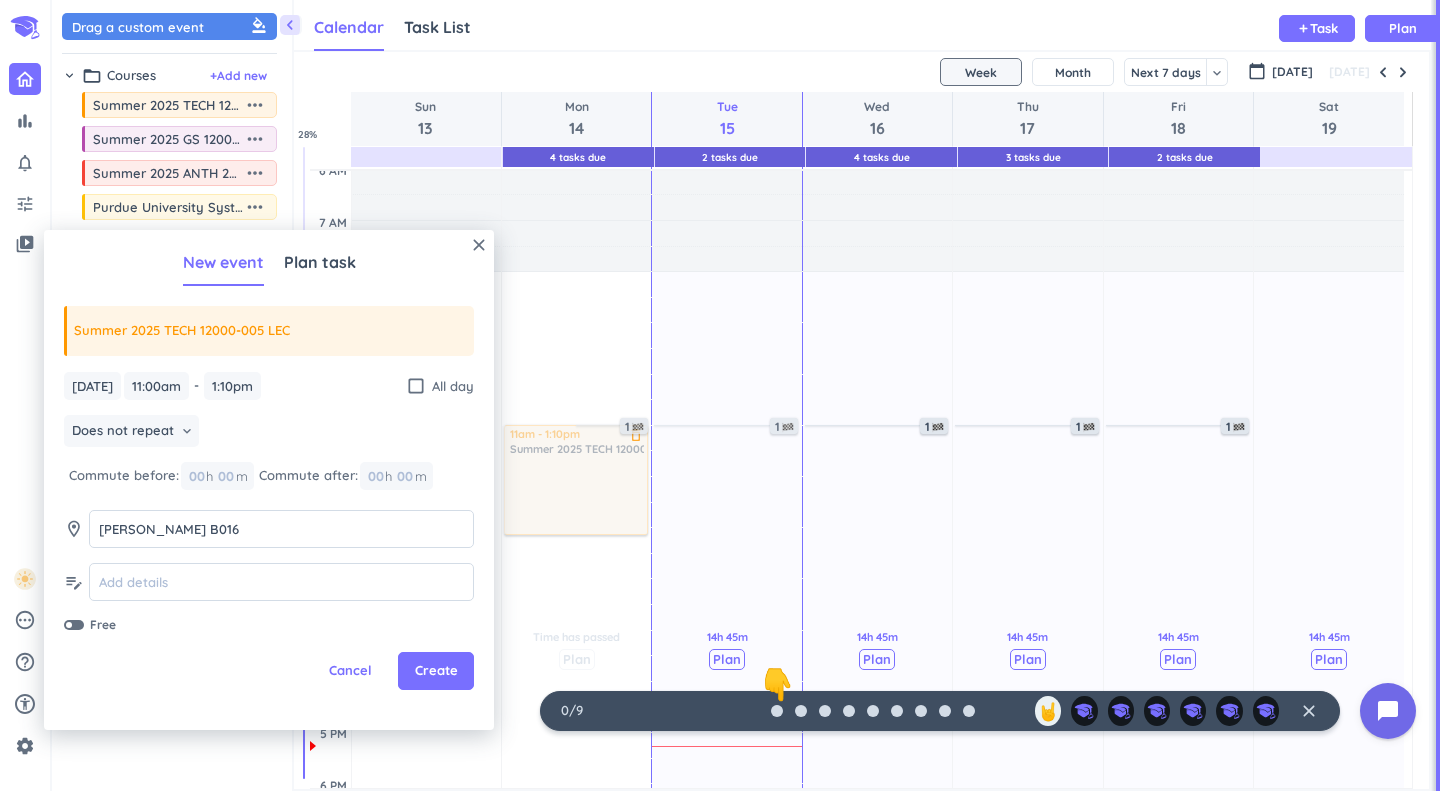 click on "Does not repeat keyboard_arrow_down" at bounding box center (131, 431) 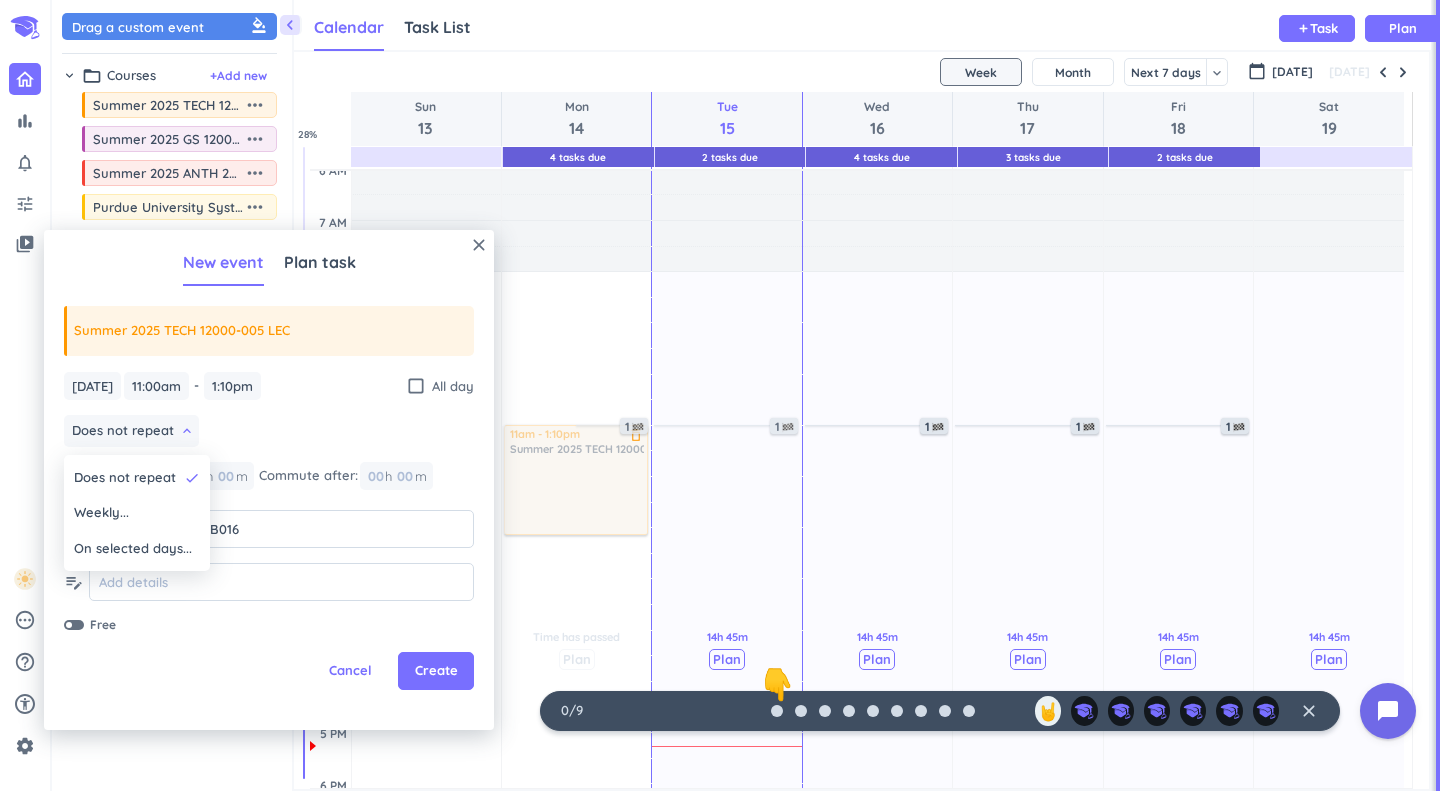 click on "On selected days..." at bounding box center (133, 549) 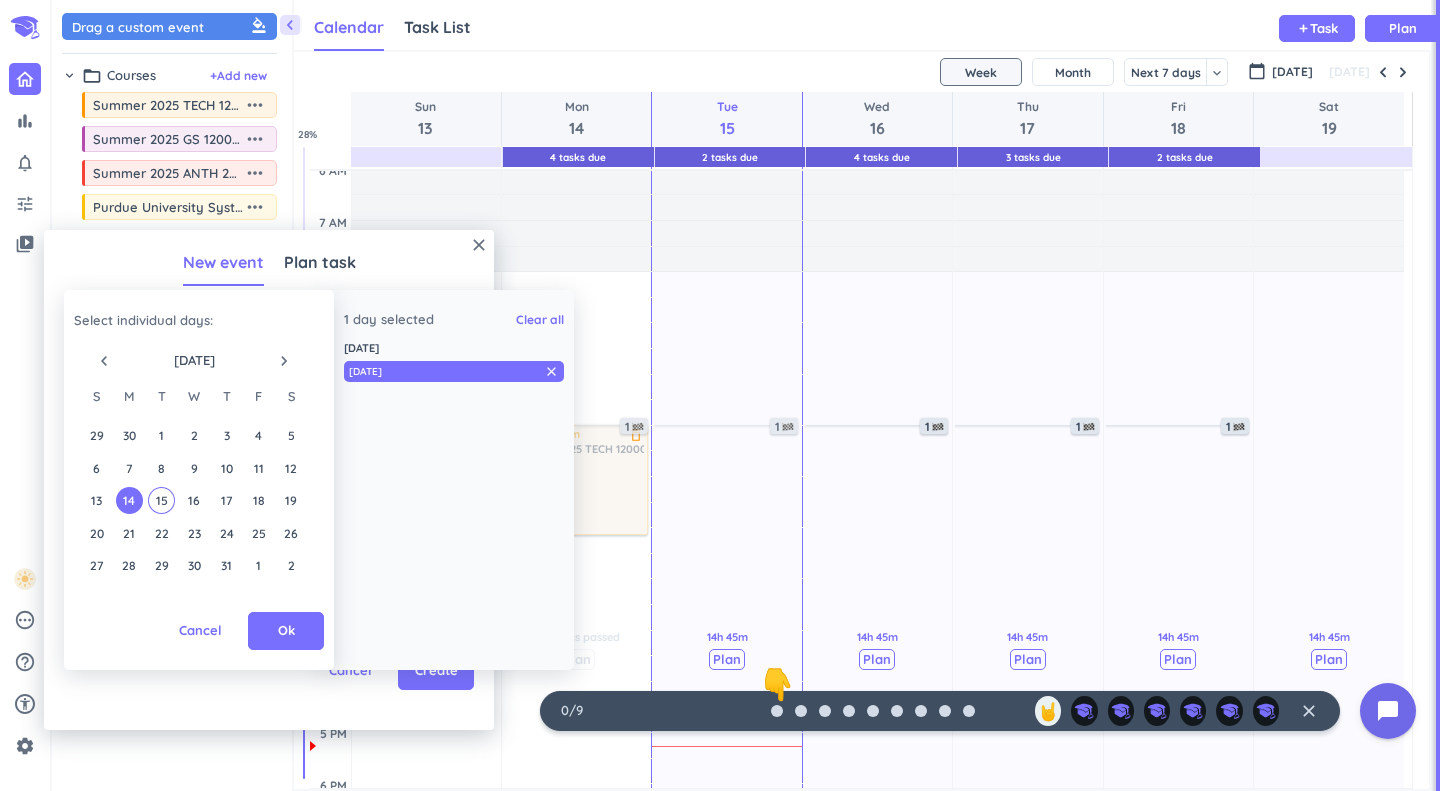 click on "15" at bounding box center (161, 500) 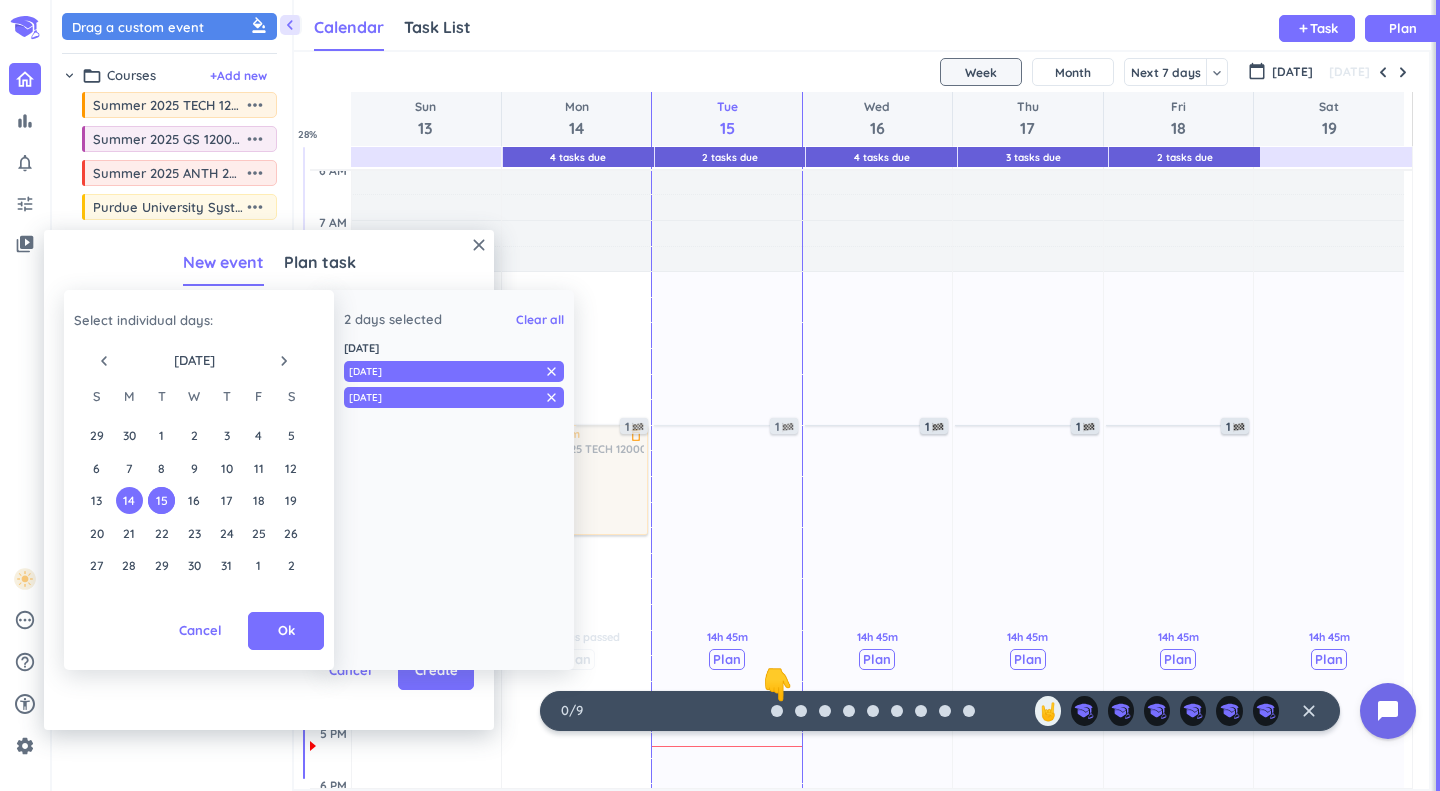 click on "16" at bounding box center (193, 500) 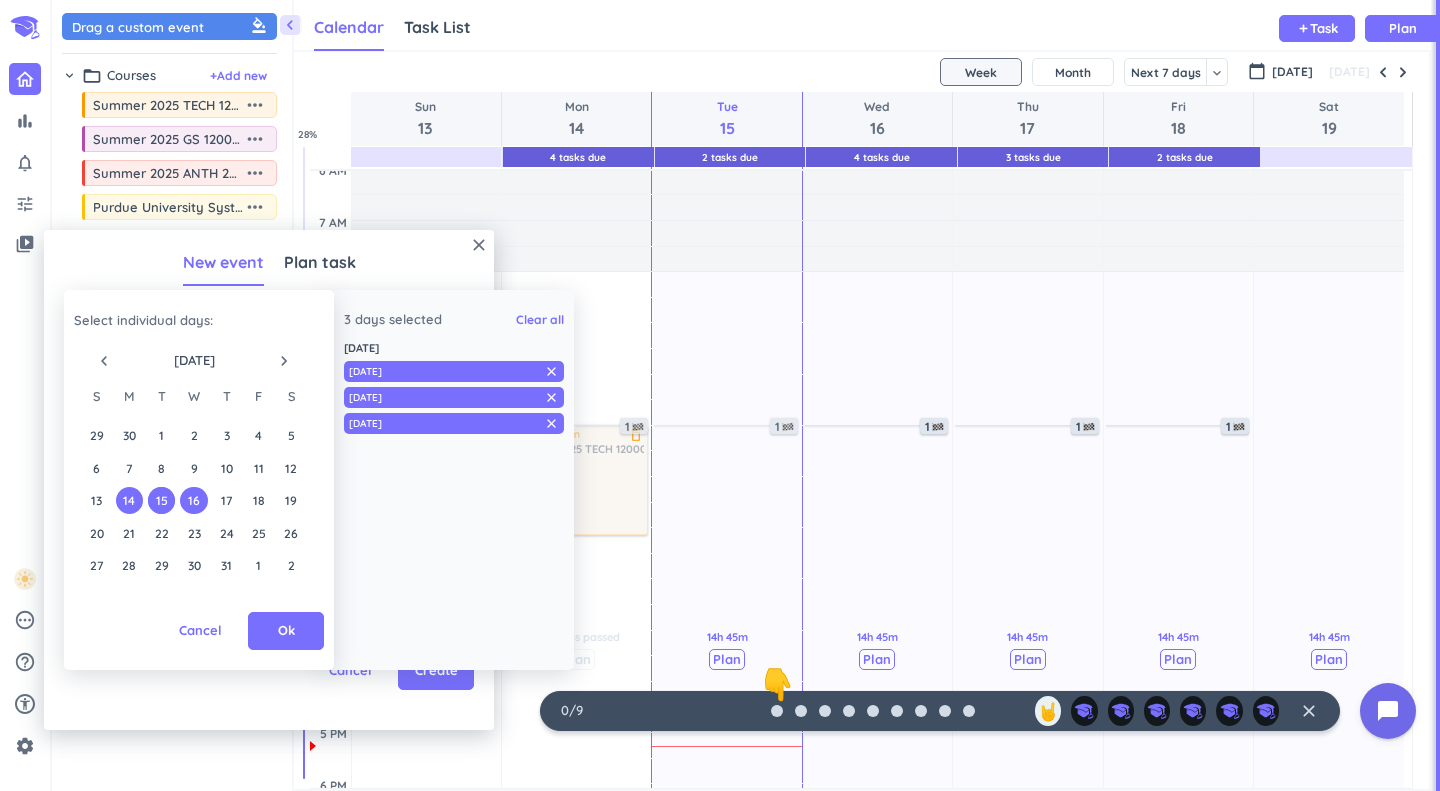 click on "17" at bounding box center [226, 500] 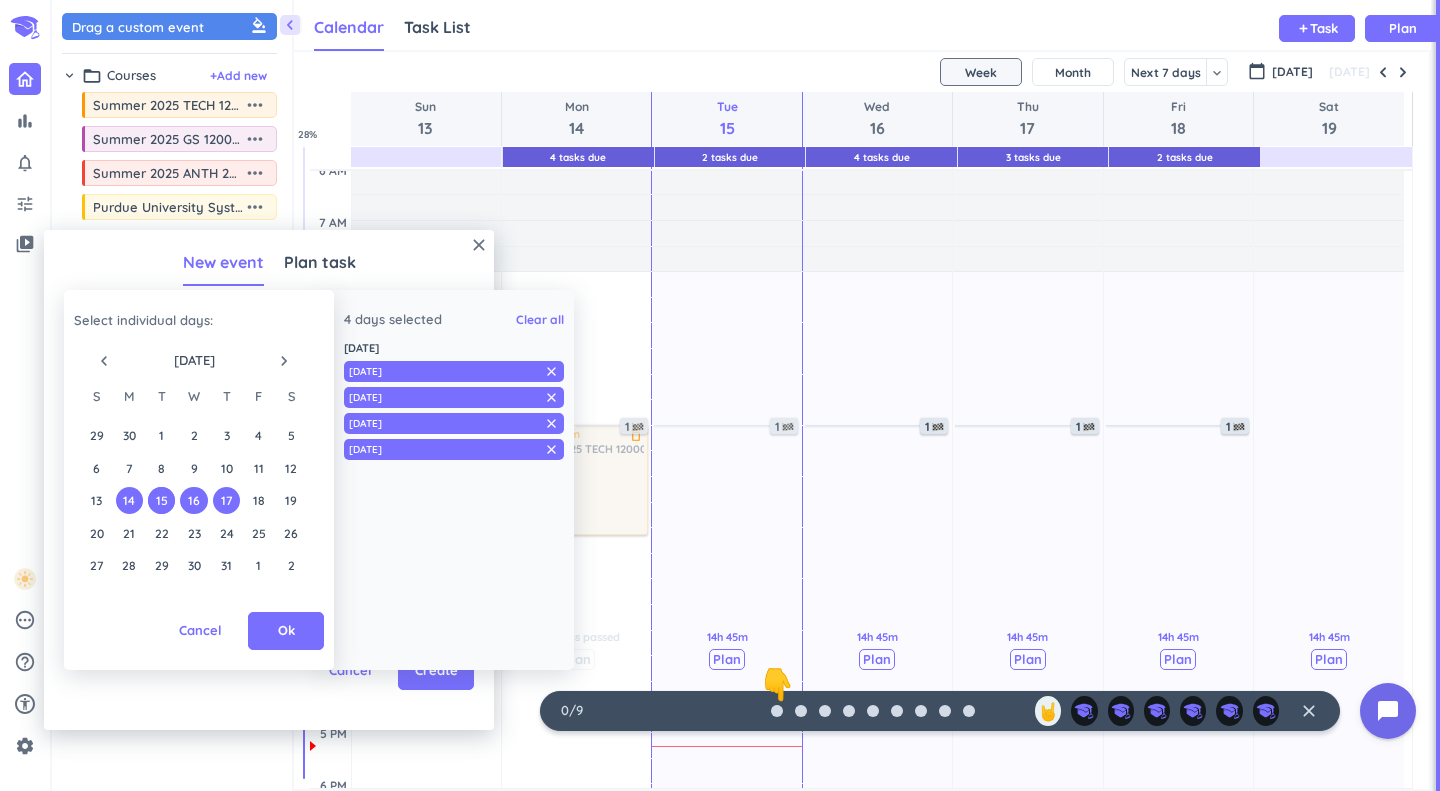 click on "18" at bounding box center (258, 500) 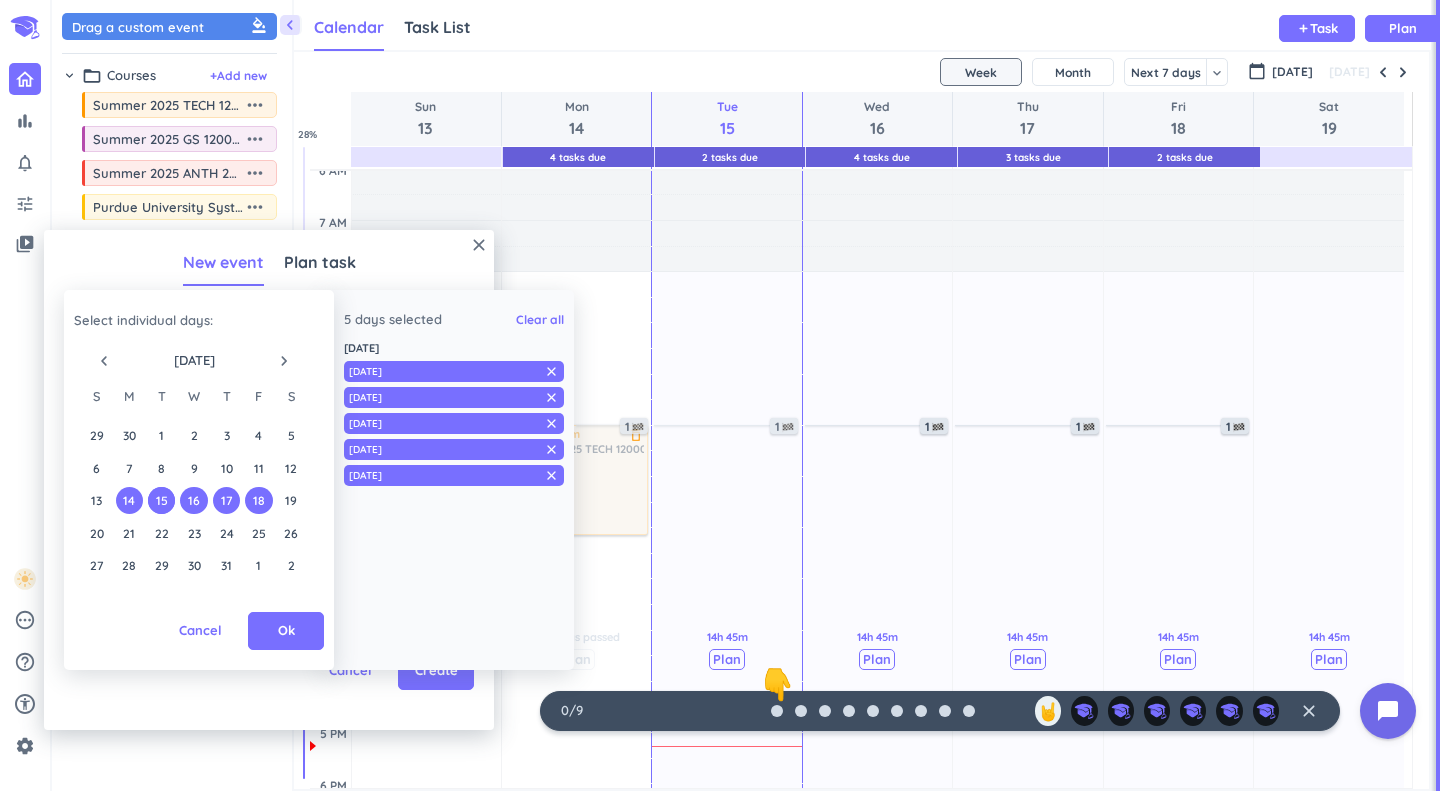 click on "21" at bounding box center [129, 533] 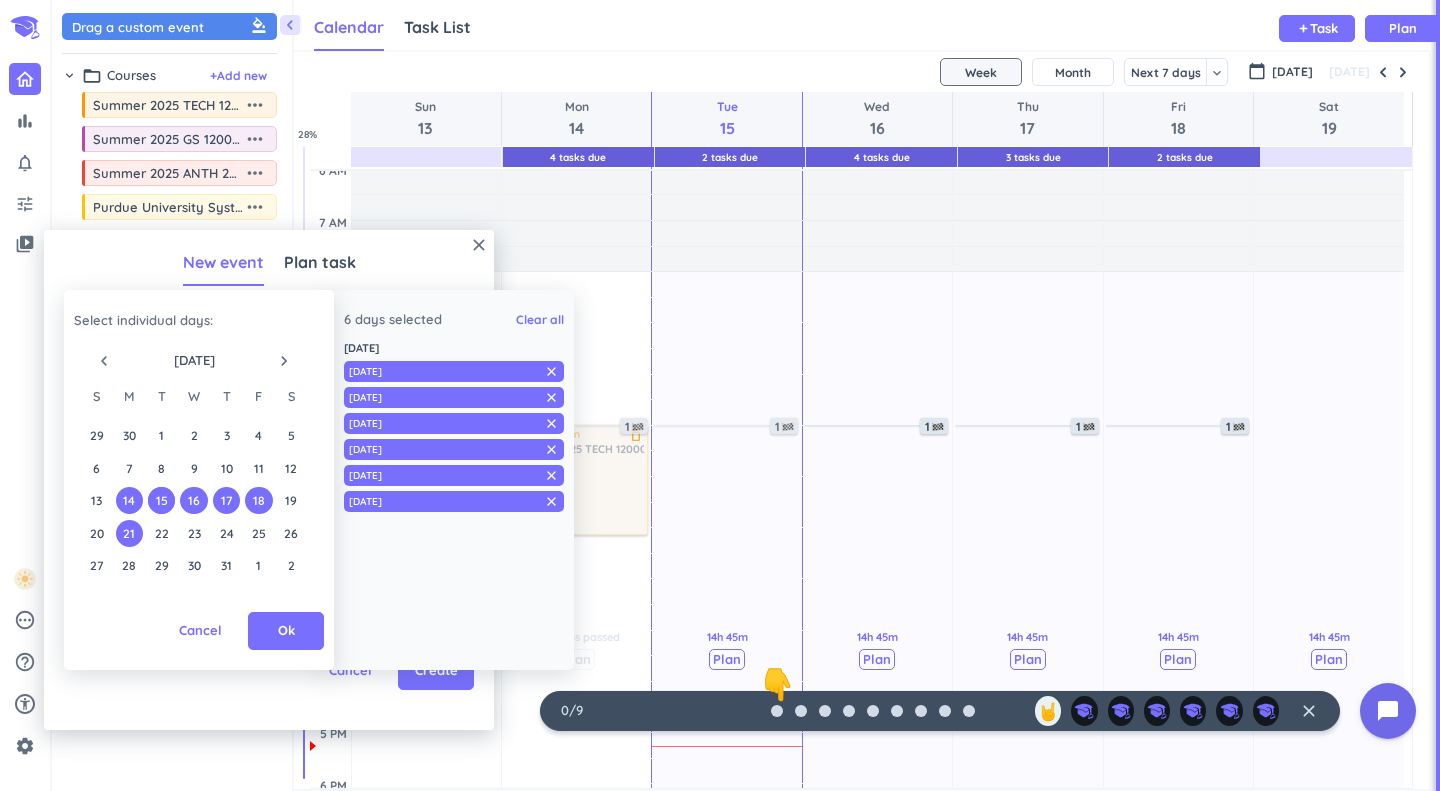click on "22" at bounding box center [161, 533] 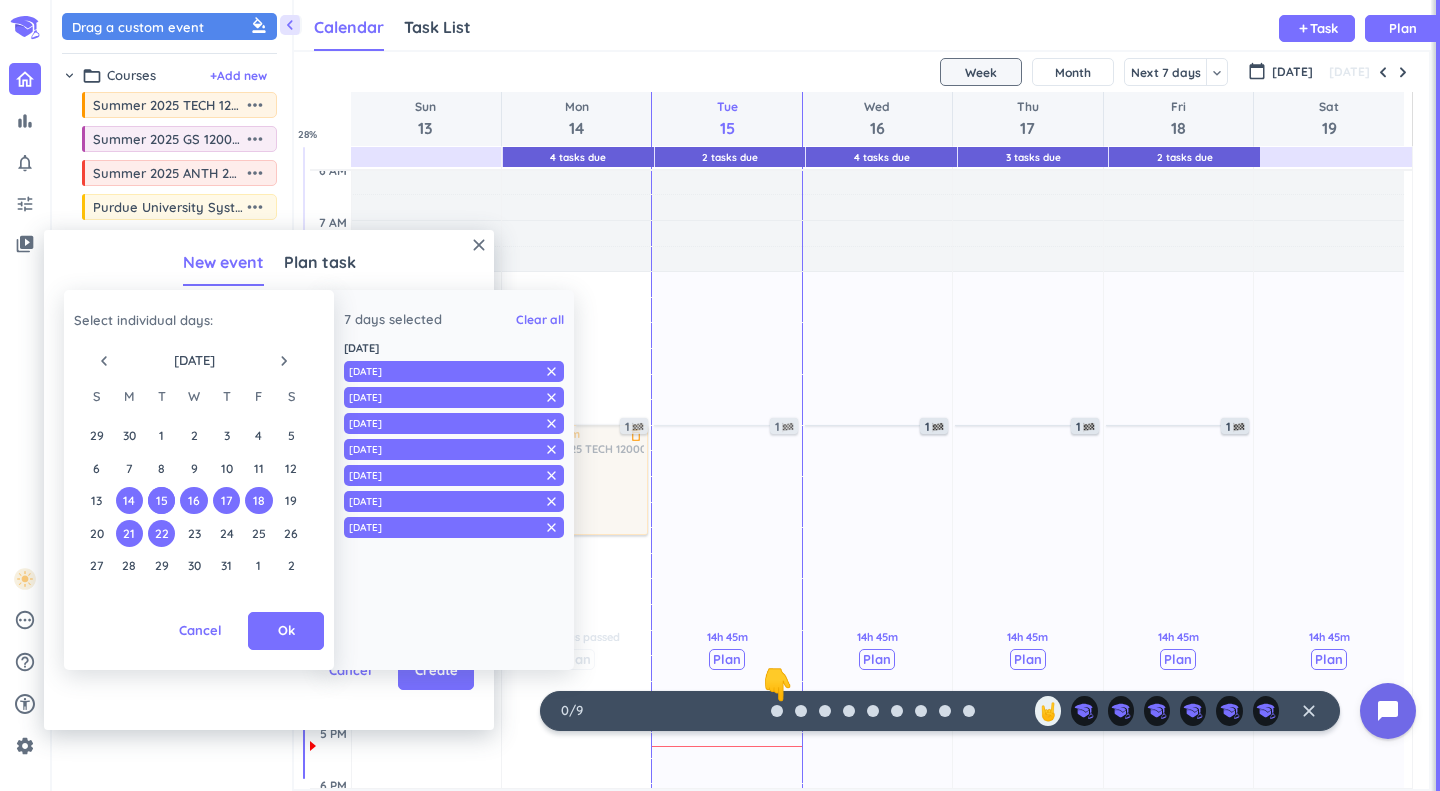 click on "23" at bounding box center [193, 533] 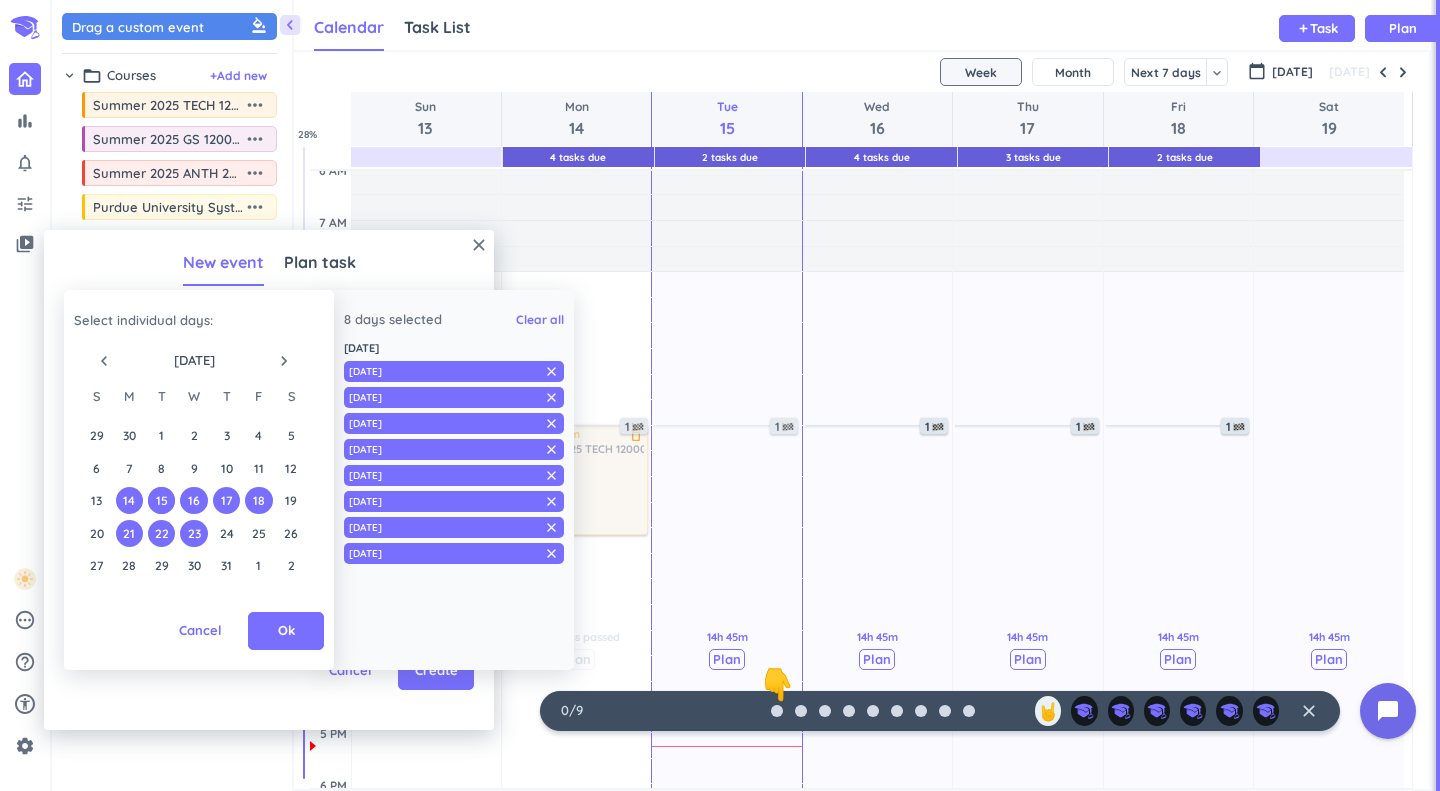 click on "24" at bounding box center [226, 533] 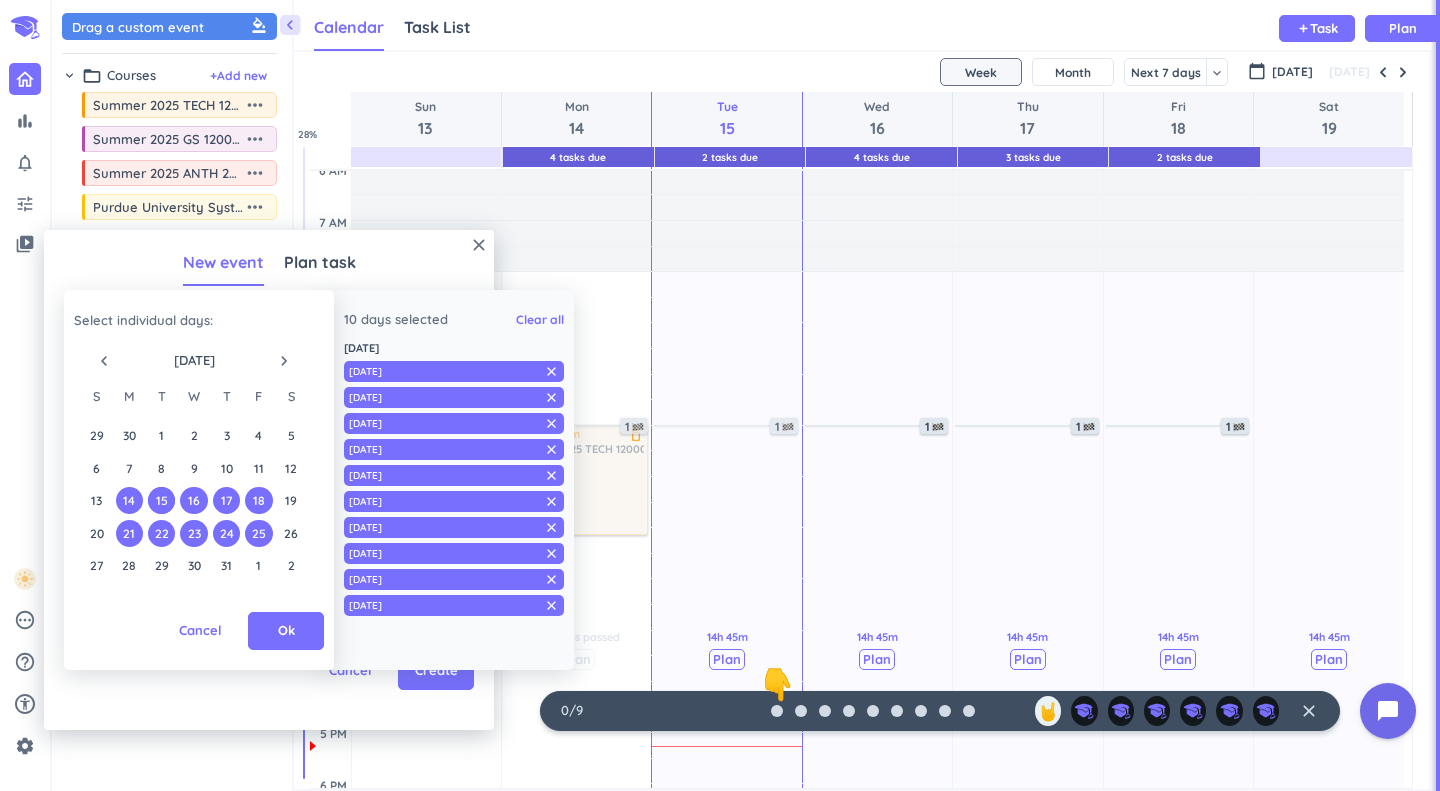 click on "28" at bounding box center (129, 565) 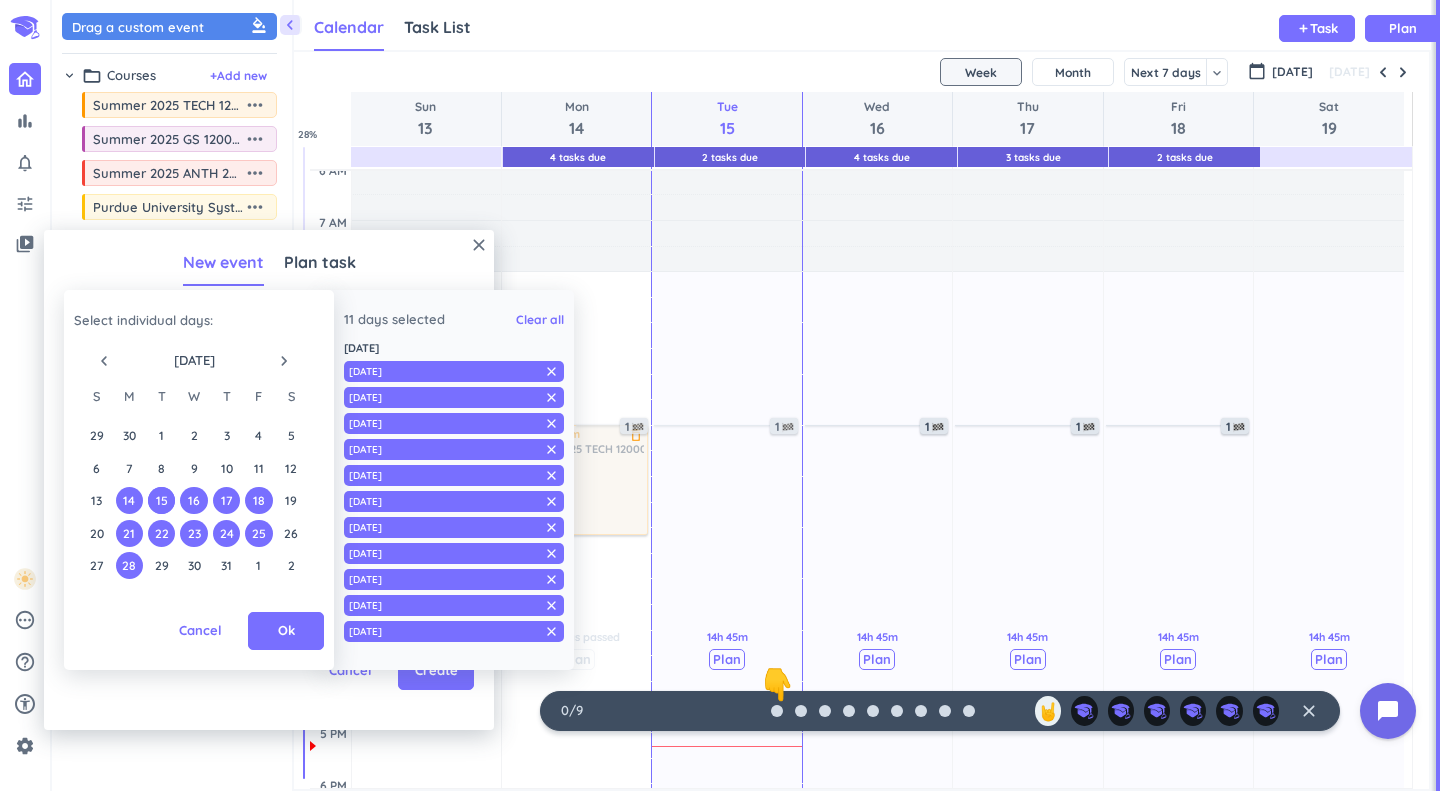 click on "29" at bounding box center (161, 565) 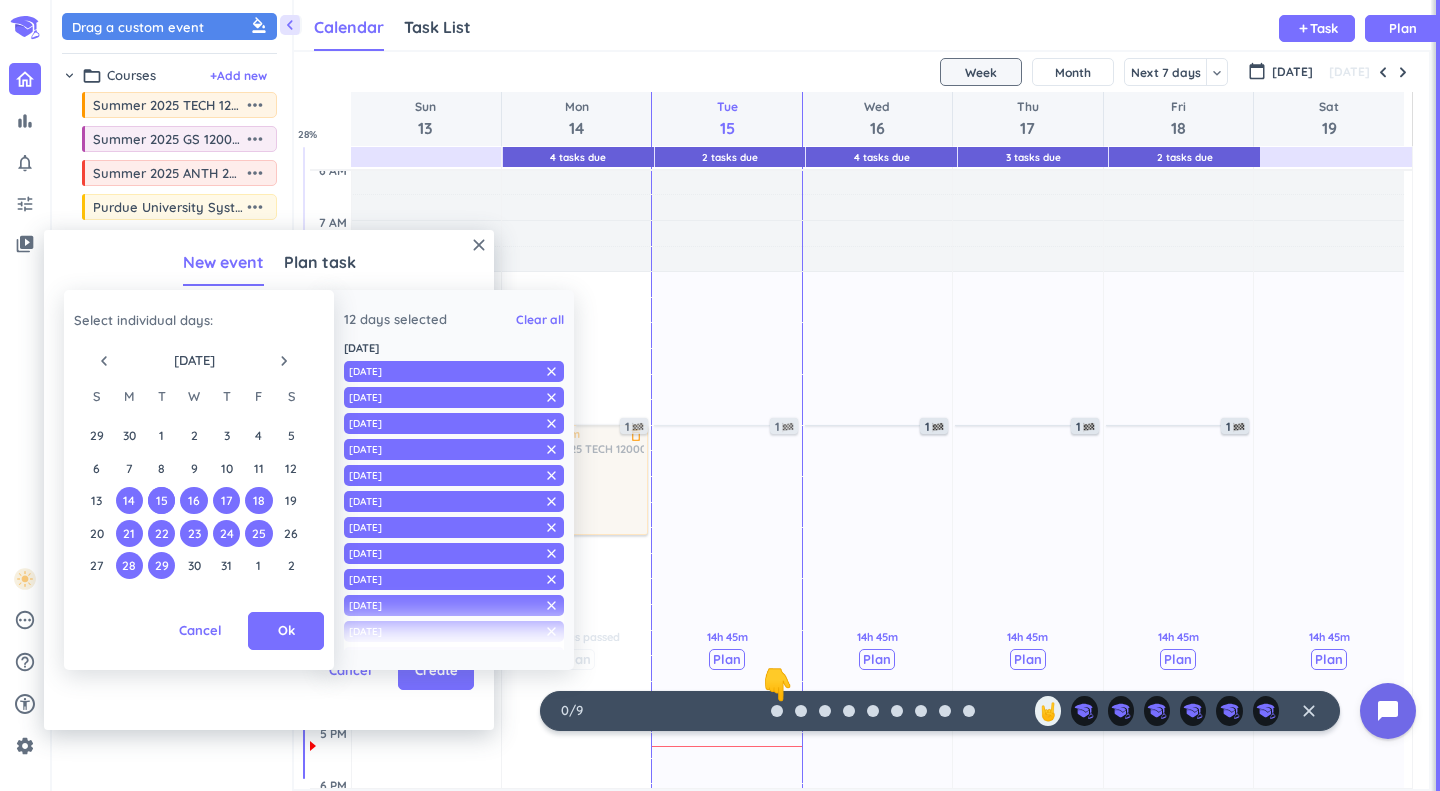 click on "30" at bounding box center [193, 565] 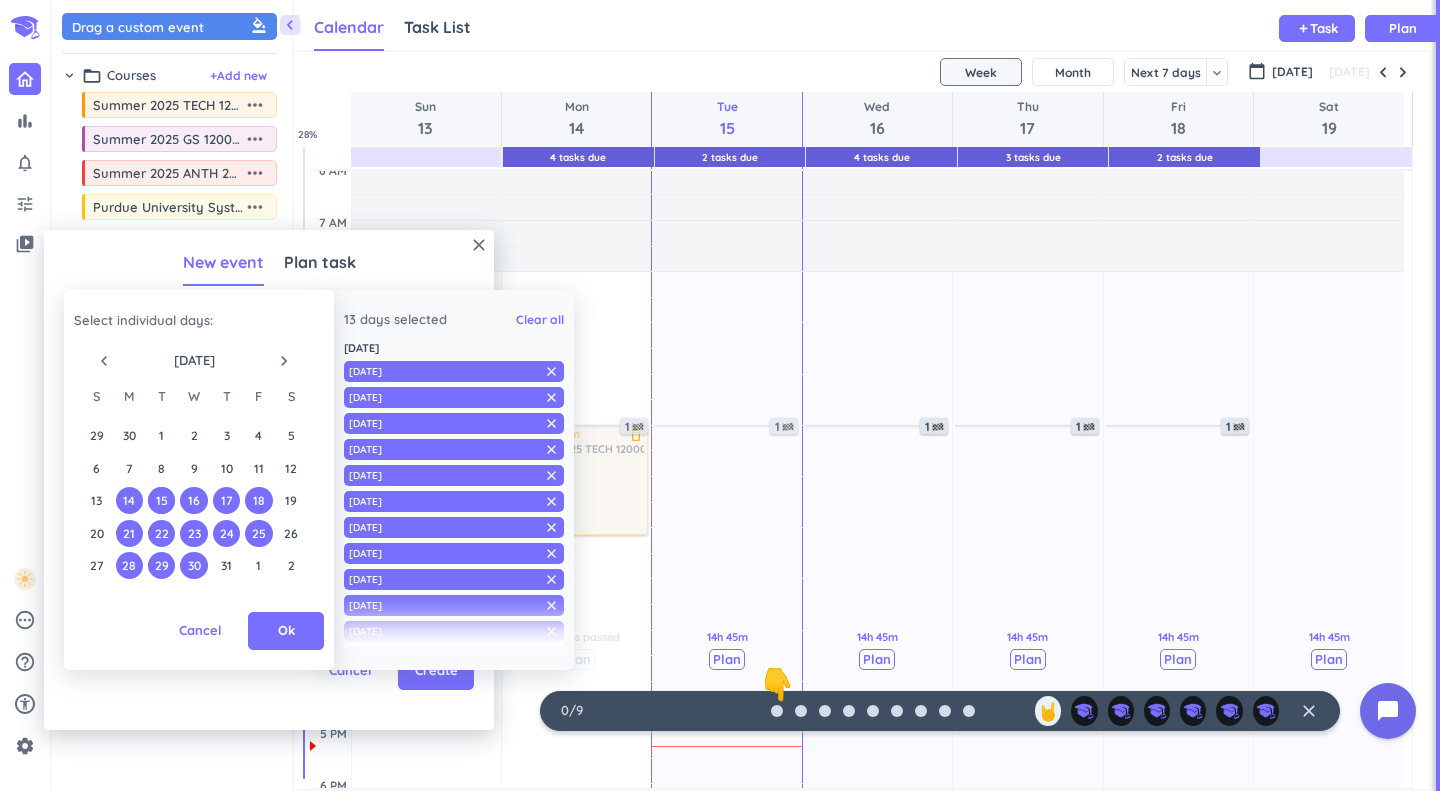 click on "31" at bounding box center [226, 565] 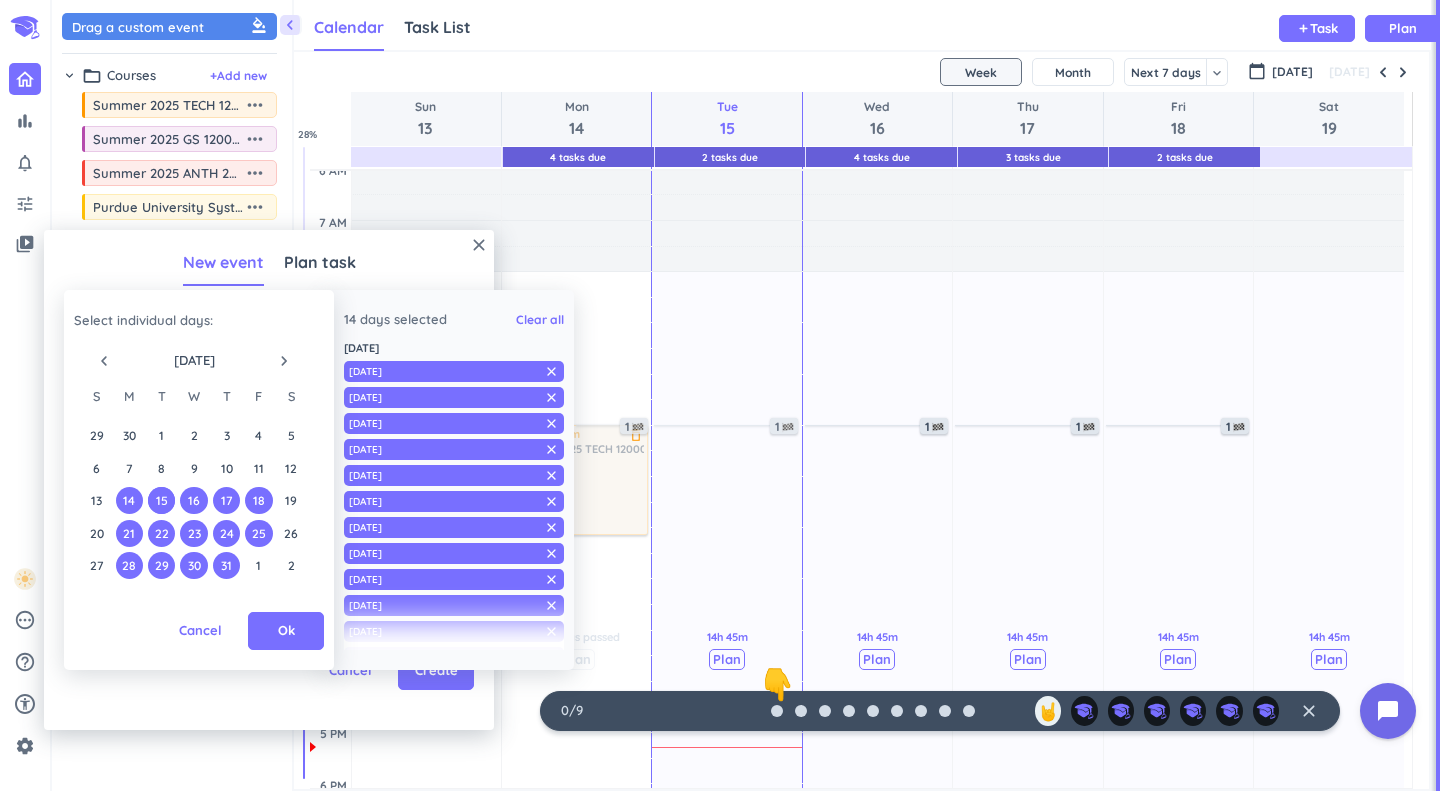 click on "1" at bounding box center (258, 565) 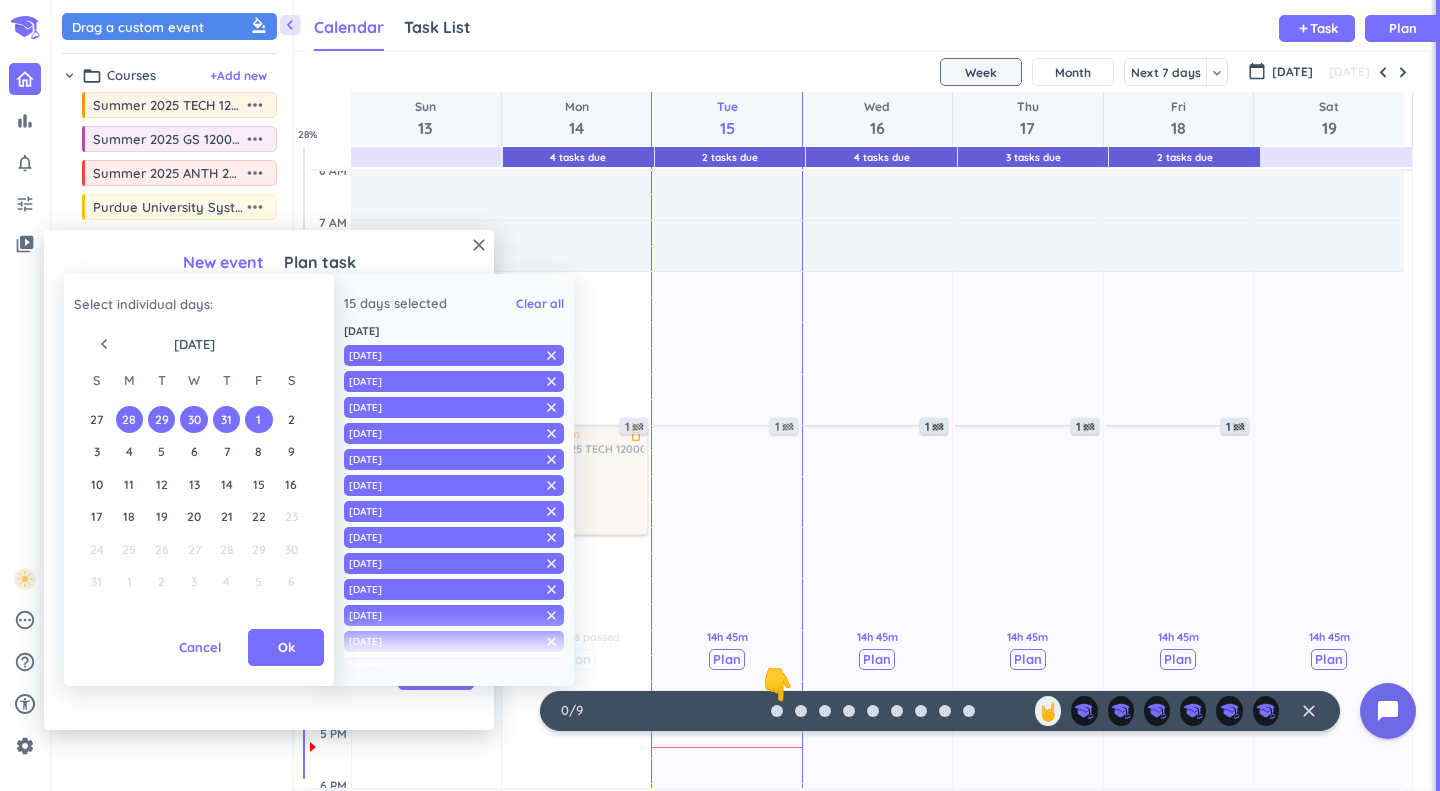 click on "4" at bounding box center [129, 451] 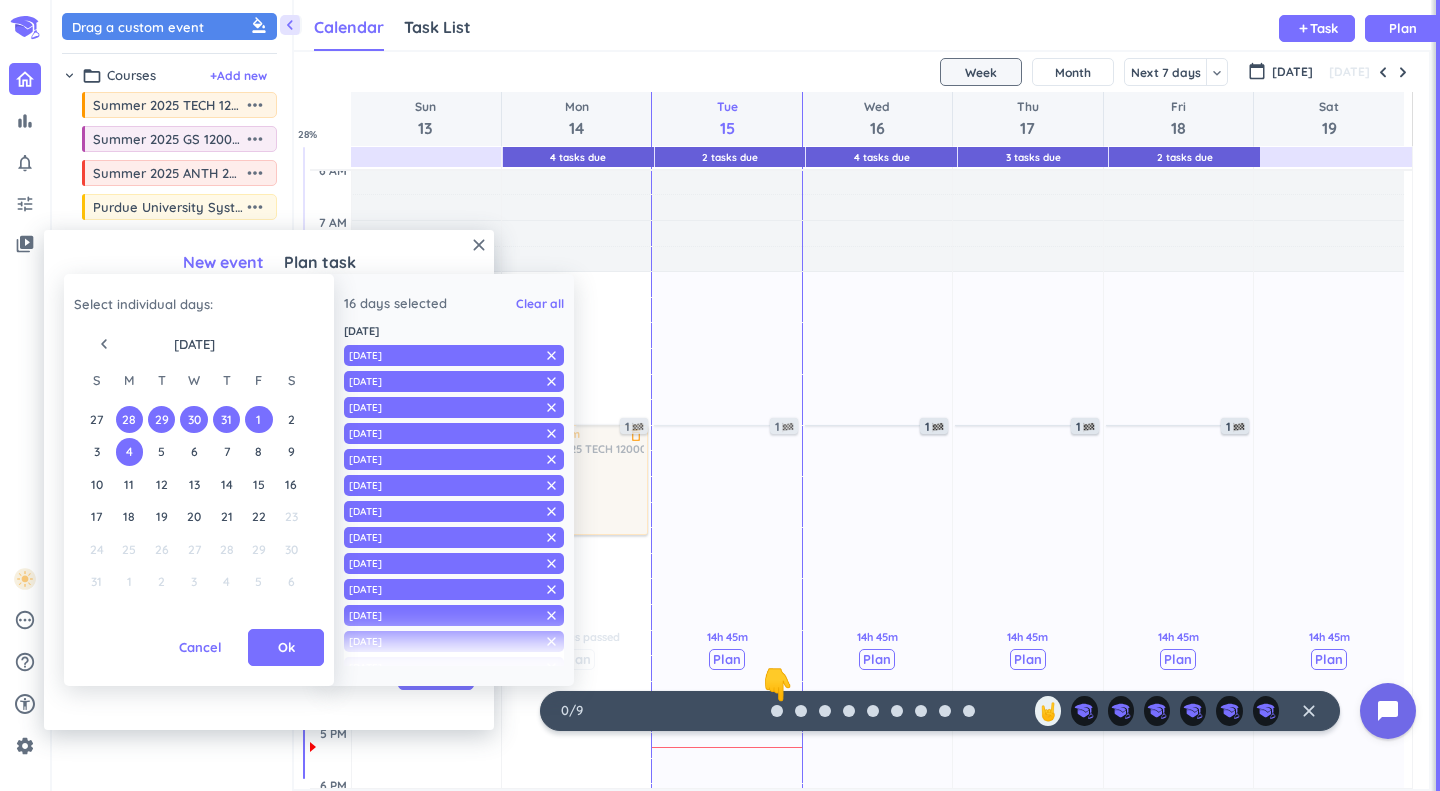 click on "5" at bounding box center [161, 451] 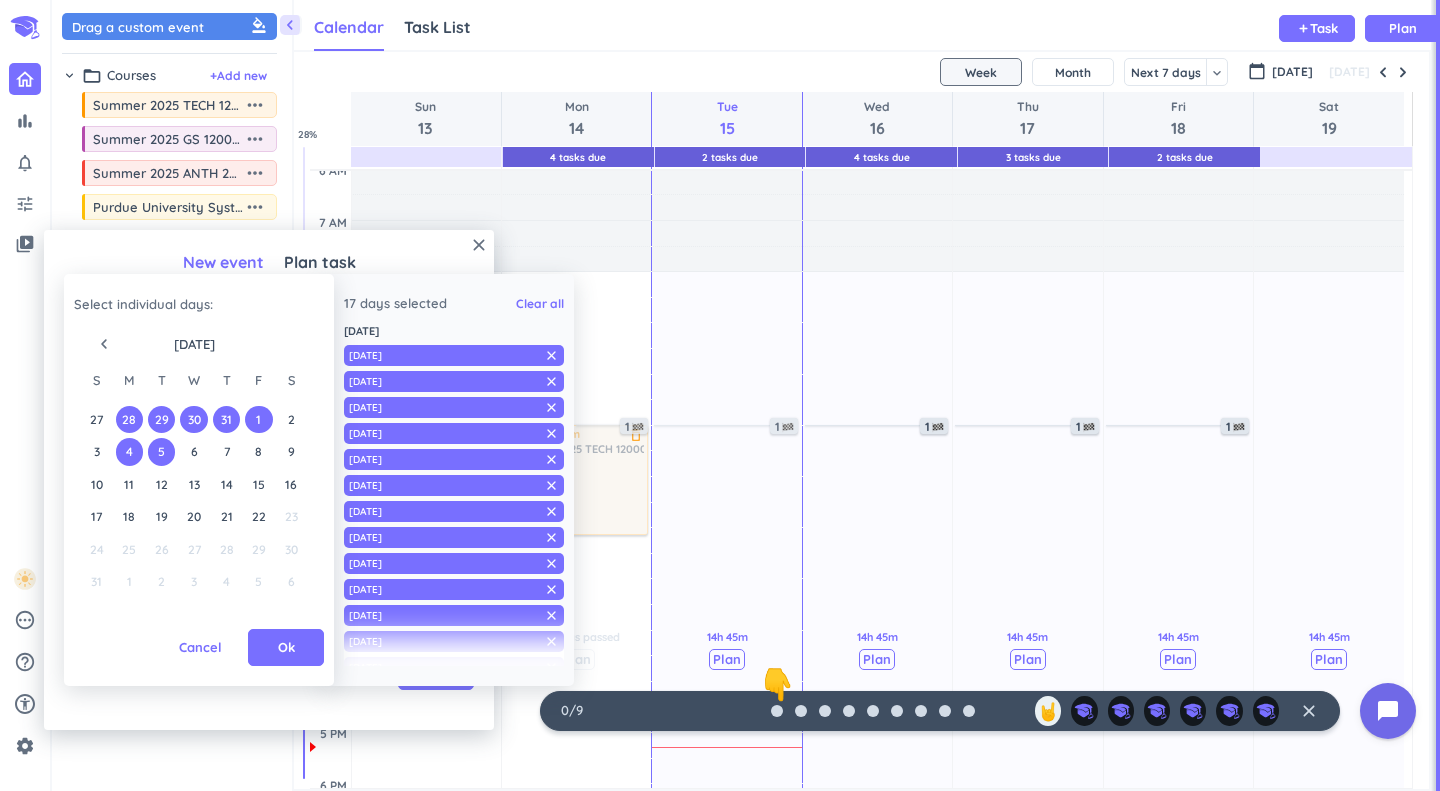 click on "6" at bounding box center (193, 451) 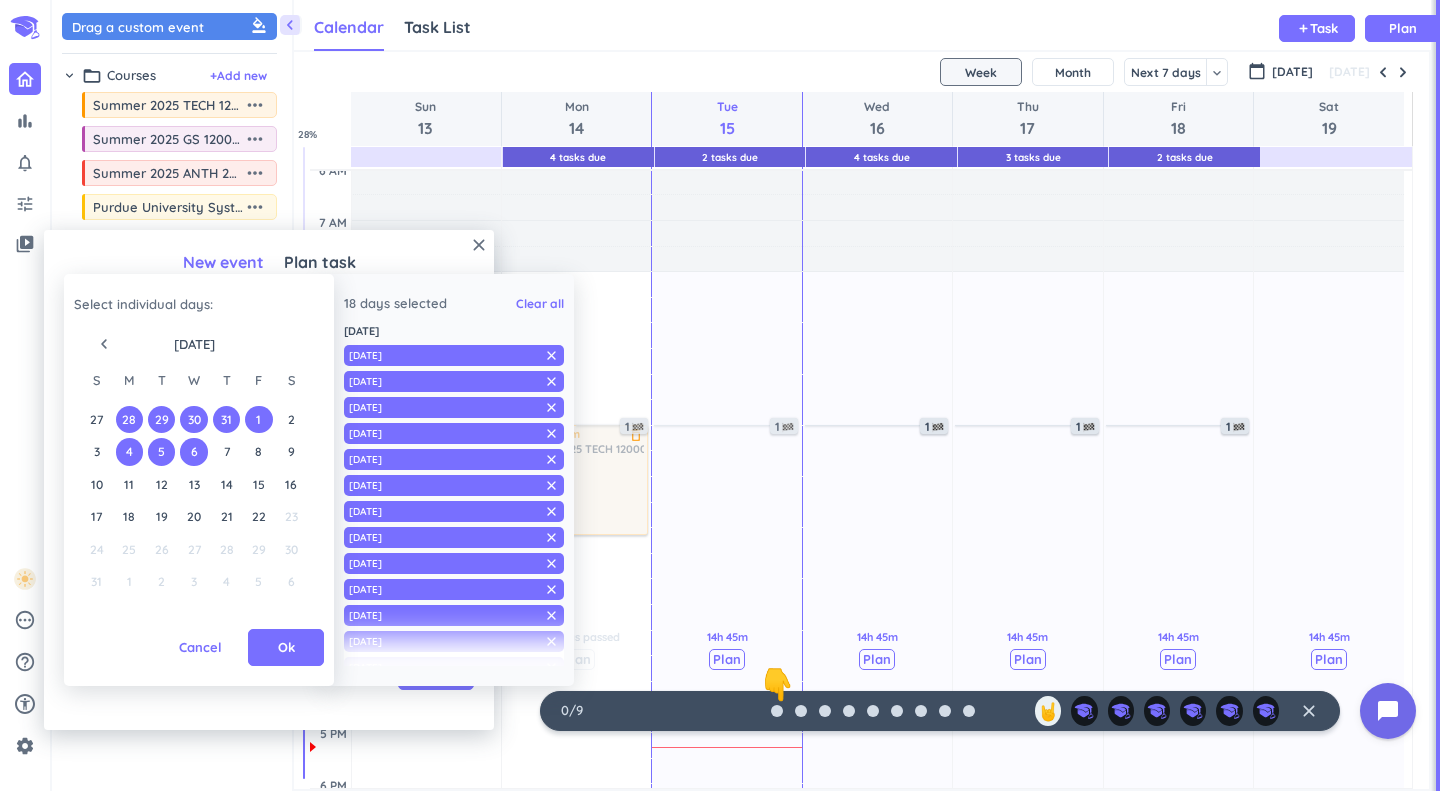 click on "7" at bounding box center (226, 451) 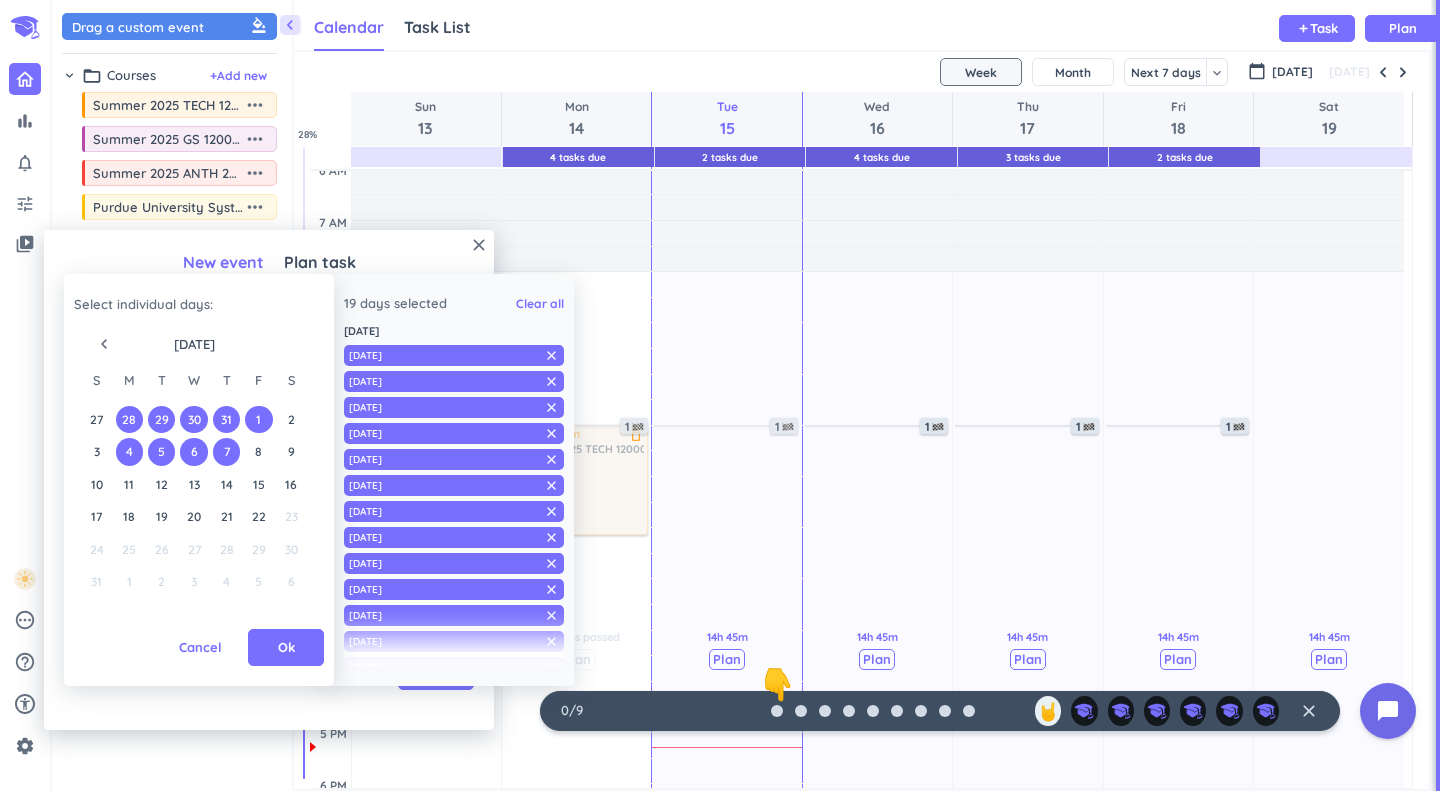 click on "8" at bounding box center [258, 451] 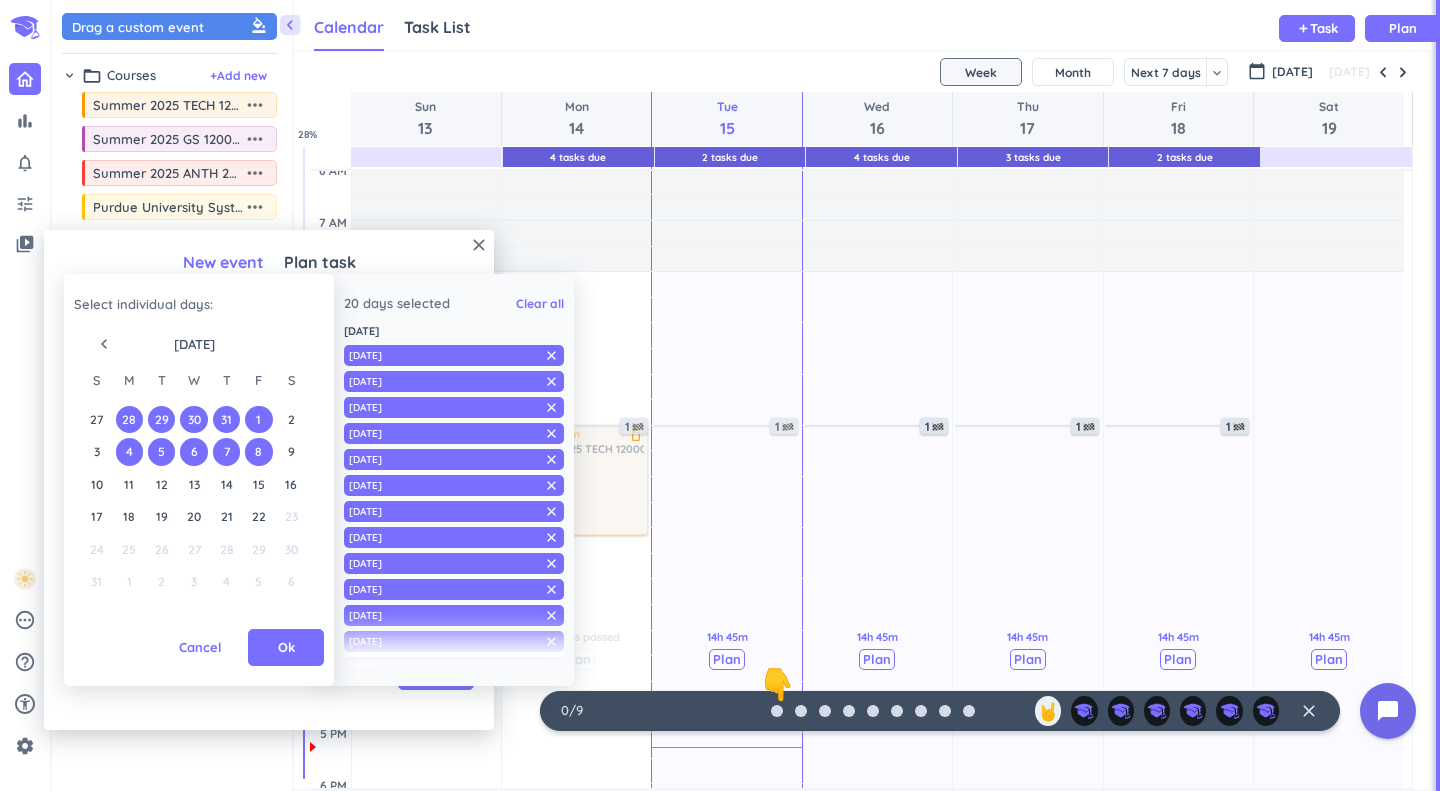 click on "11" at bounding box center [129, 484] 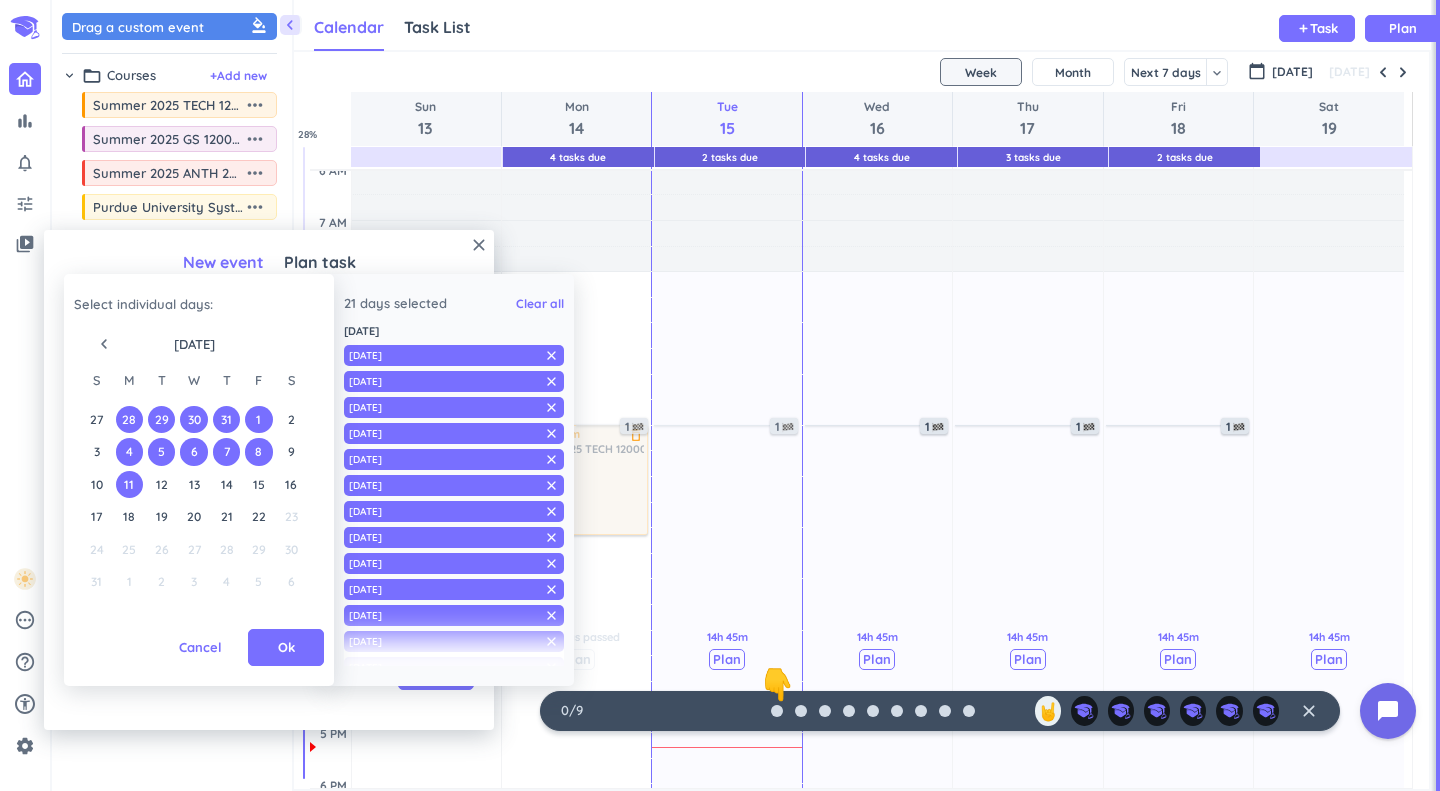 click on "12" at bounding box center [161, 484] 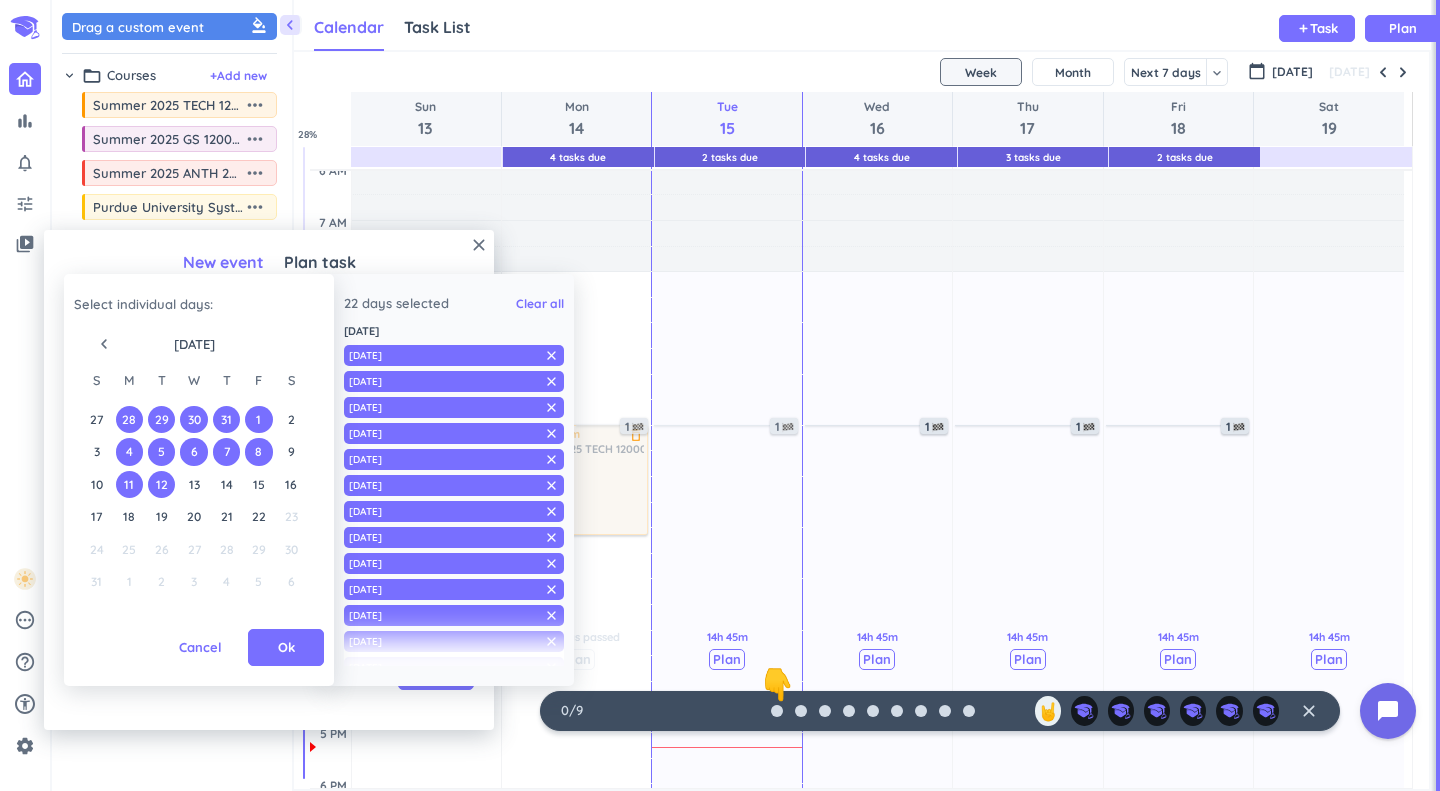 click on "13" at bounding box center (193, 484) 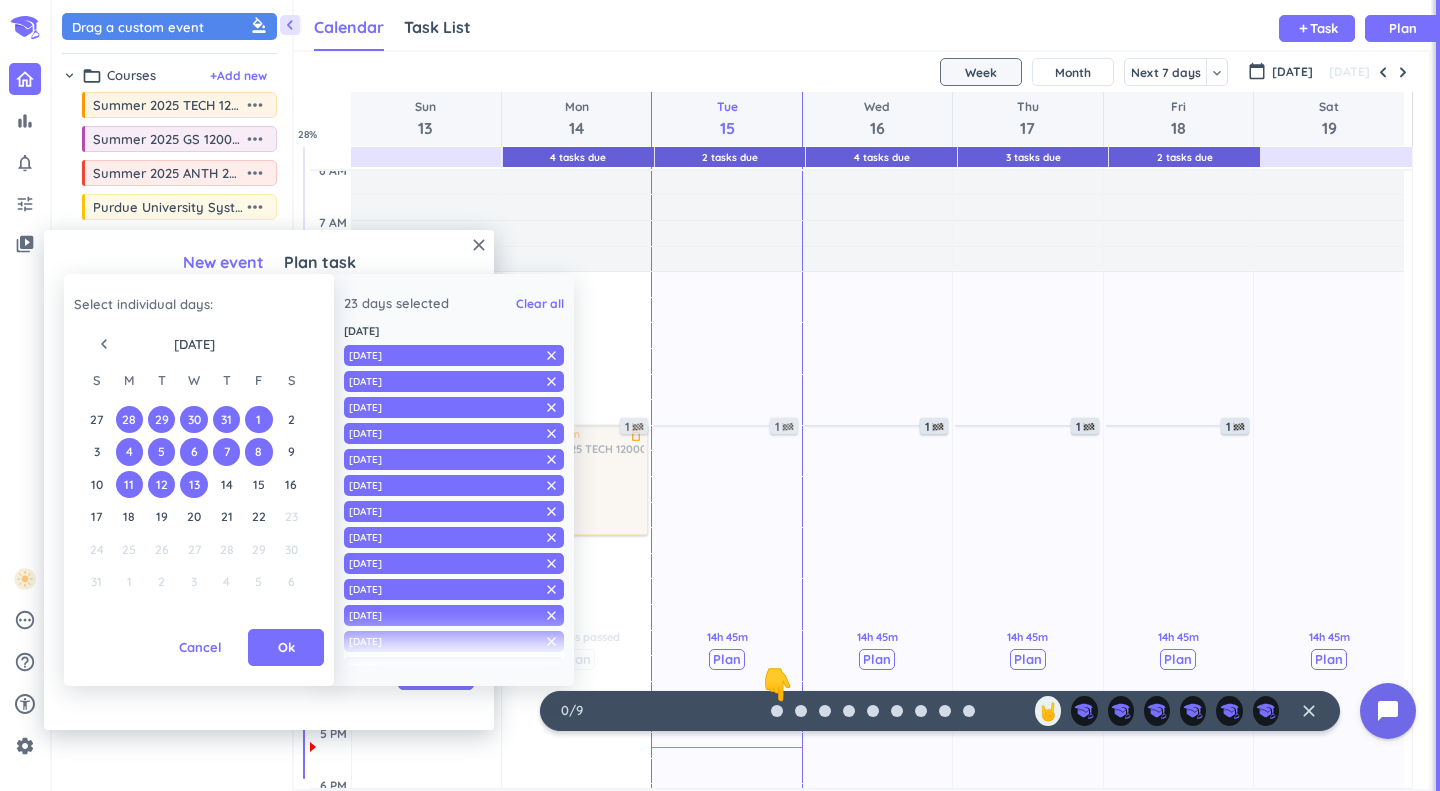 click on "14" at bounding box center (226, 484) 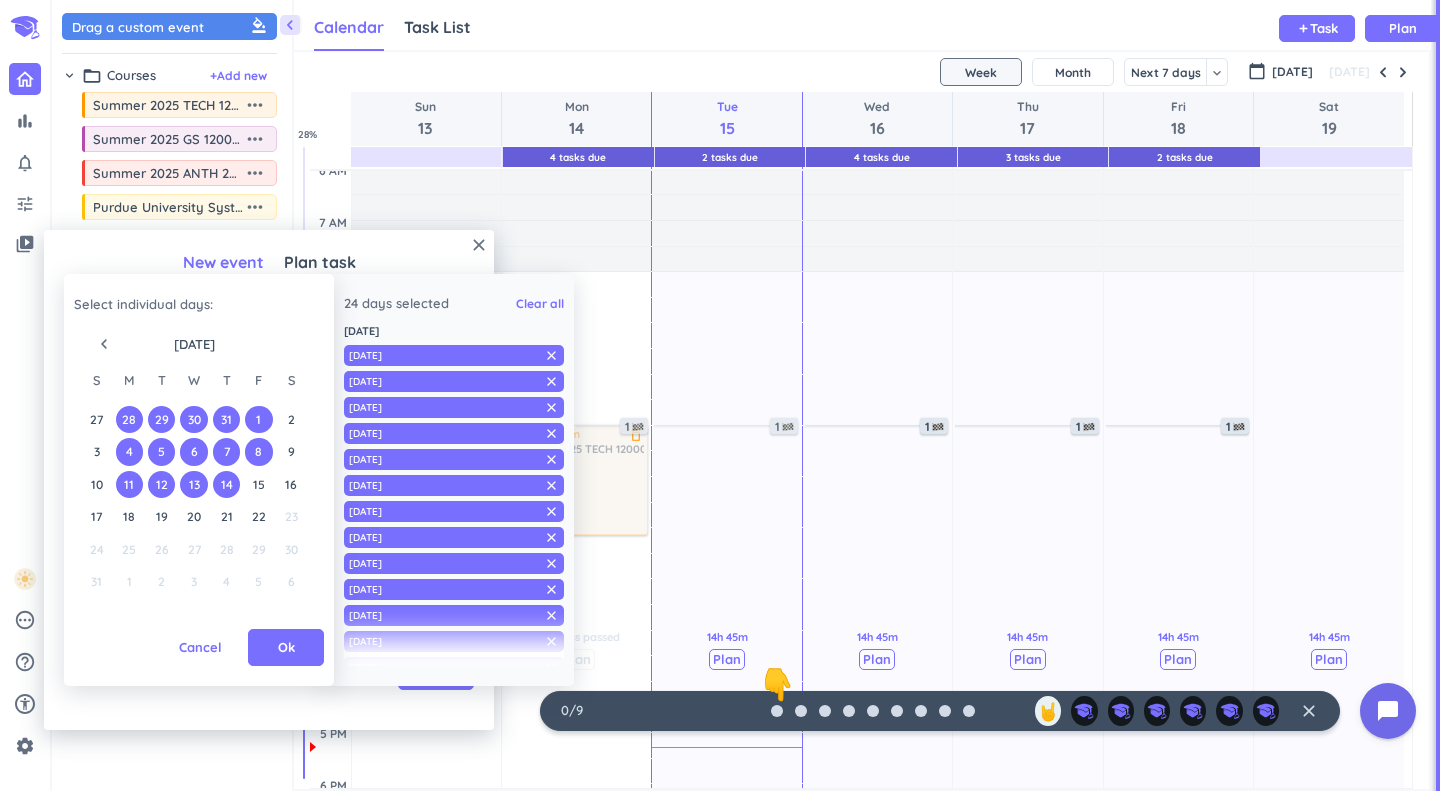 click on "15" at bounding box center [258, 484] 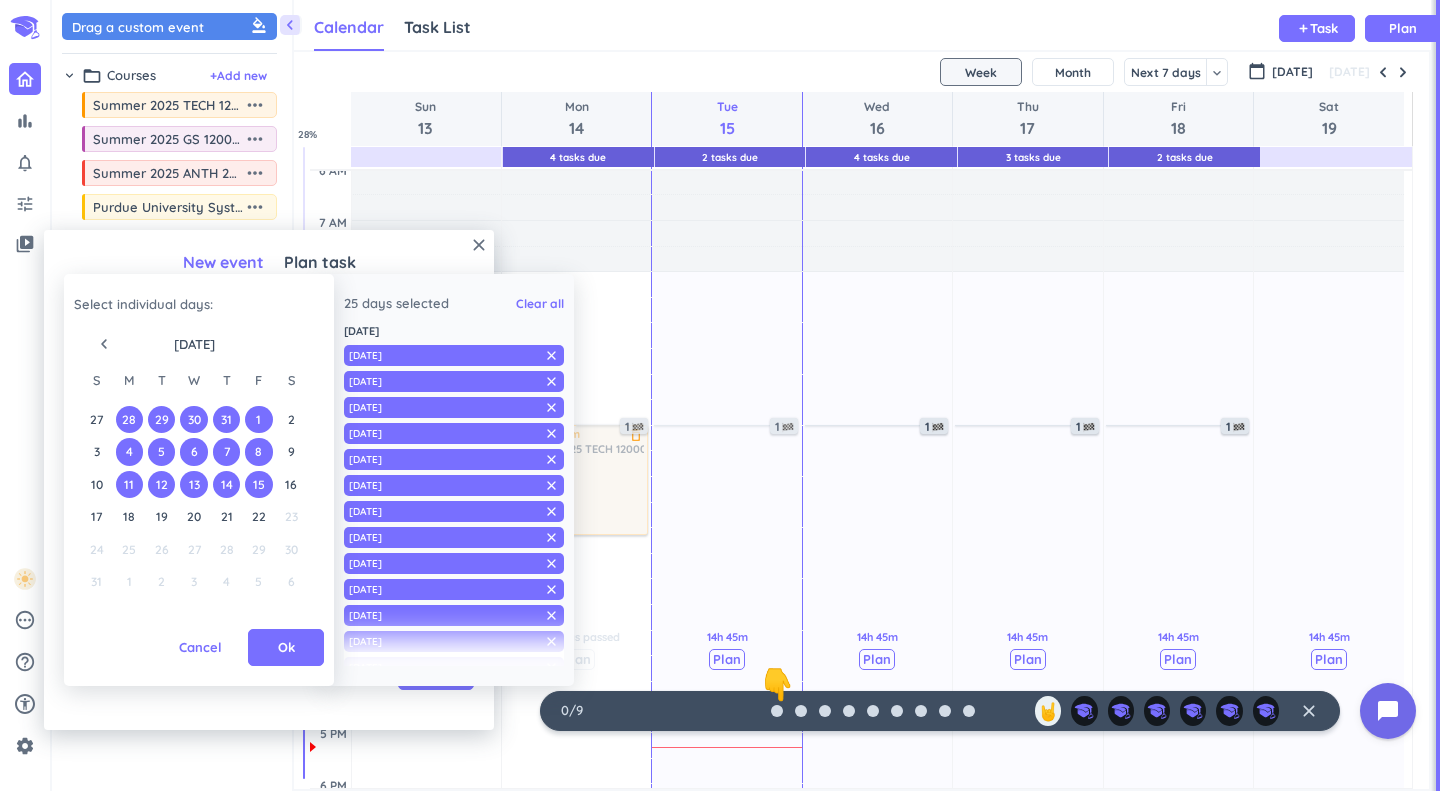 click on "Ok" at bounding box center [286, 648] 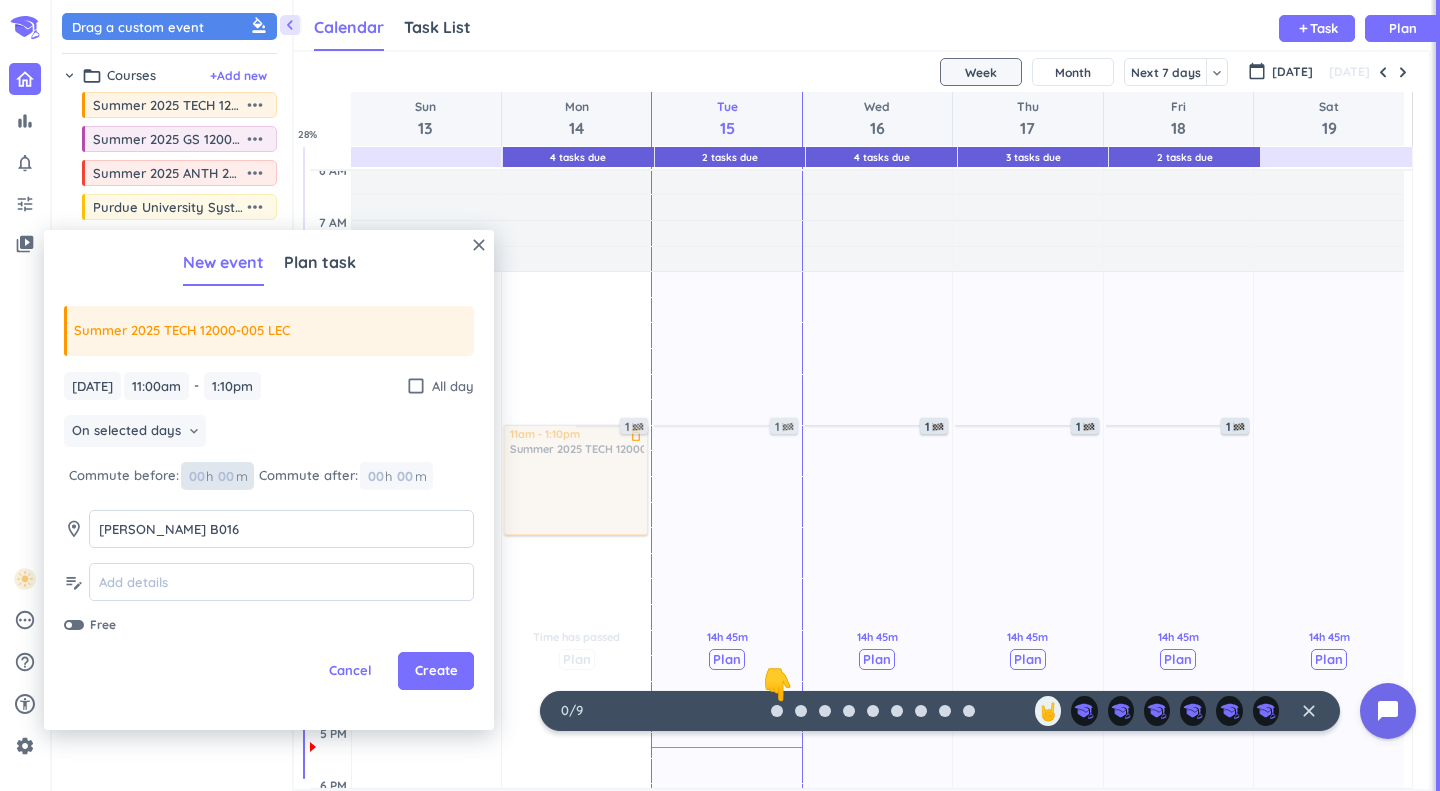 click at bounding box center (225, 476) 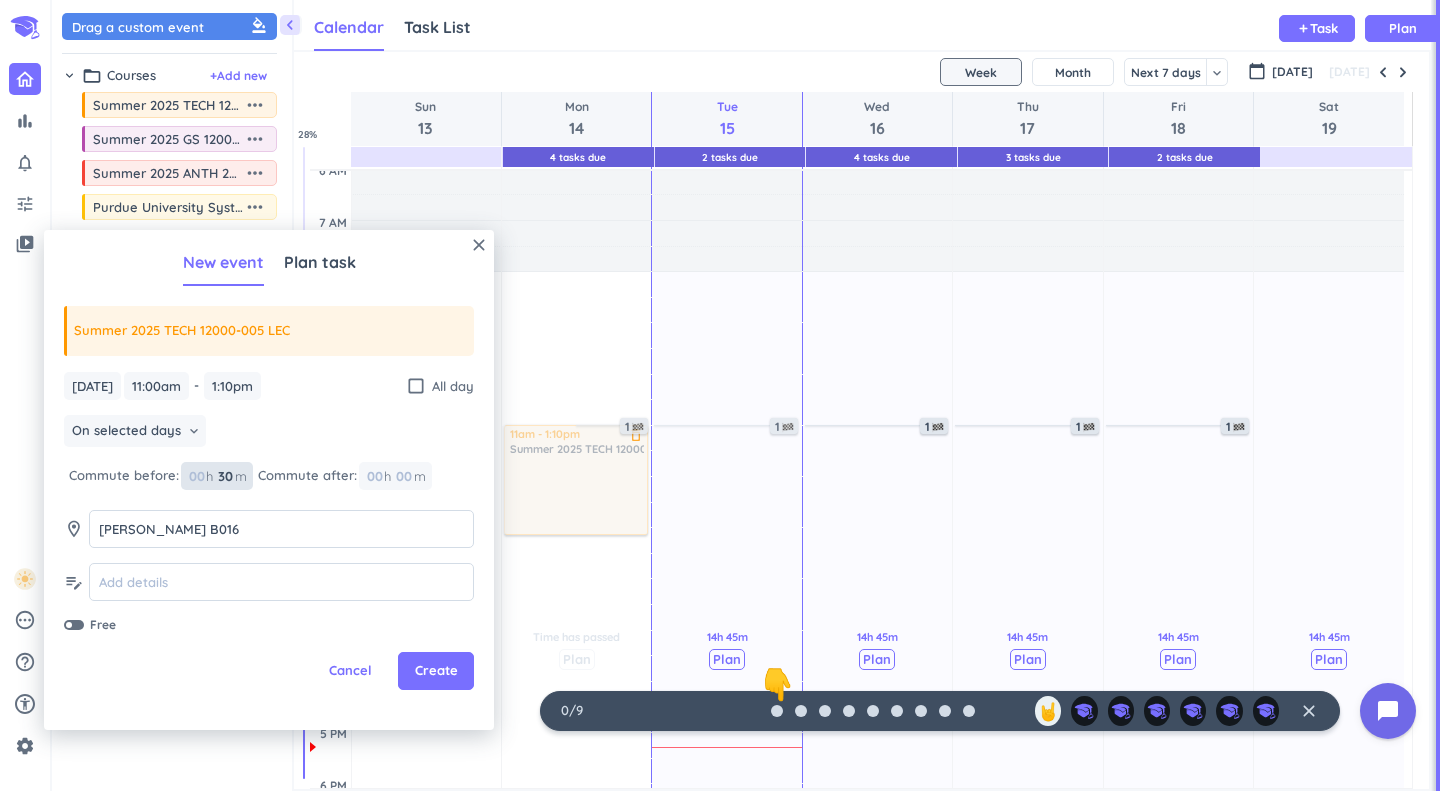 type on "30" 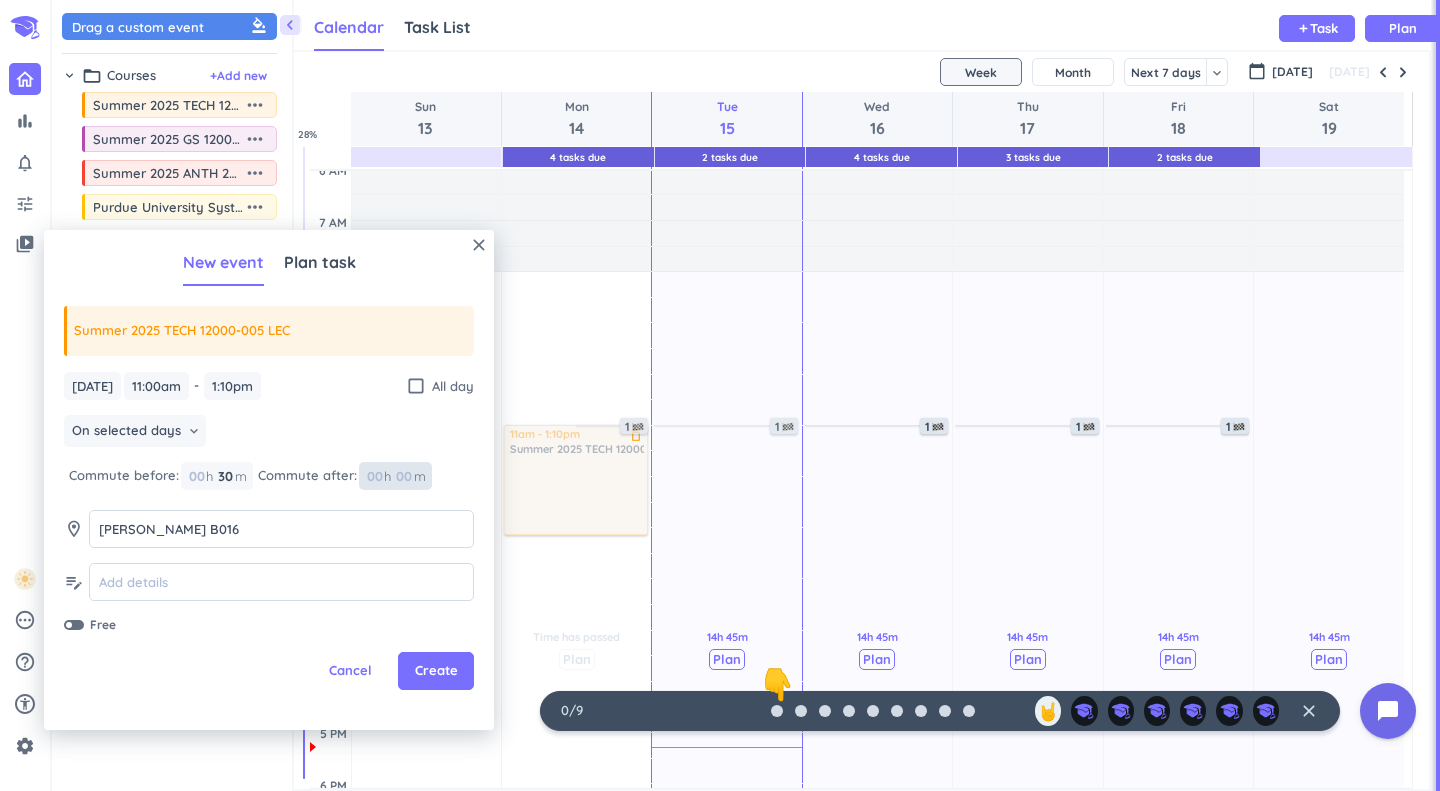 click at bounding box center (403, 476) 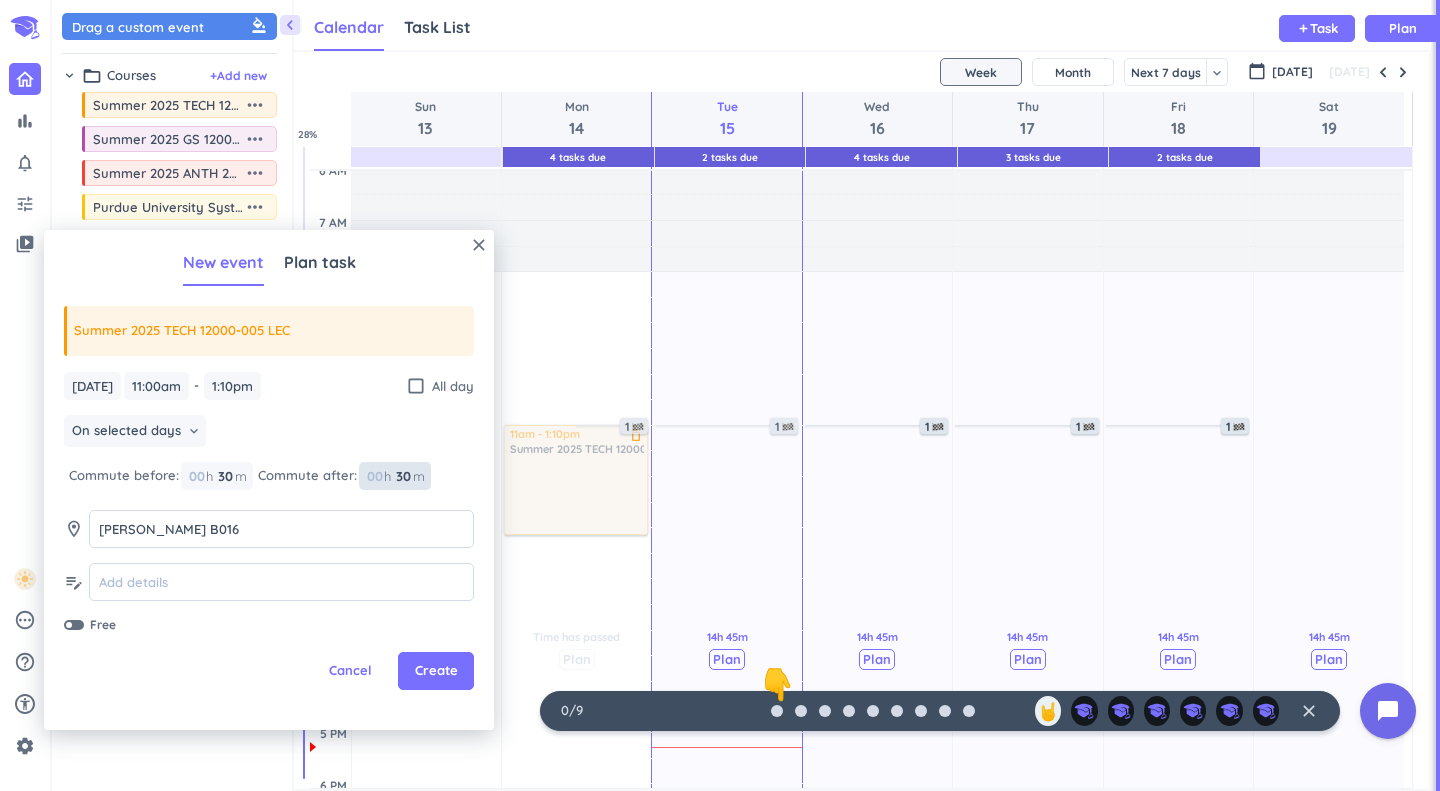 type on "30" 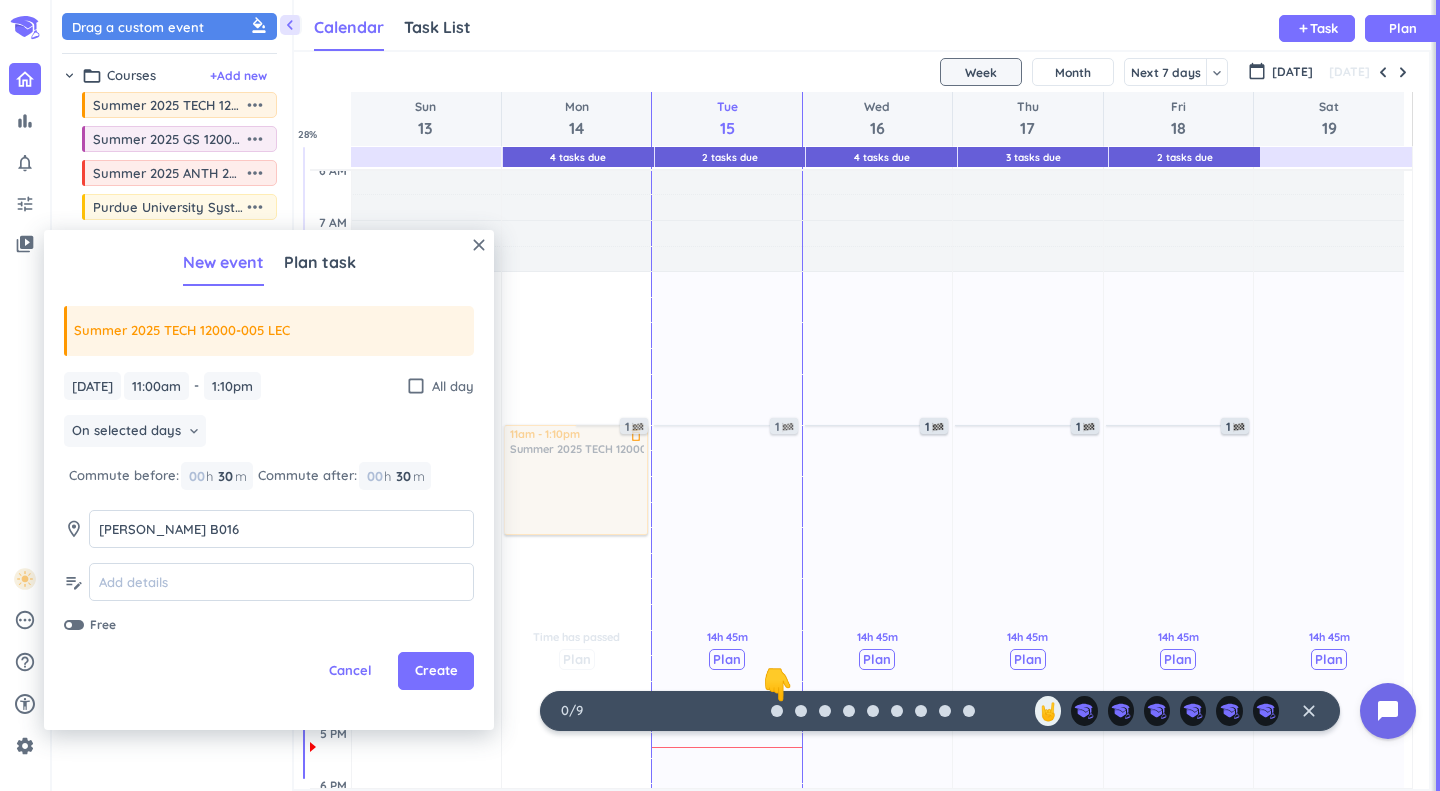click on "Create" at bounding box center (436, 671) 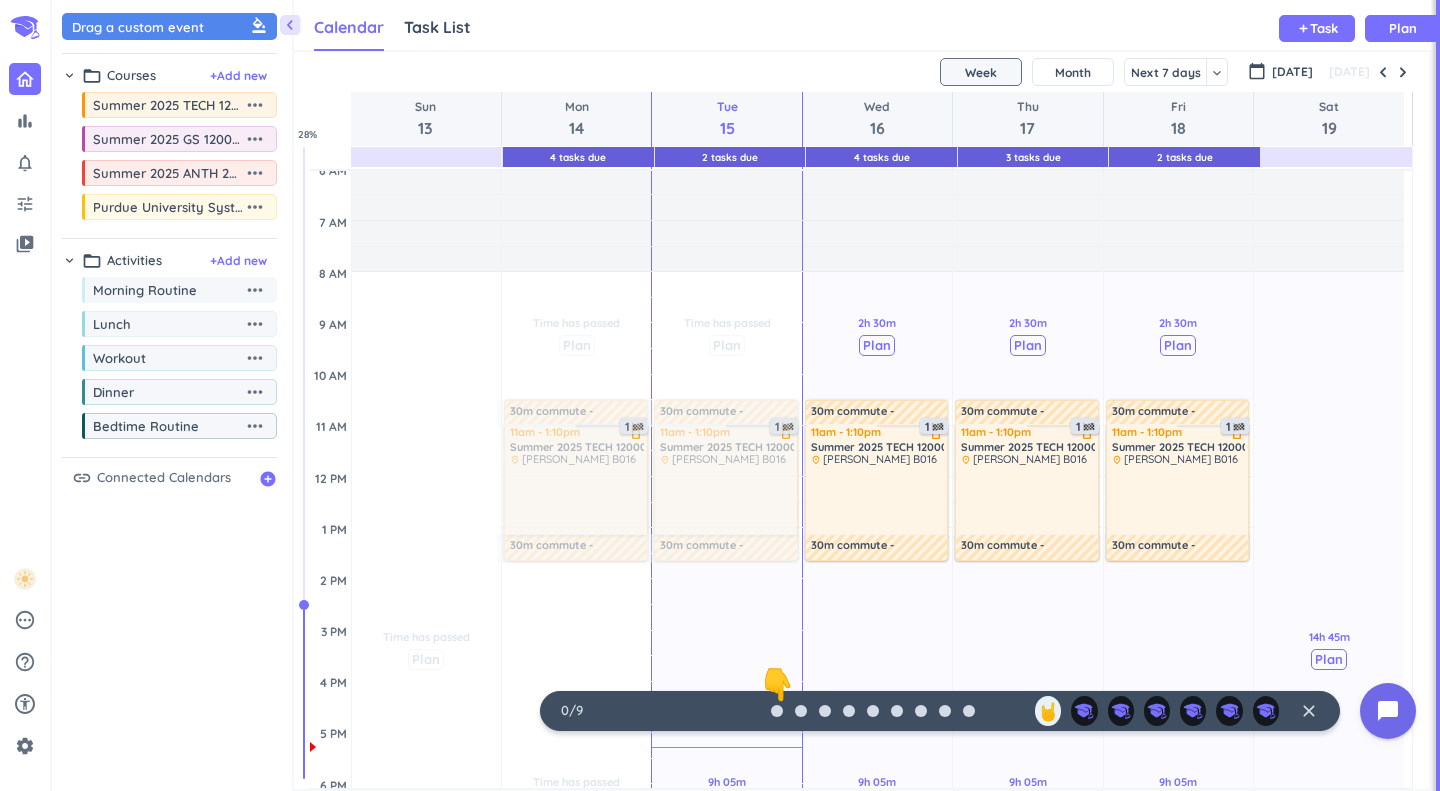 click on "more_horiz" at bounding box center (255, 207) 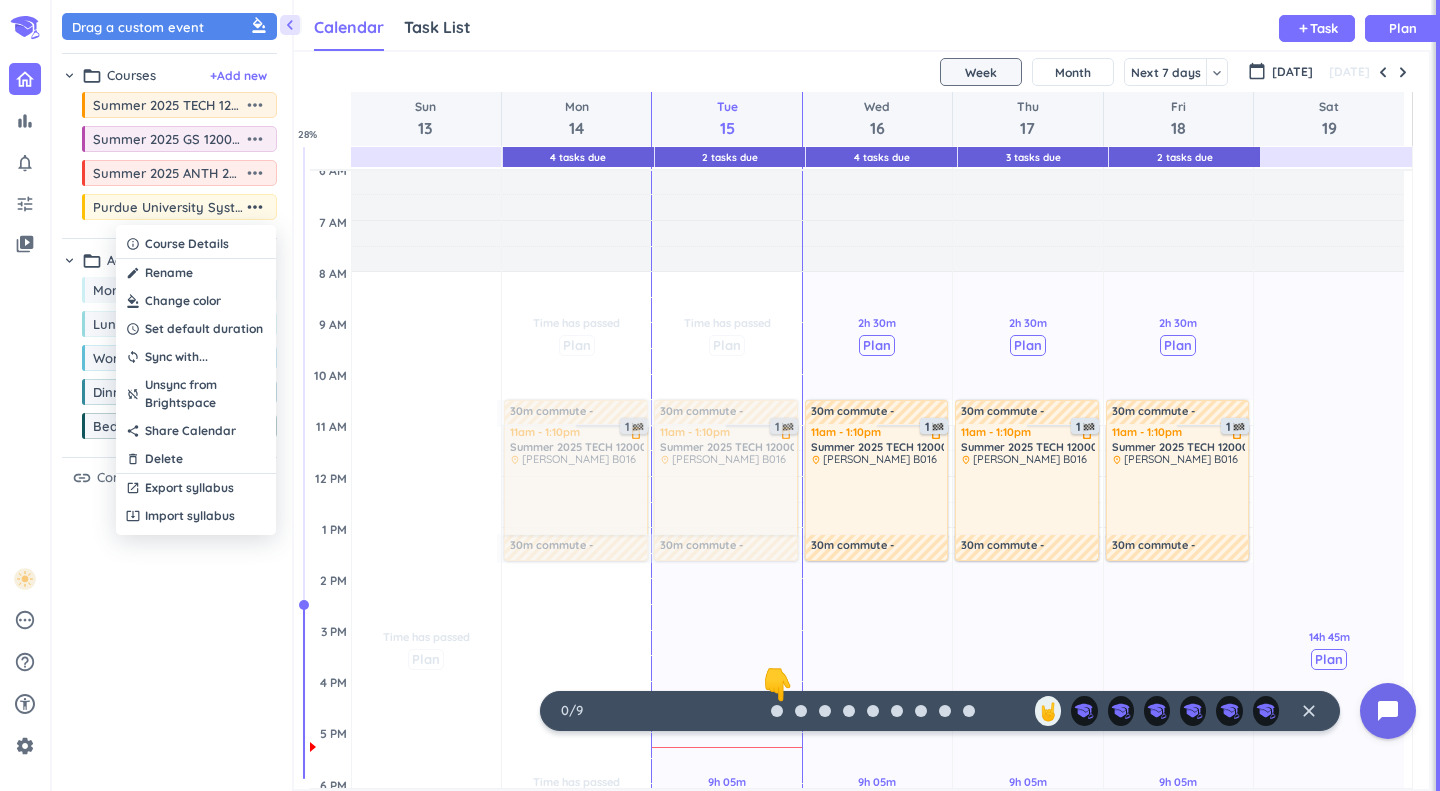 click at bounding box center (720, 395) 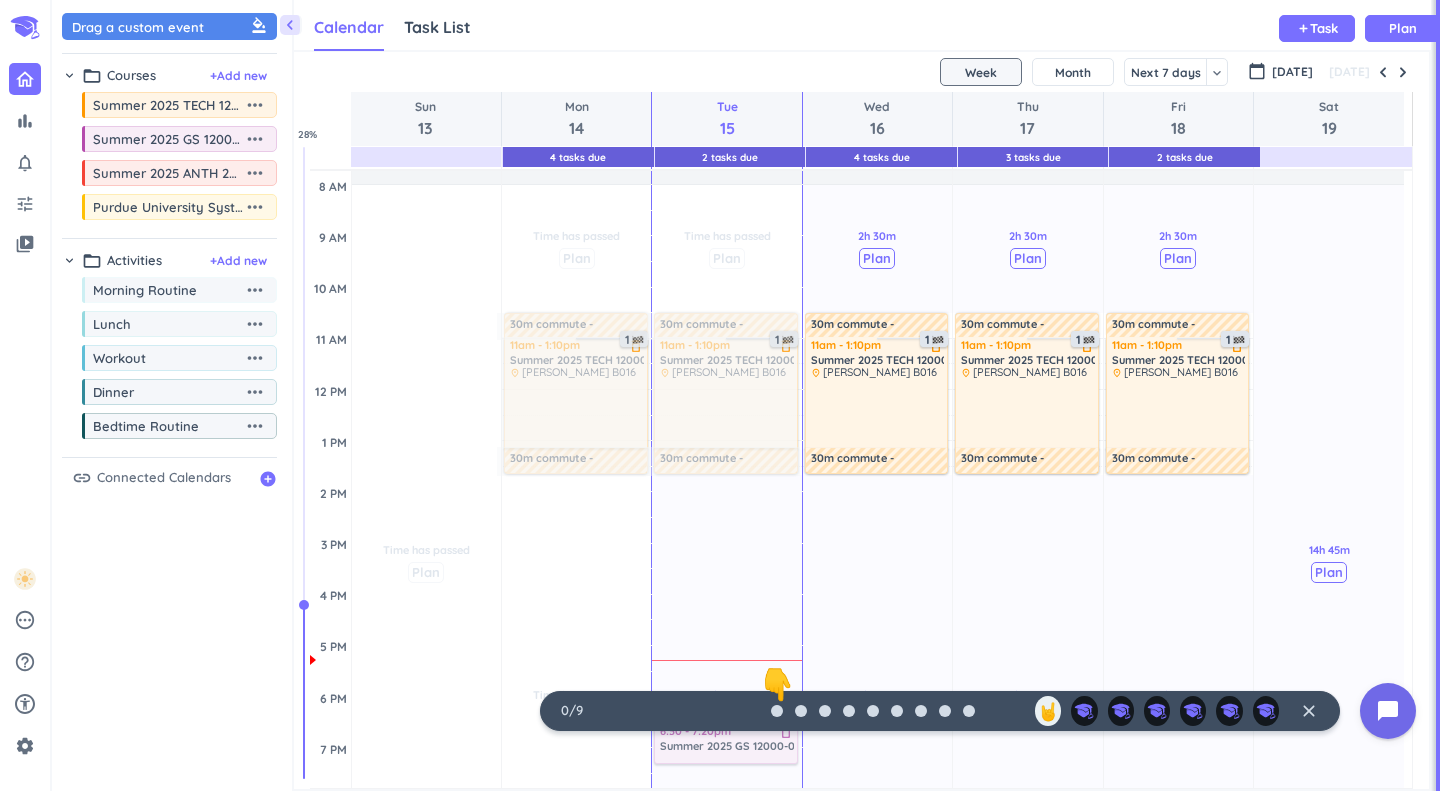 scroll, scrollTop: 191, scrollLeft: 0, axis: vertical 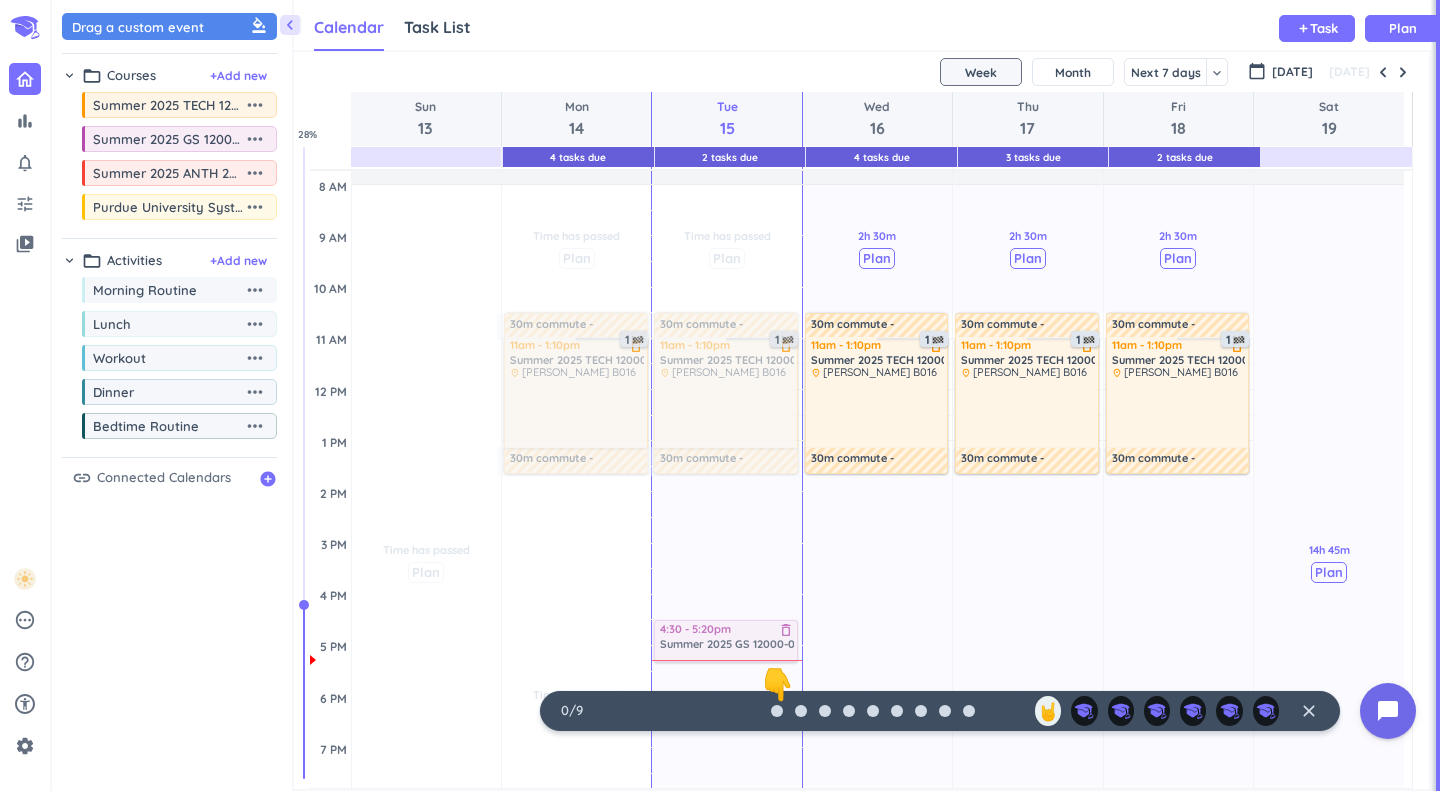 drag, startPoint x: 156, startPoint y: 146, endPoint x: 710, endPoint y: 643, distance: 744.26135 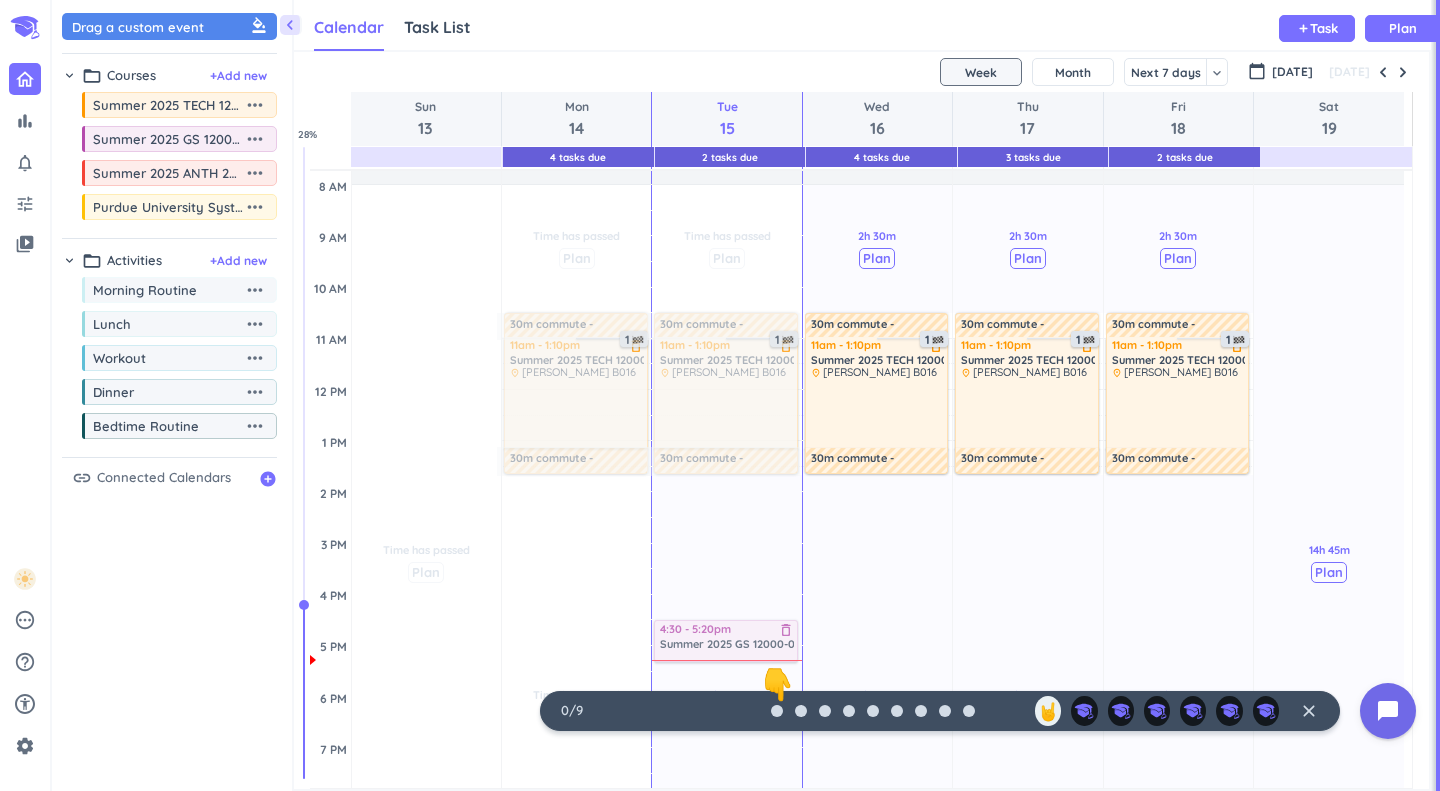 click on "chevron_left Drag a custom event format_color_fill chevron_right folder_open Courses   +  Add new drag_indicator Summer 2025 TECH 12000-005 LEC more_horiz drag_indicator Summer 2025 GS 12000-041 LEC more_horiz drag_indicator Summer 2025 ANTH 20500-003 DIS more_horiz drag_indicator Purdue University System more_horiz chevron_right folder_open Activities   +  Add new drag_indicator Morning Routine more_horiz drag_indicator Lunch more_horiz drag_indicator Workout more_horiz drag_indicator Dinner more_horiz drag_indicator Bedtime Routine more_horiz link Connected Calendars add_circle Calendar Task List Calendar keyboard_arrow_down add Task Plan 4   Tasks   Due 2   Tasks   Due 4   Tasks   Due 3   Tasks   Due 2   Tasks   Due SHOVEL [DATE] - [DATE] Week Month Next 7 days keyboard_arrow_down Week keyboard_arrow_down calendar_today [DATE] [DATE] Sun 13 Mon 14 Tue 15 Wed 16 Thu 17 Fri 18 Sat 19 4 AM 5 AM 6 AM 7 AM 8 AM 9 AM 10 AM 11 AM 12 PM 1 PM 2 PM 3 PM 4 PM 5 PM 6 PM 7 PM 8 PM 9 PM 10 PM 11 PM 12 AM 1 AM 2 AM" at bounding box center [746, 395] 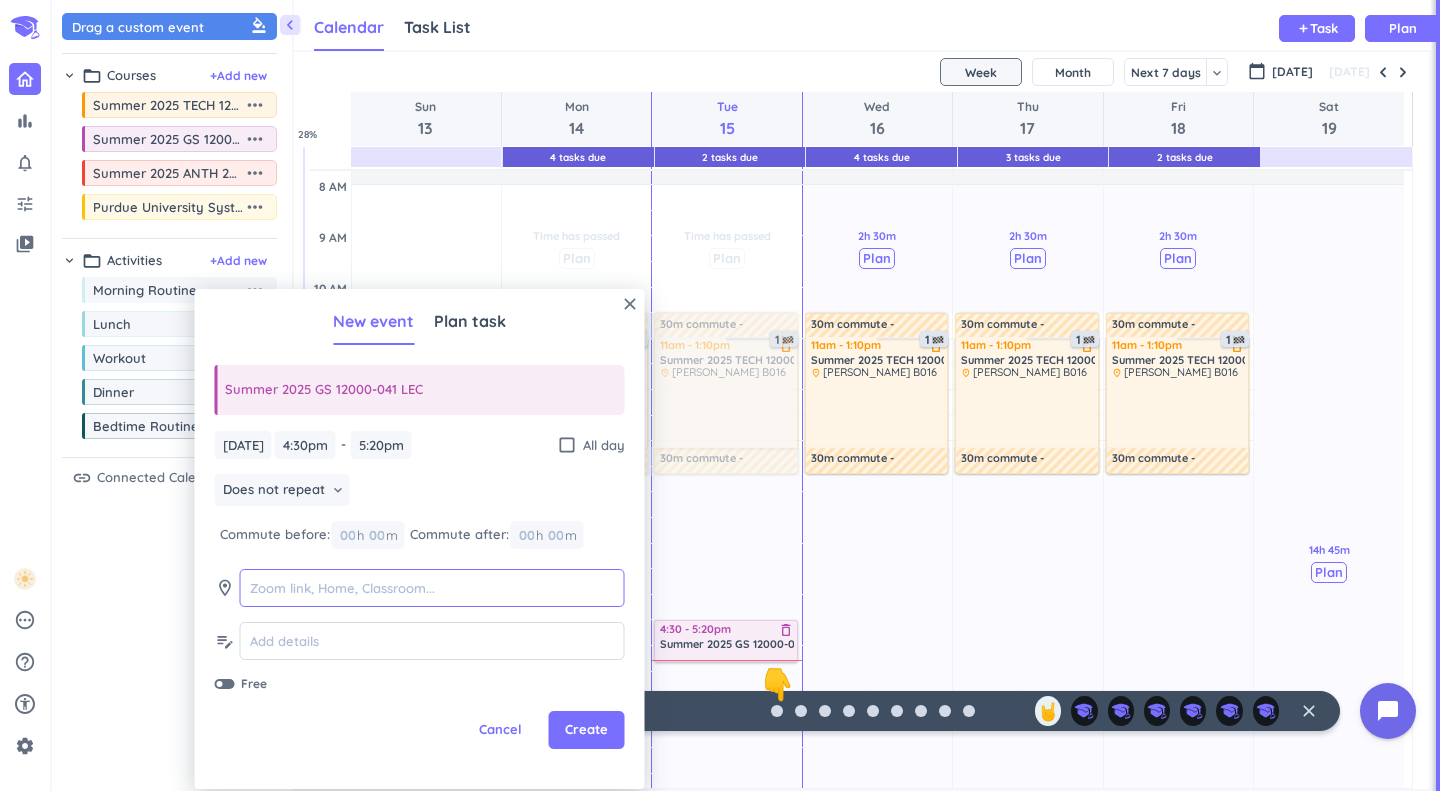 click at bounding box center (432, 588) 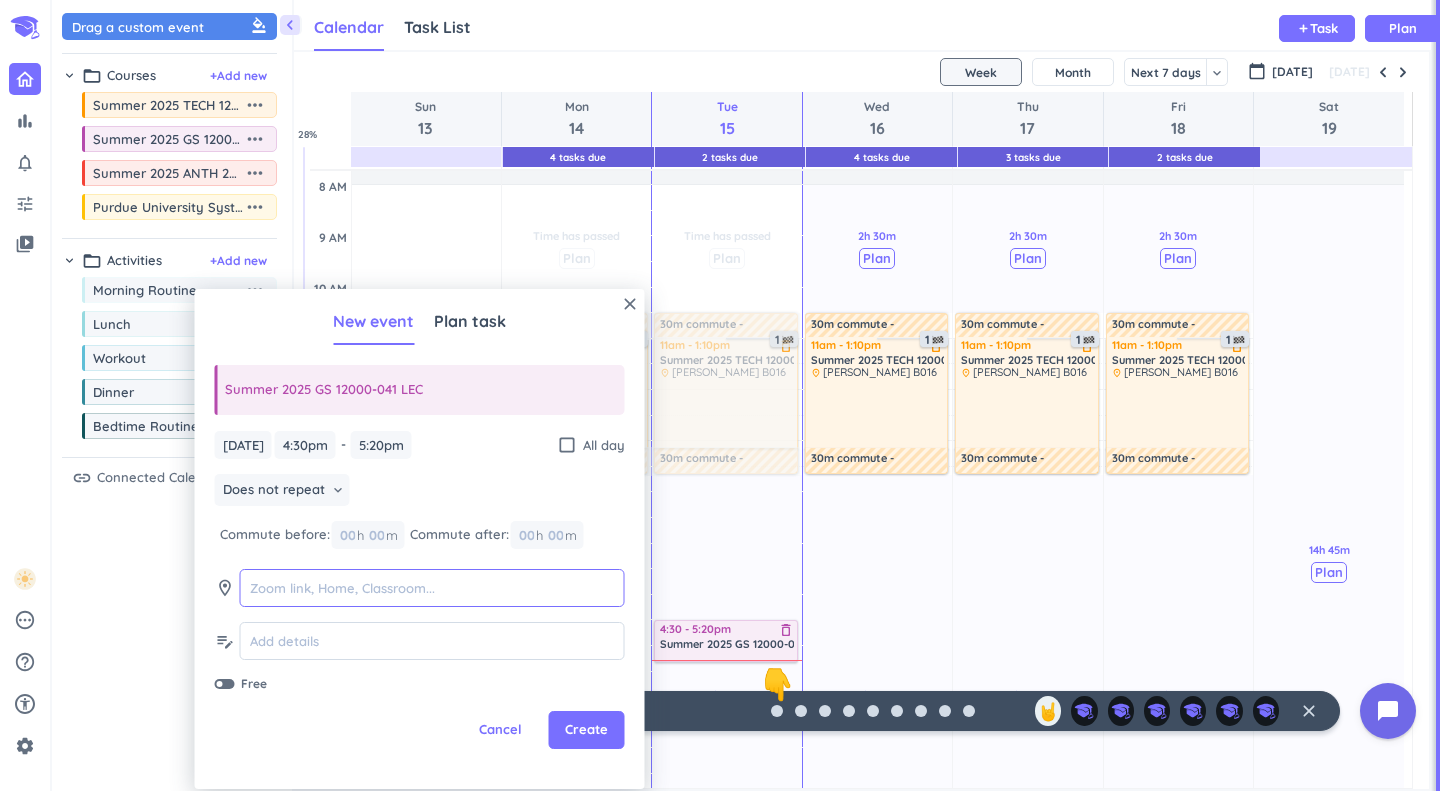 type on "H" 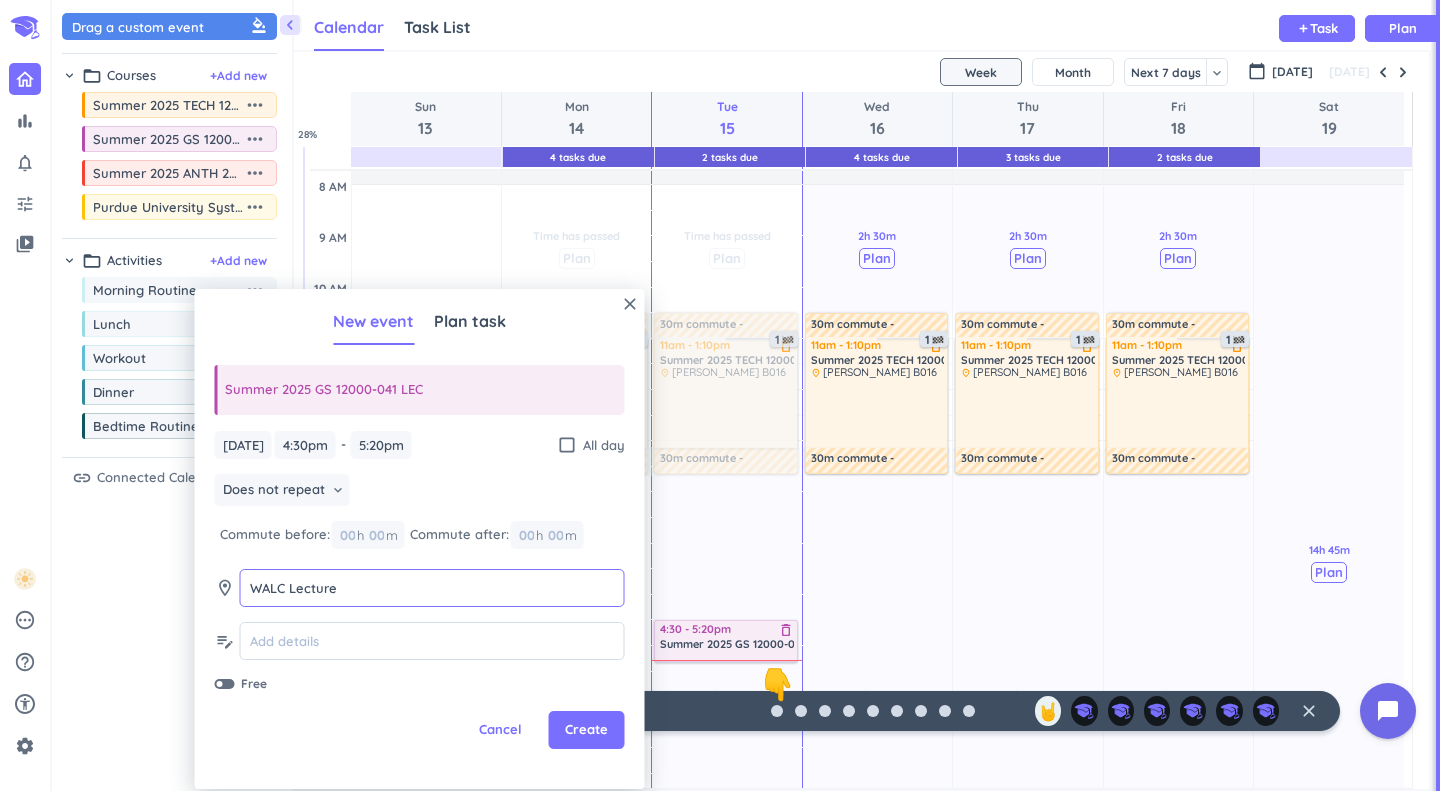type on "WALC Lecture" 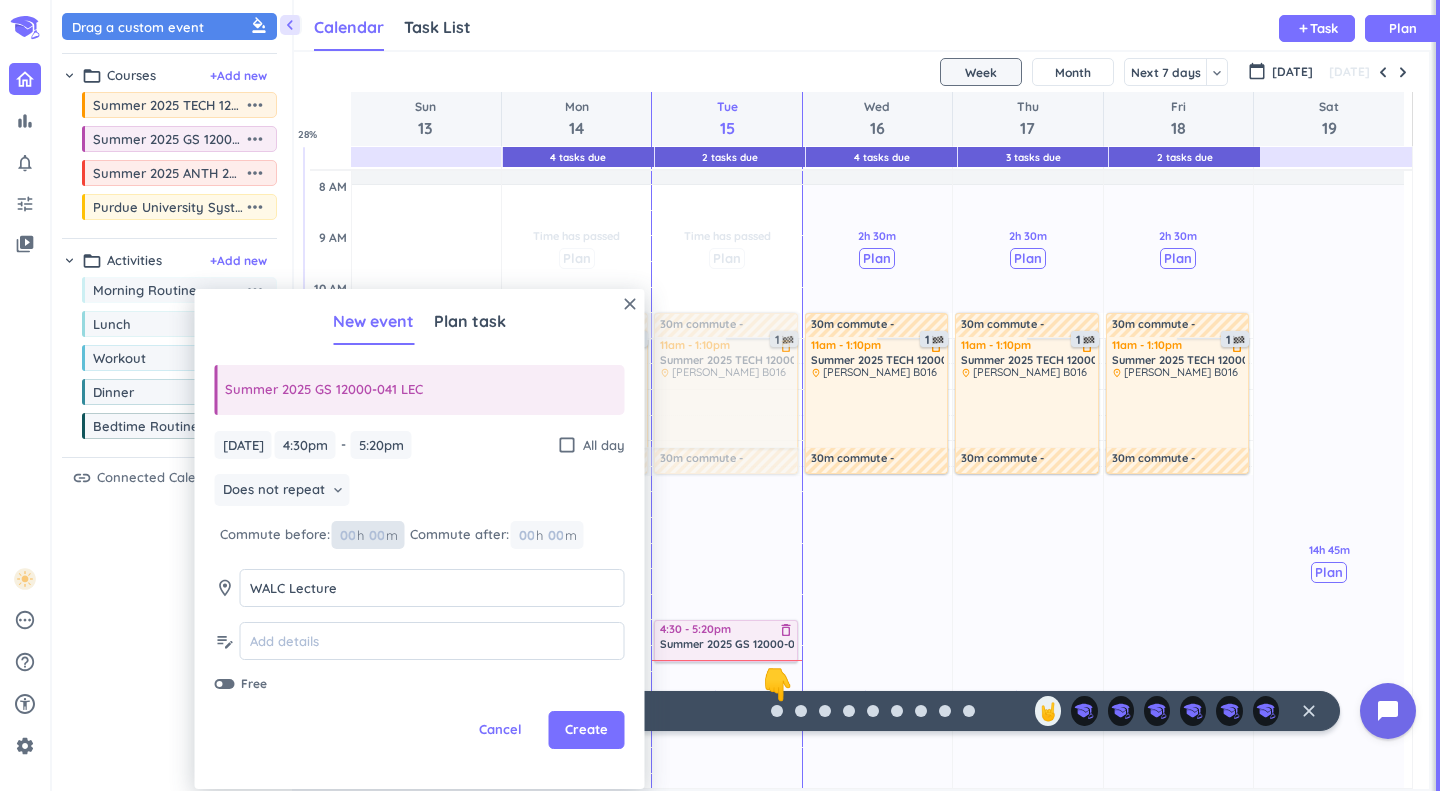 click at bounding box center (376, 535) 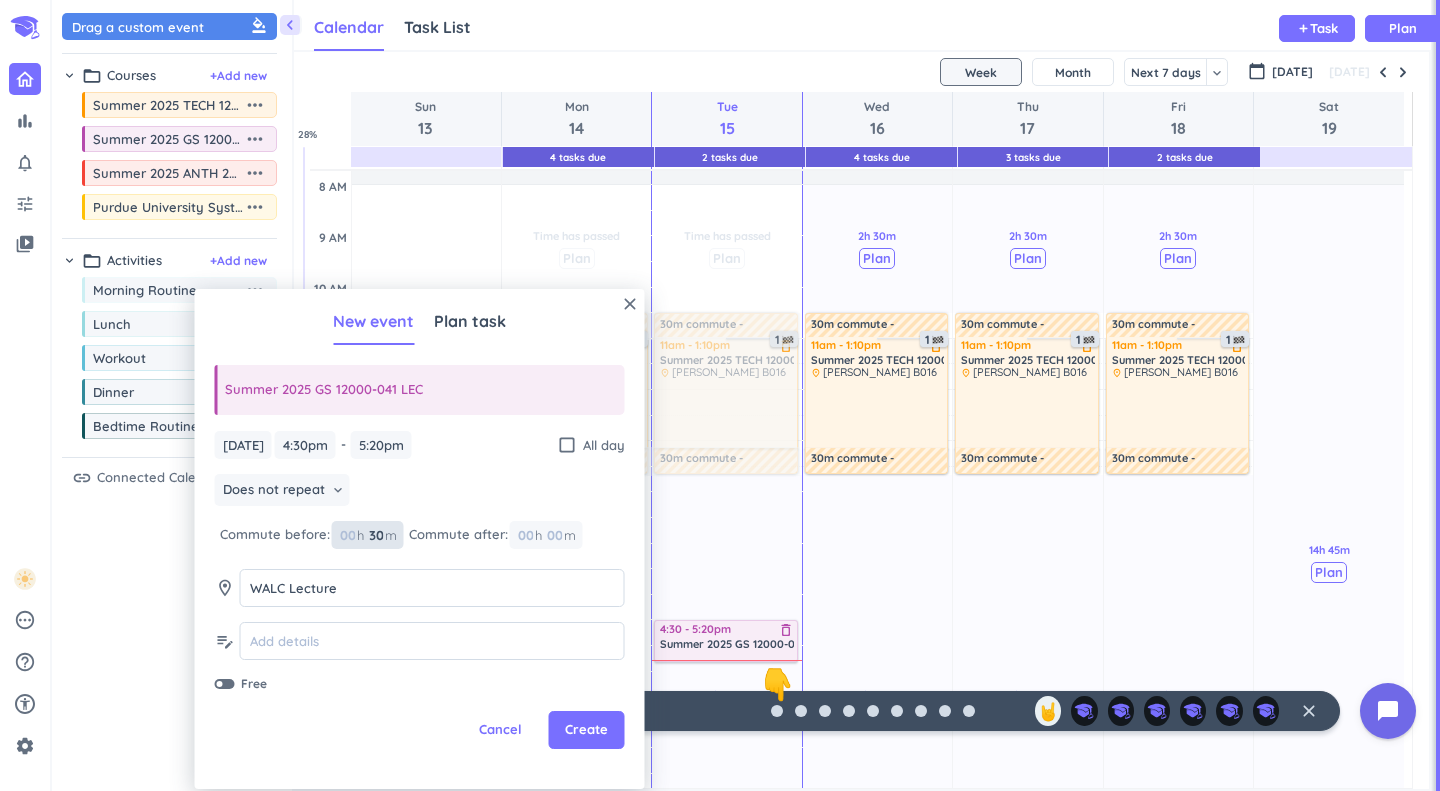 type on "30" 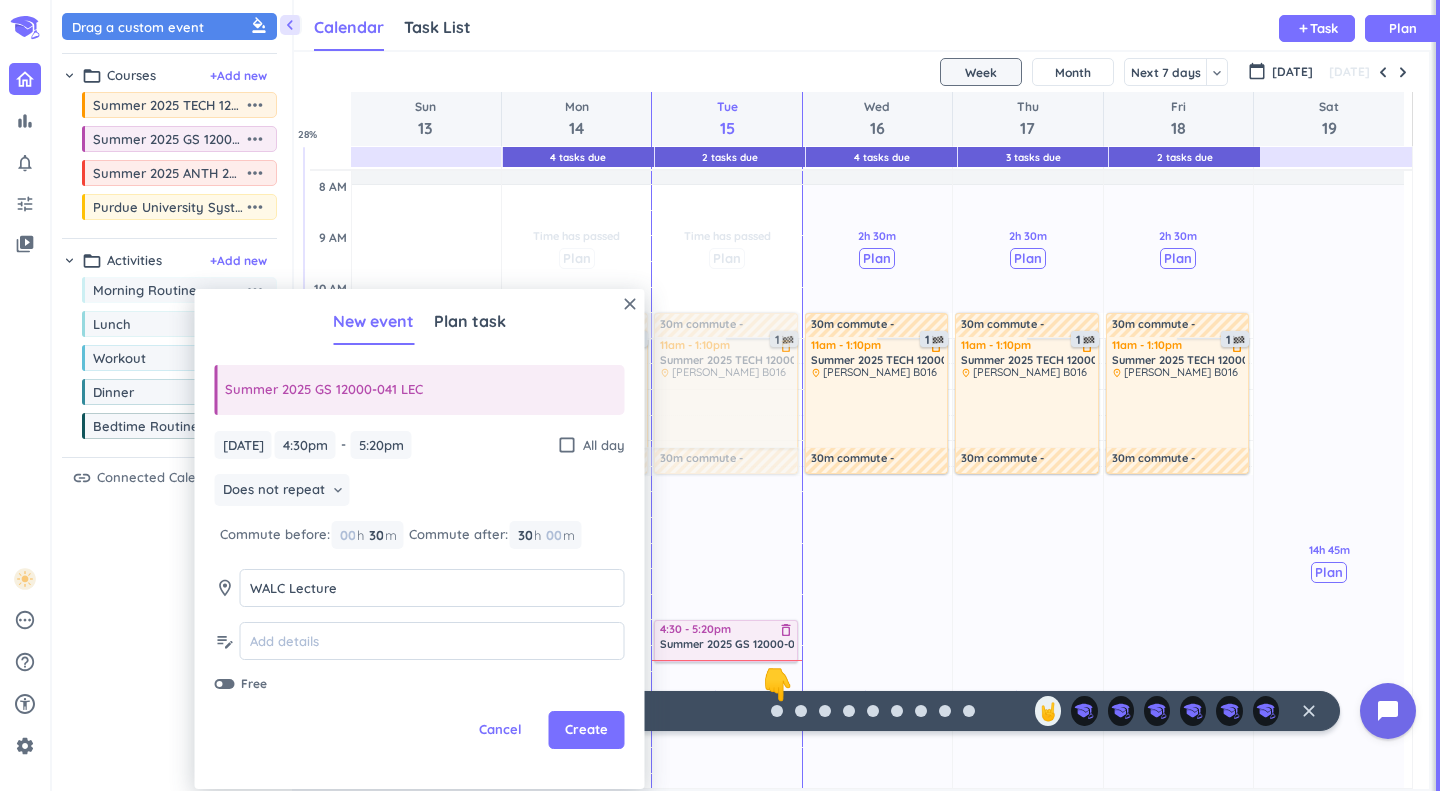 click on "Does not repeat keyboard_arrow_down" at bounding box center (282, 490) 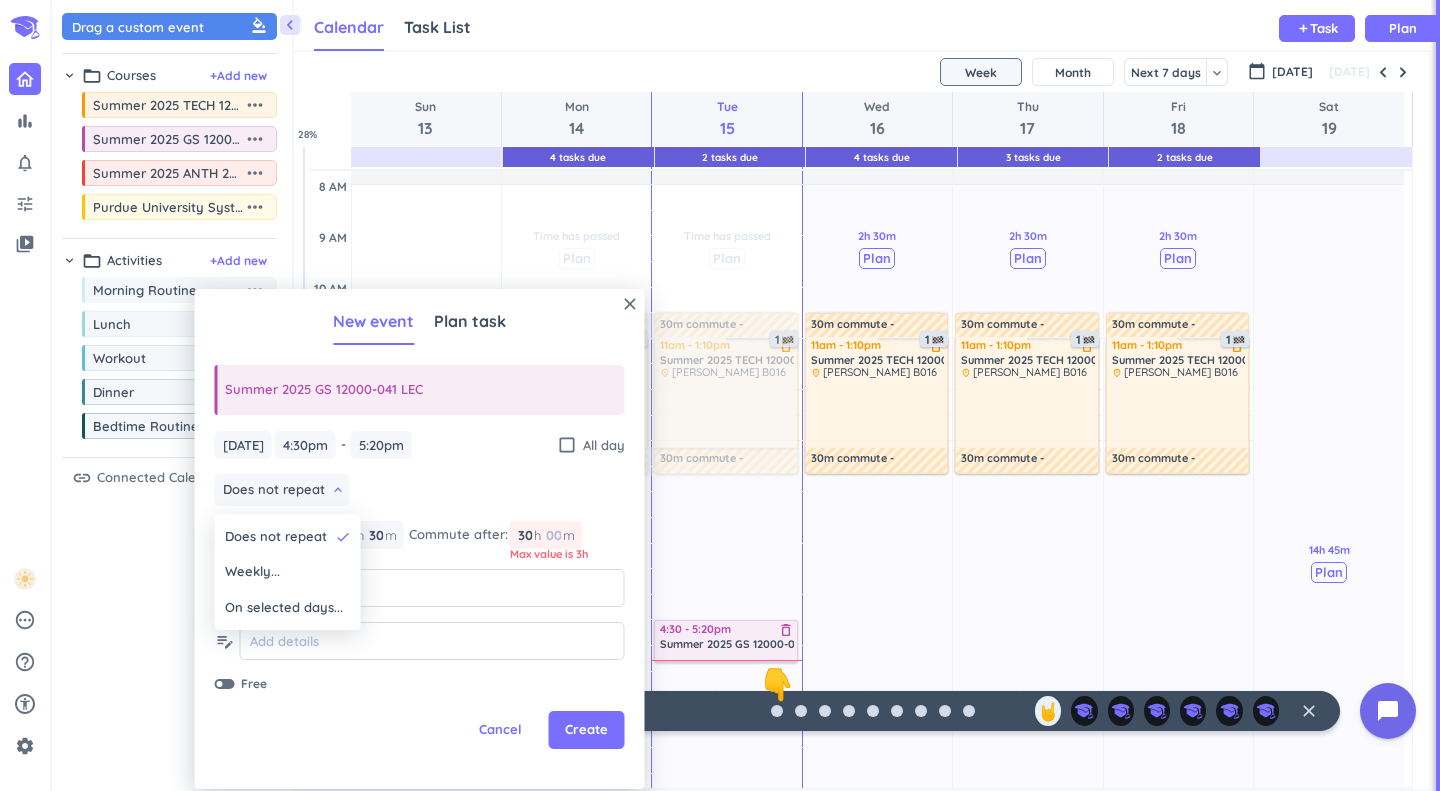 click on "On selected days..." at bounding box center [284, 608] 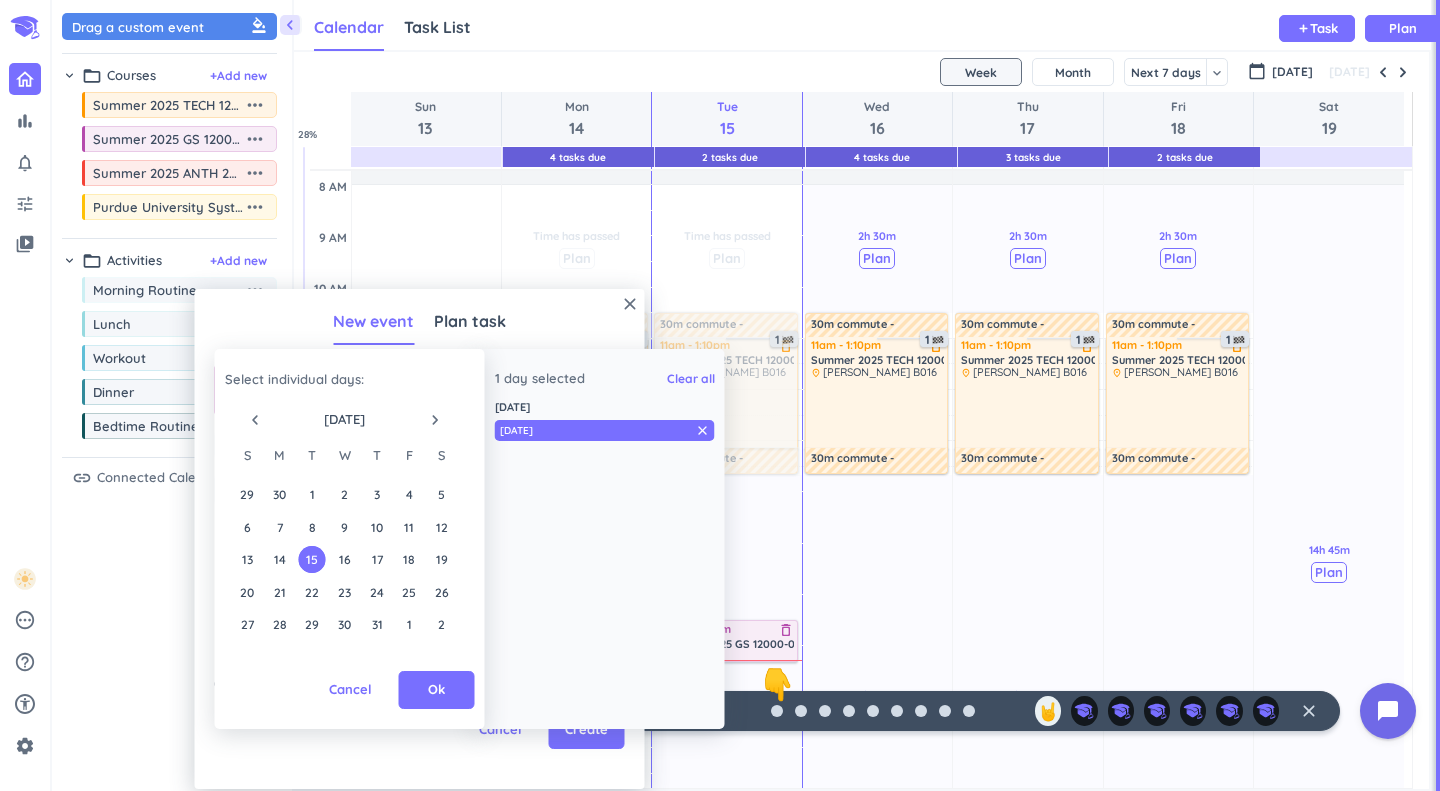 click on "14" at bounding box center [279, 559] 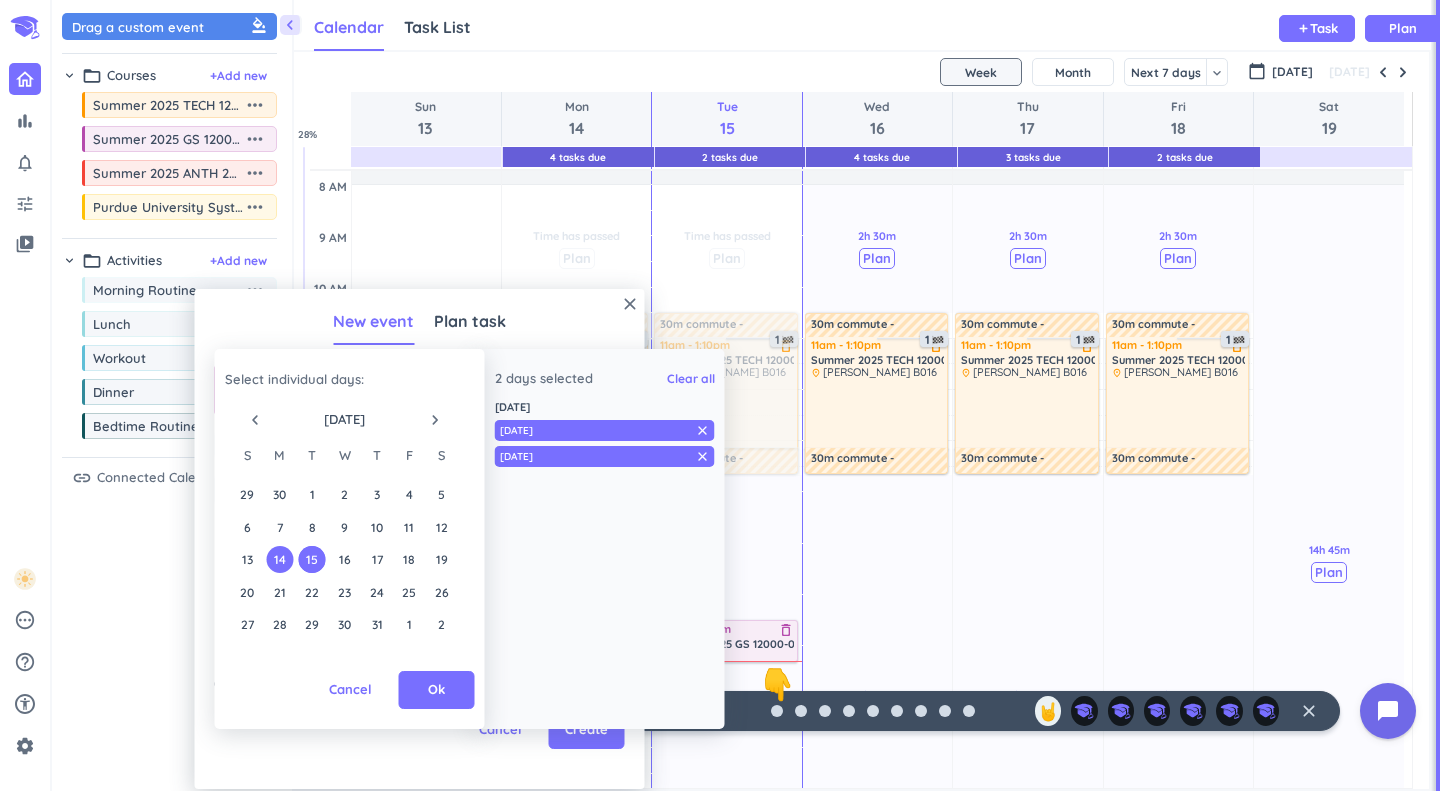 click on "15" at bounding box center [311, 559] 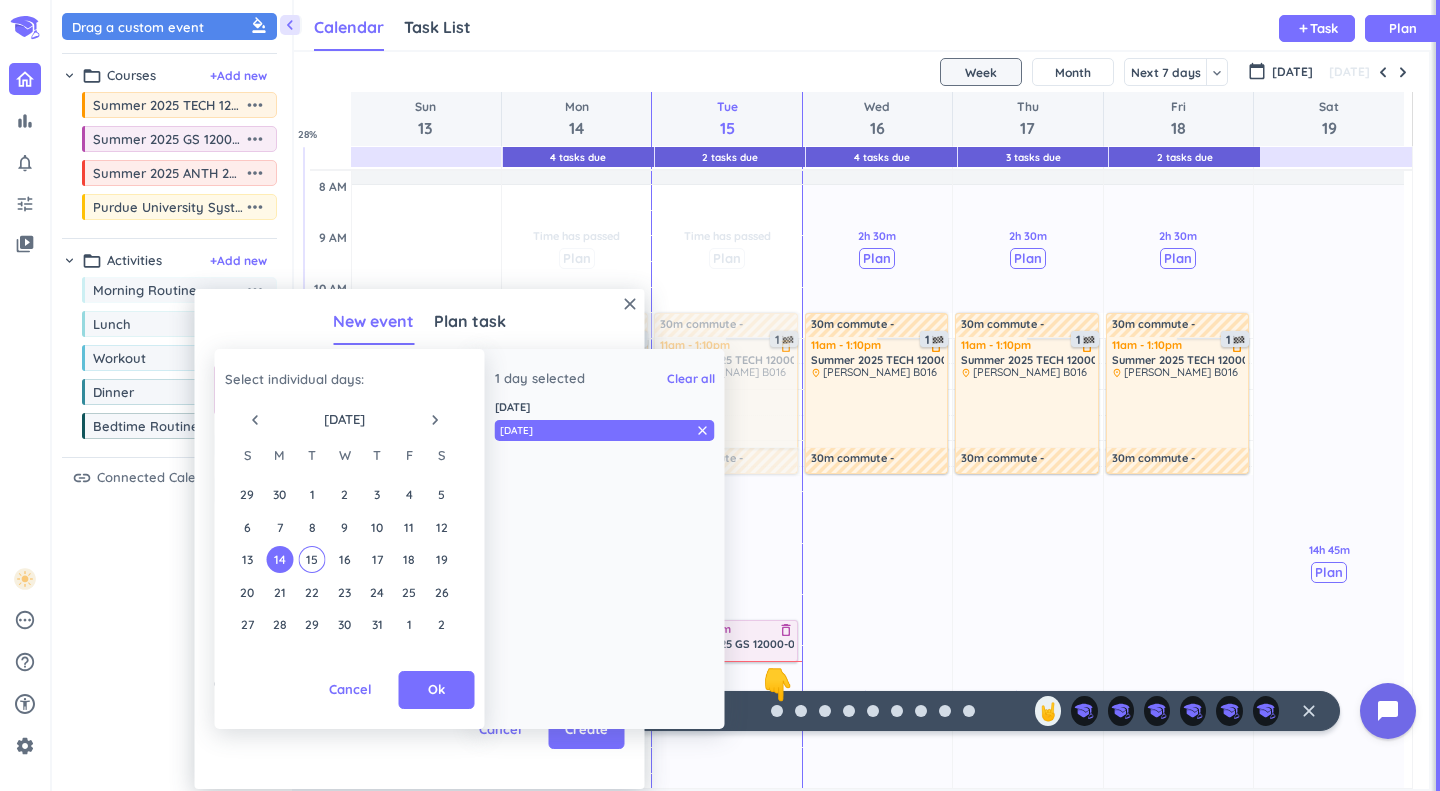 click on "16" at bounding box center [344, 559] 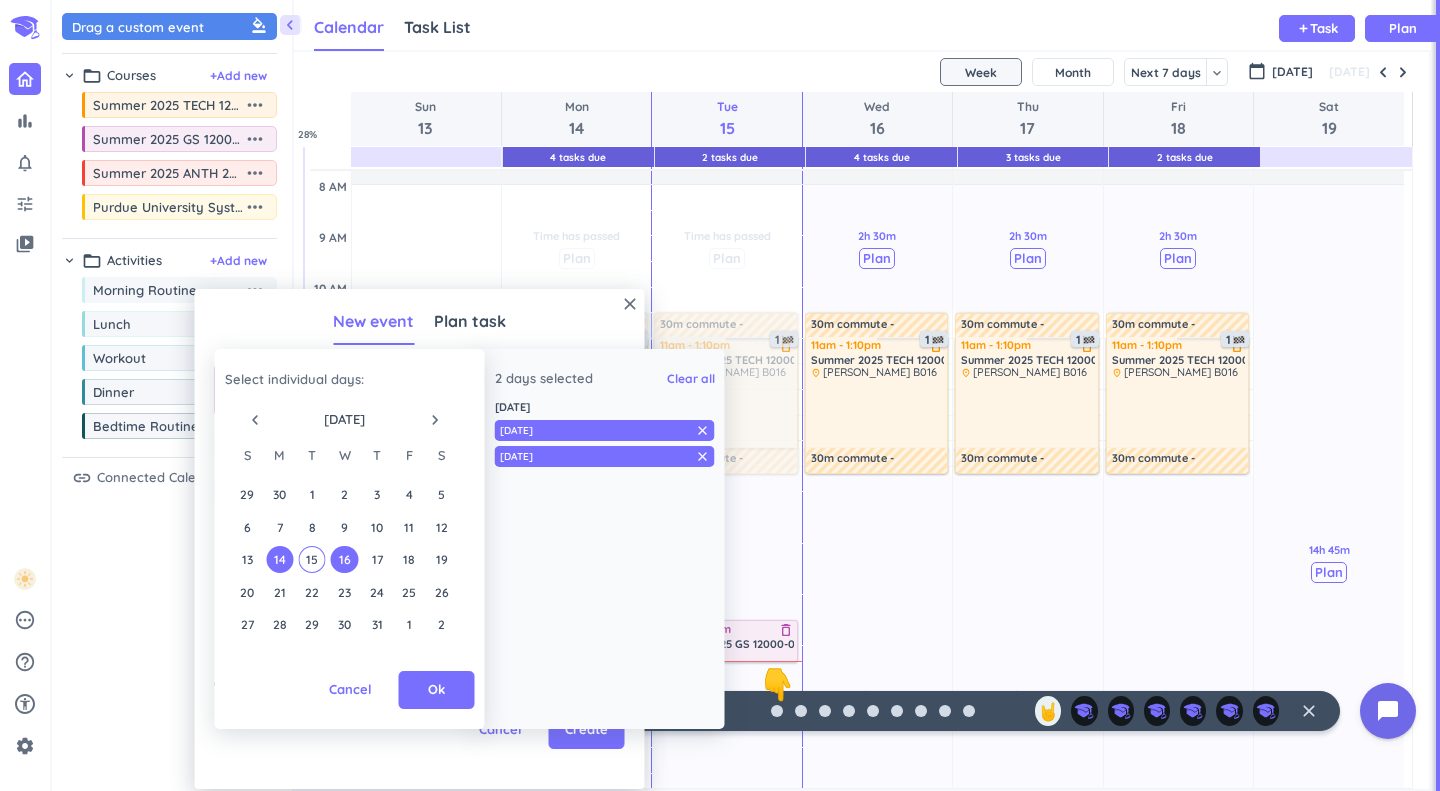 click on "21" at bounding box center [279, 592] 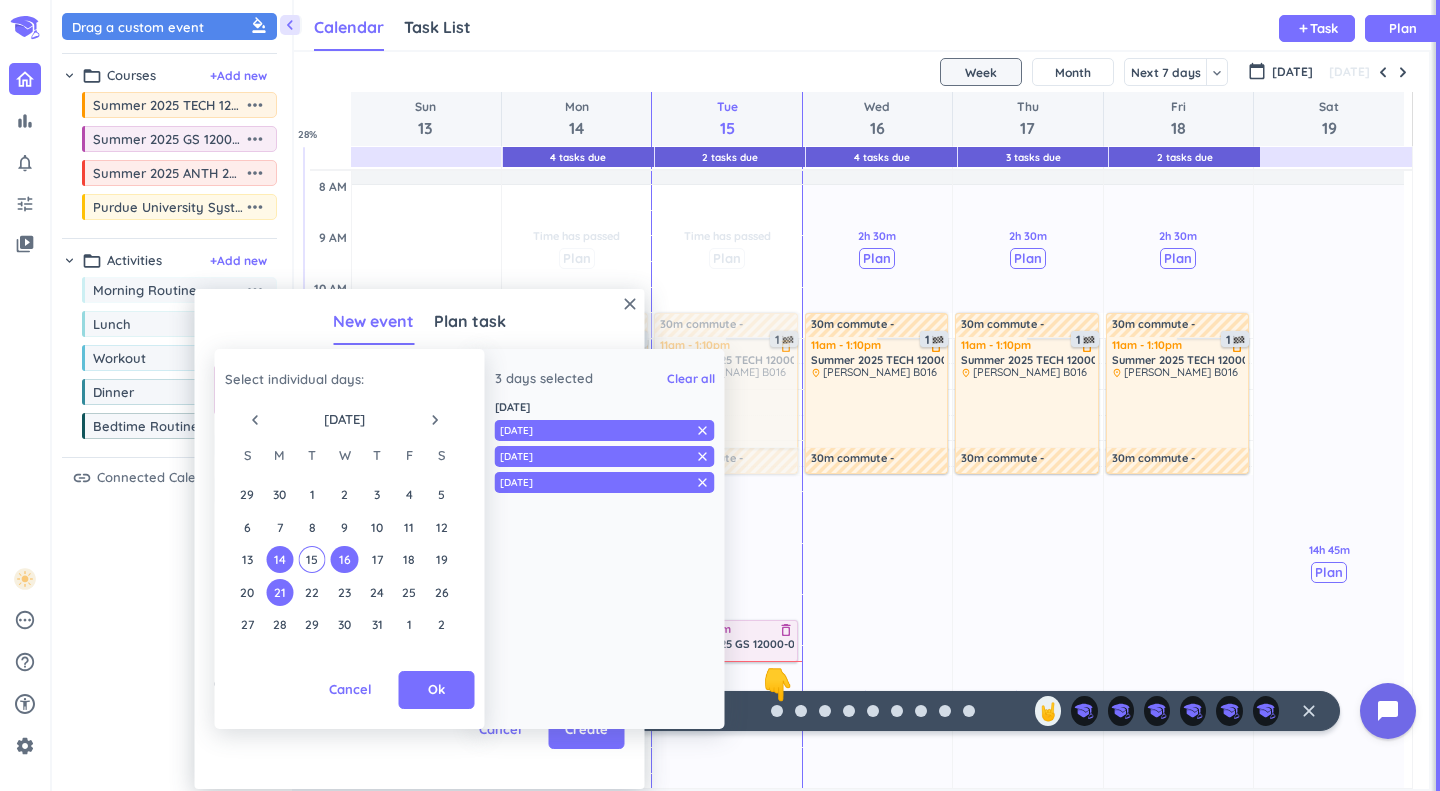 click on "23" at bounding box center [344, 592] 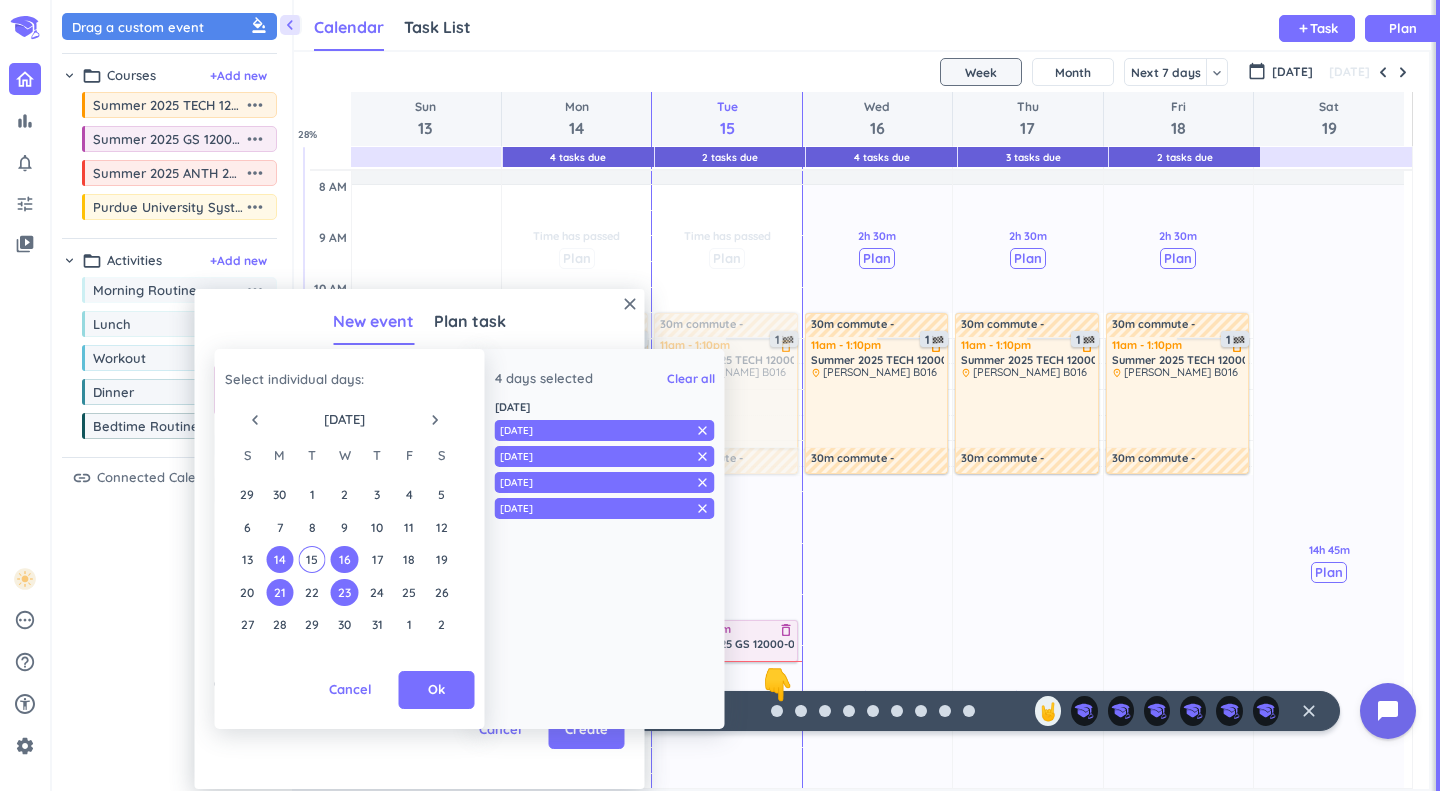 click on "28" at bounding box center (279, 624) 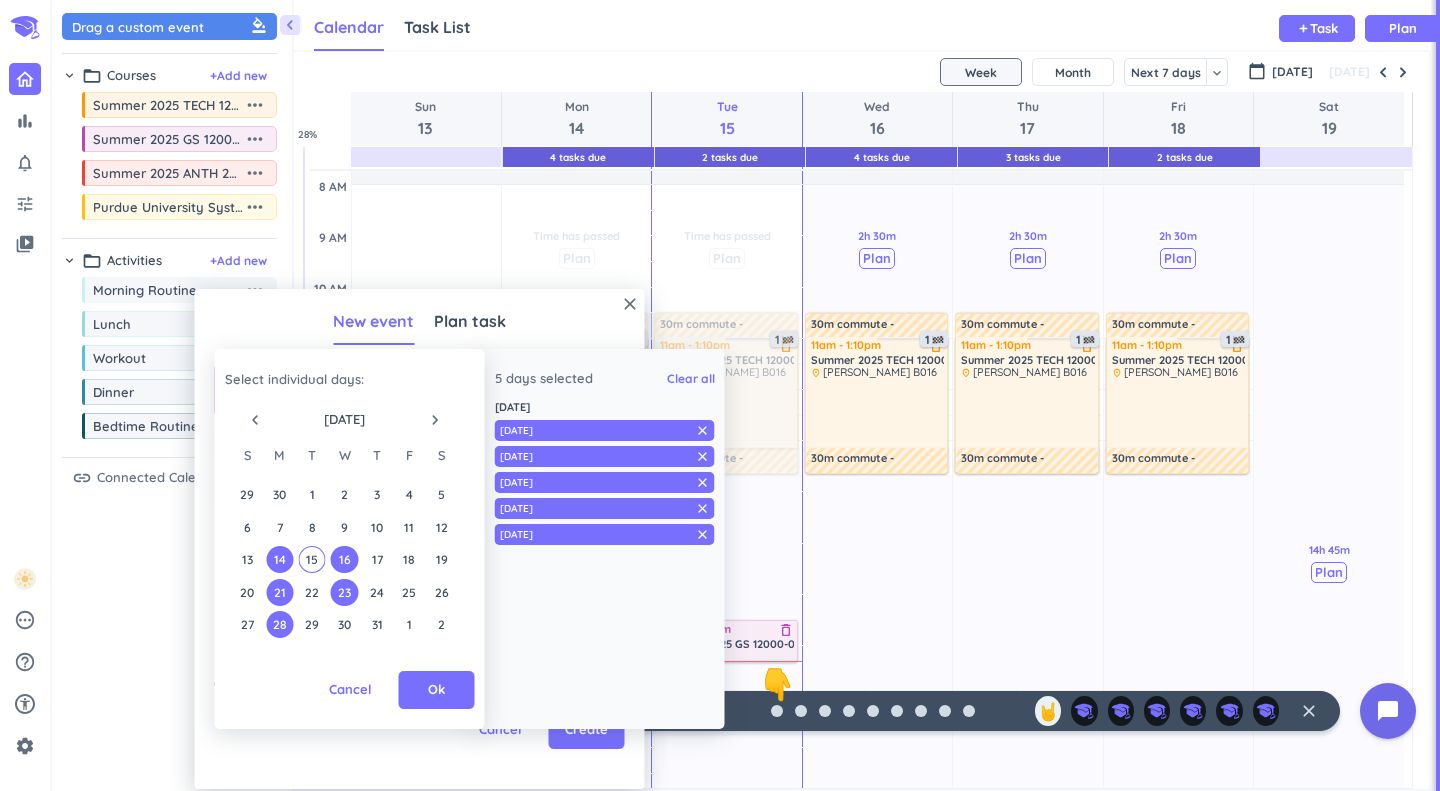 click on "30" at bounding box center [344, 624] 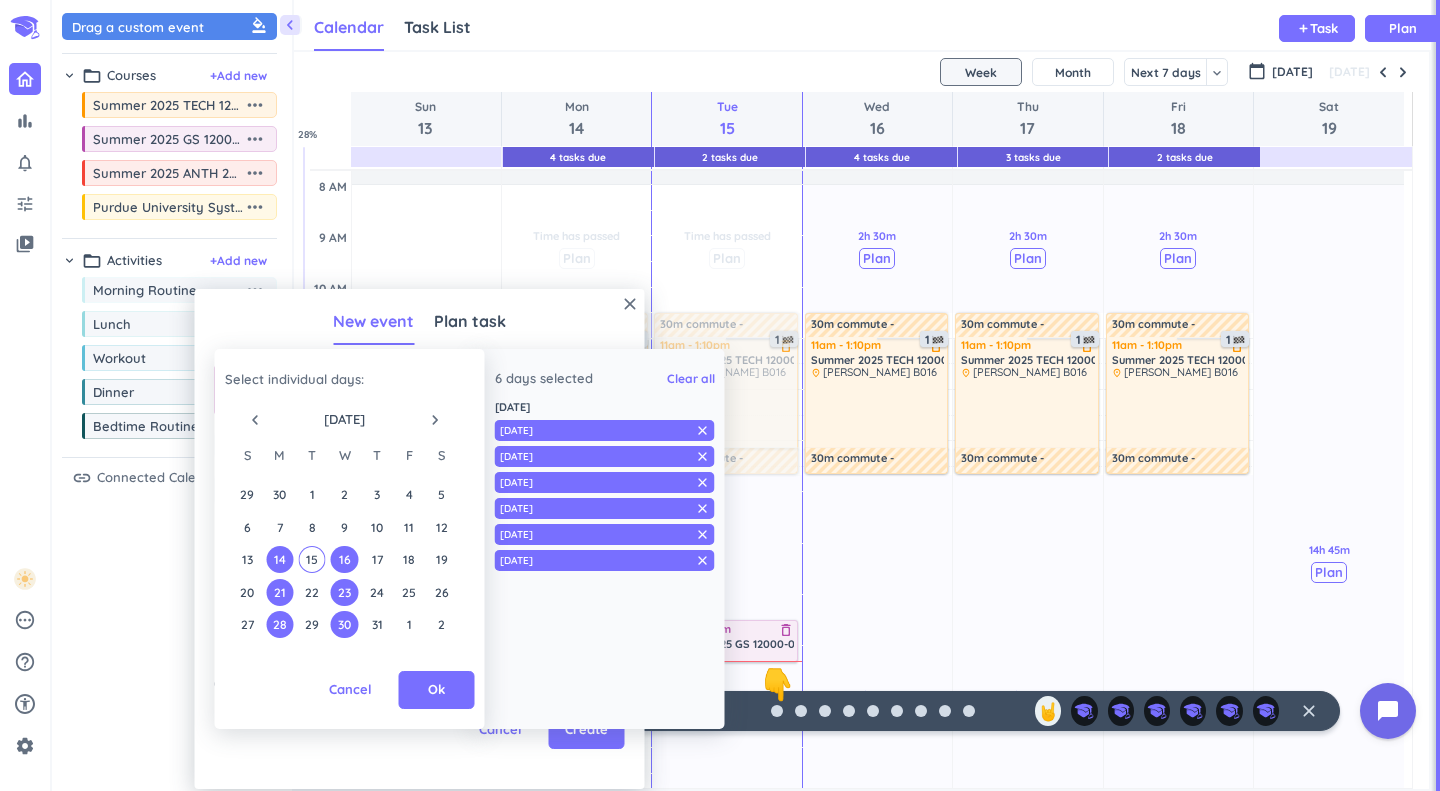 click on "navigate_next" at bounding box center [435, 420] 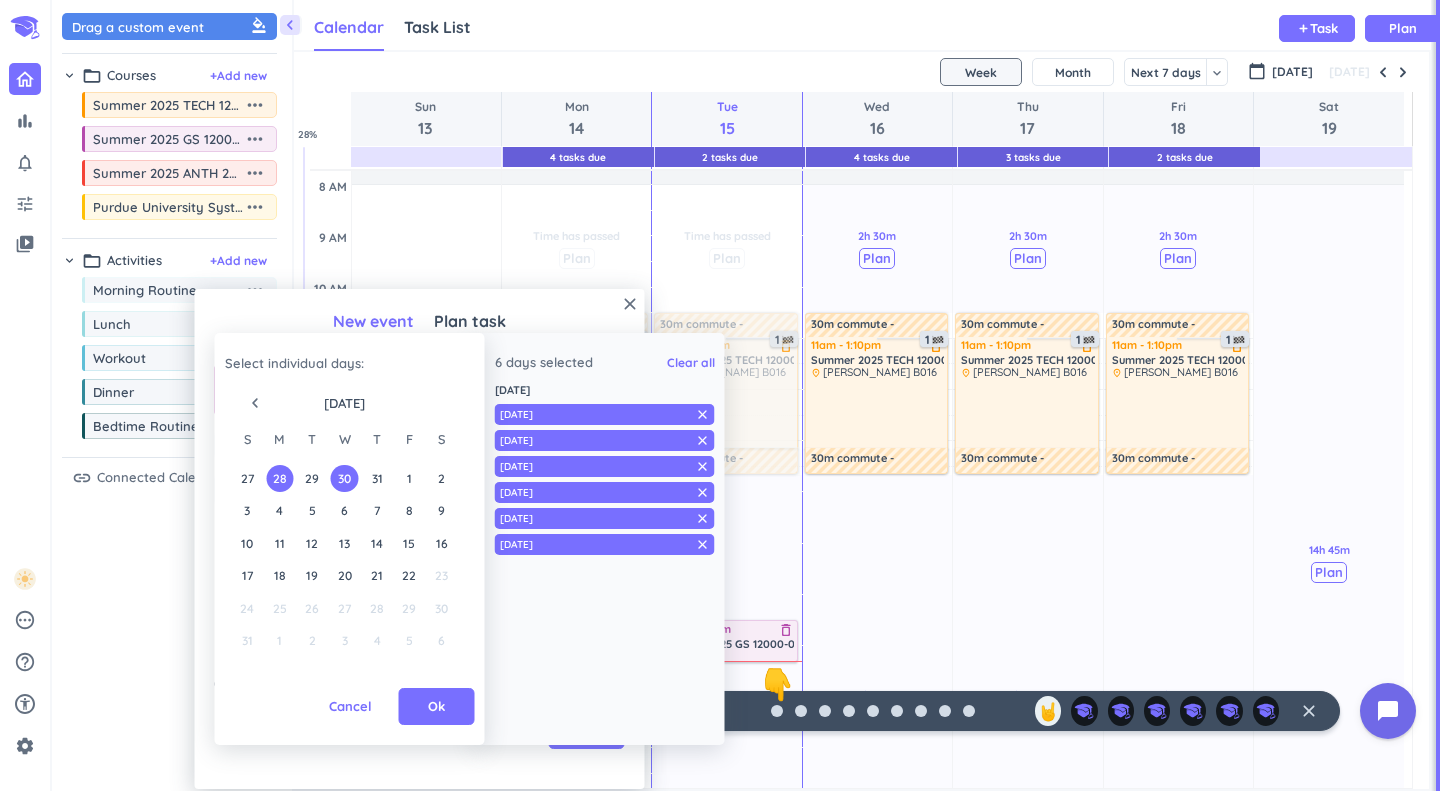 click on "4" at bounding box center [279, 510] 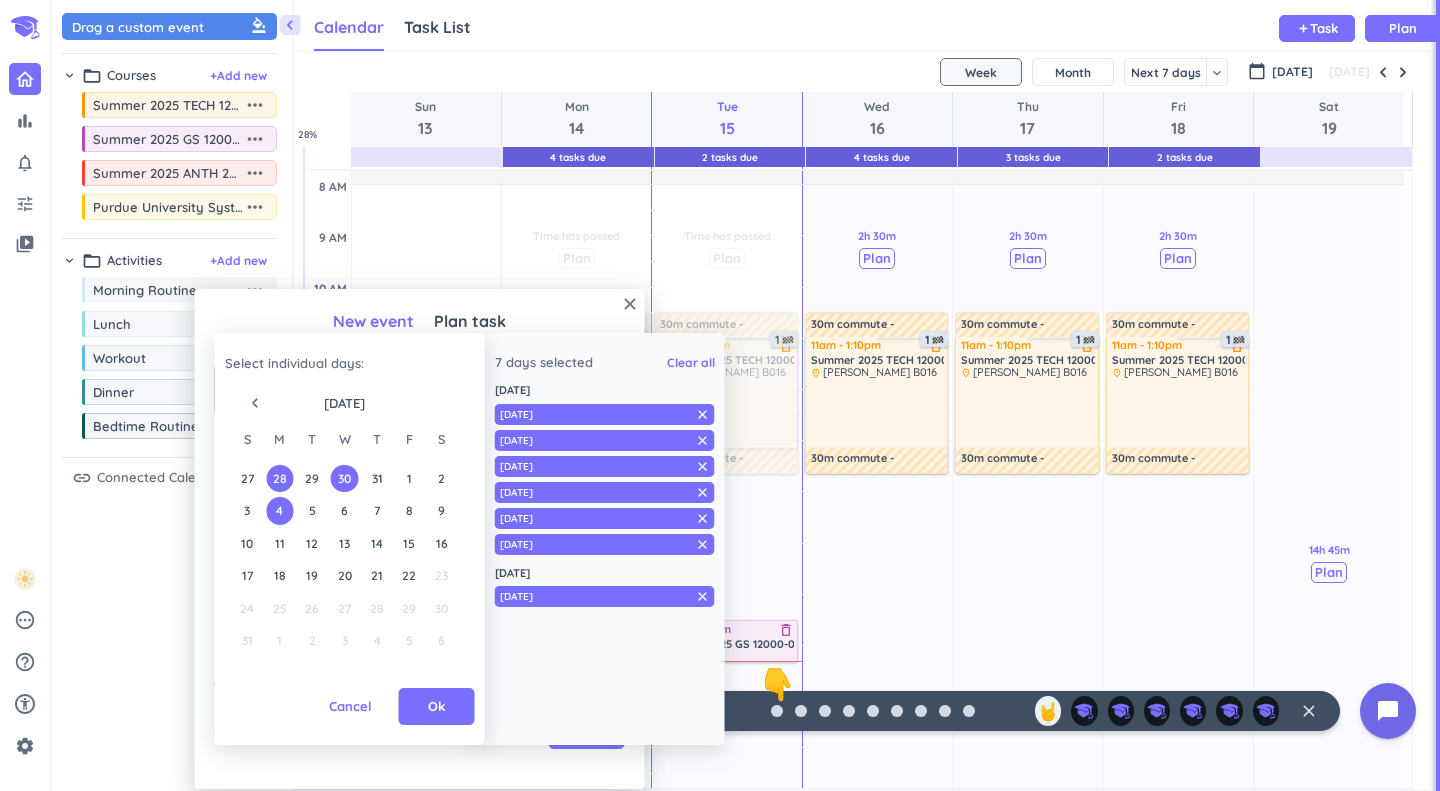 click on "6" at bounding box center [344, 510] 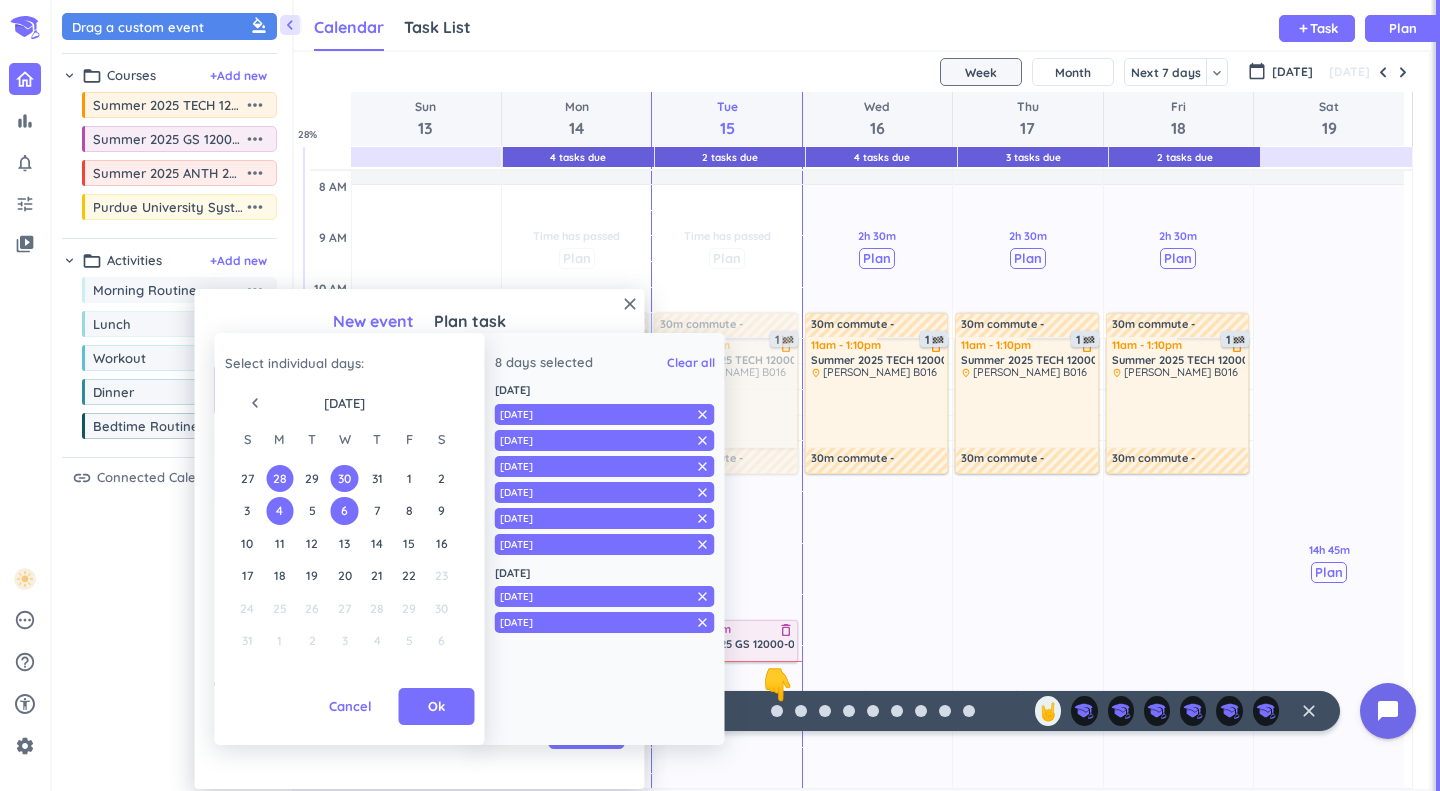 click on "11" at bounding box center (279, 543) 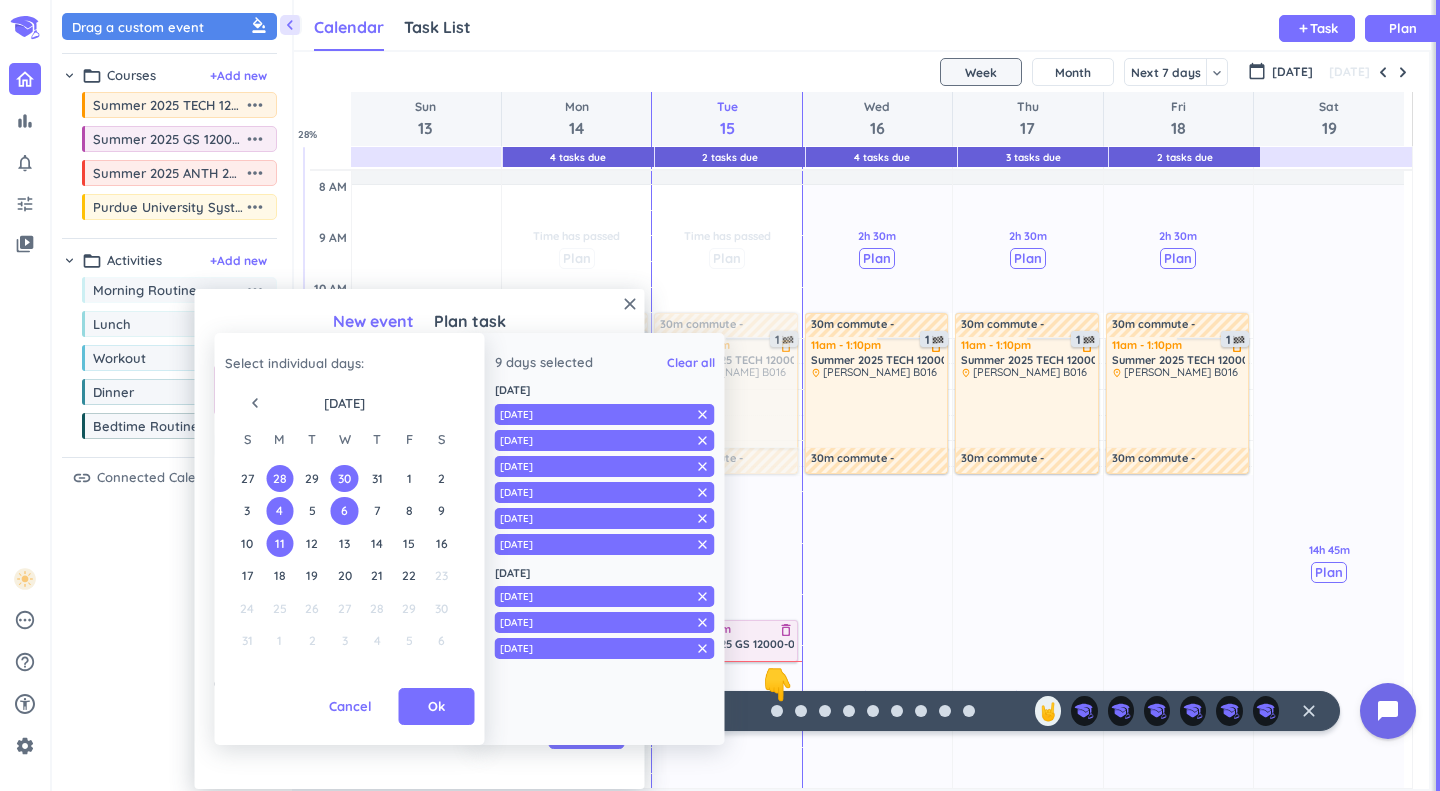 click on "13" at bounding box center [344, 543] 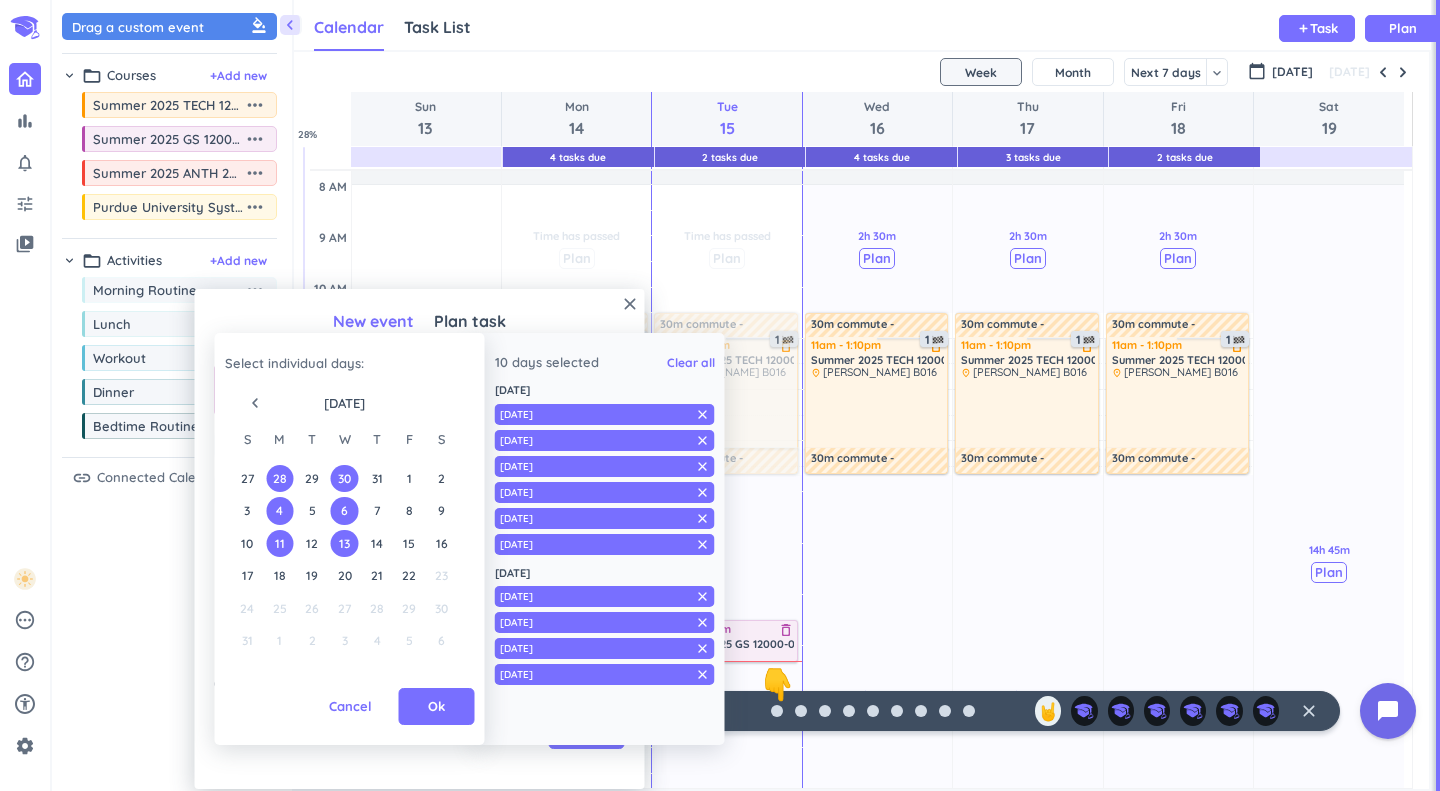 click on "Ok" at bounding box center [437, 707] 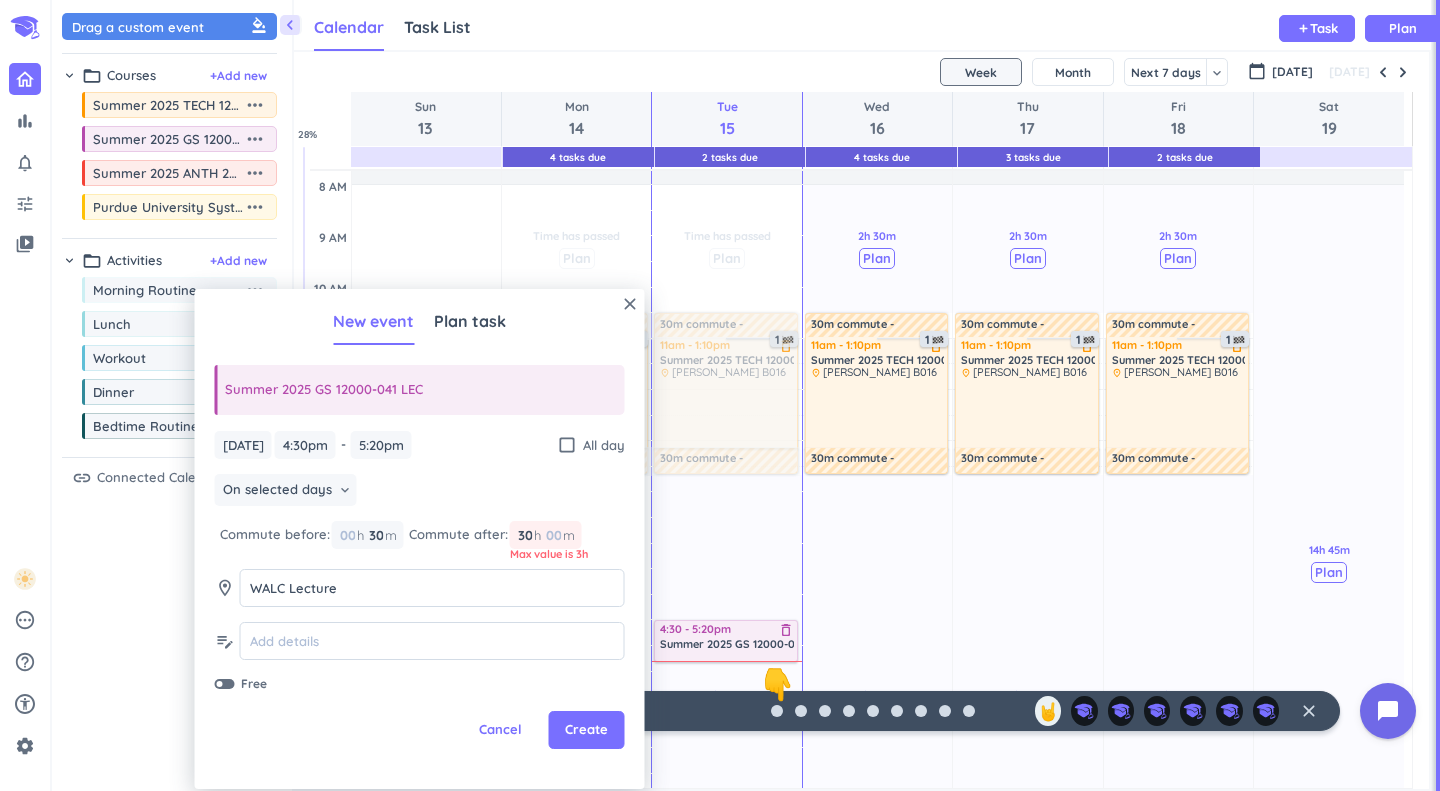 click on "Create" at bounding box center (586, 730) 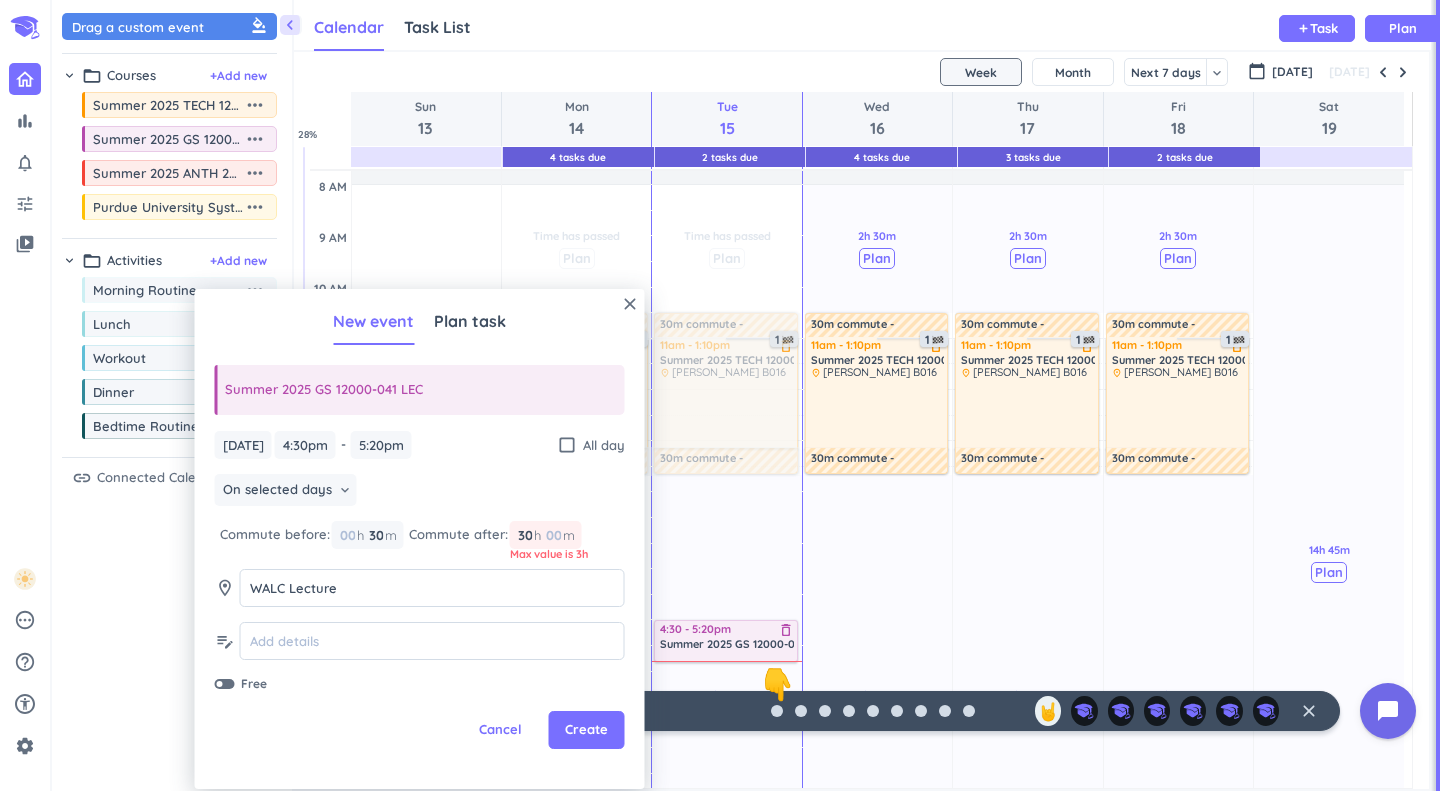 click on "30 30 00" at bounding box center [530, 535] 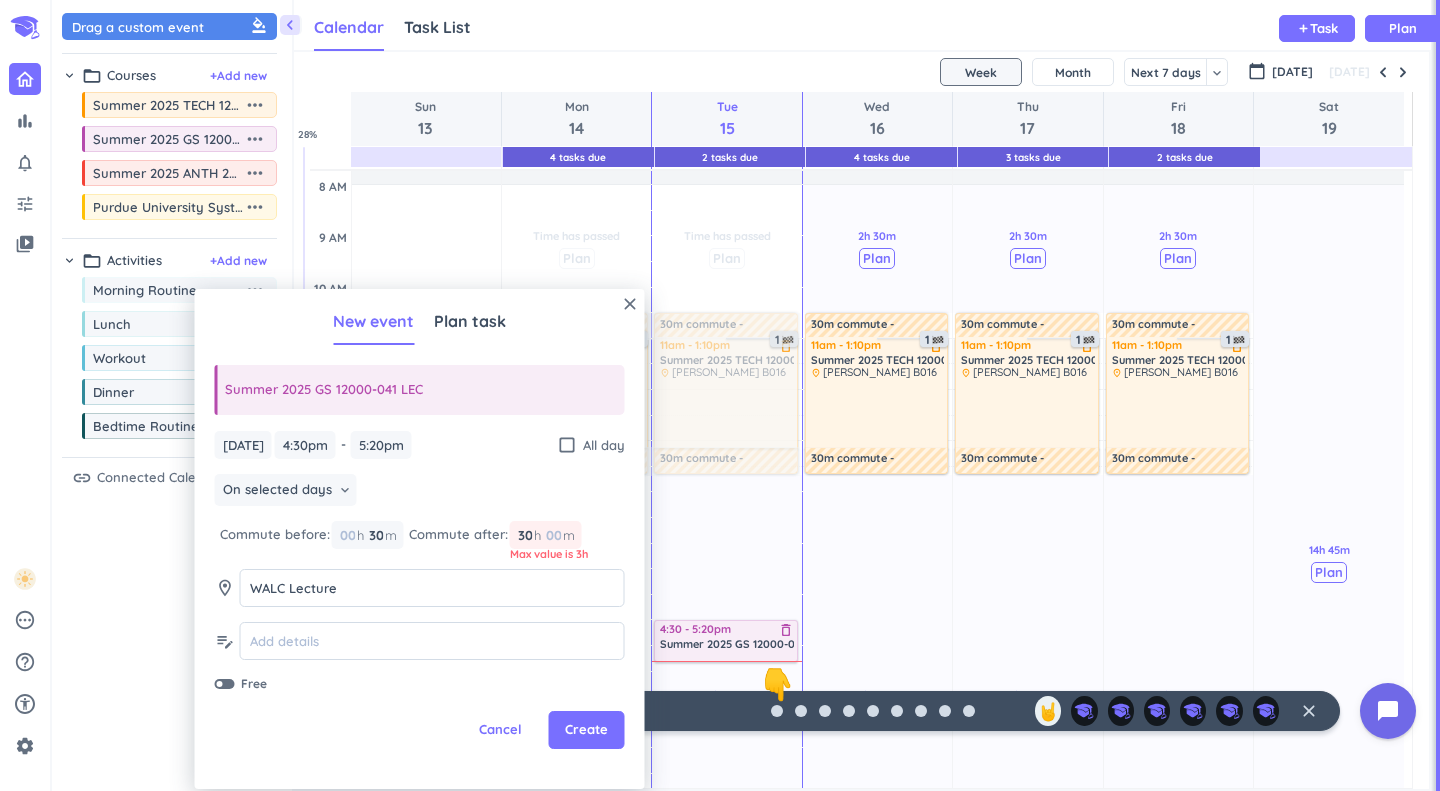 type on "3" 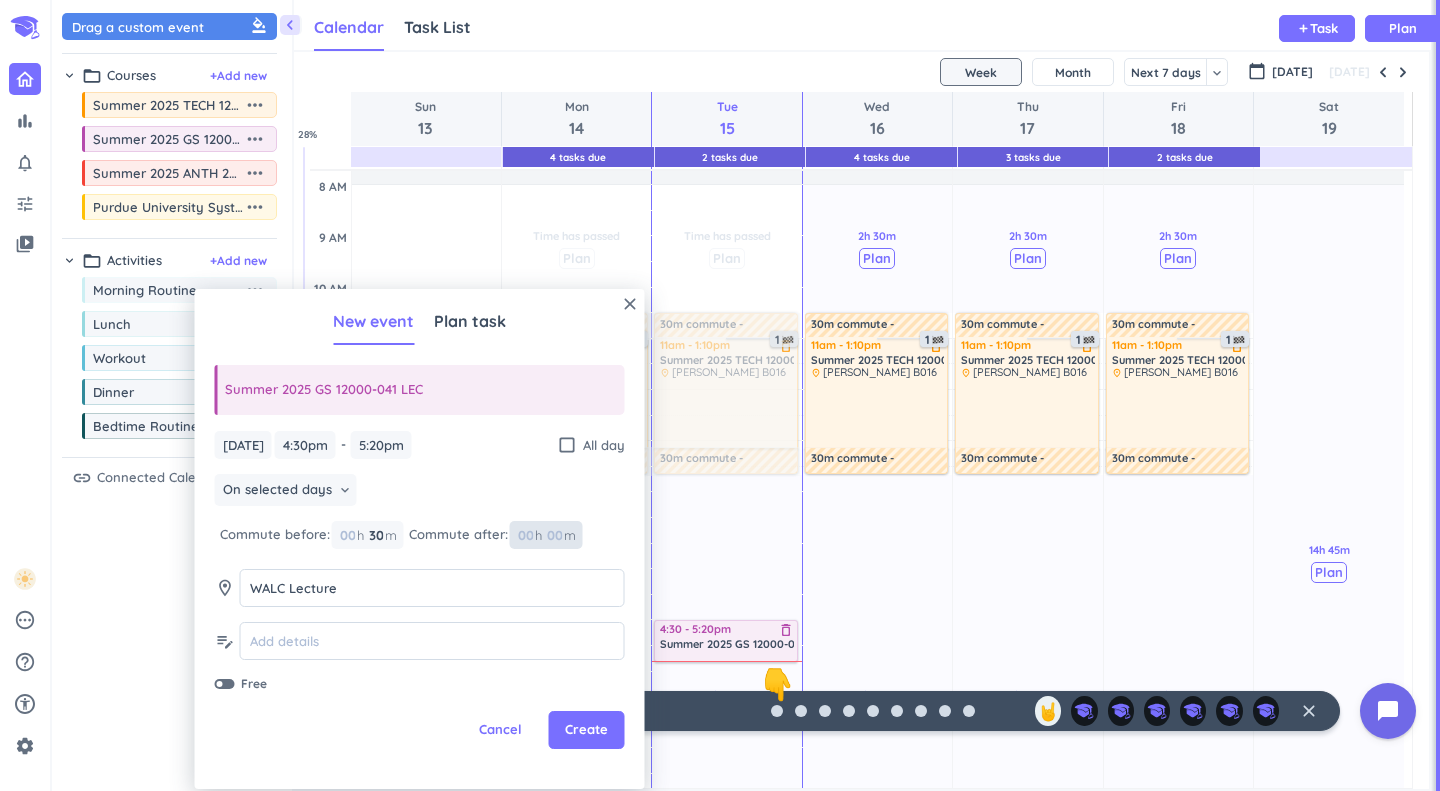 type 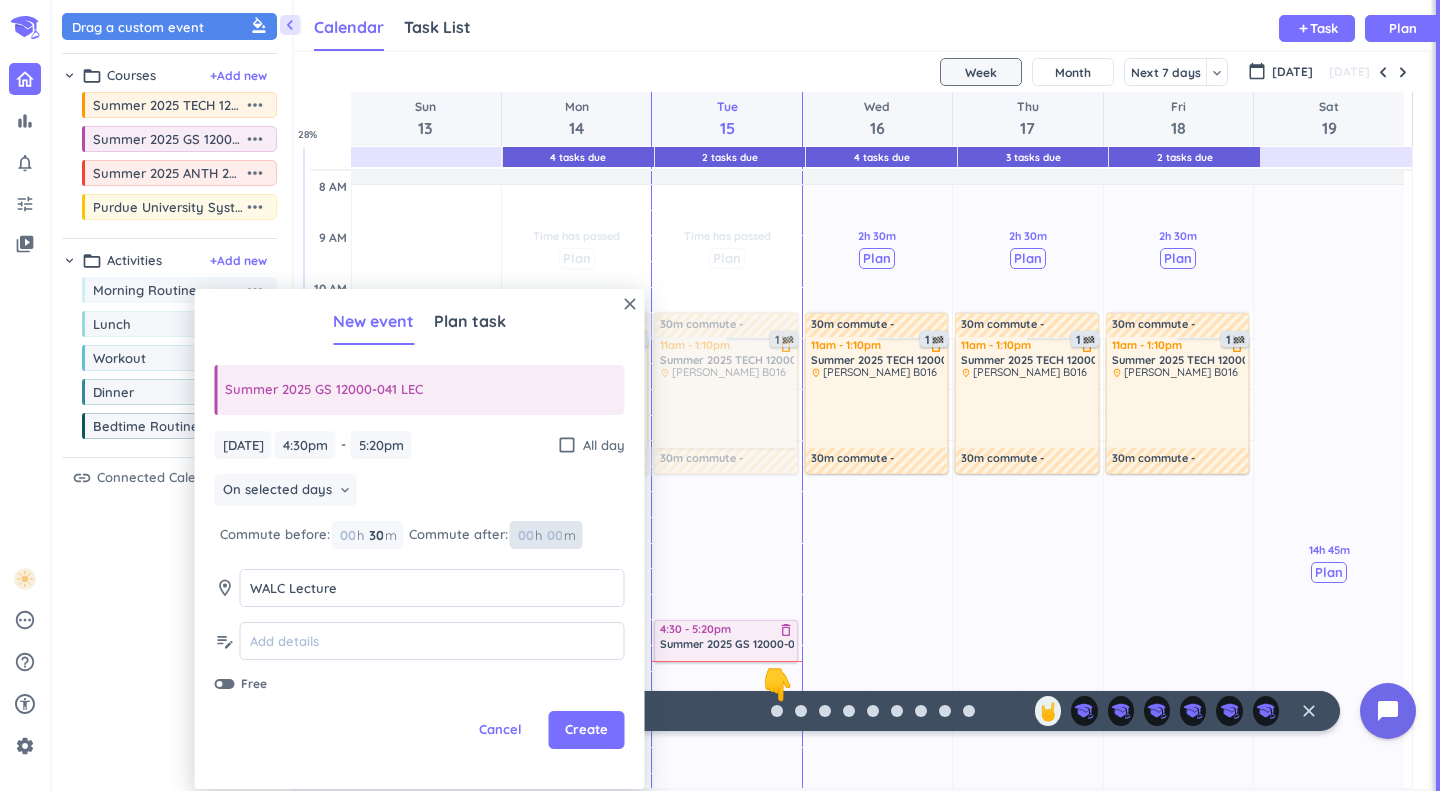 click at bounding box center (554, 535) 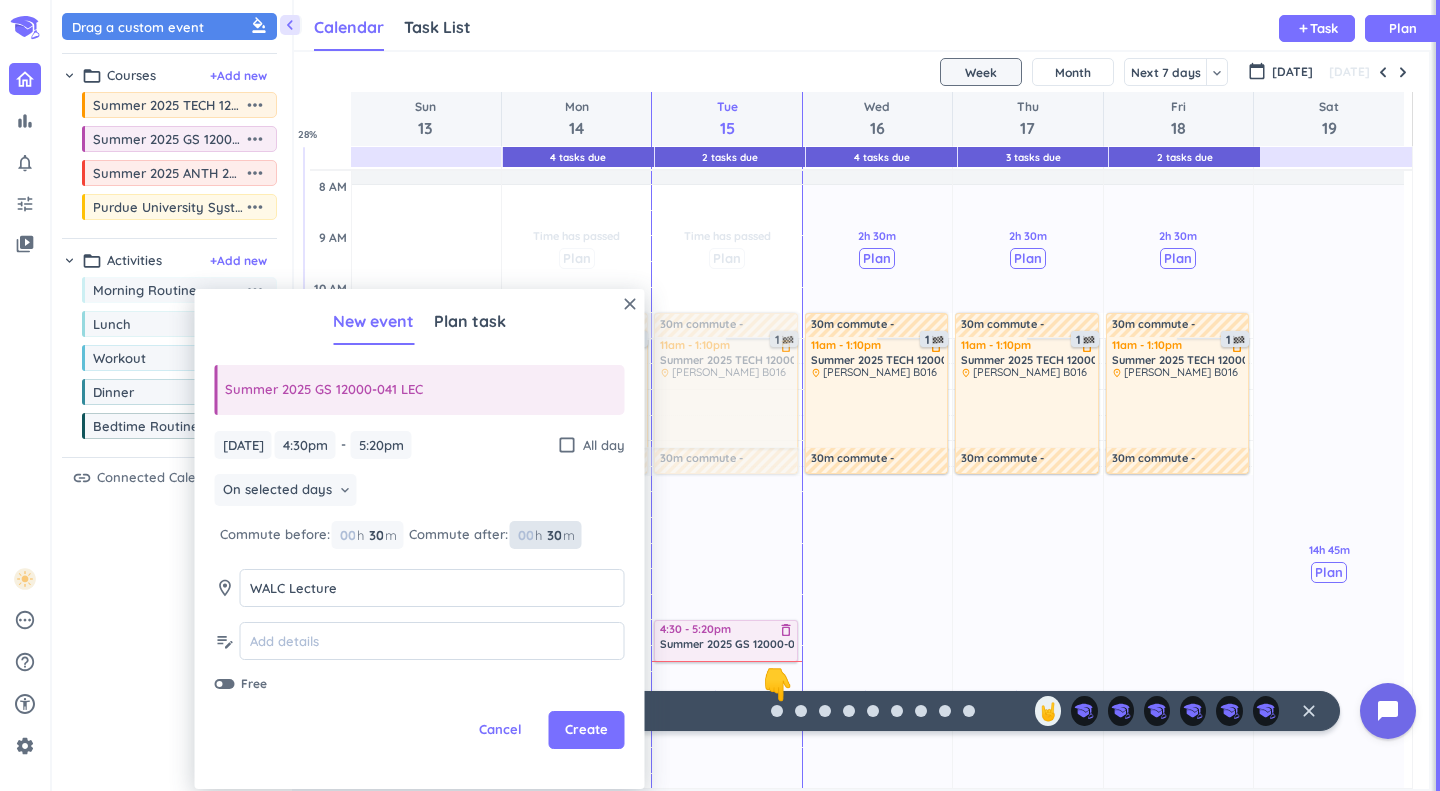 type on "30" 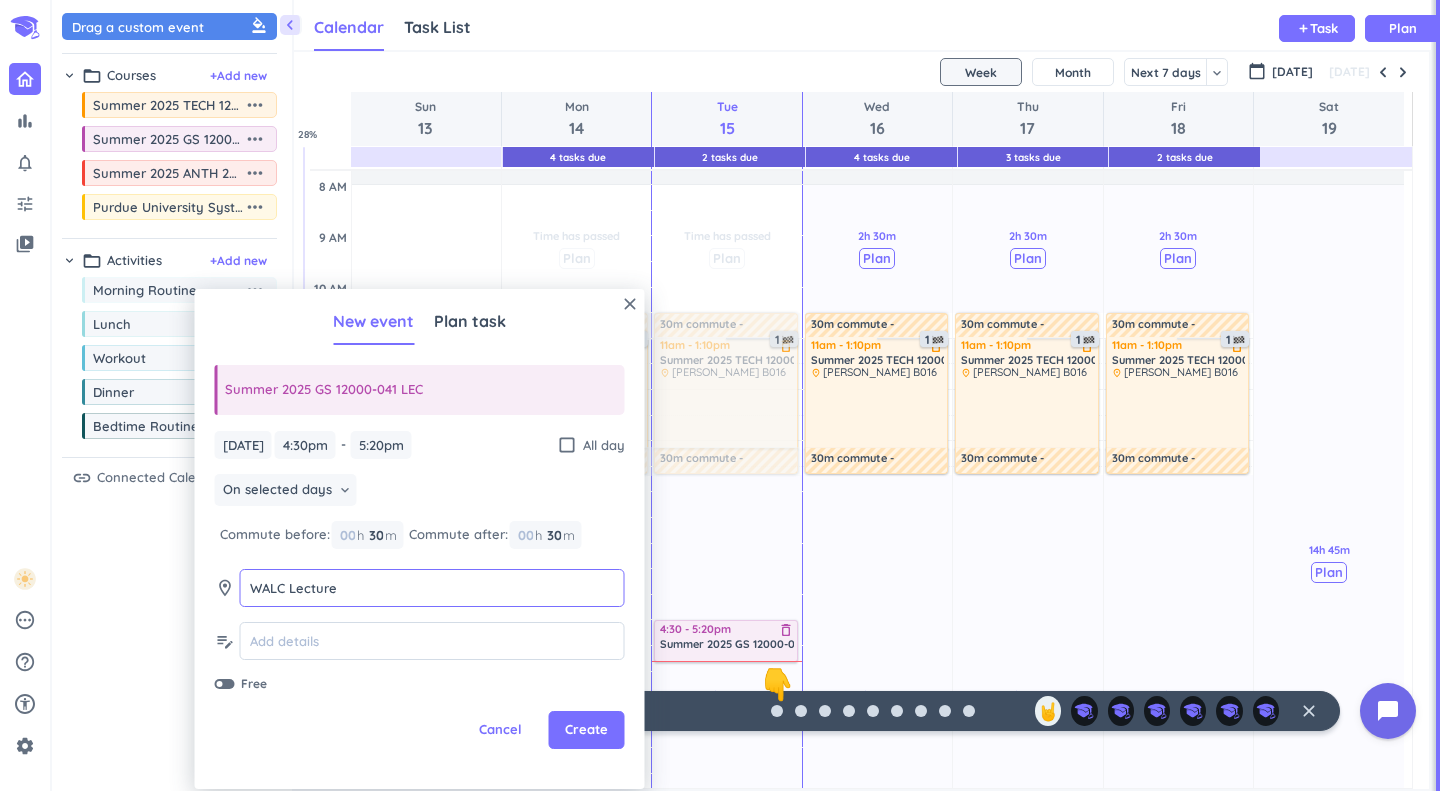 click on "WALC Lecture" at bounding box center [432, 588] 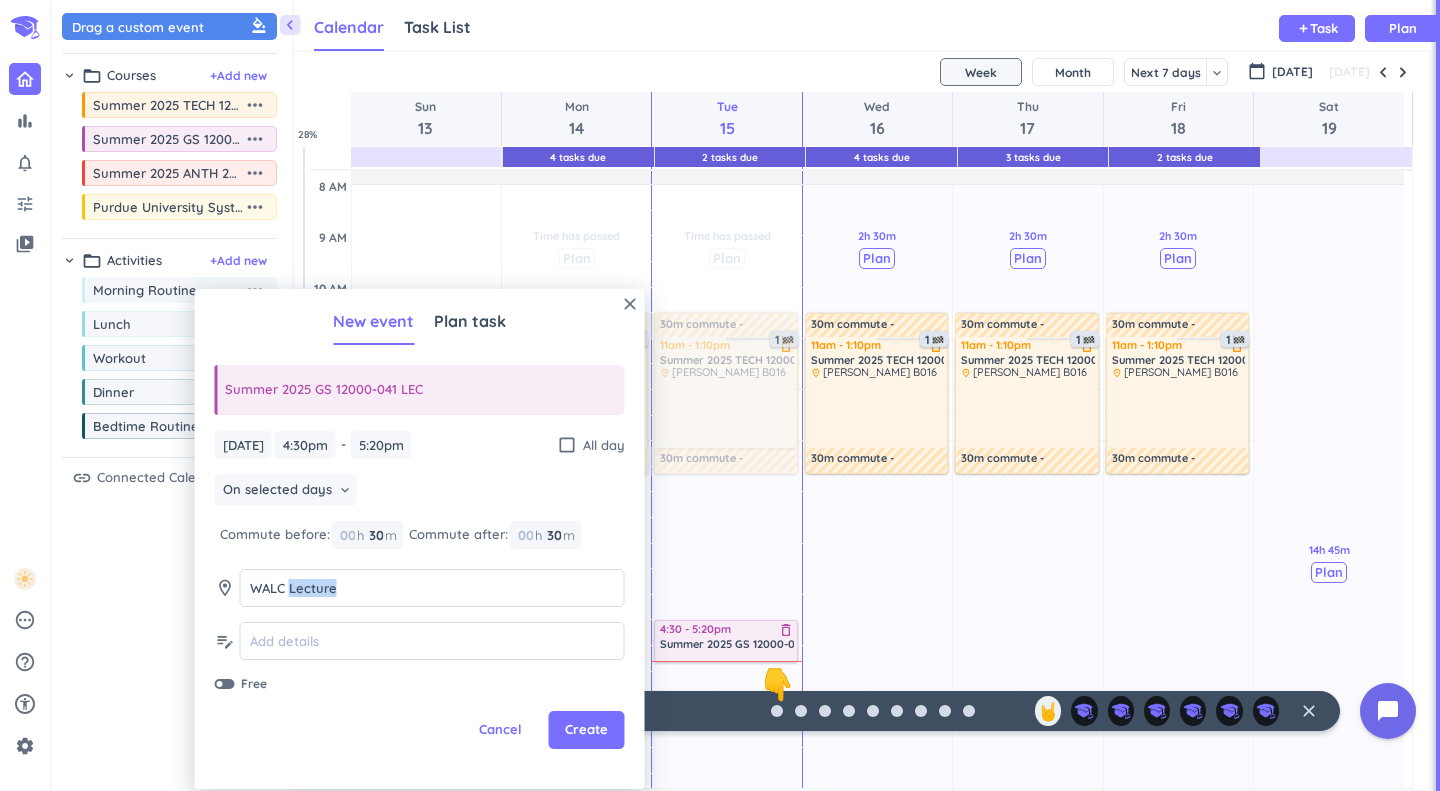 drag, startPoint x: 386, startPoint y: 598, endPoint x: 287, endPoint y: 583, distance: 100.12991 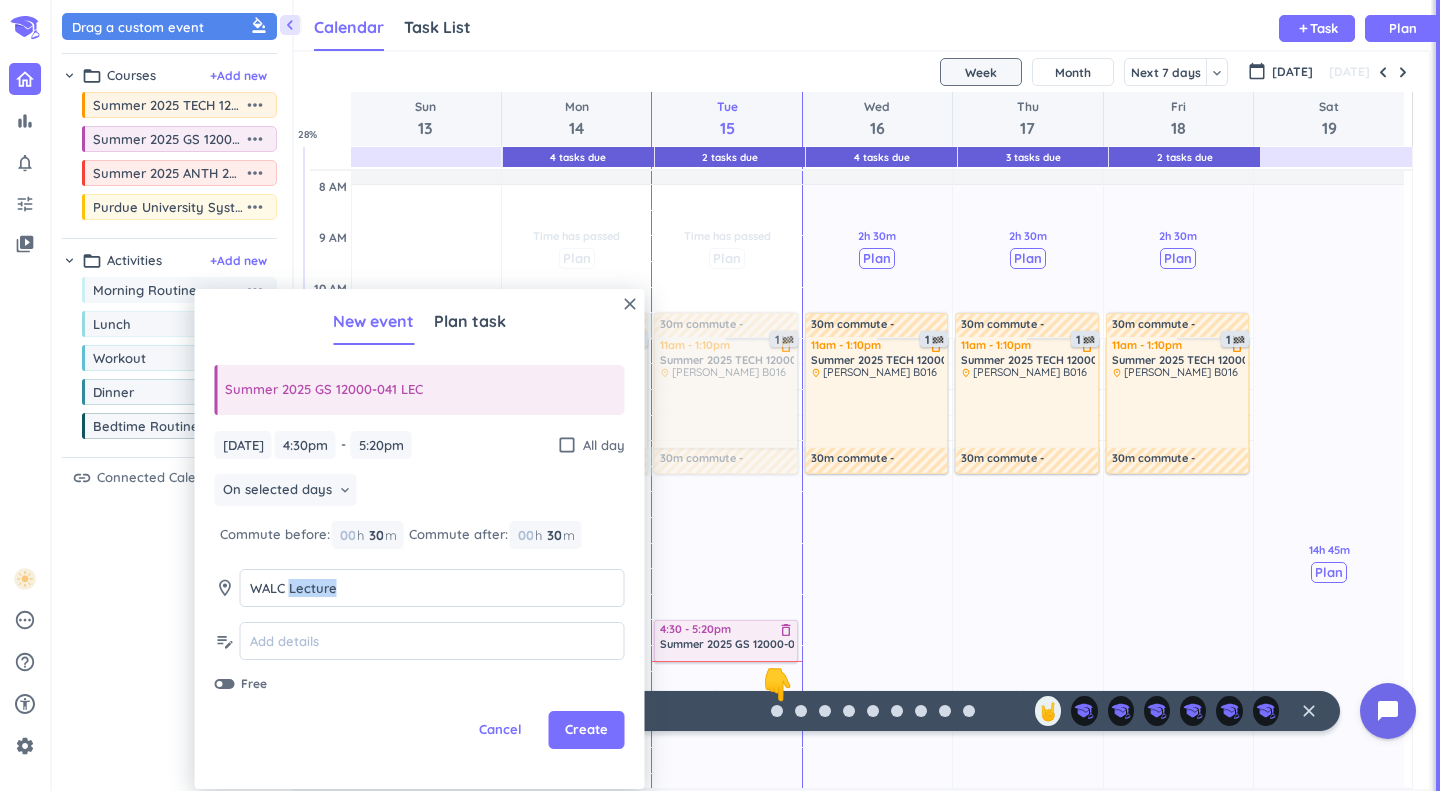click on "WALC Lecture WALC Lecture" 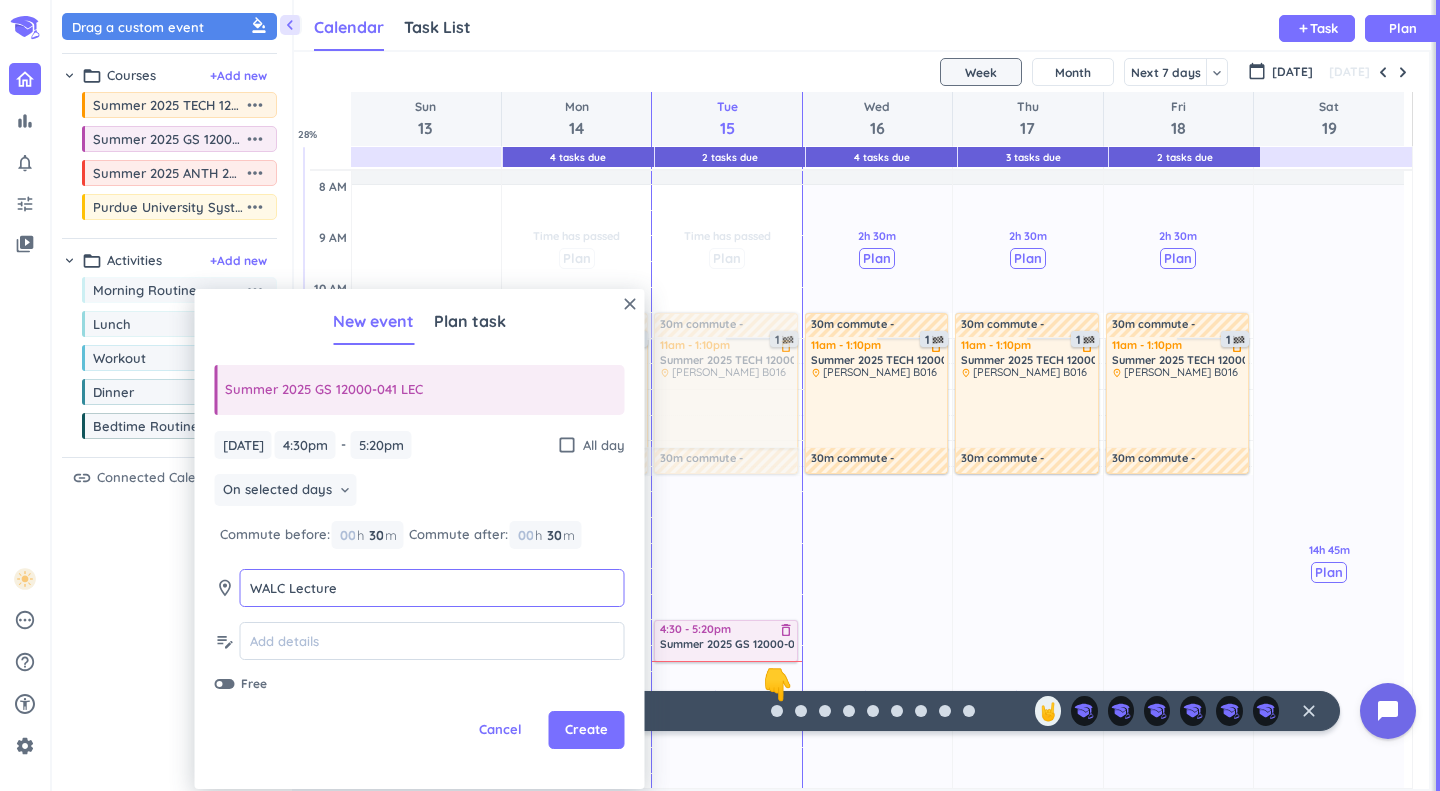click on "WALC Lecture" at bounding box center [432, 588] 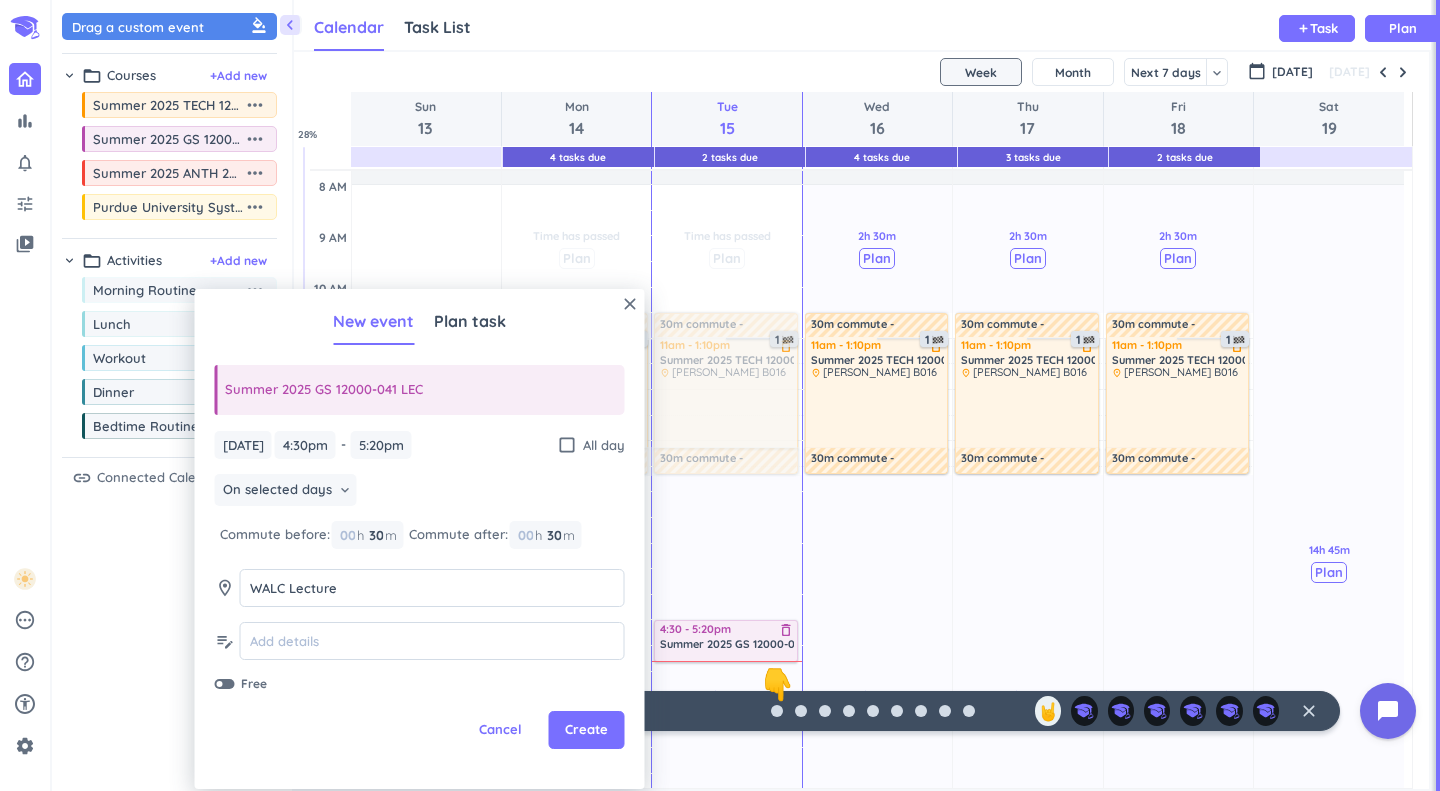 click on "On selected days" at bounding box center [277, 490] 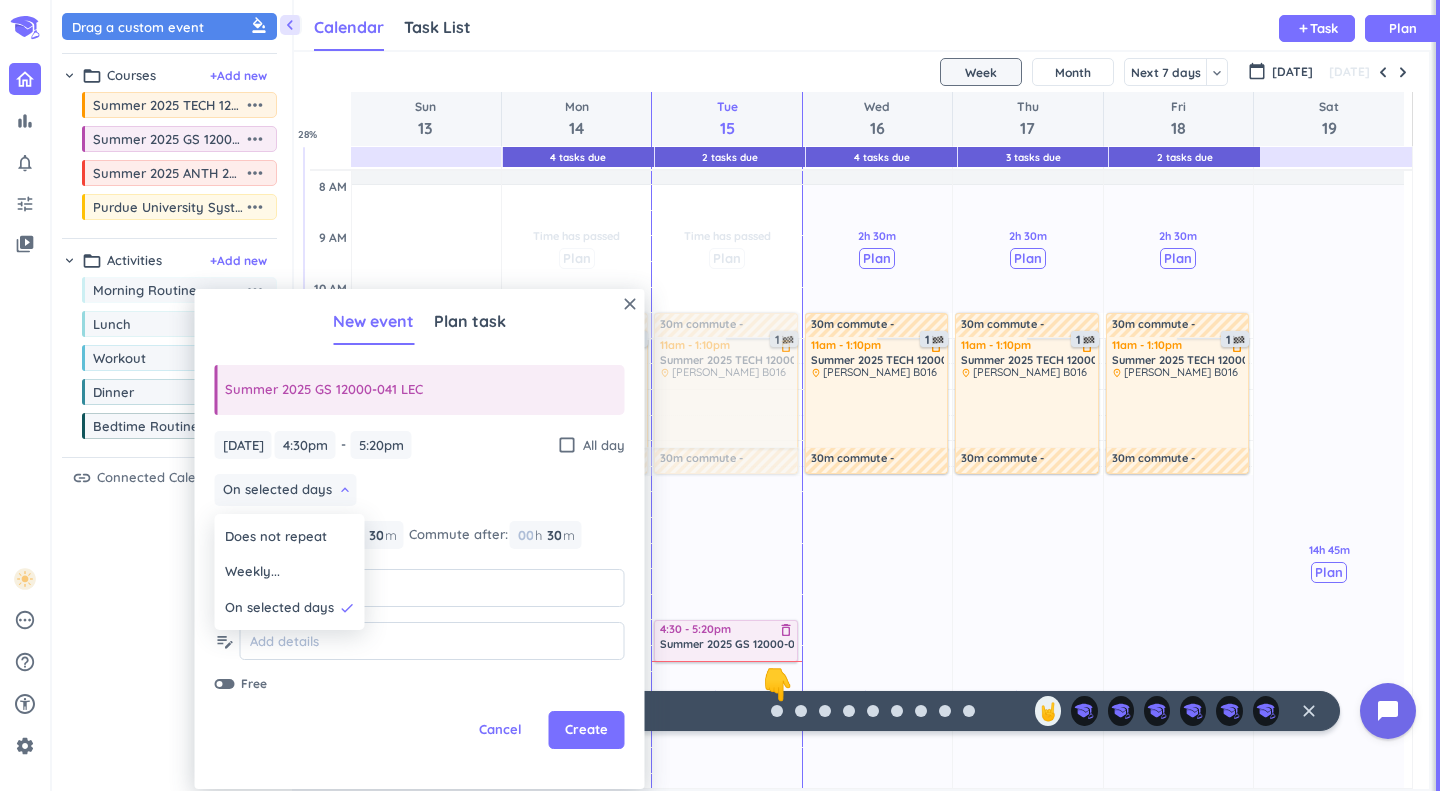 click on "On selected days" at bounding box center [279, 608] 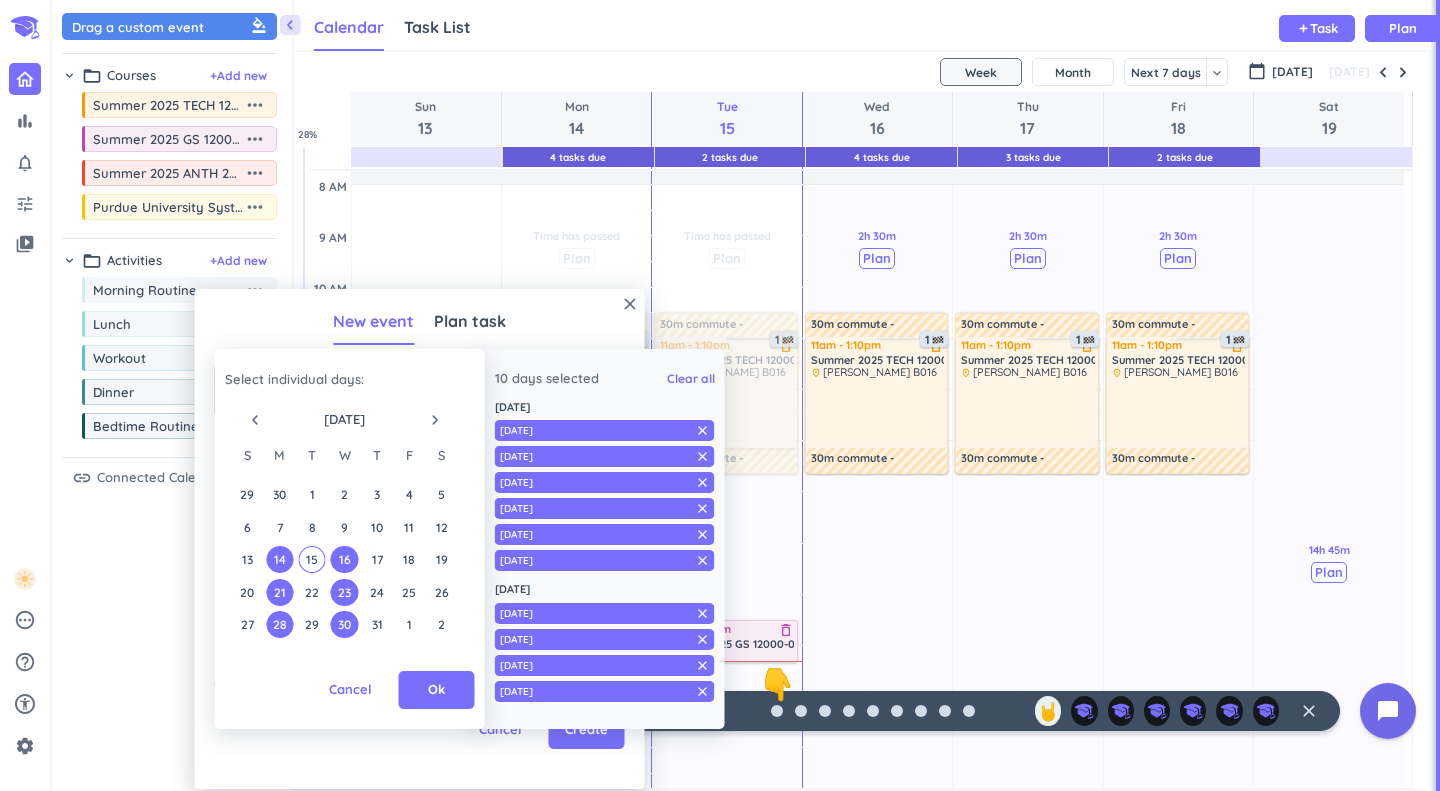 click on "15" at bounding box center (311, 559) 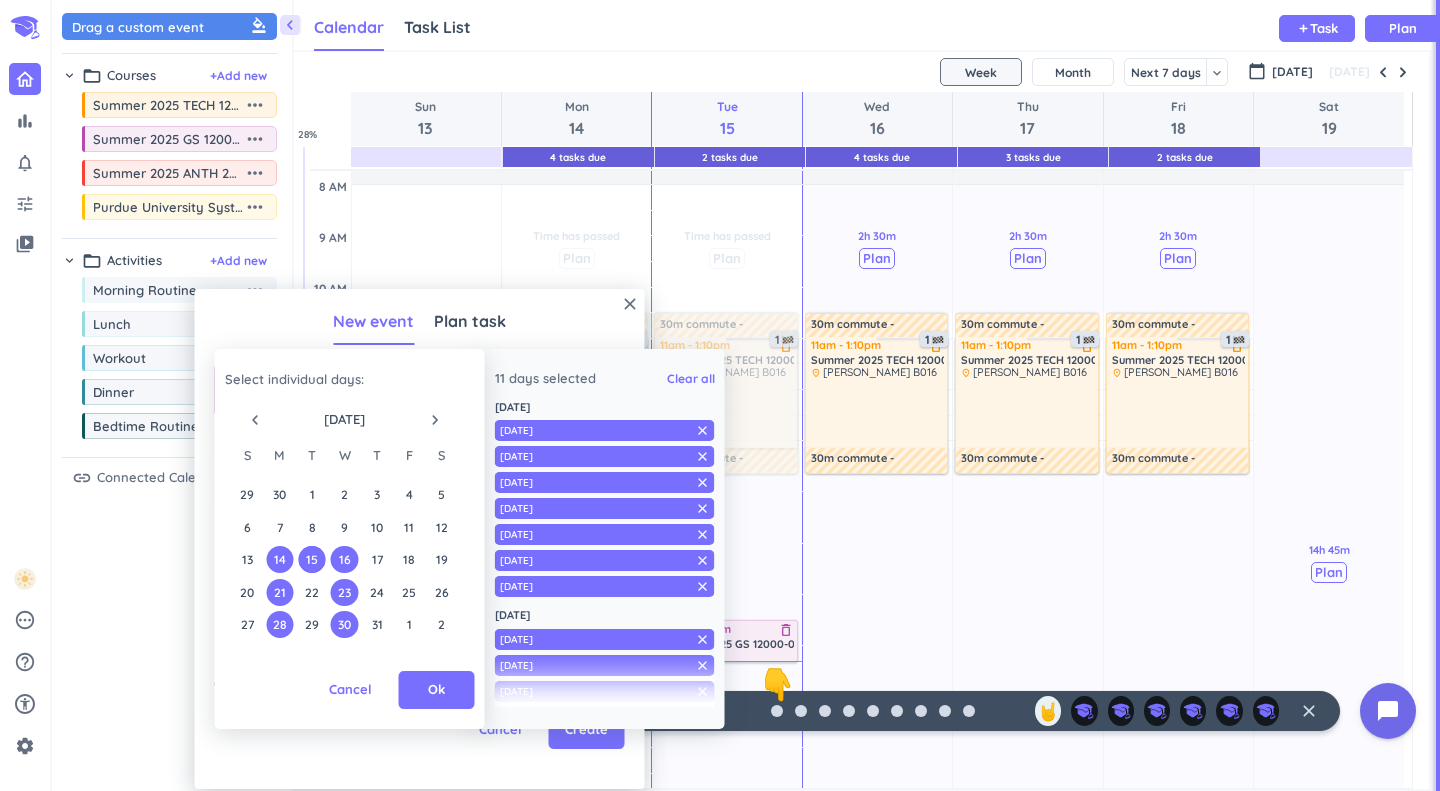 click on "17" at bounding box center (376, 559) 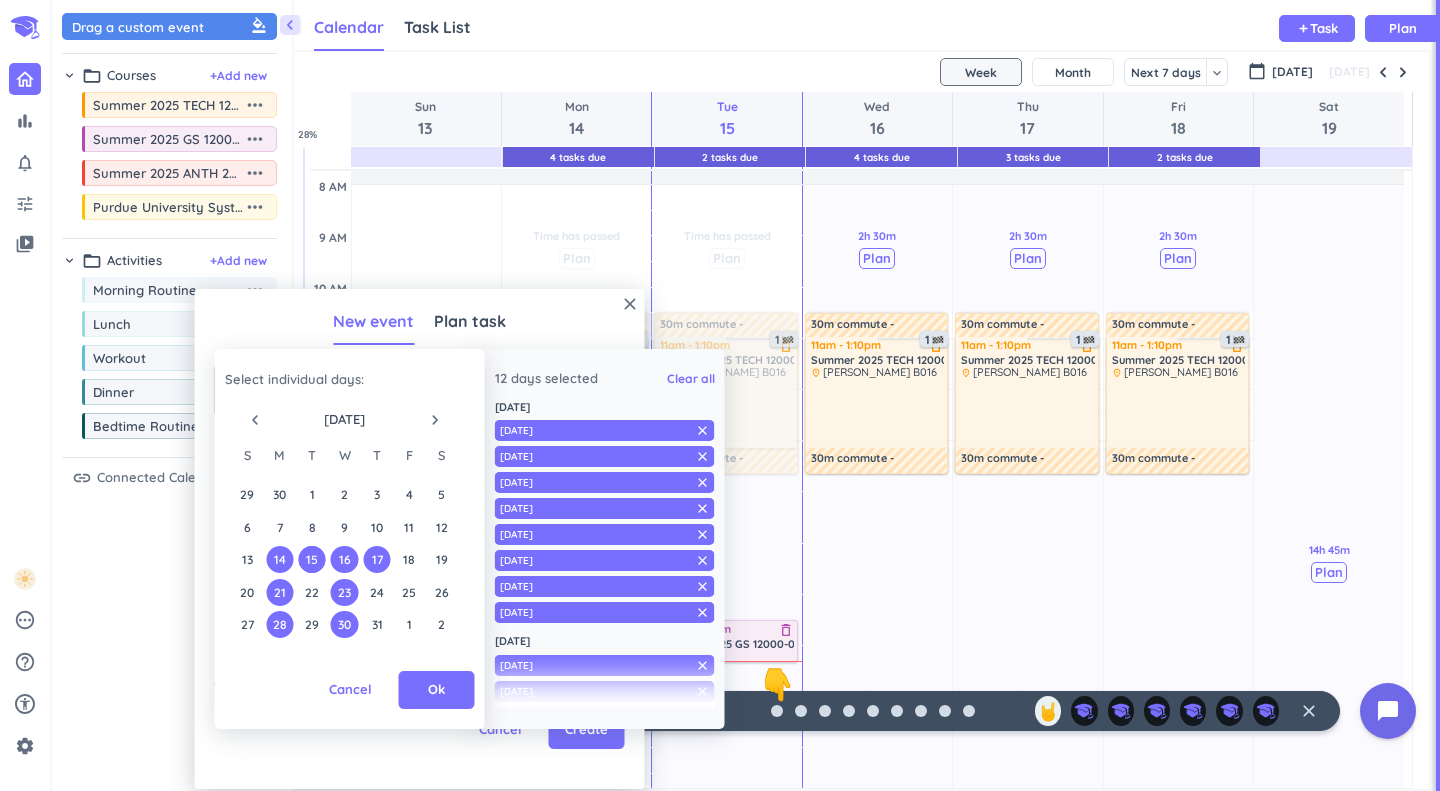 click on "24" at bounding box center (376, 592) 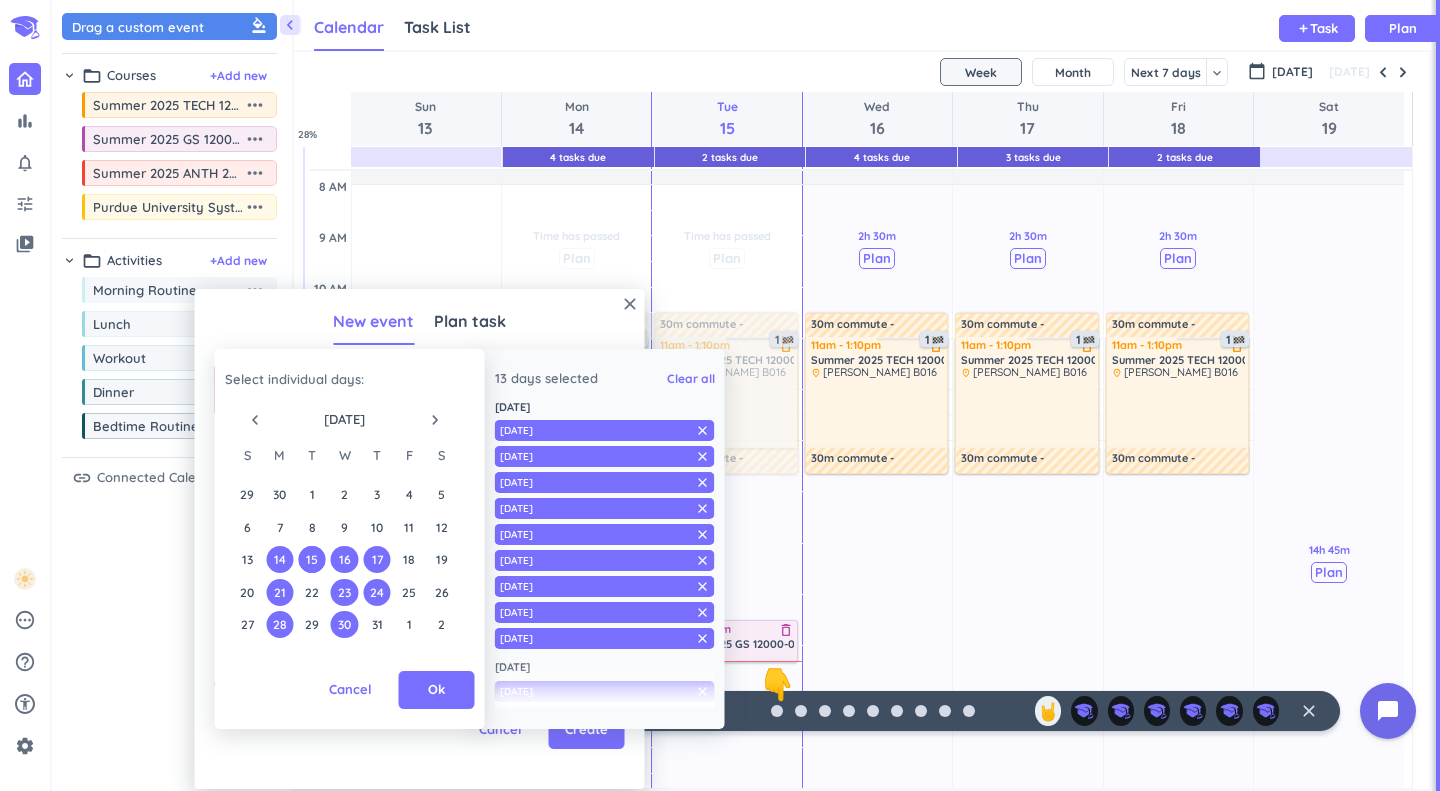 click on "22" at bounding box center [311, 592] 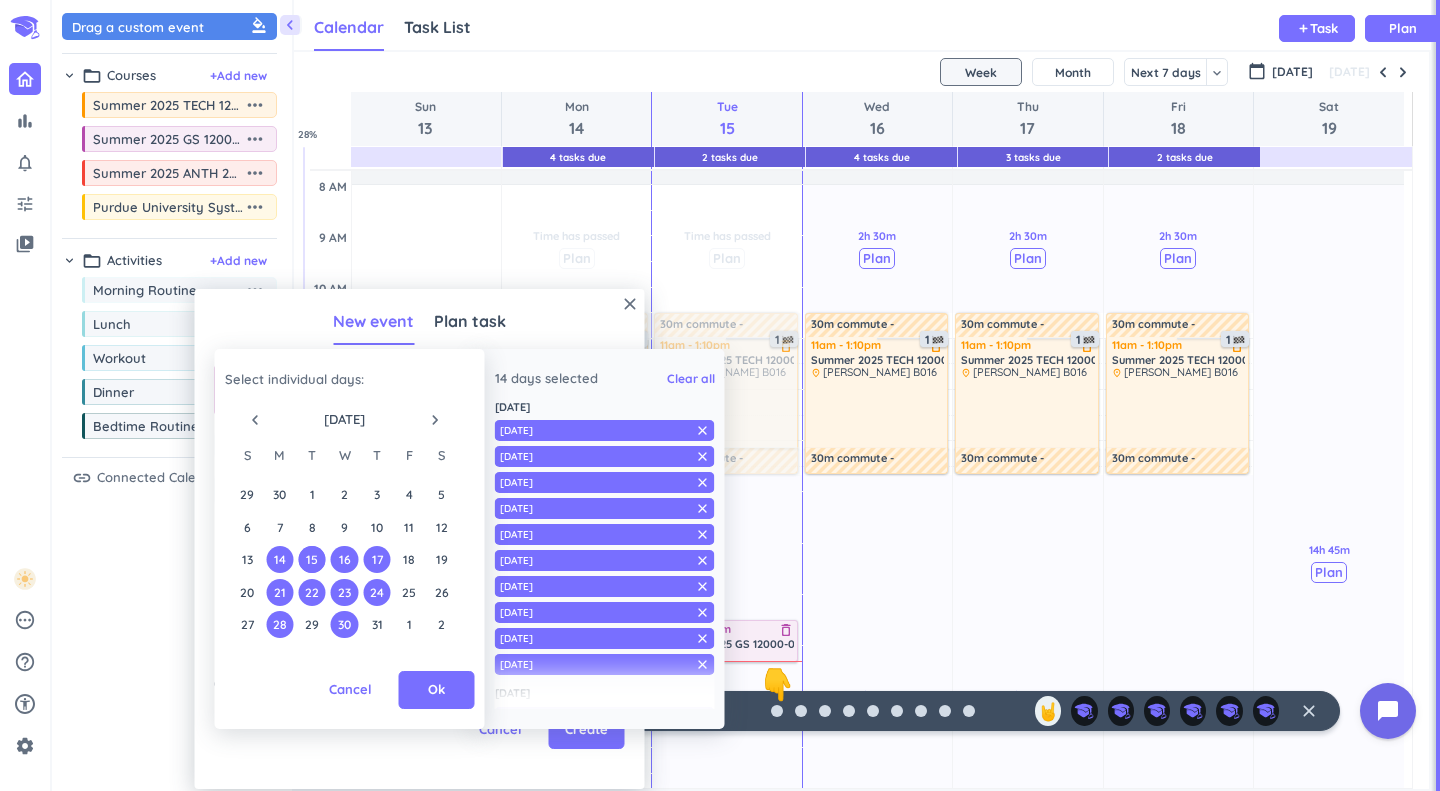 click on "29" at bounding box center (311, 624) 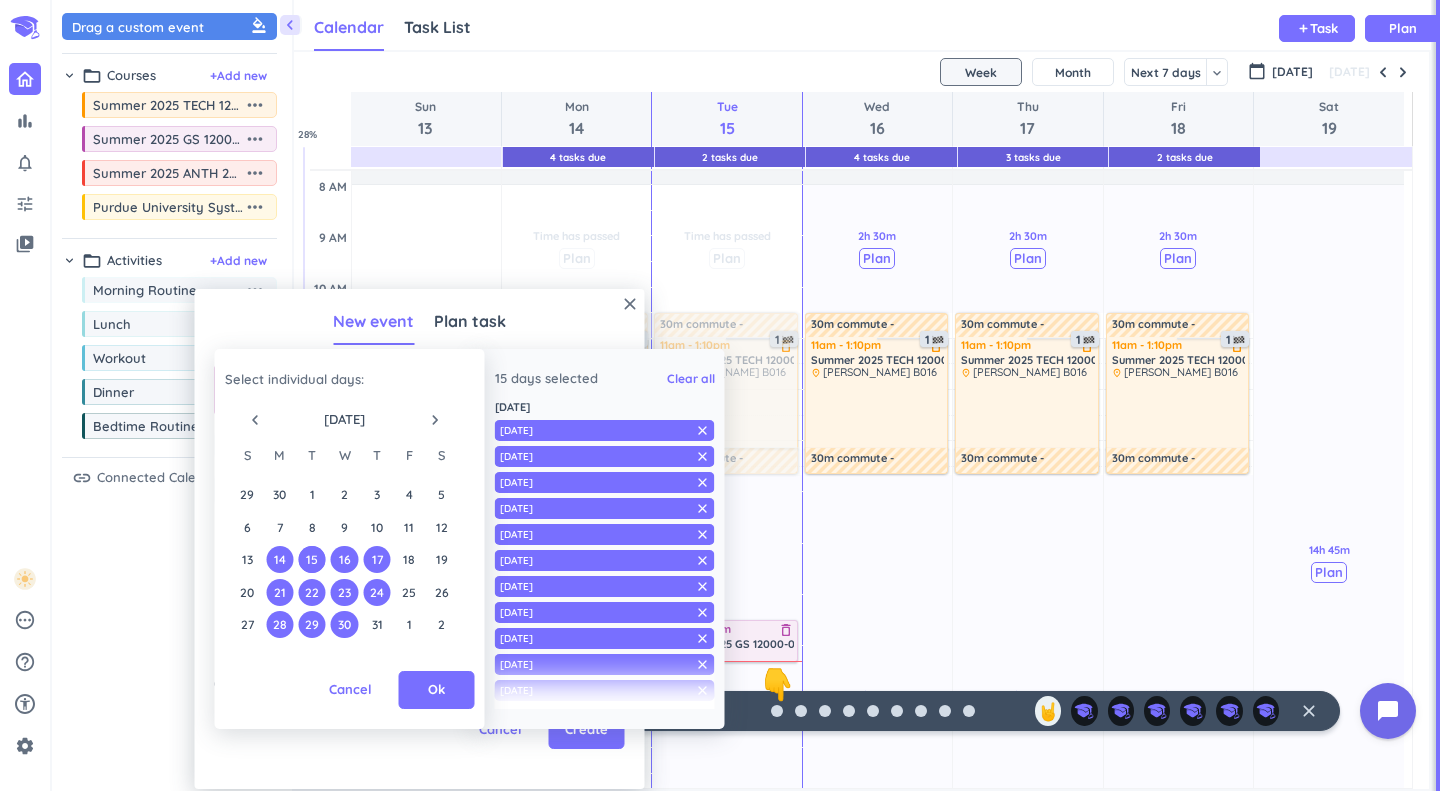 click on "31" at bounding box center [376, 624] 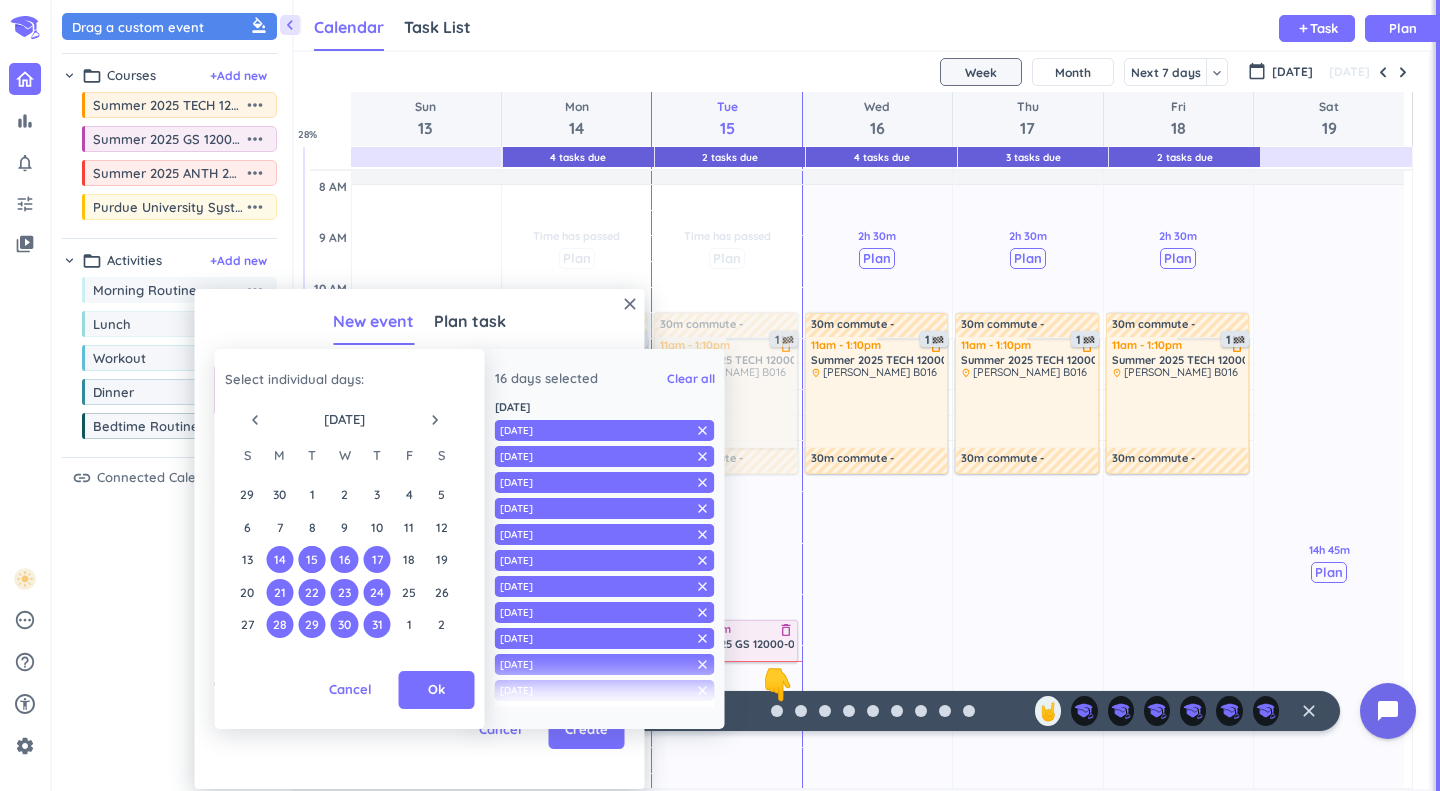 click on "navigate_next" at bounding box center [435, 420] 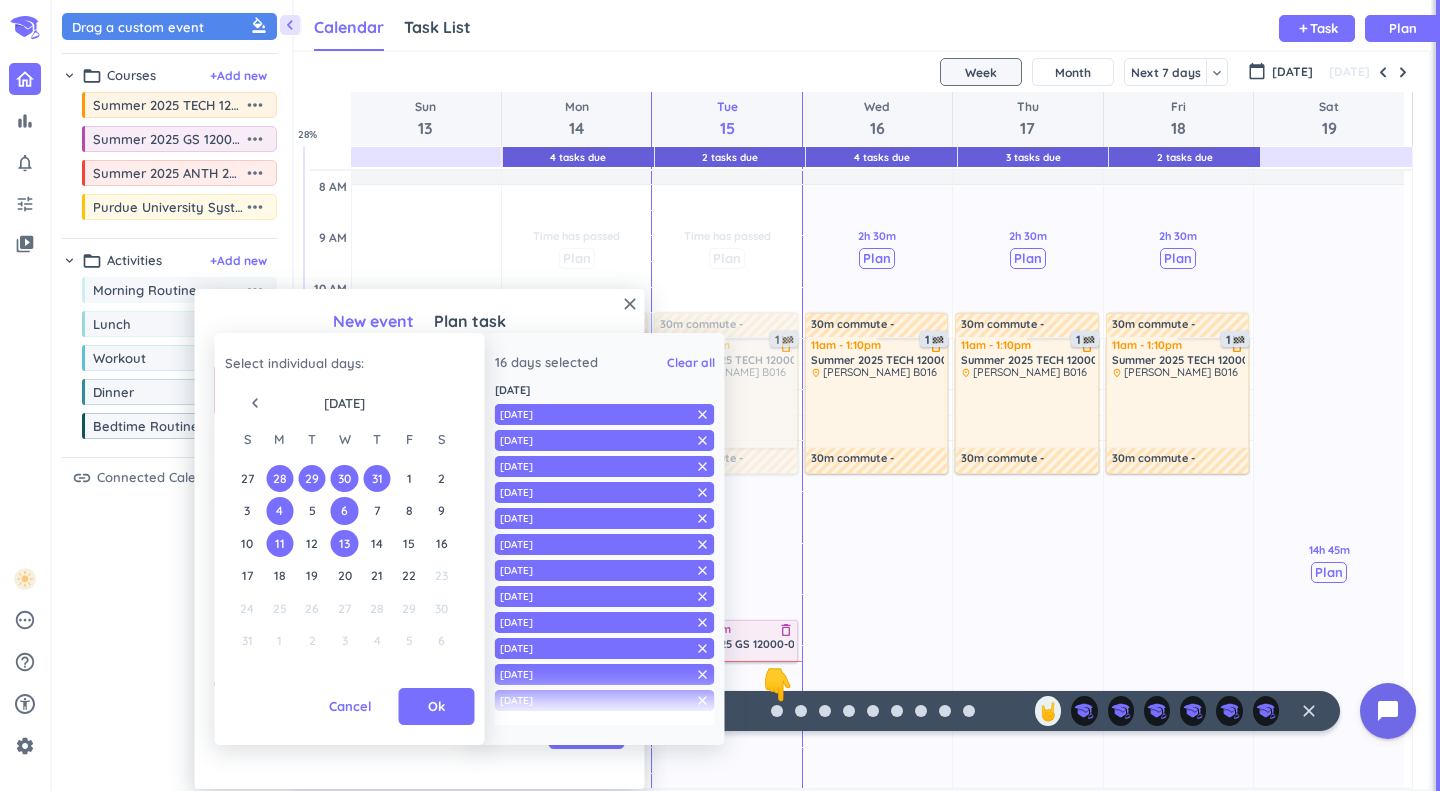 click on "5" at bounding box center (311, 510) 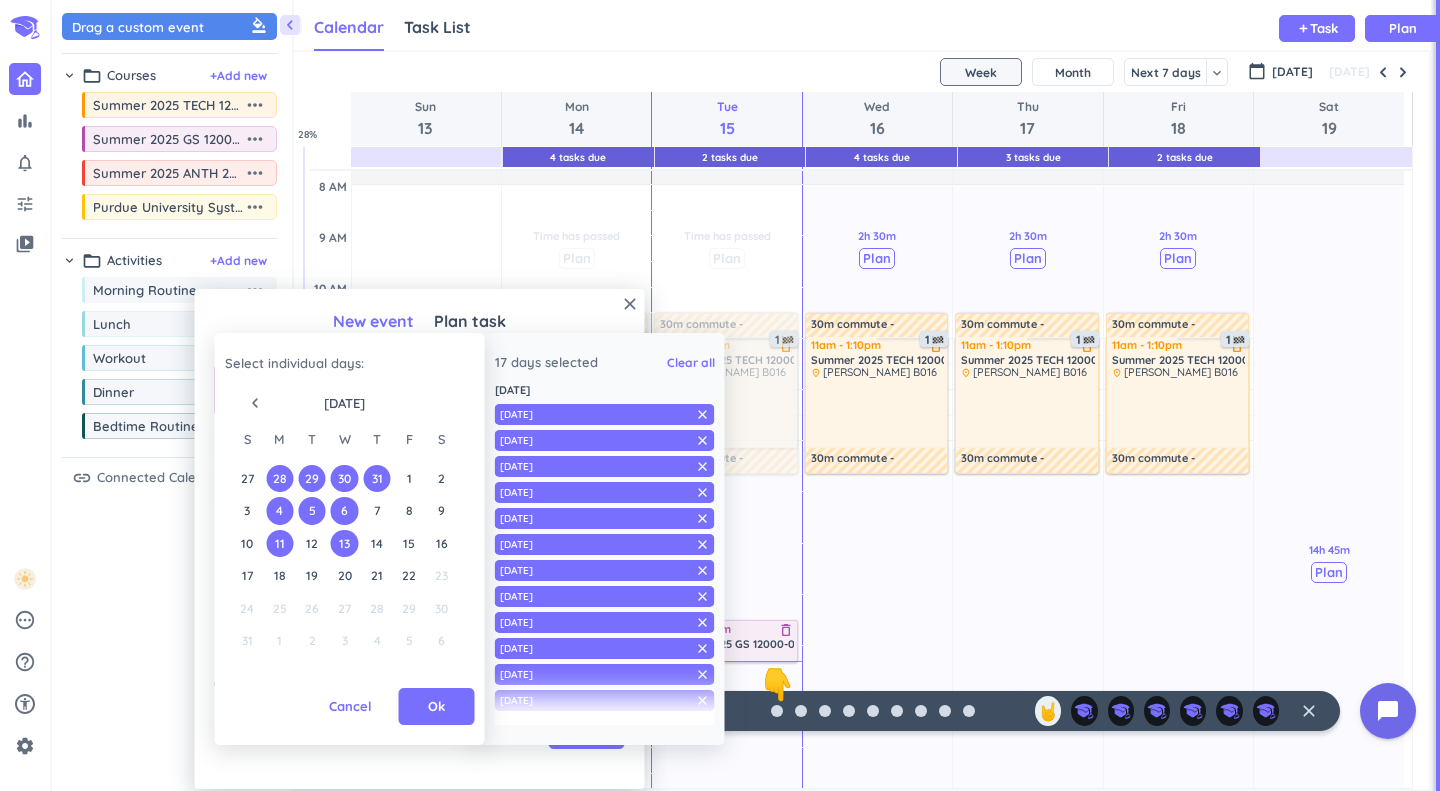 click on "7" at bounding box center [376, 510] 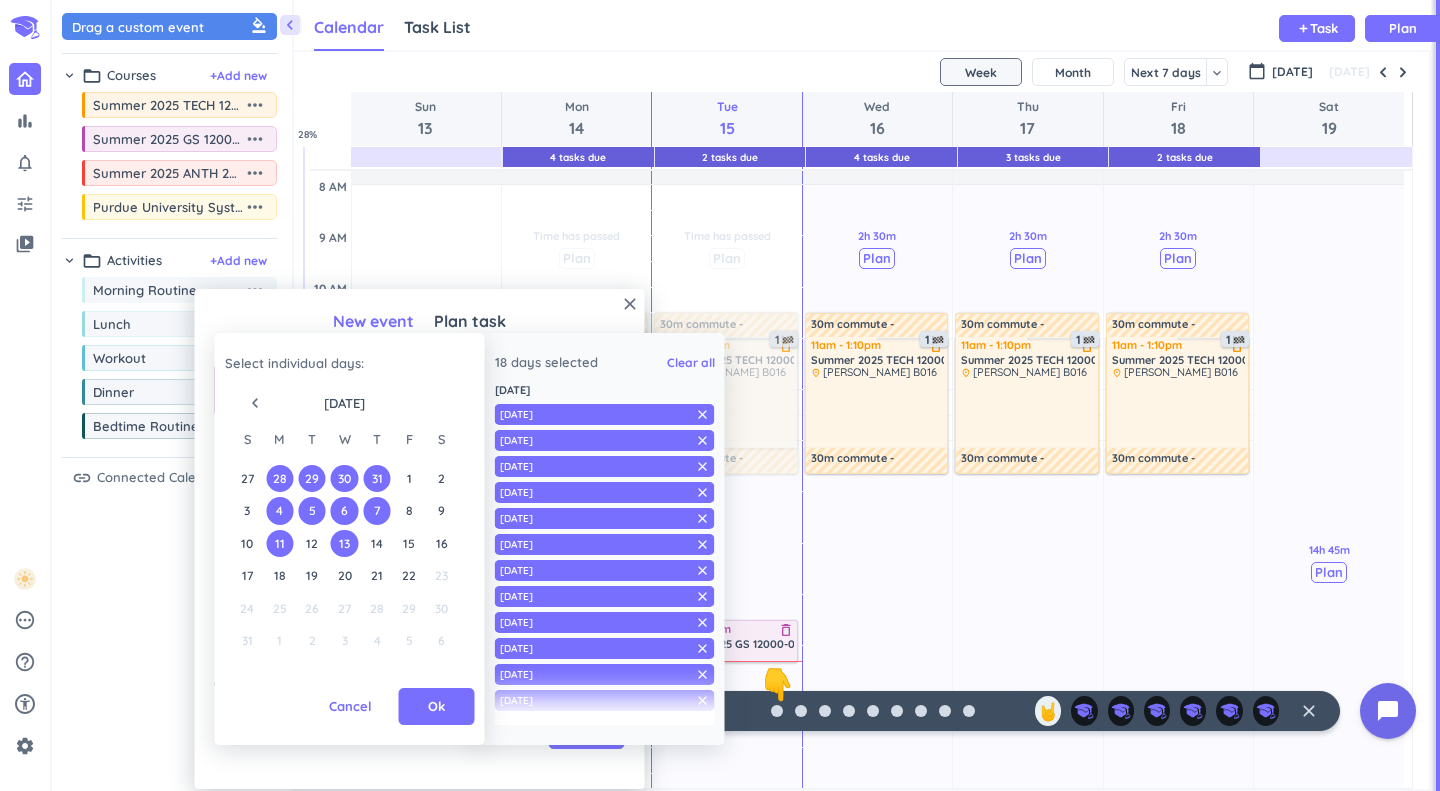 click on "12" at bounding box center [311, 543] 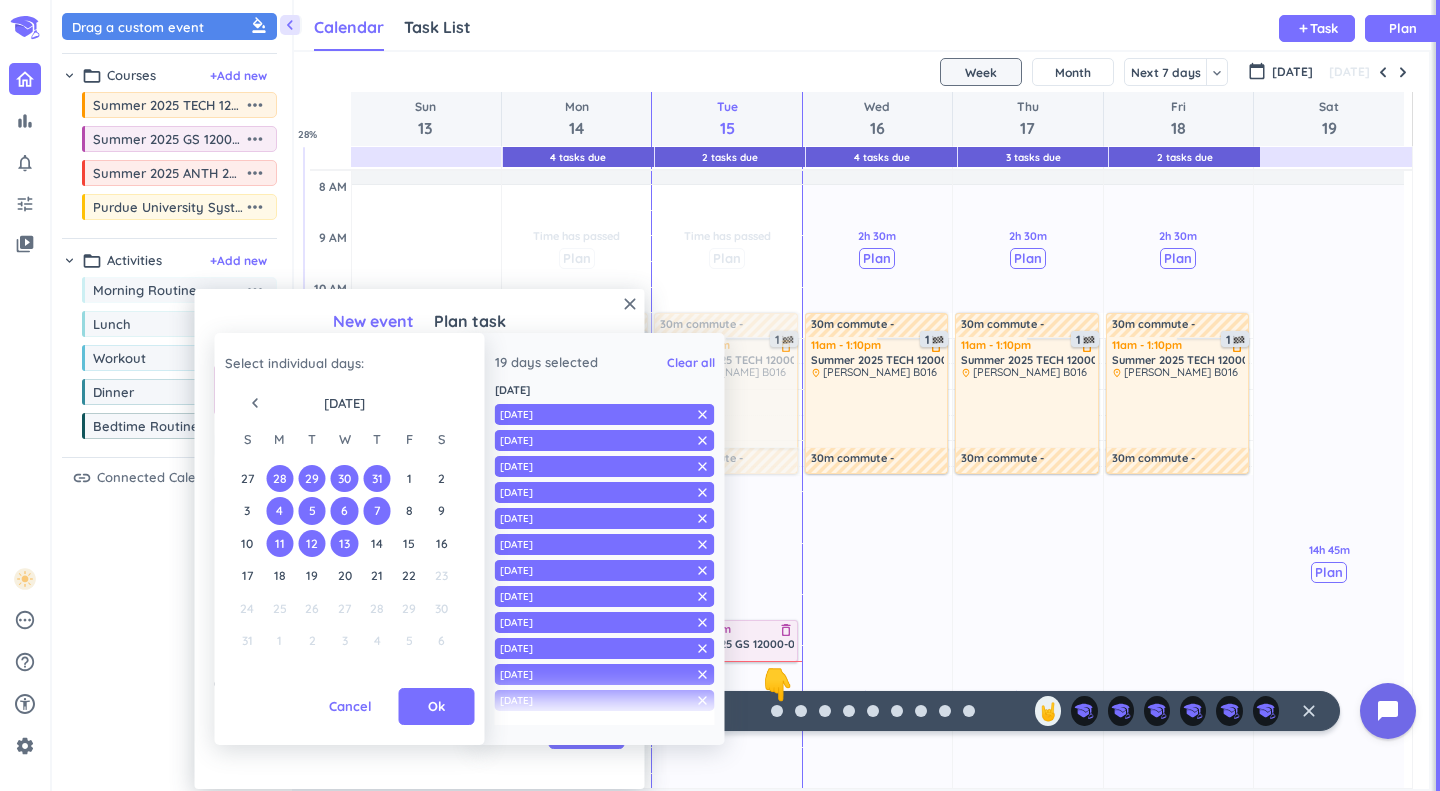 click on "14" at bounding box center [376, 543] 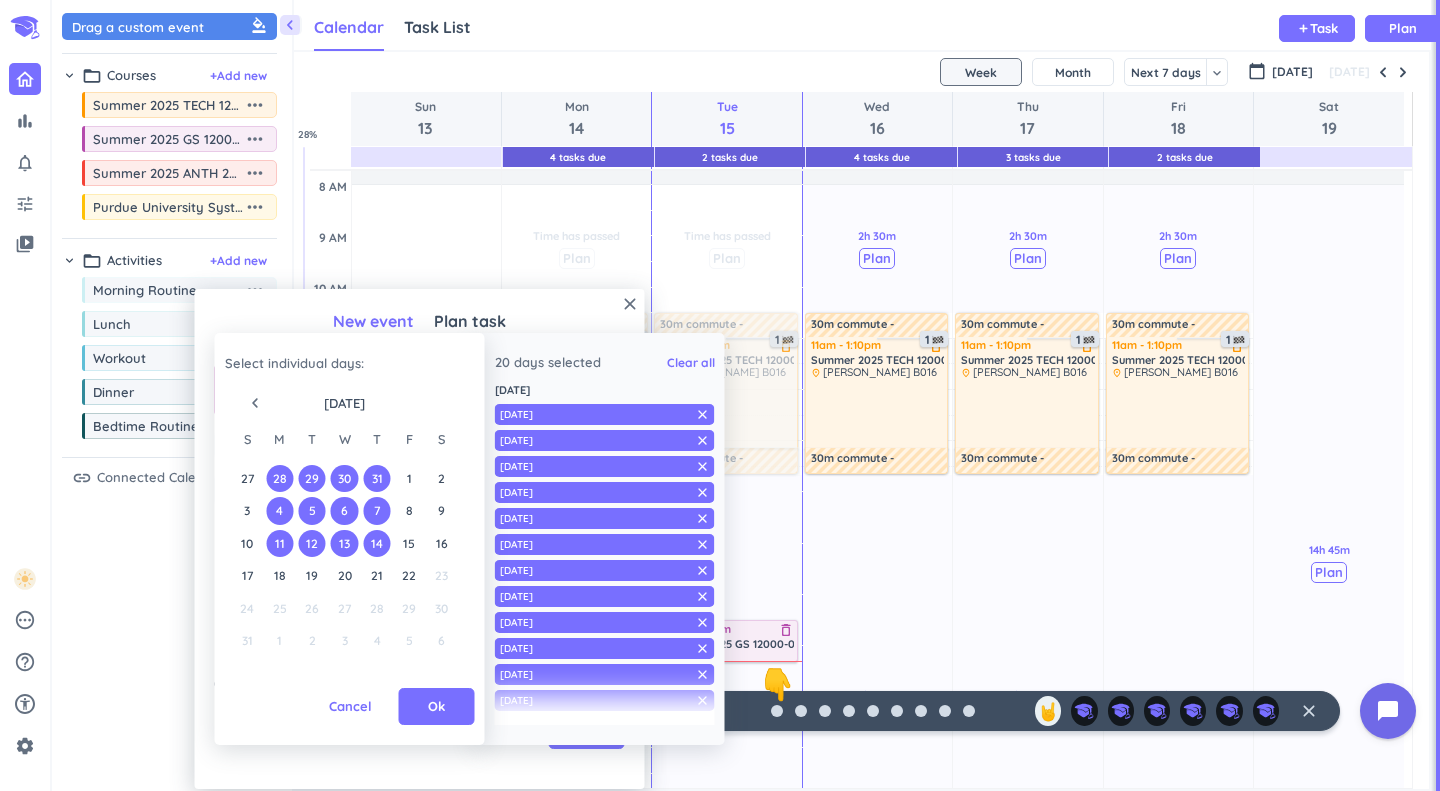 click on "Ok" at bounding box center [437, 707] 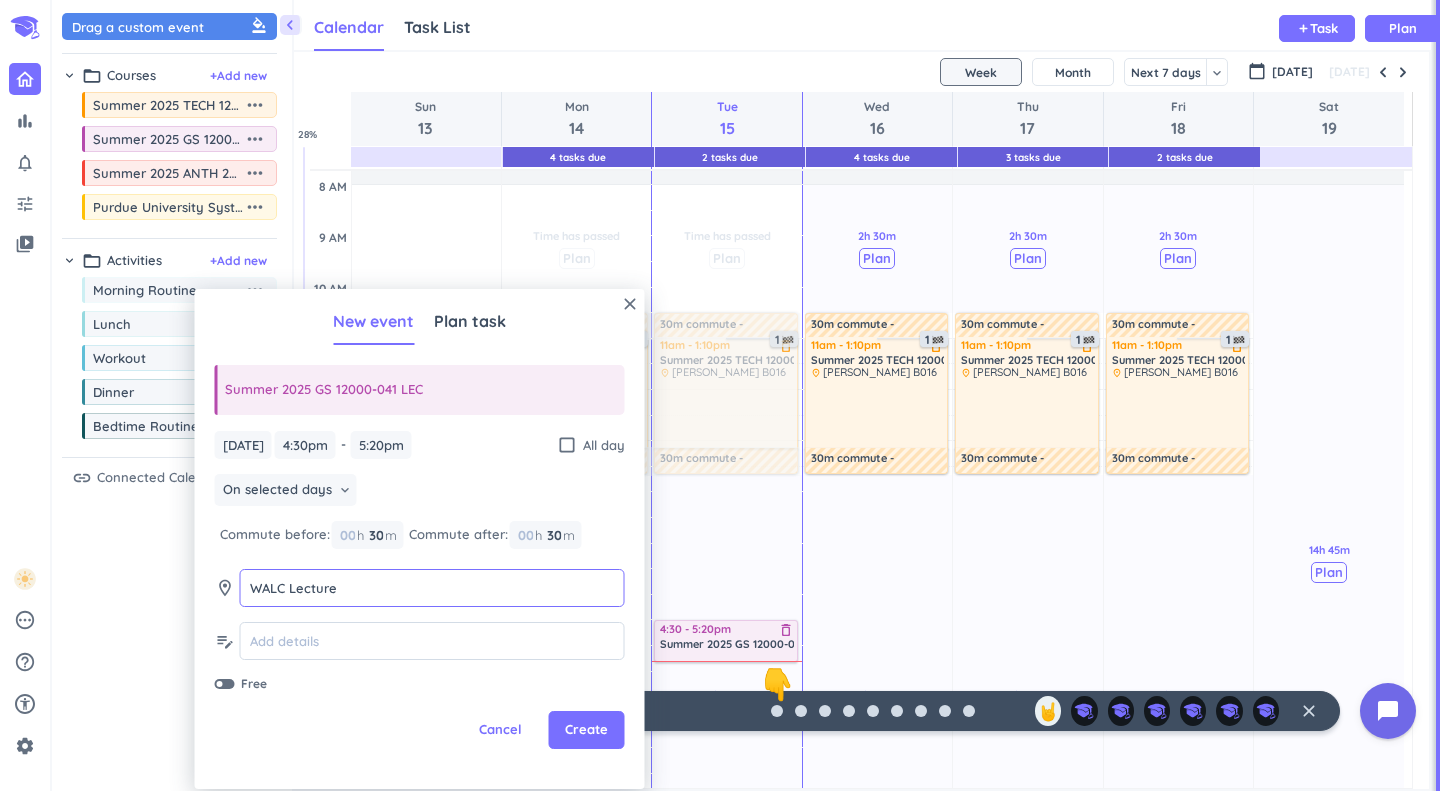 click on "WALC Lecture" at bounding box center [432, 588] 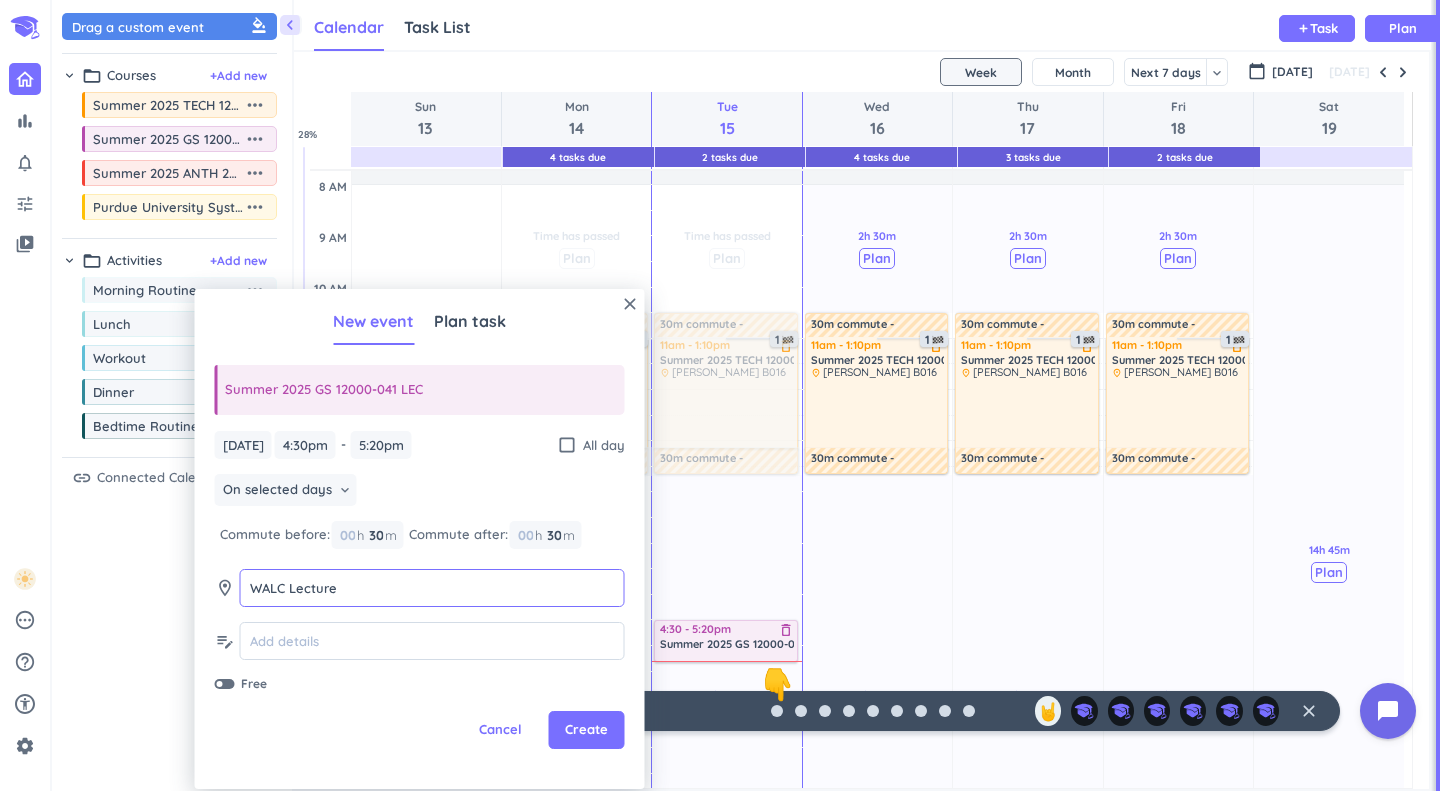 click on "WALC Lecture" at bounding box center (432, 588) 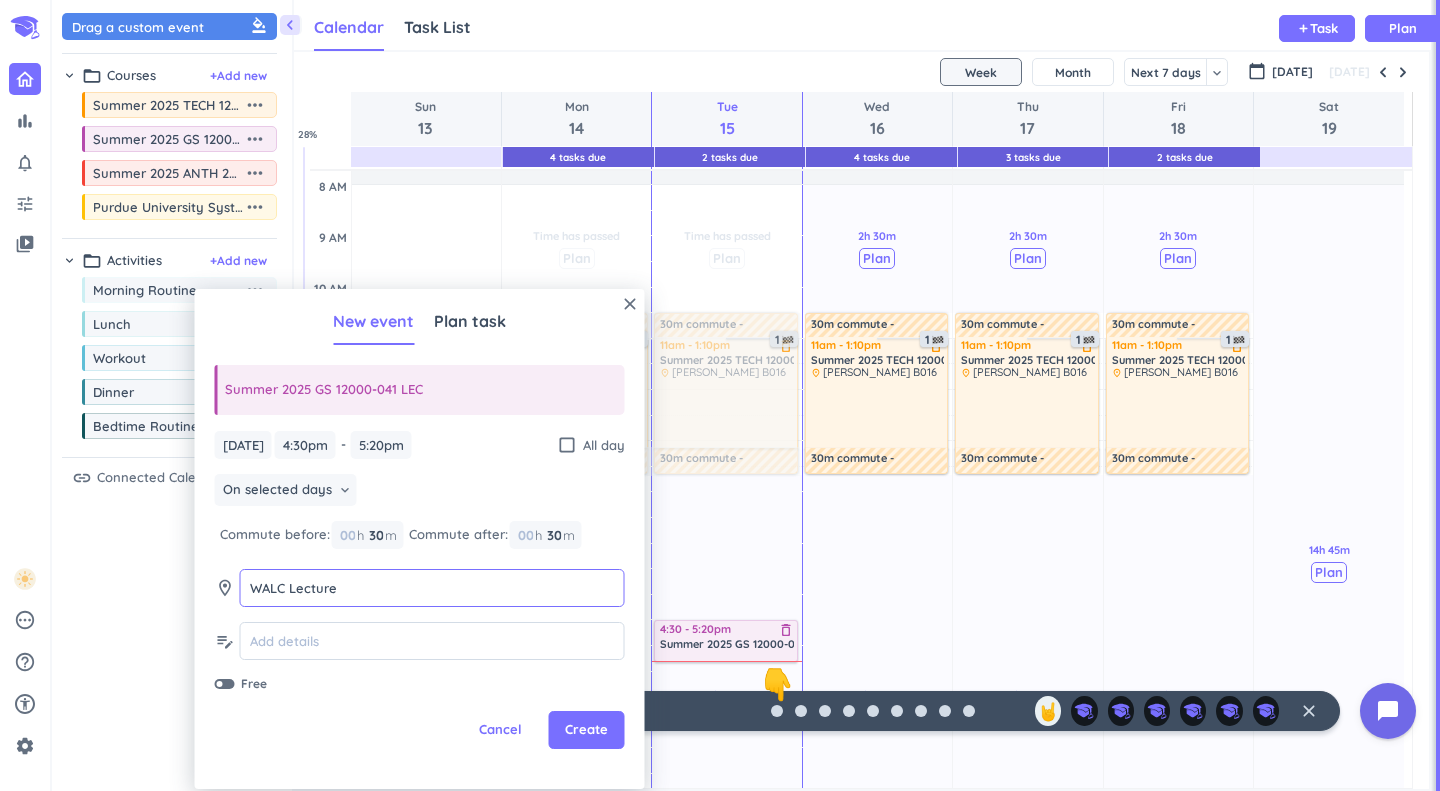 click on "WALC Lecture" at bounding box center [432, 588] 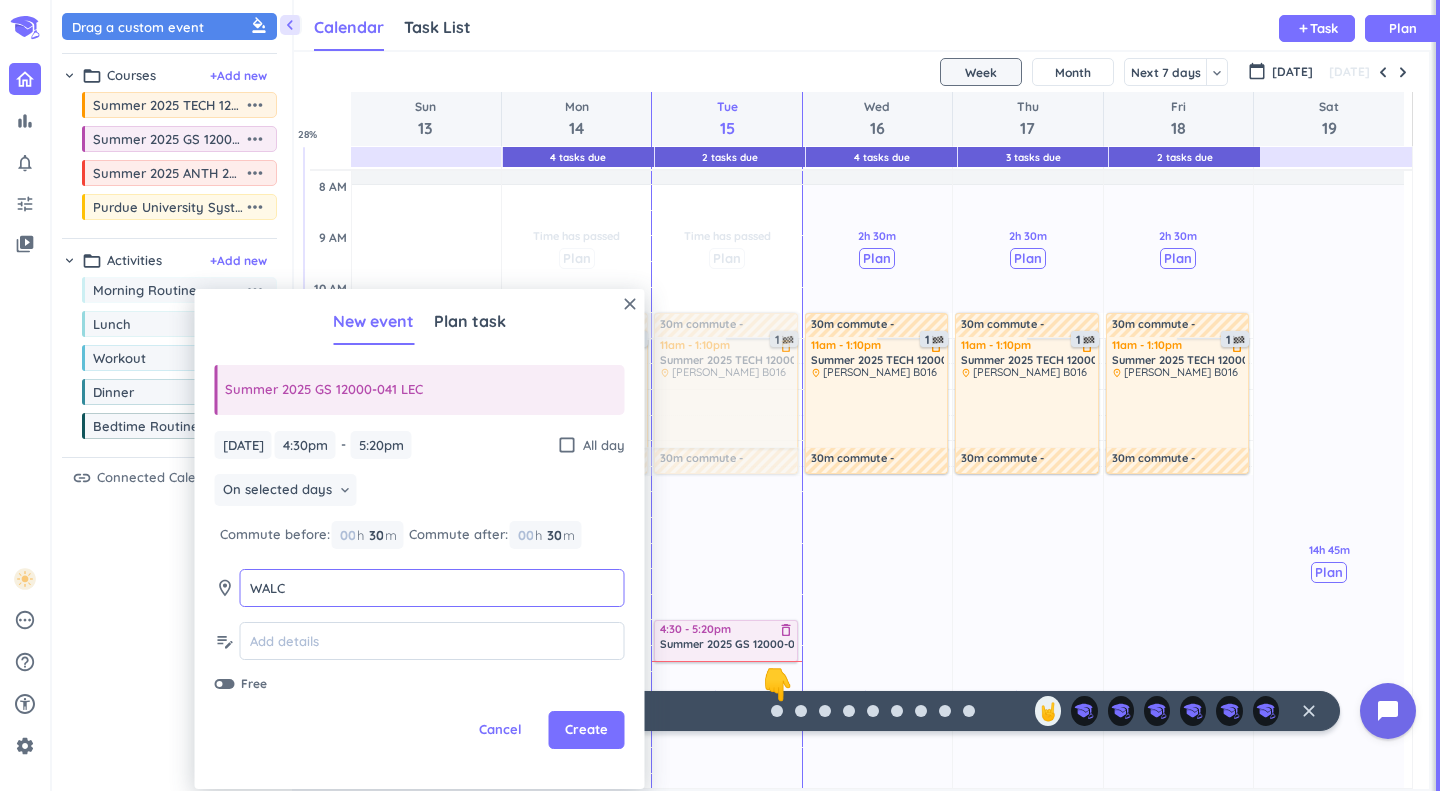 type on "WALC" 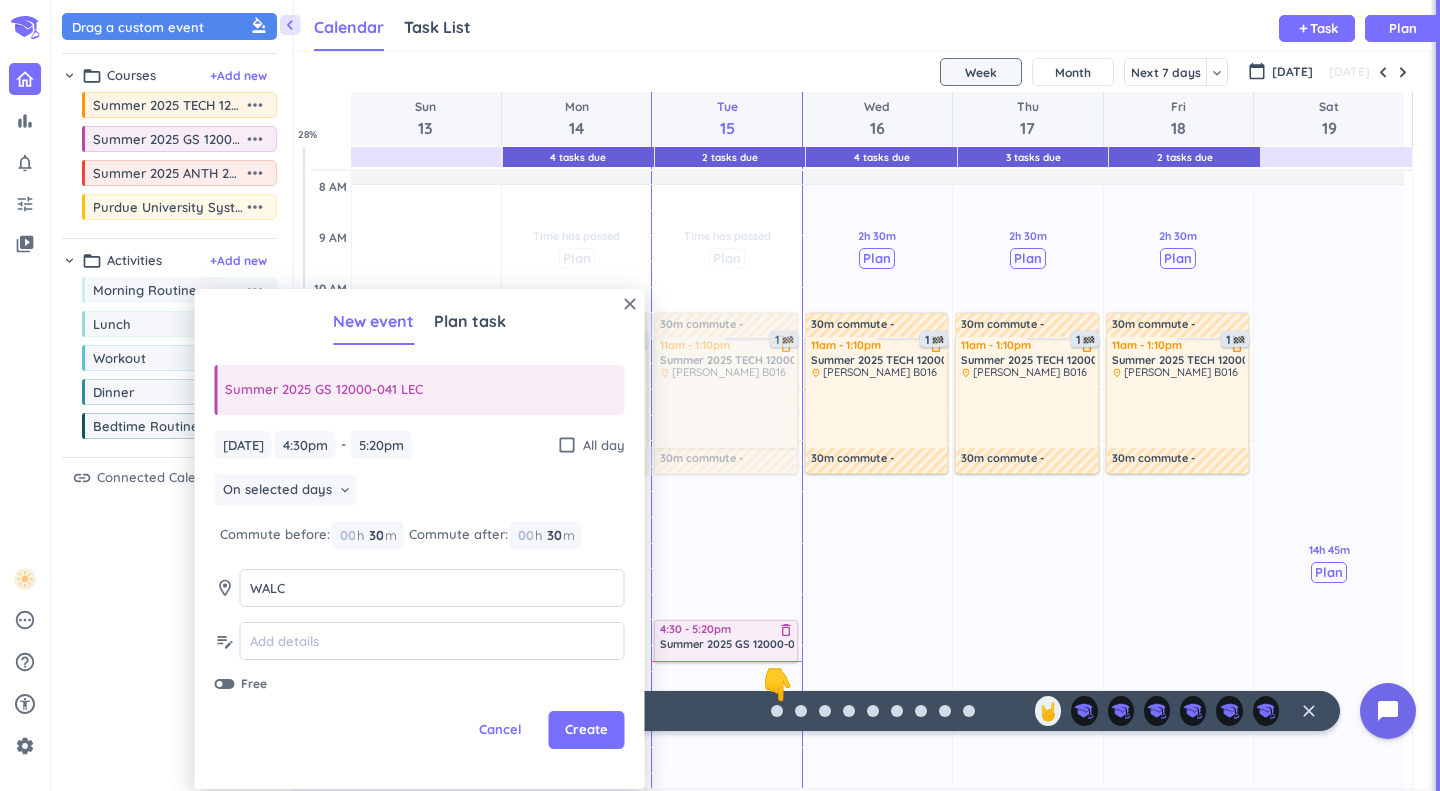click on "Create" at bounding box center (586, 730) 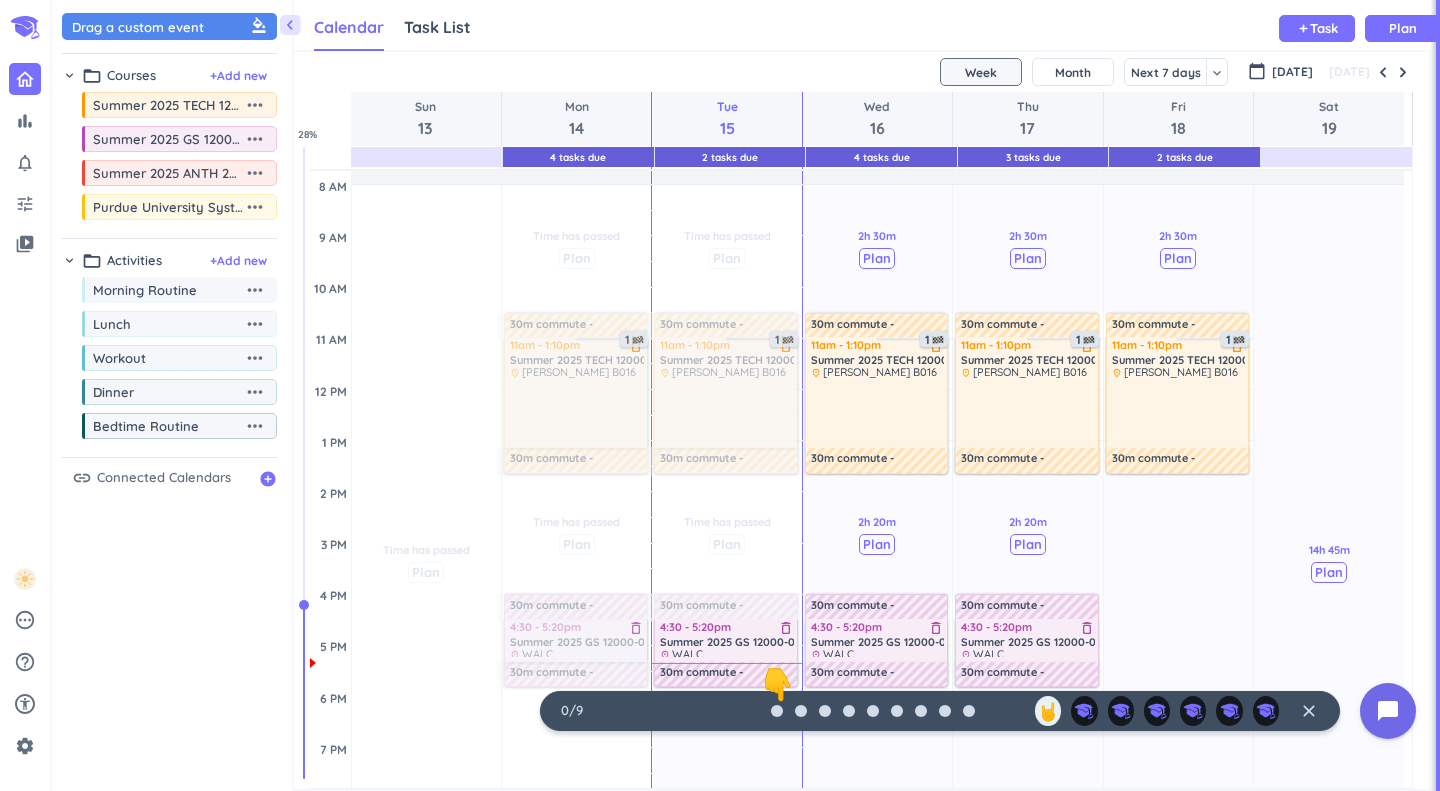 scroll, scrollTop: 9, scrollLeft: 9, axis: both 